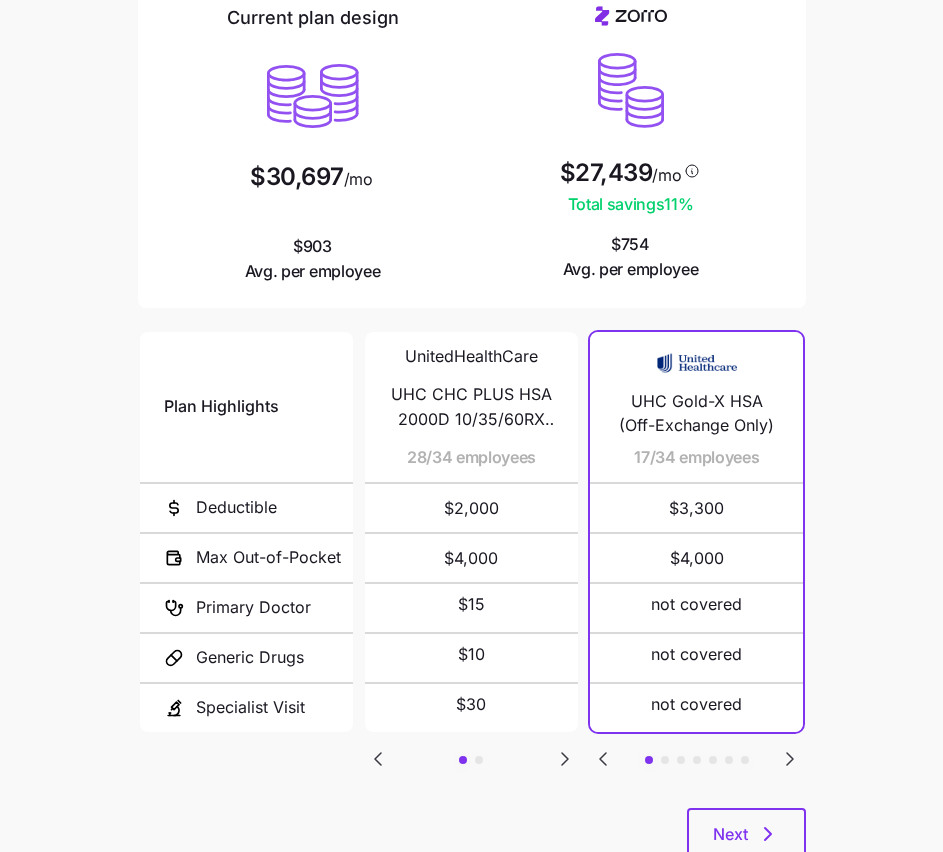 scroll, scrollTop: 0, scrollLeft: 0, axis: both 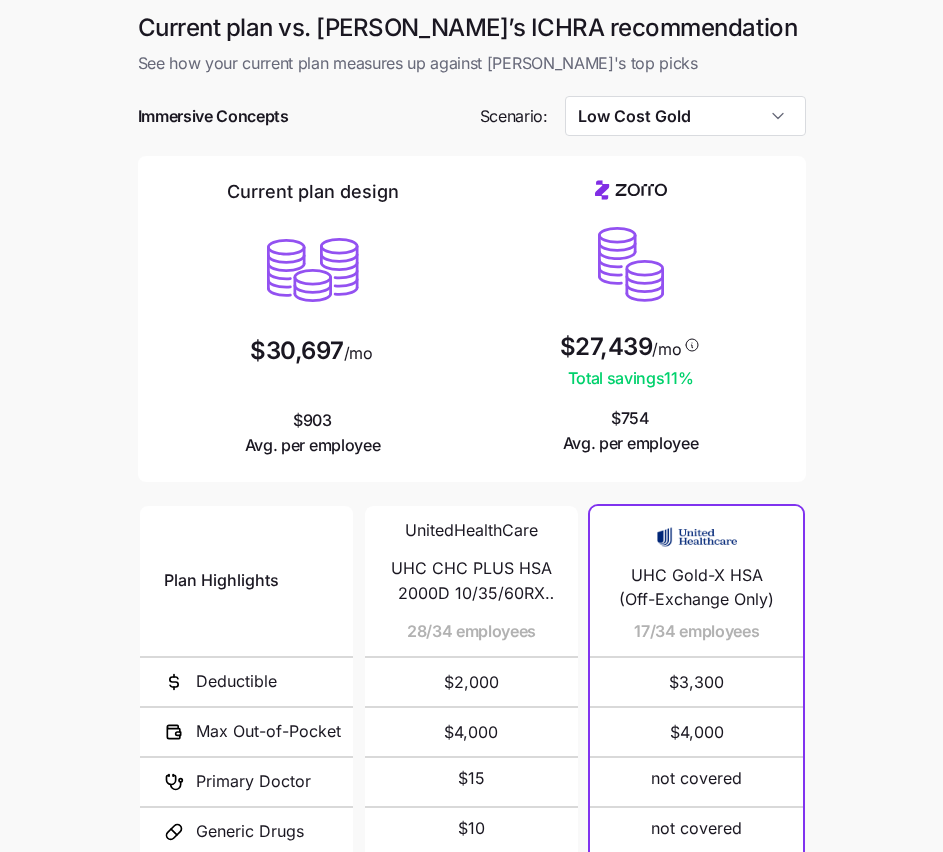 click on "Current plan vs. [PERSON_NAME]’s ICHRA recommendation See how your current plan measures up against [PERSON_NAME]'s top picks Immersive Concepts  Scenario: Low Cost Gold Current plan design $30,697 /mo $903 Avg. per employee $27,439 /mo Total savings  11 % $754 Avg. per employee Plan Highlights Deductible Max Out-of-Pocket Primary Doctor Generic Drugs Specialist Visit UnitedHealthCare UHC CHC PLUS HSA 2000D 10/35/60RX (DLE2) 28/34 employees $2,000 $4,000 $15 $10 $30 UnitedHealthCare UHC CHC HSA 15CP 2000D 10/35/60RX (DLEZ) 6/34 employees $2,000 $4,000 $15 $10 $30 UHC Gold-X HSA (Off-Exchange Only) 17/34 employees $3,300 $4,000 not covered not covered not covered Sentara M Gold 2200 Ded 9/34 employees $2,200 $6,400 $25 $15 $50 Gold 1 3/34 employees $1,640 $8,100 $20 $15 $50 KP DC Gold 1700 Ded/HSA/Vision 2/34 employees $1,700 $5,000 not covered not covered not covered Gold PPO Choice Select 2400/0/25 1/34 employees $2,400 $8,550 $25 $10 $50 Gold 201 HSA 1/34 employees $3,300 $3,300 not covered not covered not covered $750" at bounding box center (471, 546) 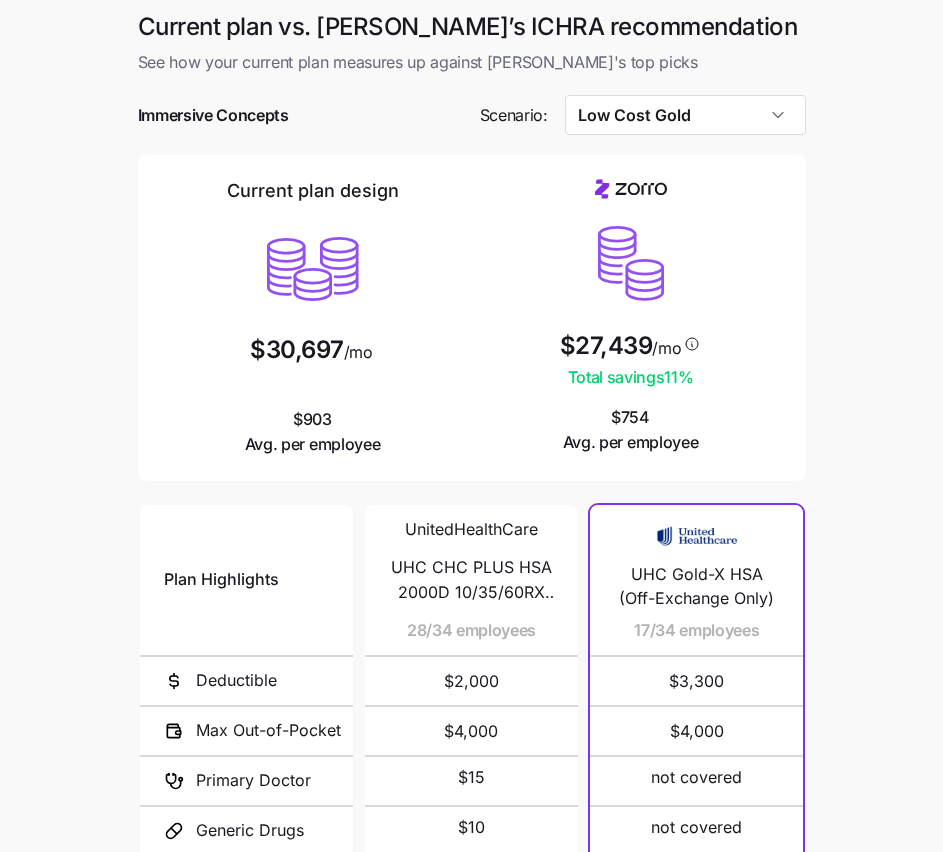 scroll, scrollTop: 0, scrollLeft: 0, axis: both 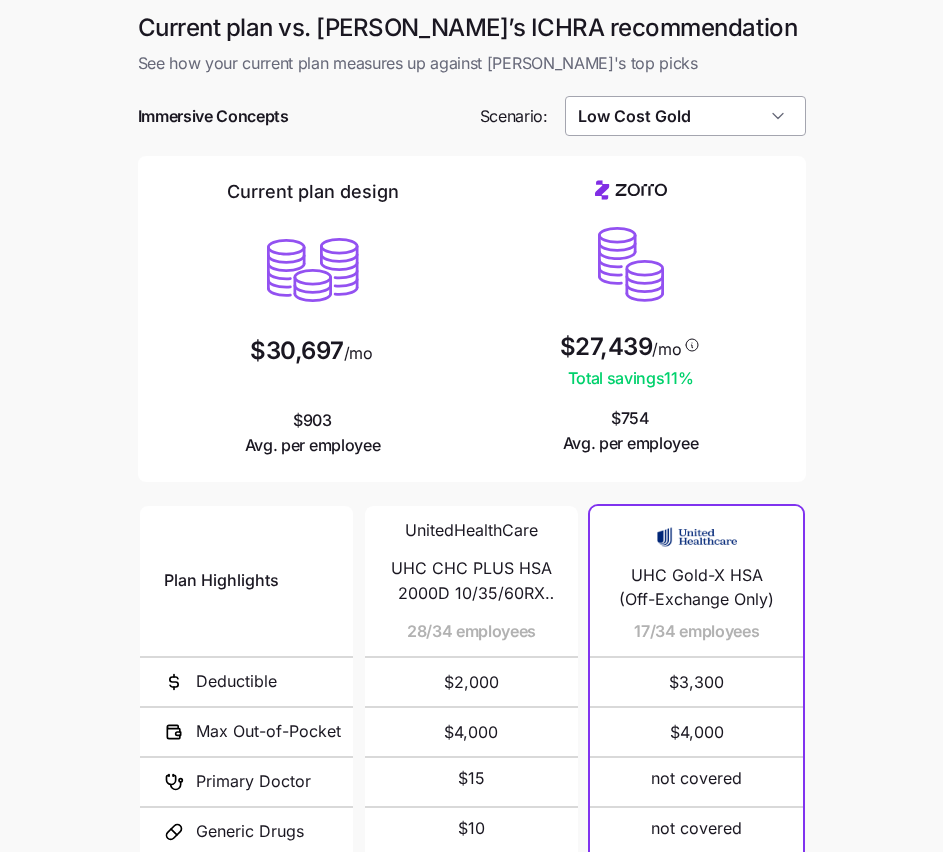 click on "Low Cost Gold" at bounding box center [685, 116] 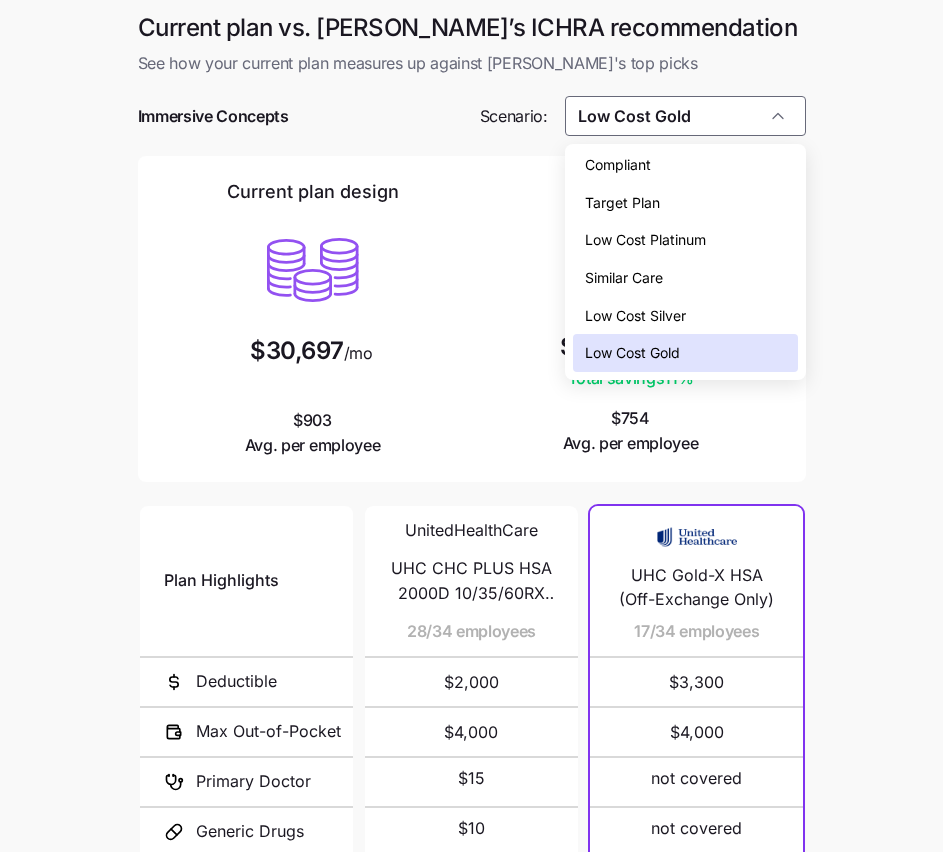 click on "Low Cost Platinum" at bounding box center (685, 240) 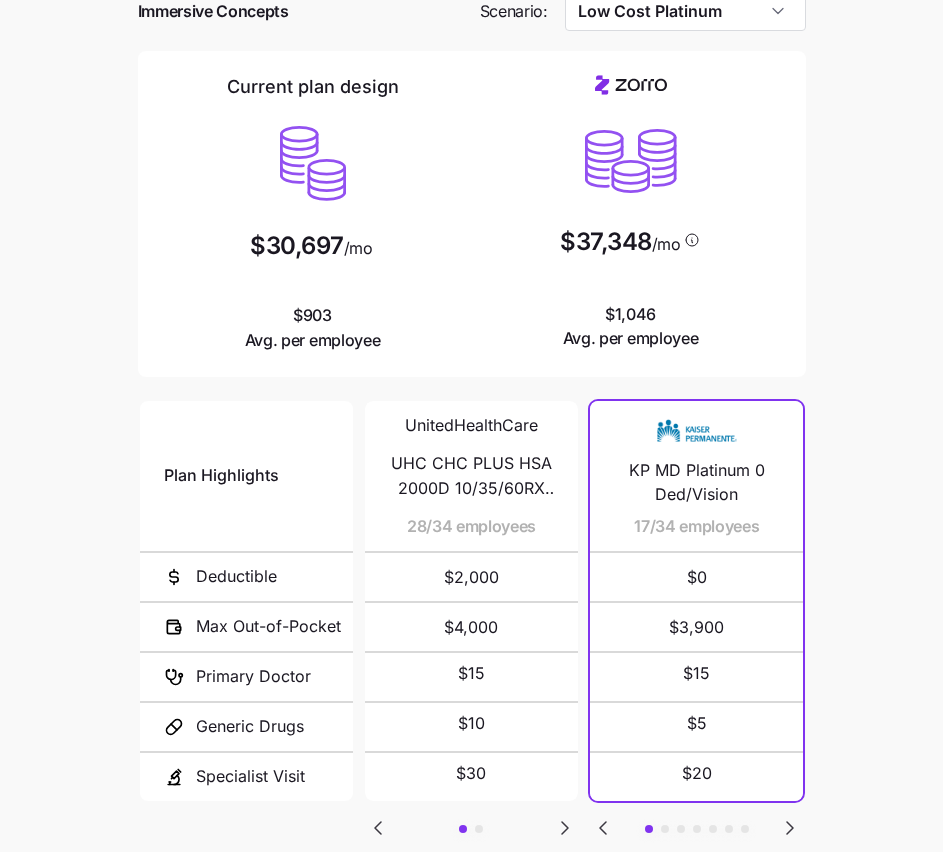 scroll, scrollTop: 75, scrollLeft: 0, axis: vertical 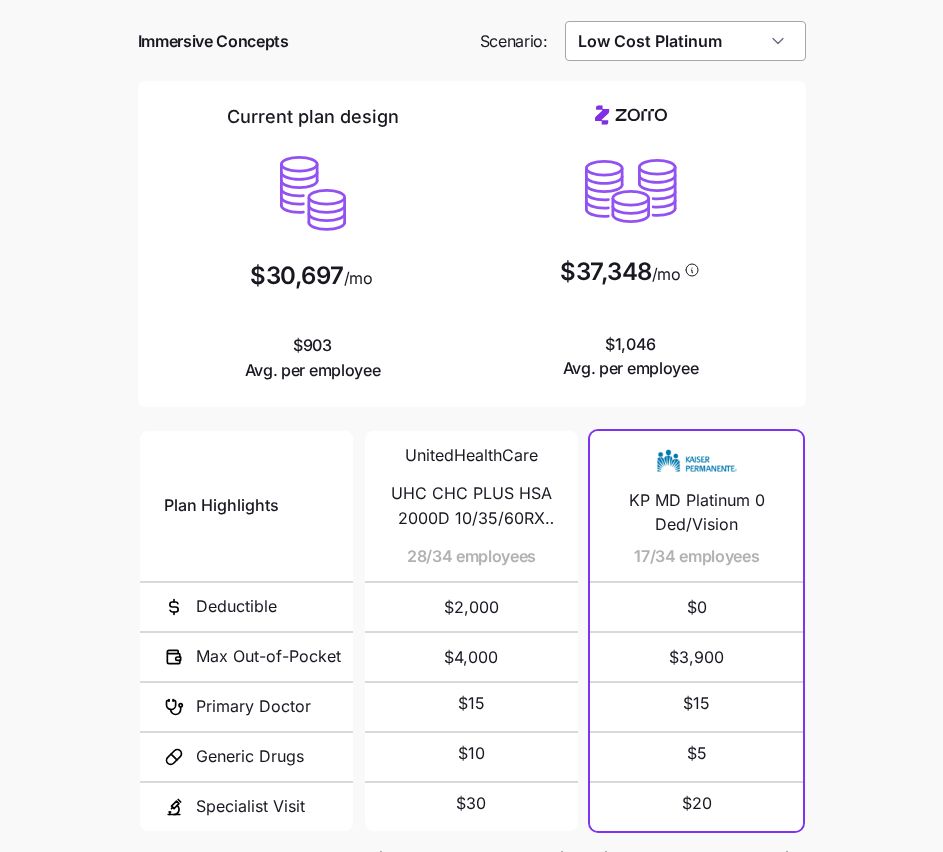 click on "Low Cost Platinum" at bounding box center [685, 41] 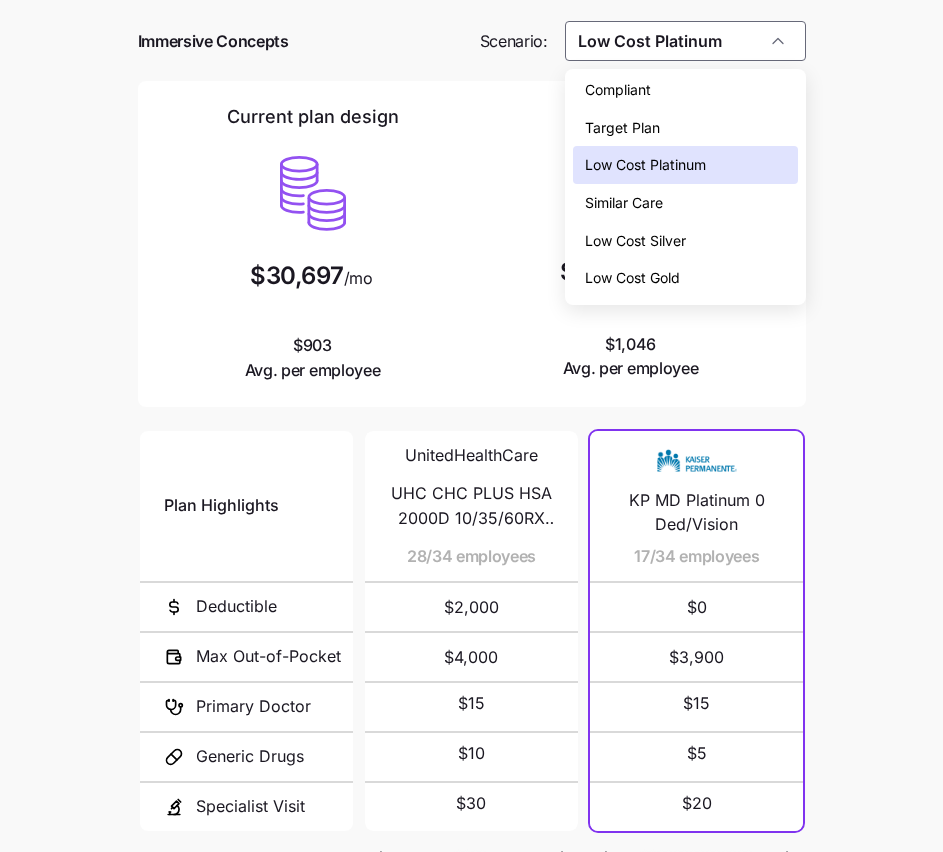 click on "Low Cost Gold" at bounding box center [632, 278] 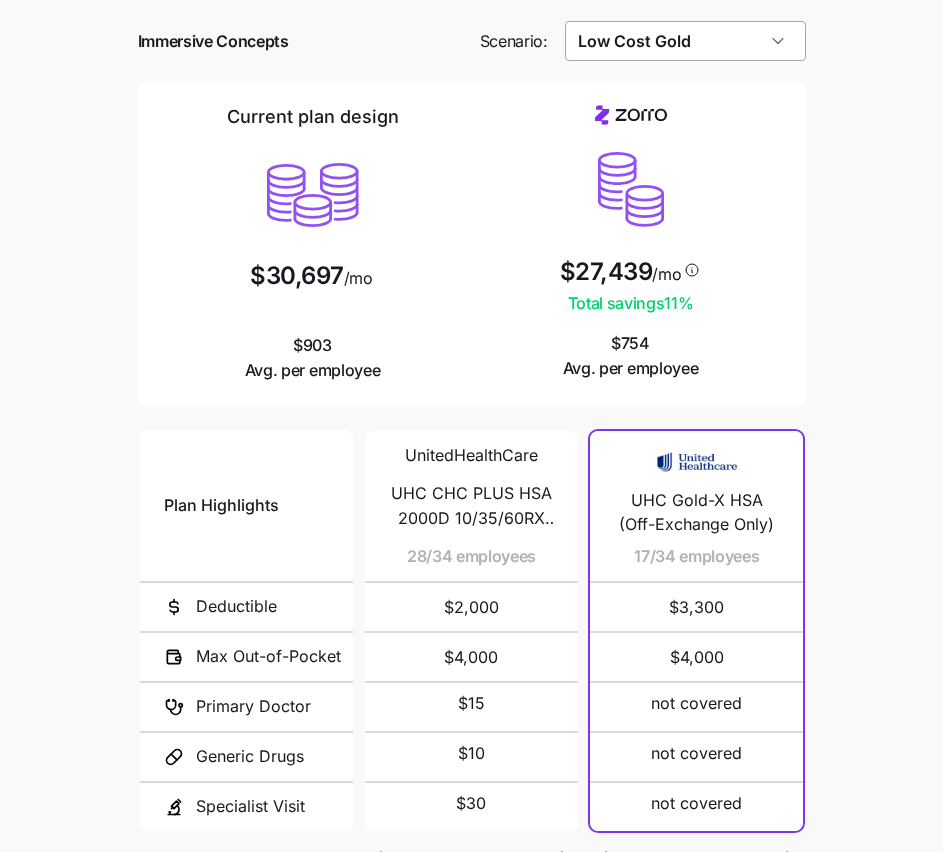 click on "Low Cost Gold" at bounding box center [685, 41] 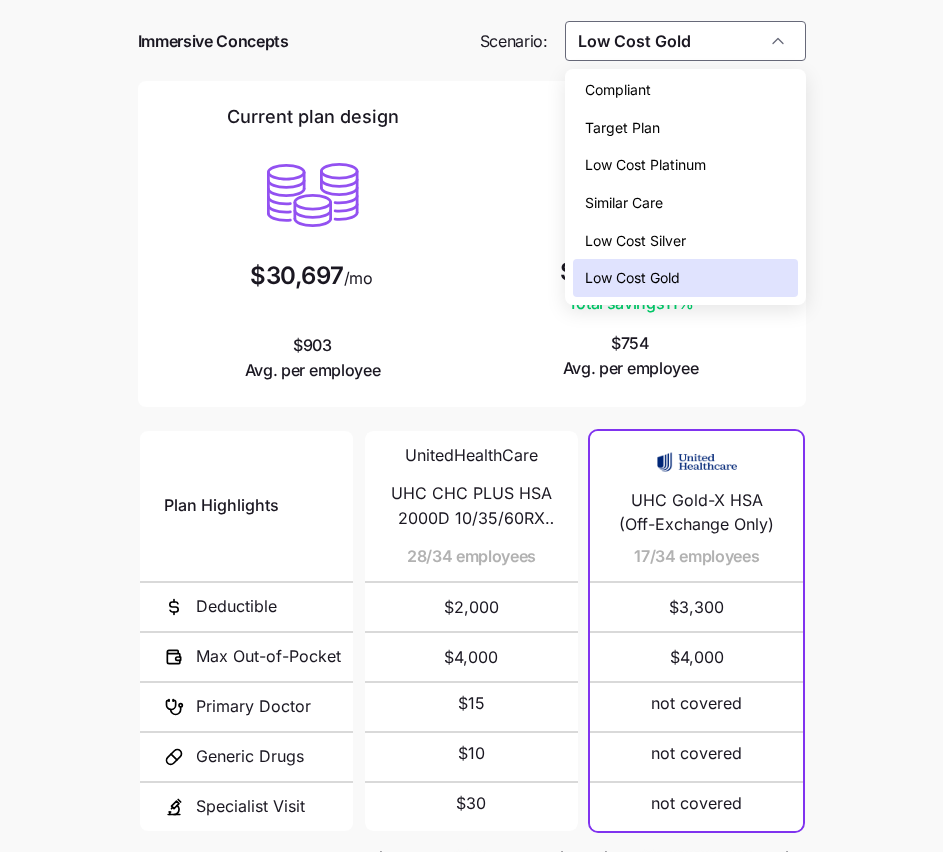click on "Compliant" at bounding box center [618, 90] 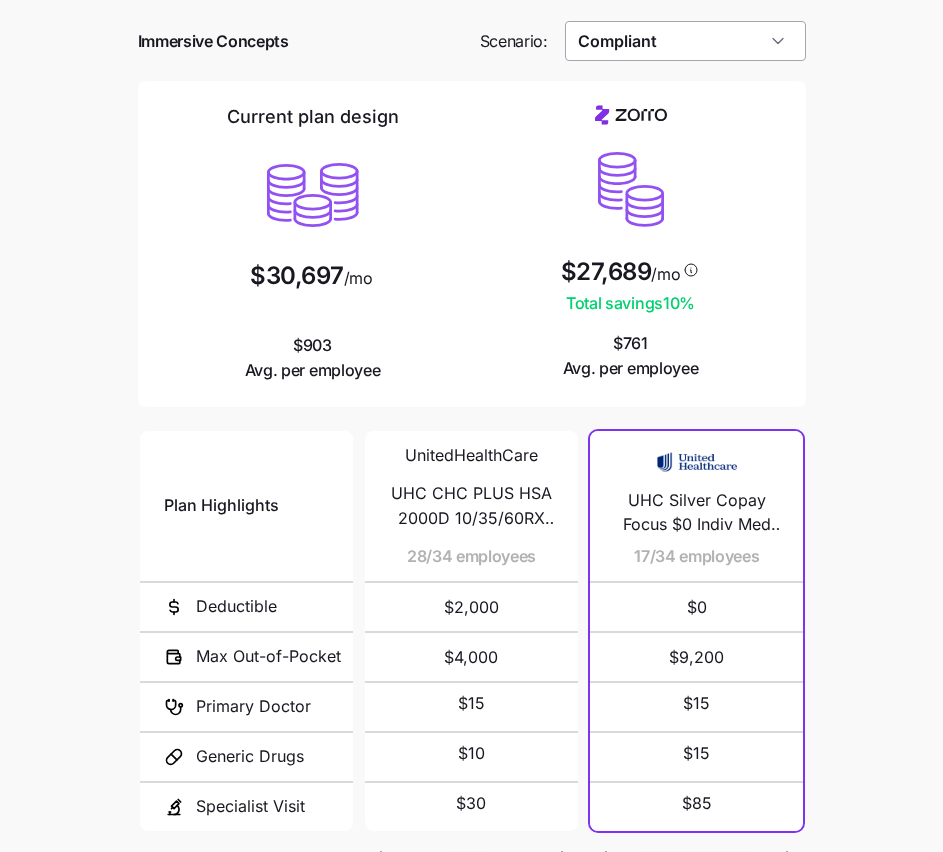 click on "Compliant" at bounding box center (685, 41) 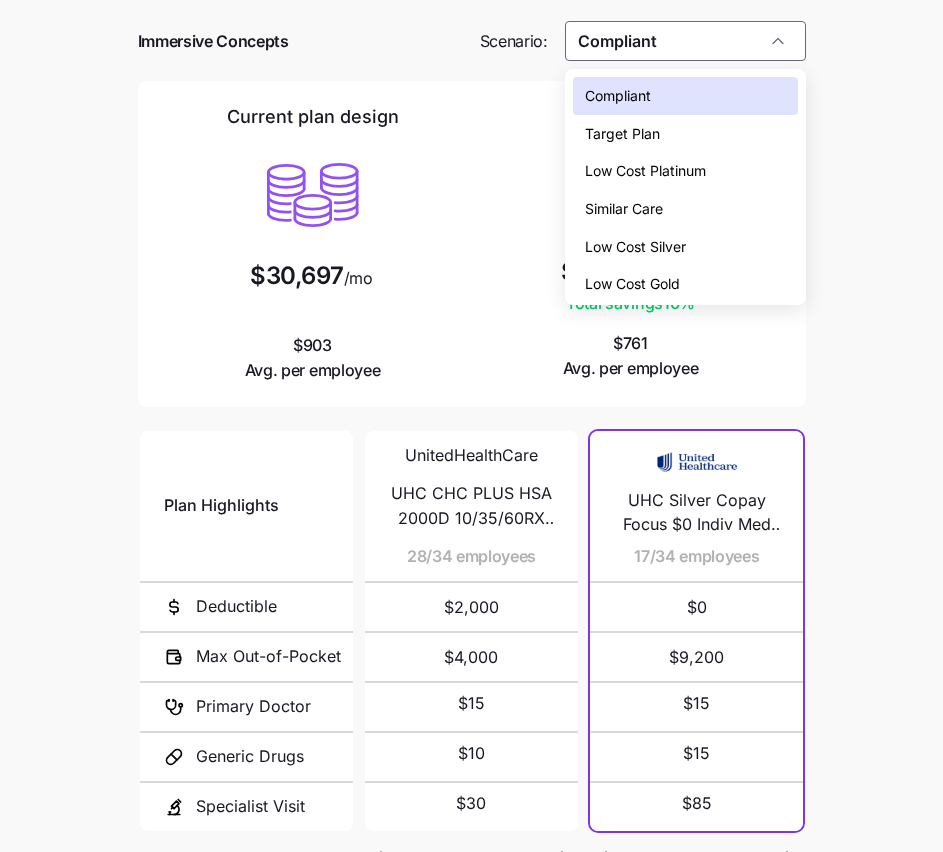 click on "Low Cost Silver" at bounding box center (635, 247) 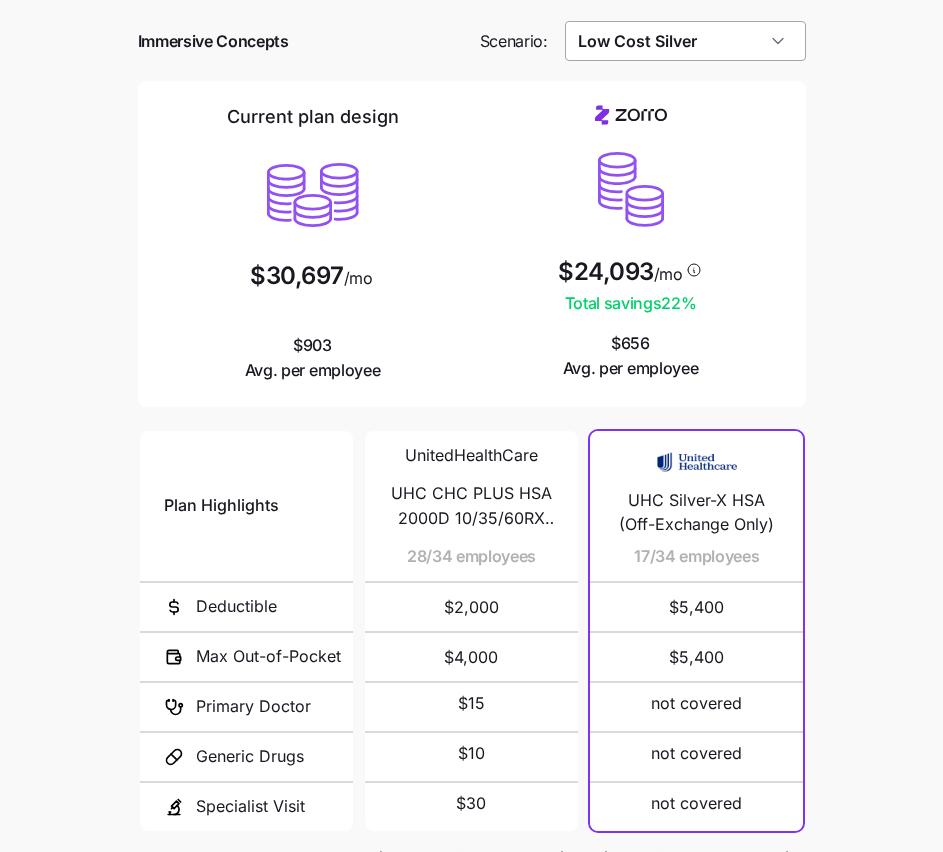 click on "Low Cost Silver" at bounding box center [685, 41] 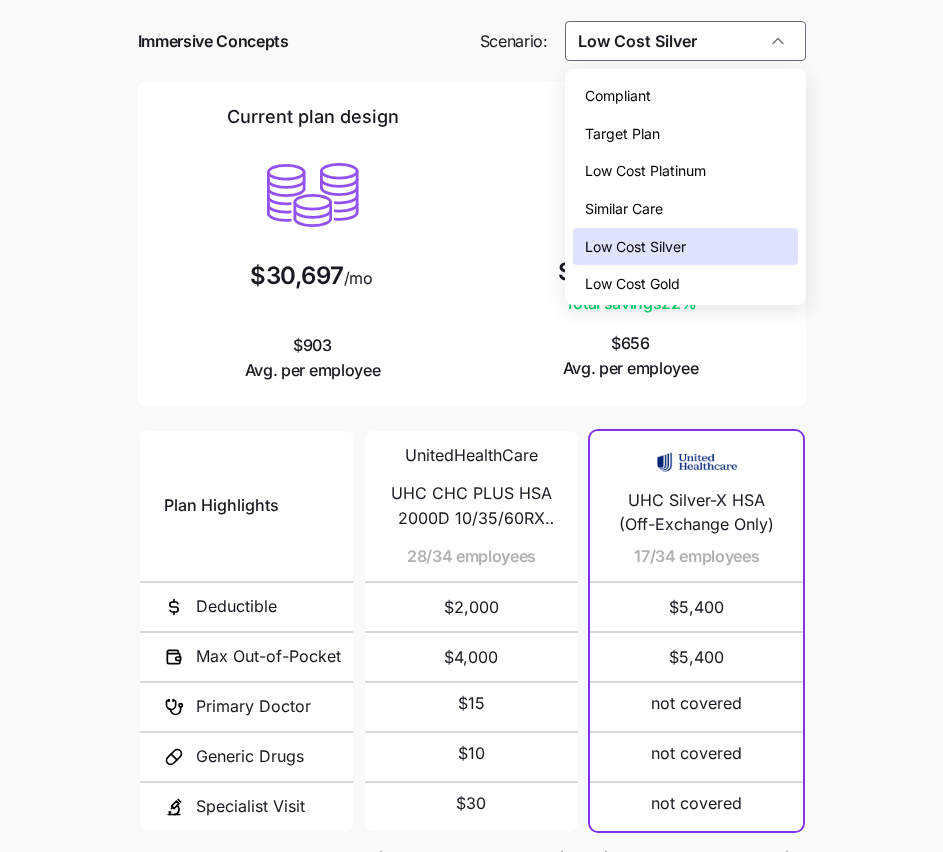 click on "Similar Care" at bounding box center (685, 209) 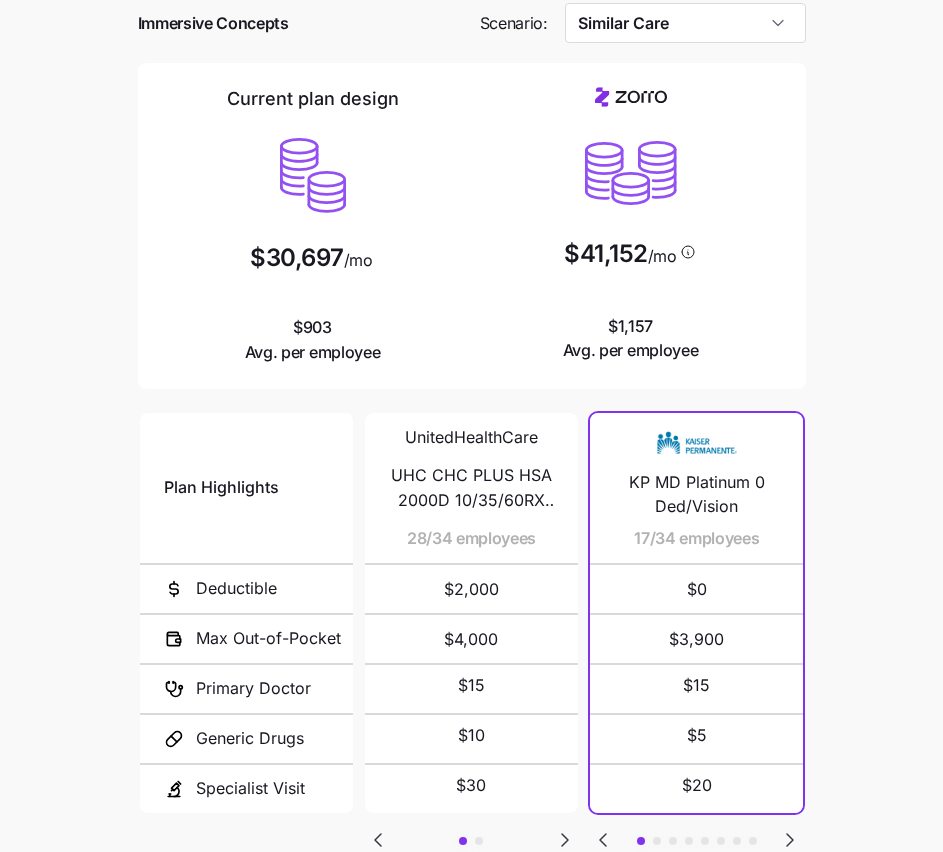 scroll, scrollTop: 108, scrollLeft: 0, axis: vertical 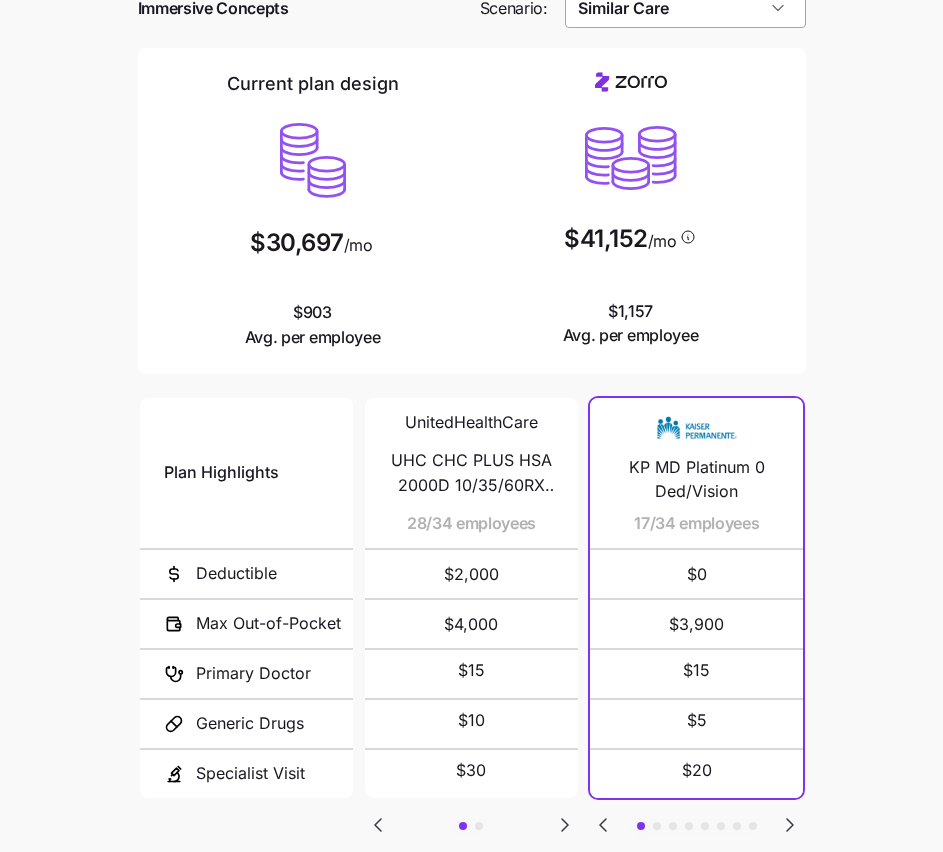 click on "Similar Care" at bounding box center (685, 8) 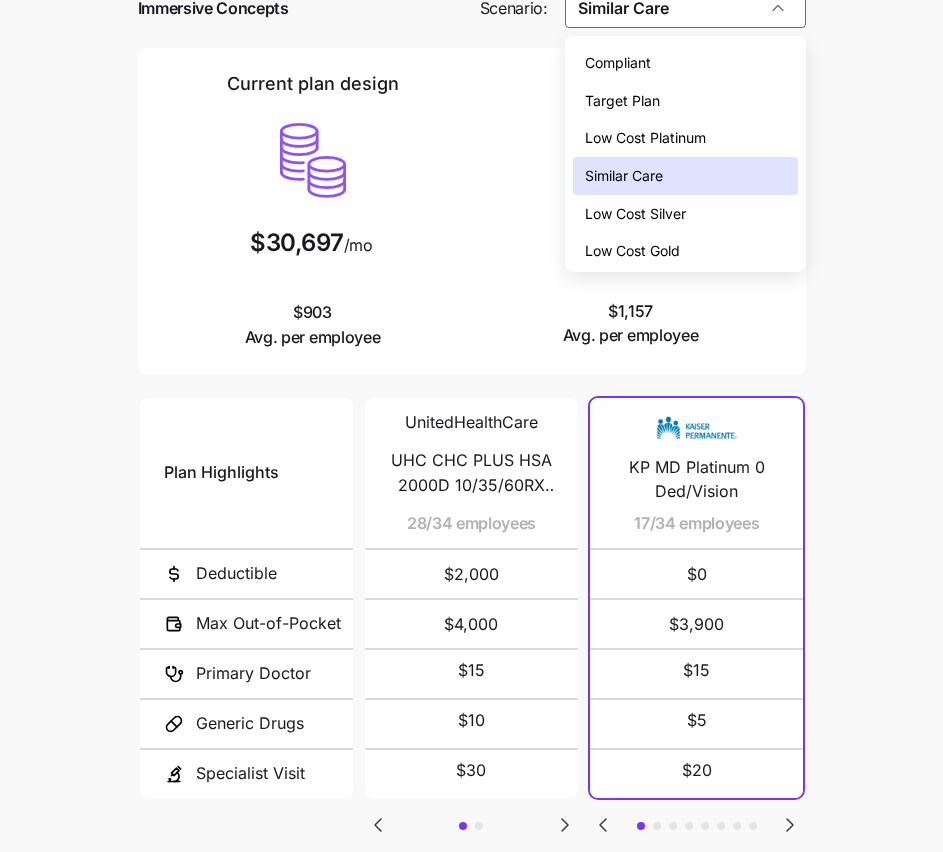 click on "Target Plan" at bounding box center (685, 101) 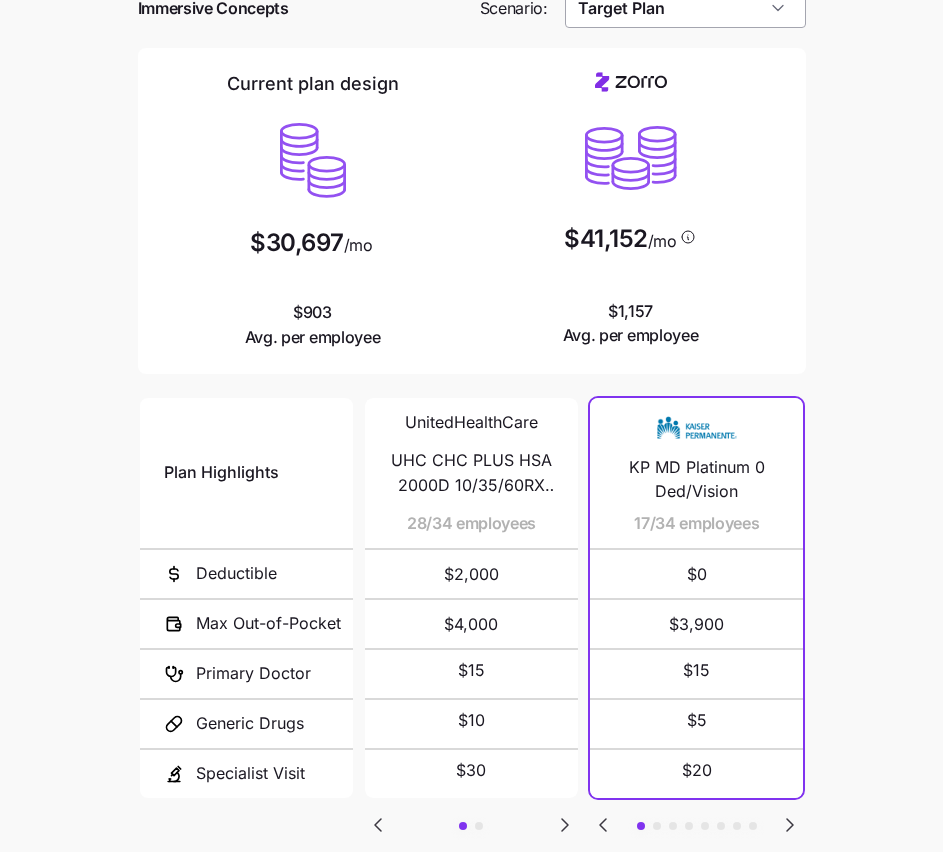 click on "Target Plan" at bounding box center [685, 8] 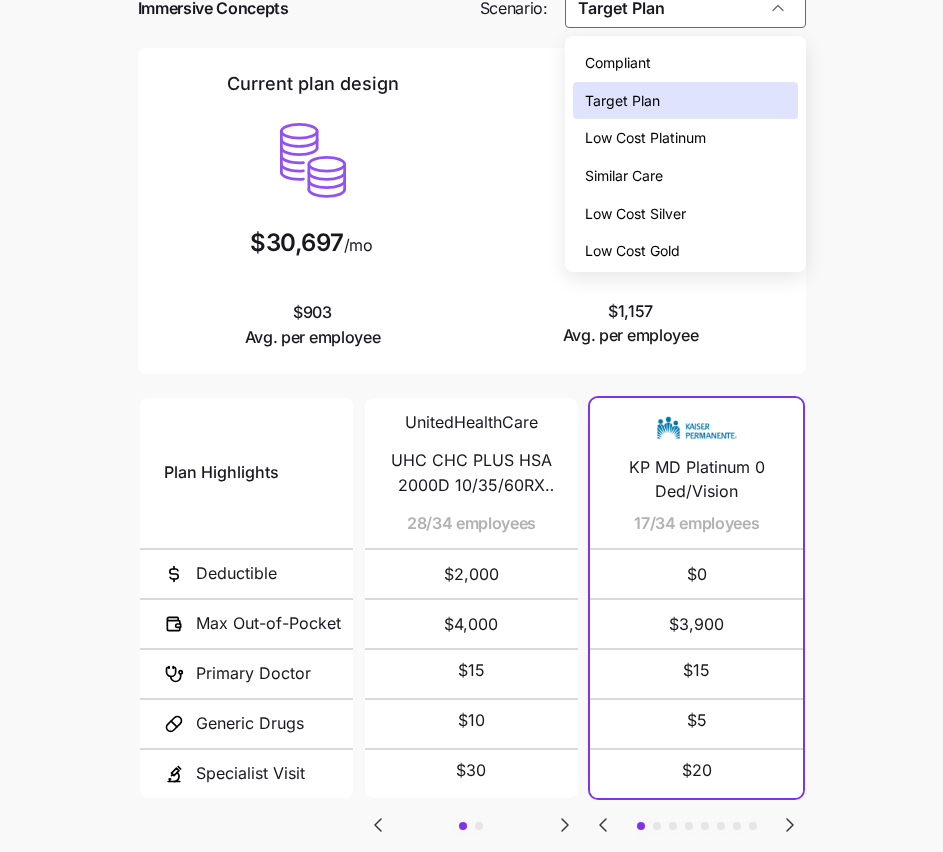 click on "Compliant" at bounding box center [685, 63] 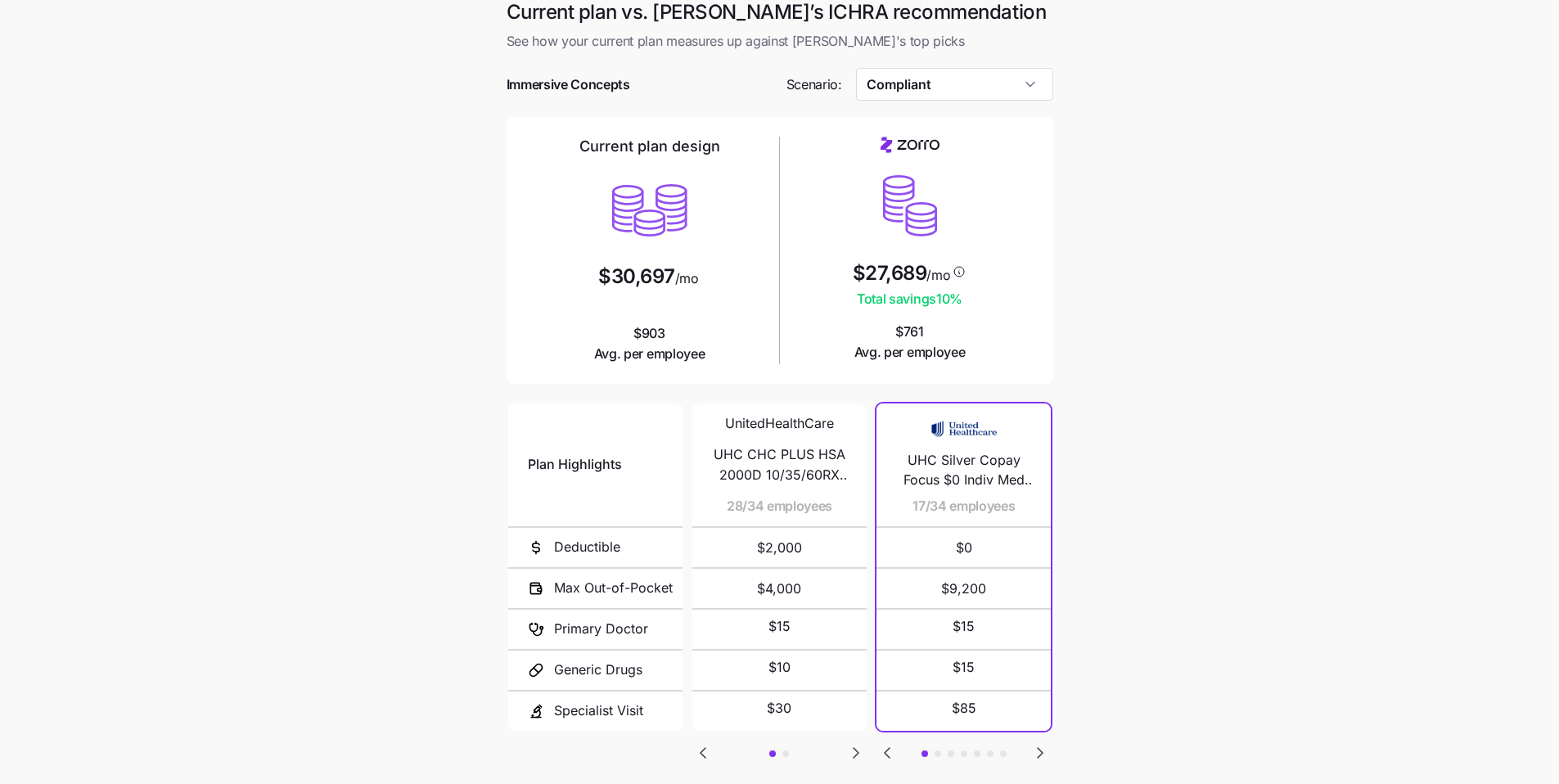 scroll, scrollTop: 10, scrollLeft: 0, axis: vertical 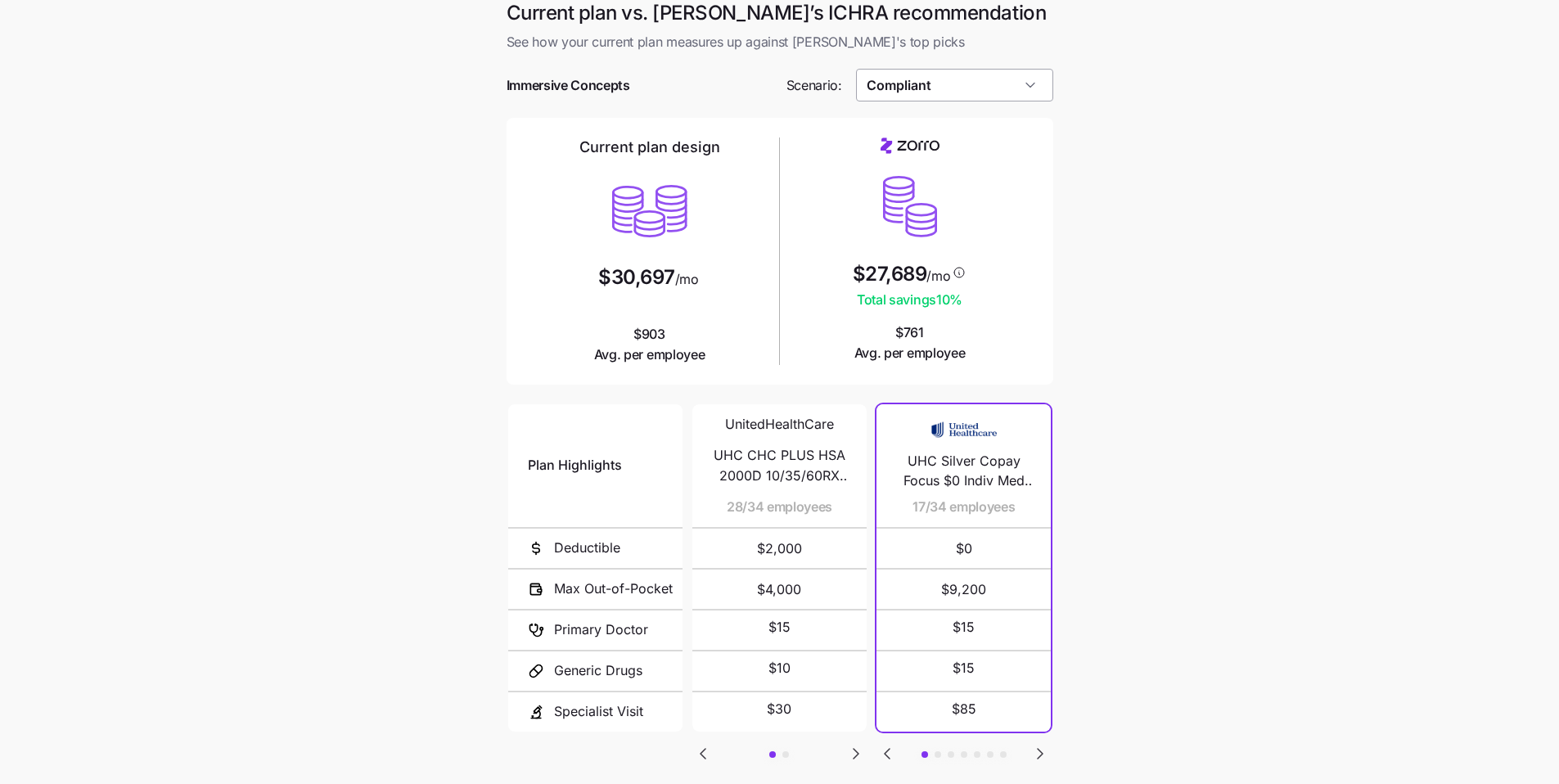 click on "Compliant" at bounding box center (954, 85) 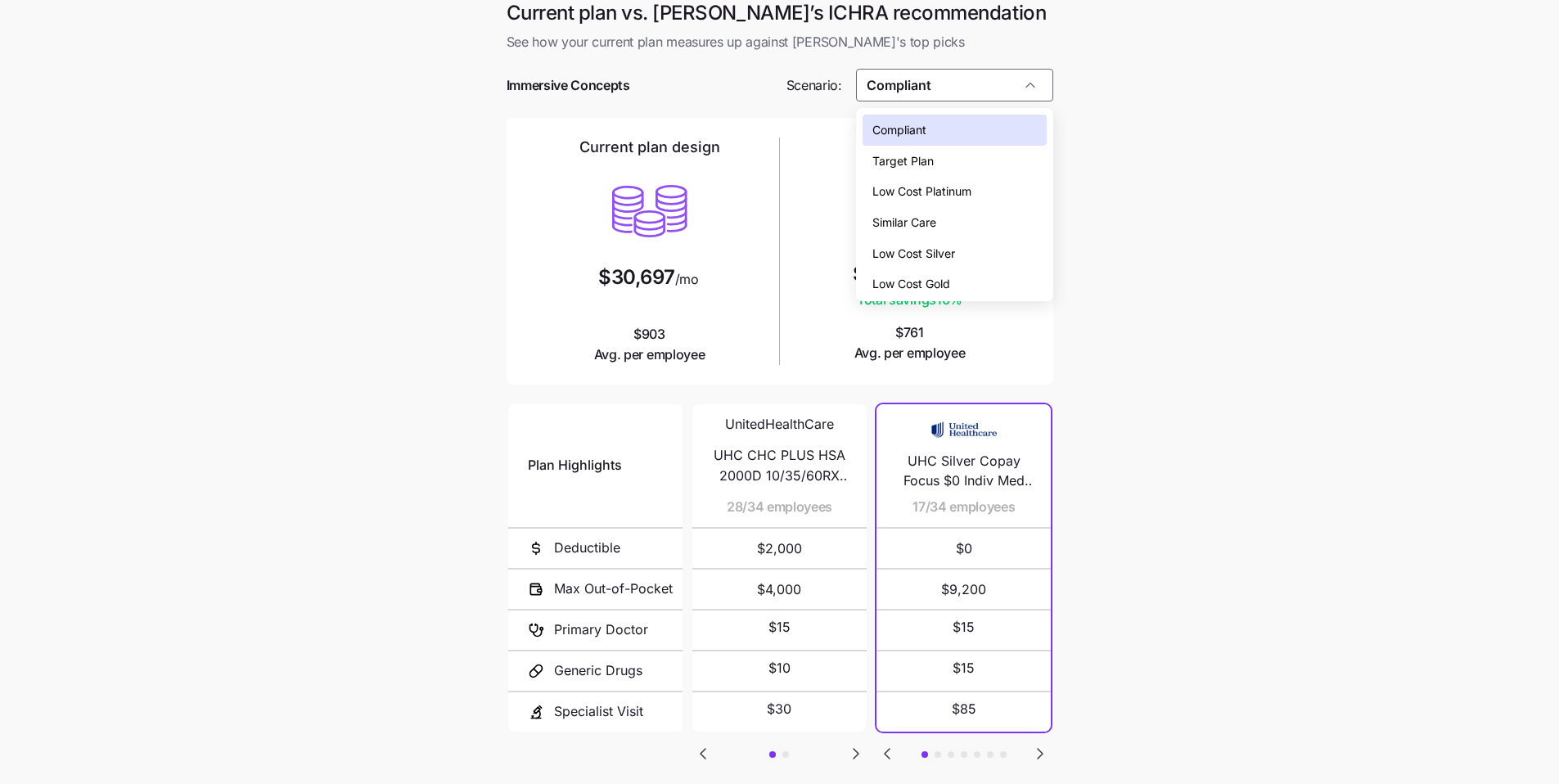 click on "Compliant" at bounding box center [954, 130] 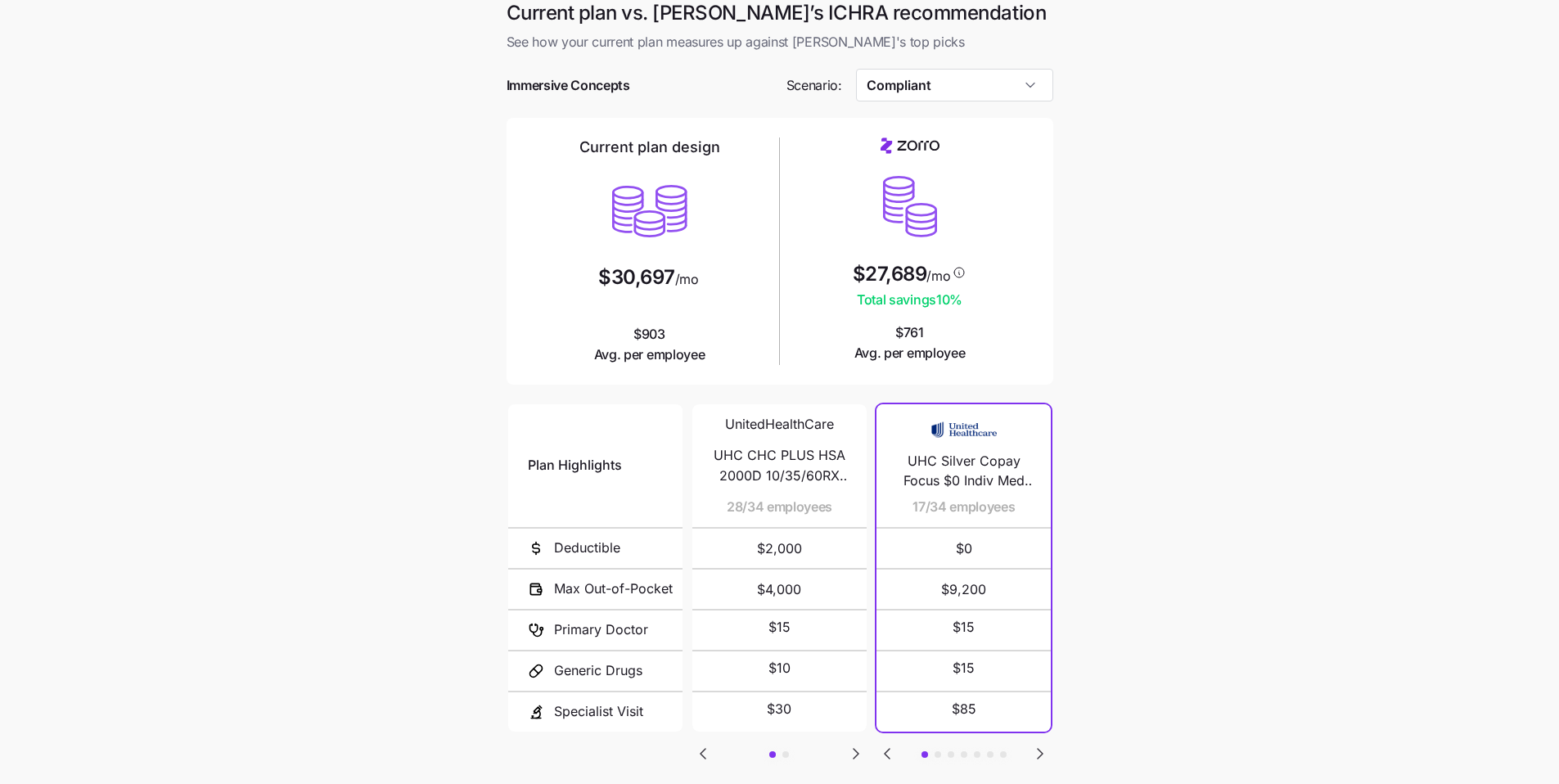 scroll, scrollTop: 13, scrollLeft: 0, axis: vertical 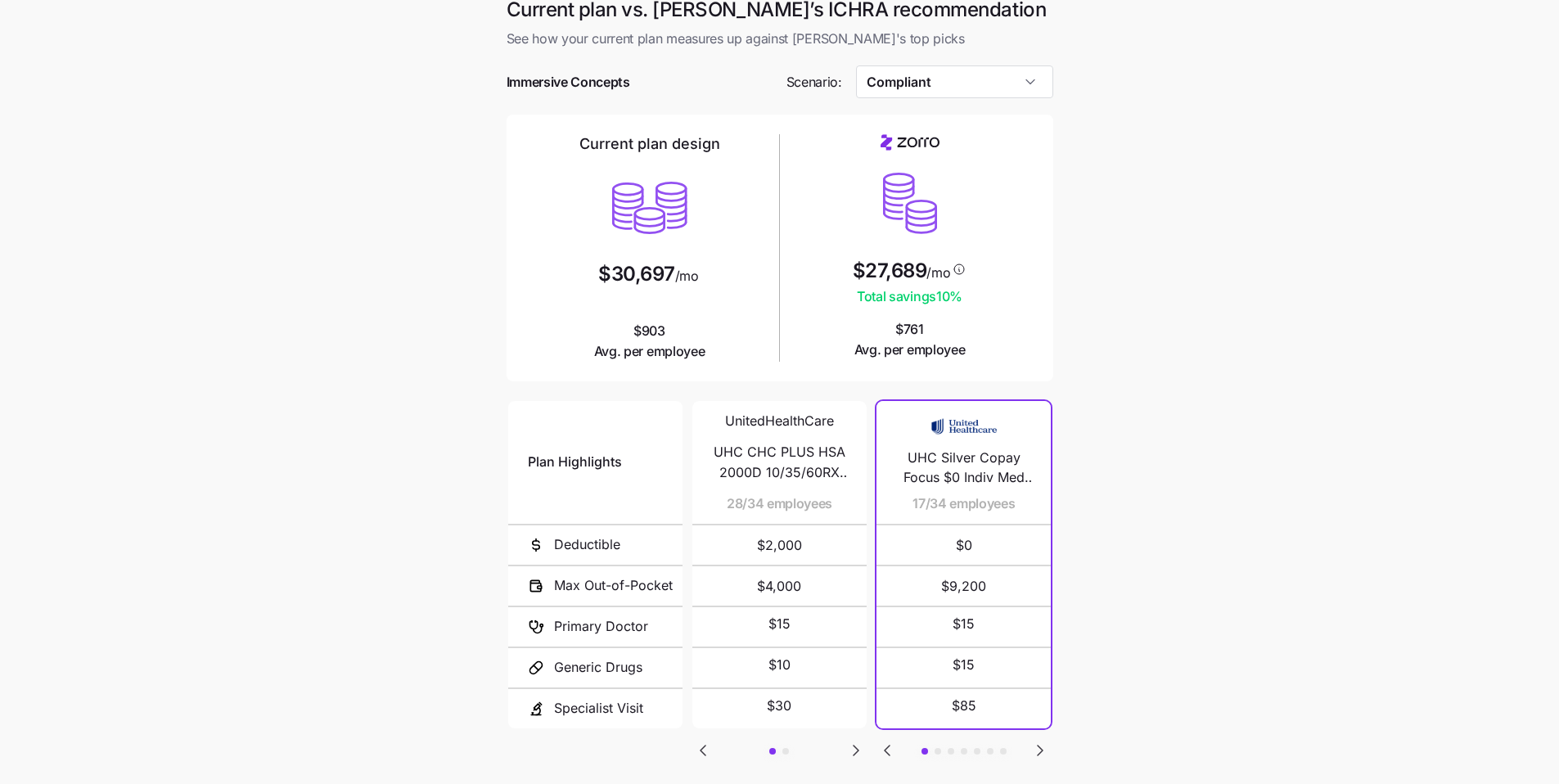 click 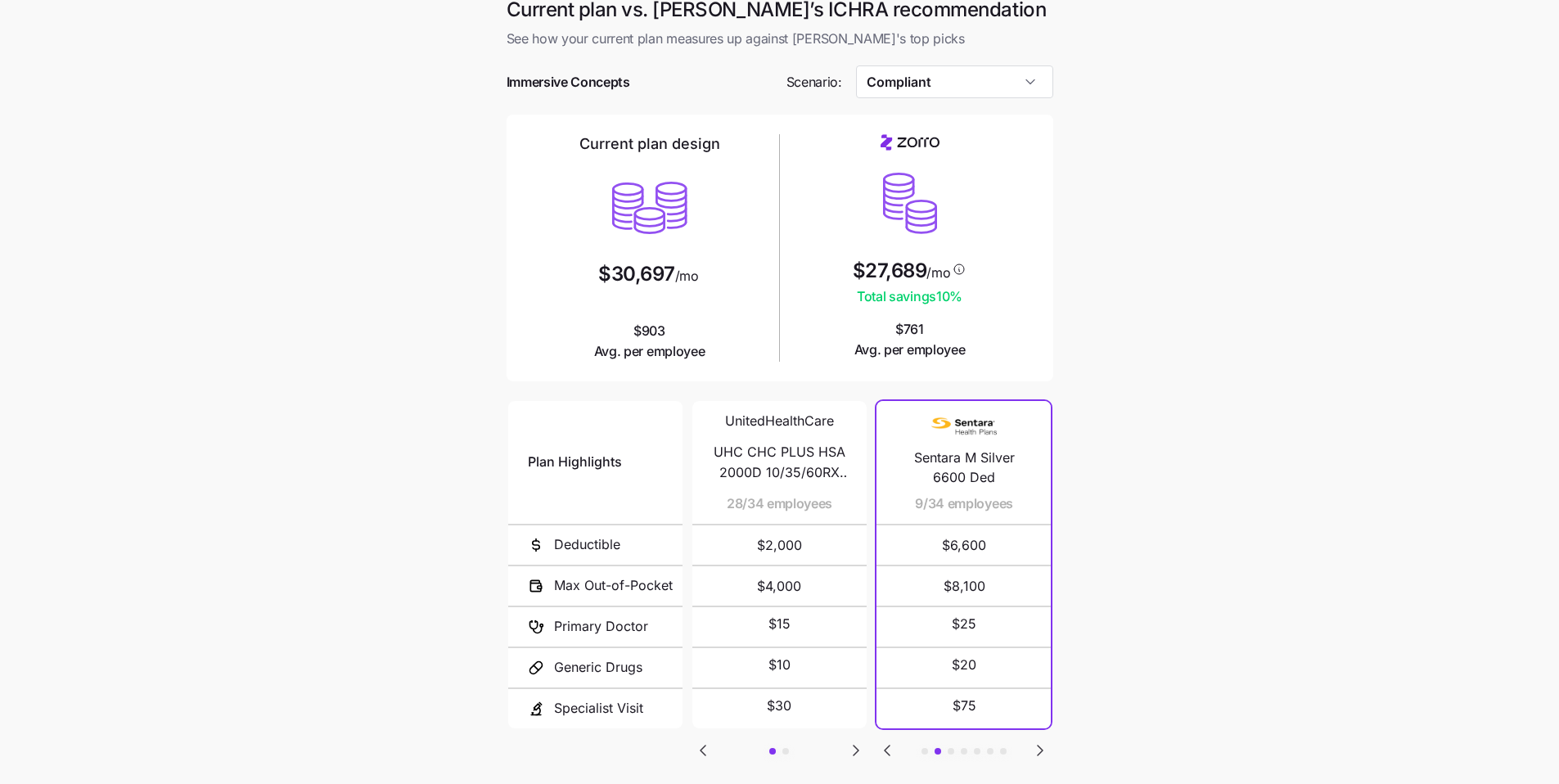 click 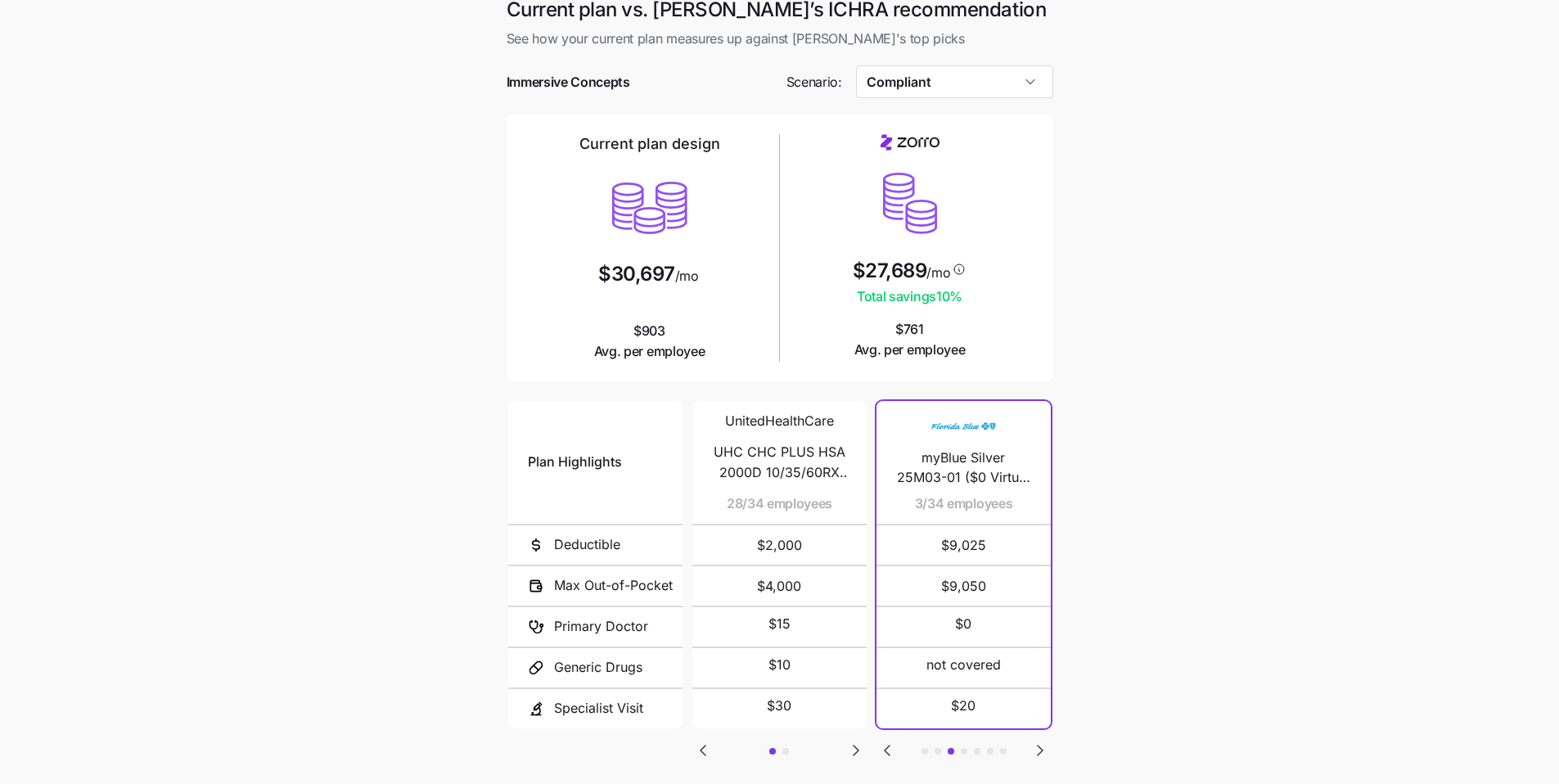 click 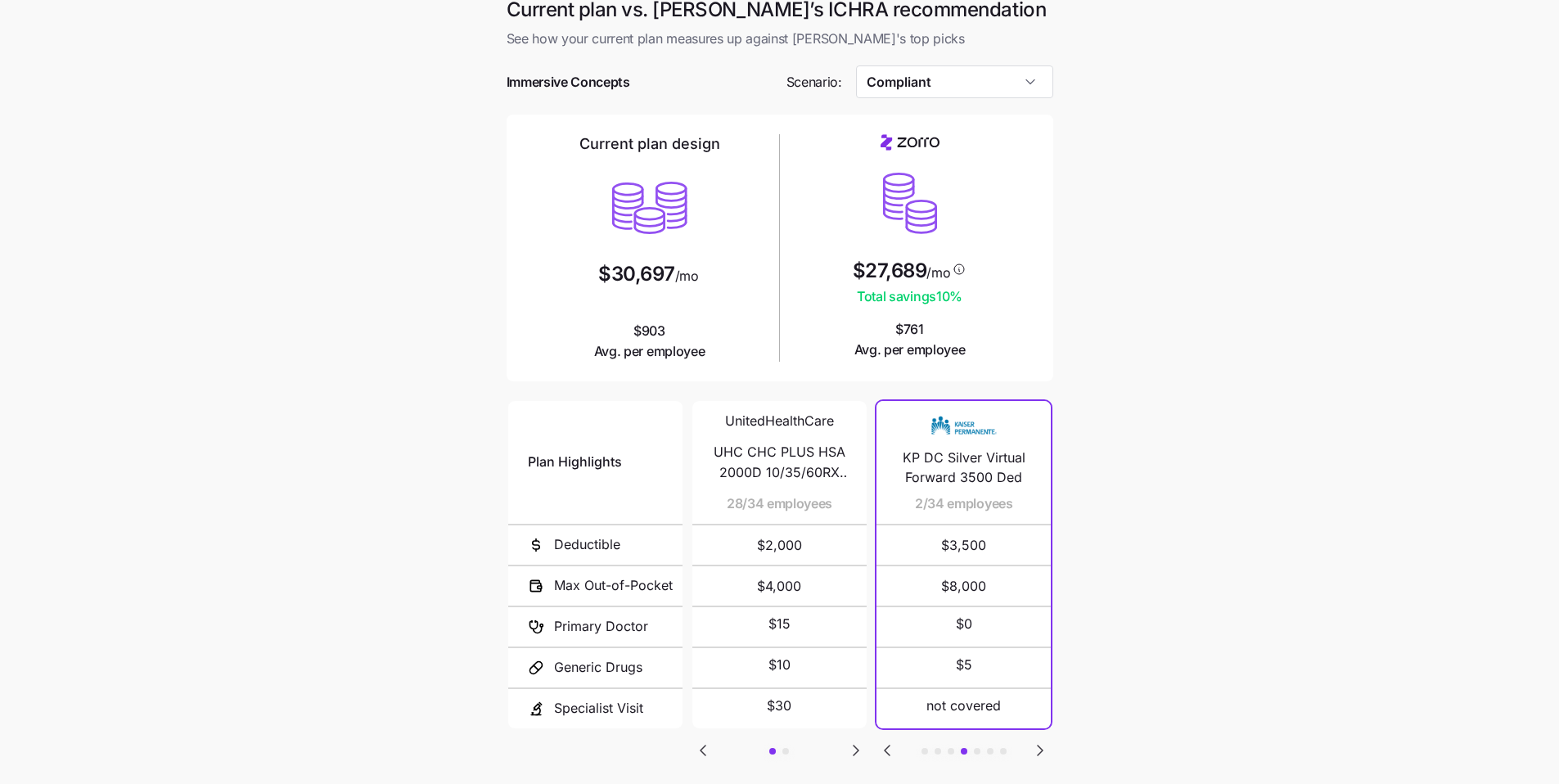 click 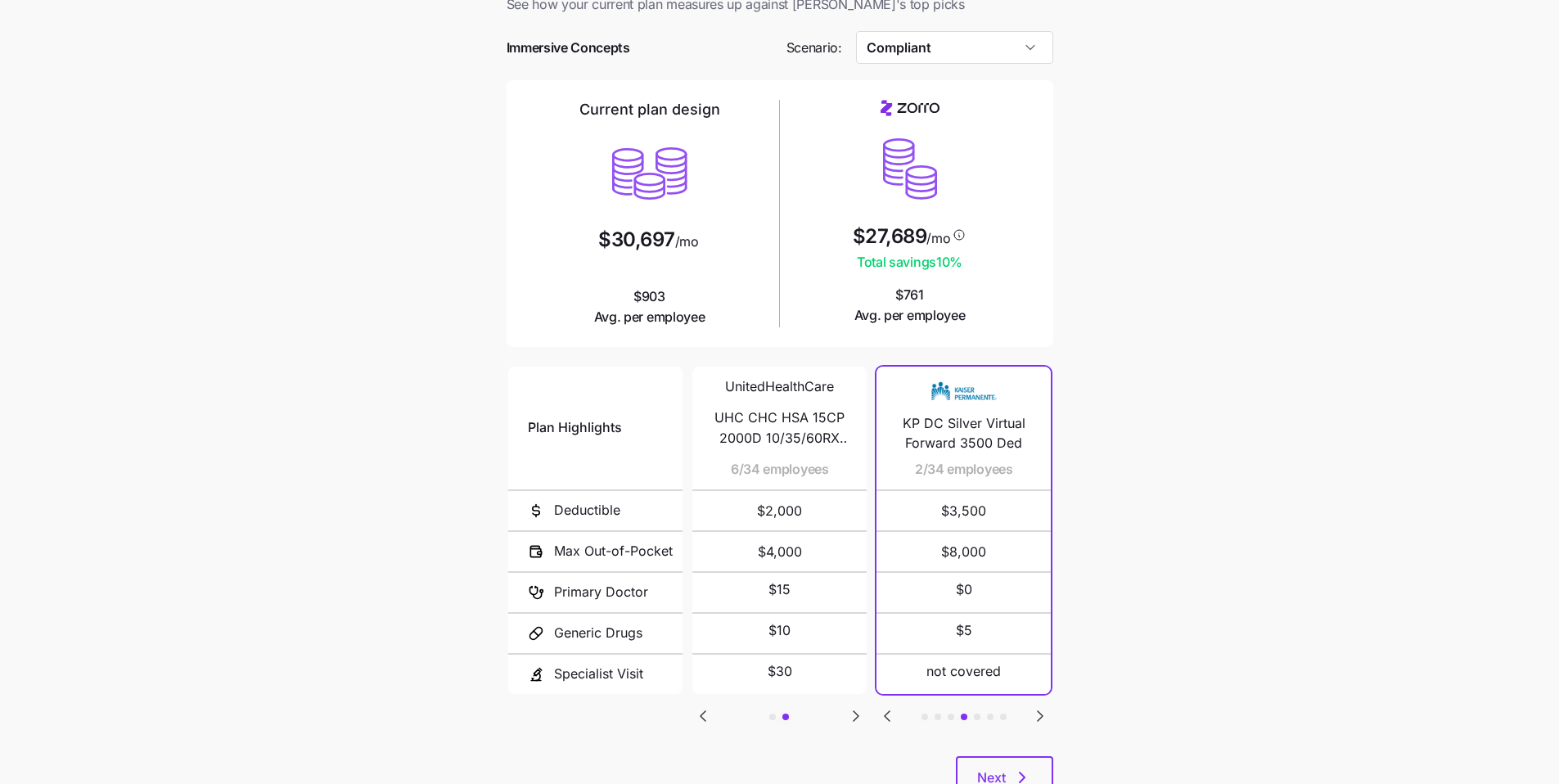 scroll, scrollTop: 63, scrollLeft: 0, axis: vertical 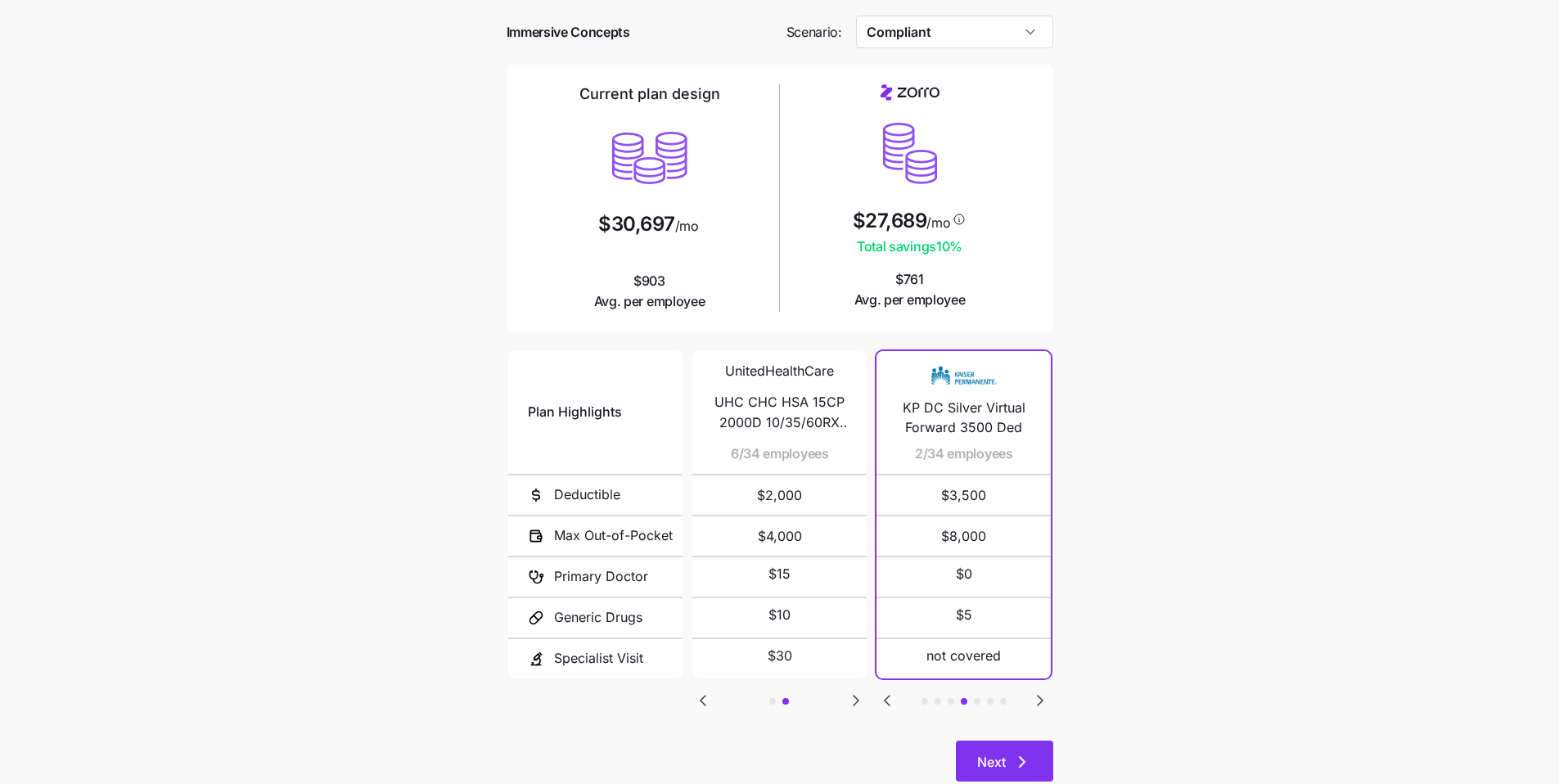 click on "Next" at bounding box center (1004, 761) 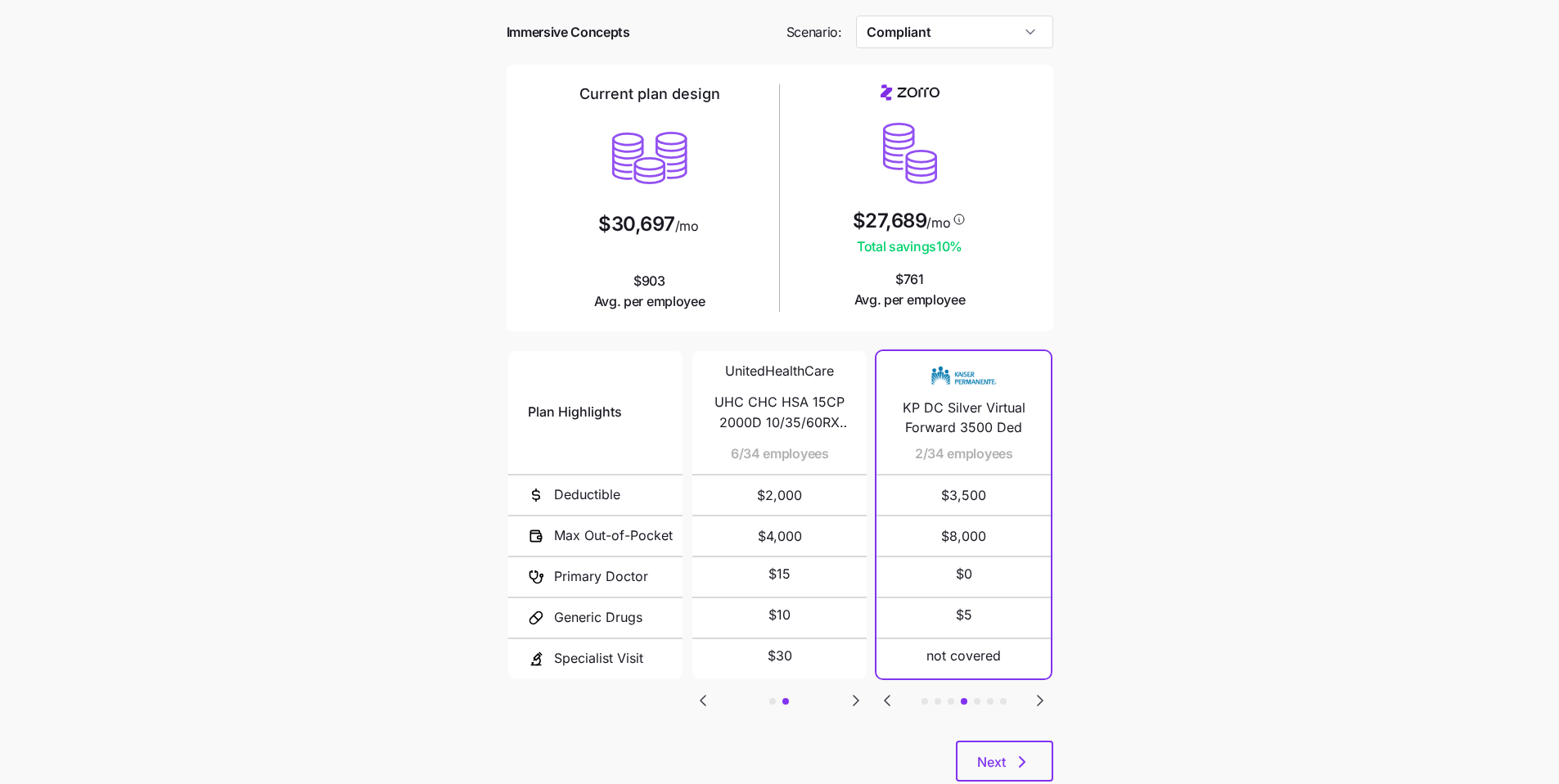 scroll, scrollTop: 0, scrollLeft: 0, axis: both 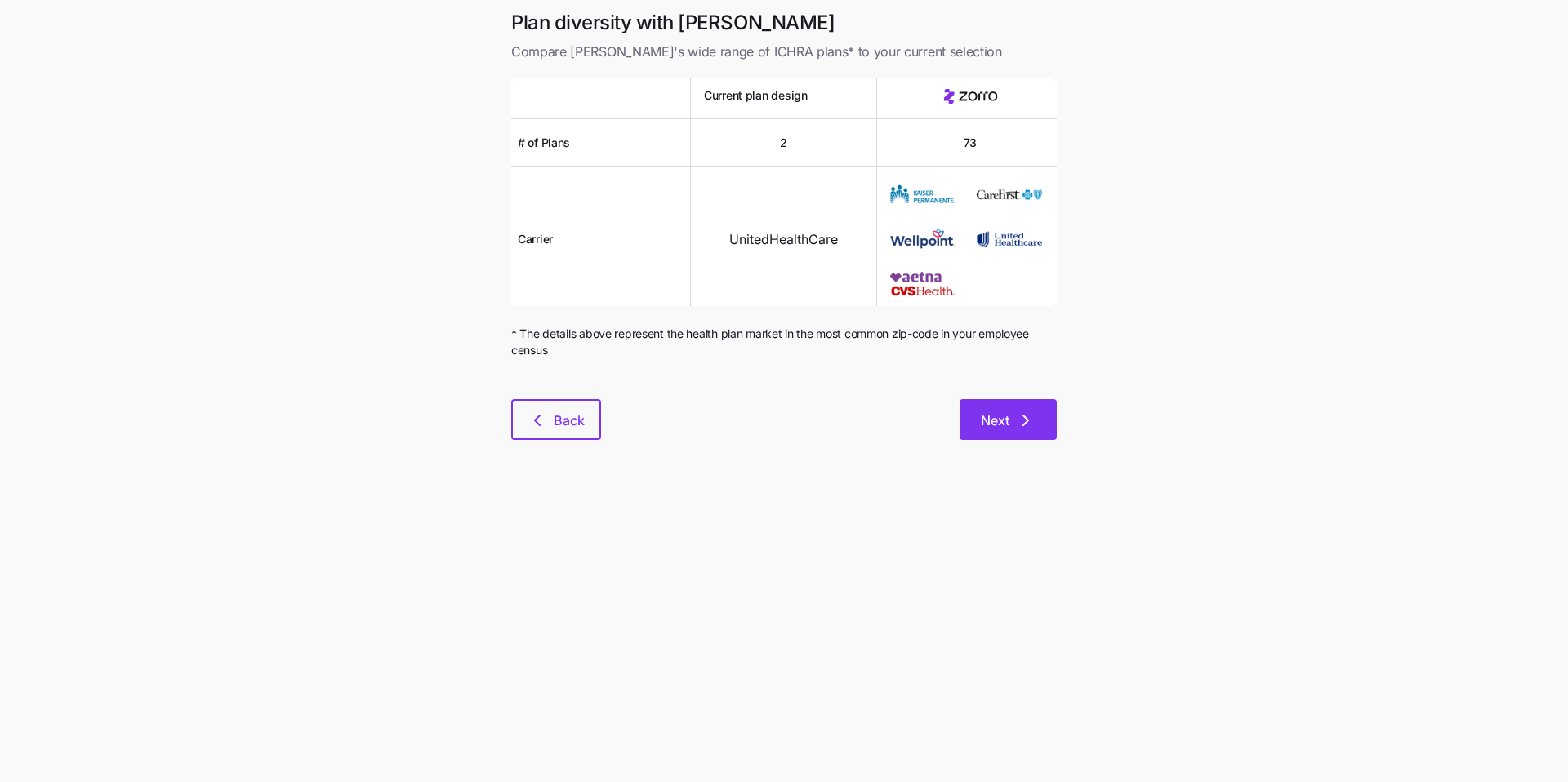 click on "Next" at bounding box center (1008, 420) 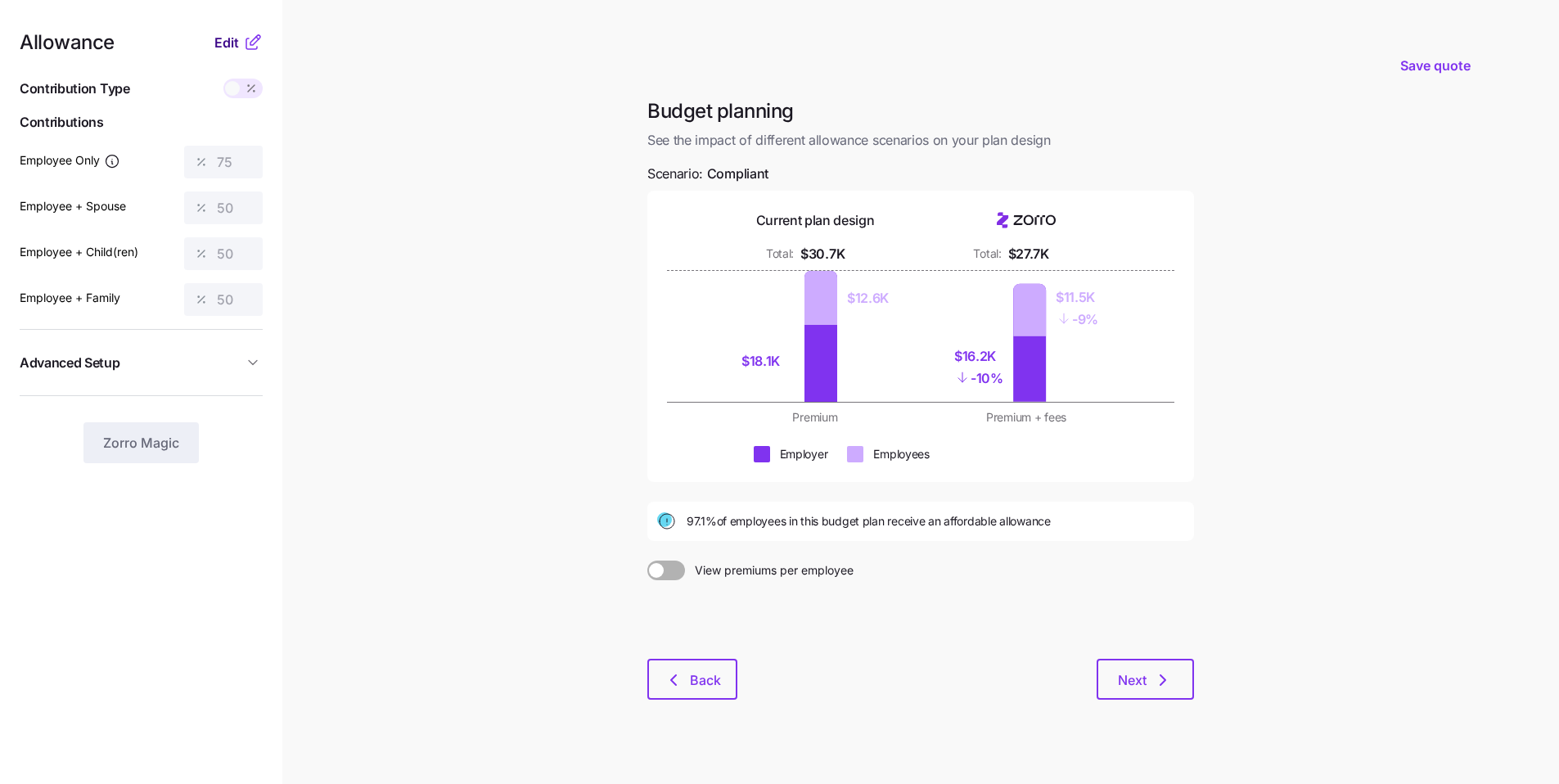 click on "Edit" at bounding box center (227, 43) 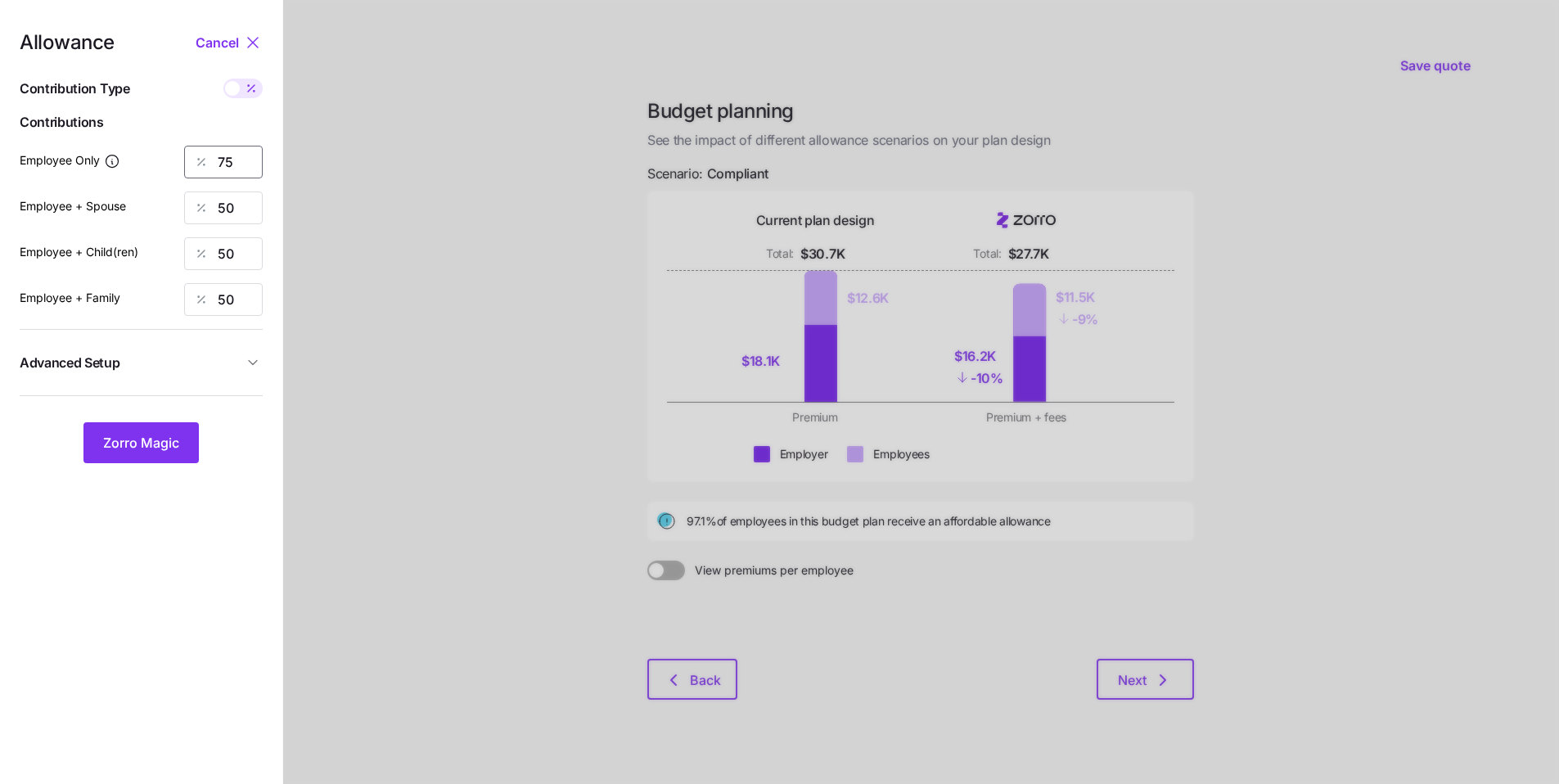 click on "75" at bounding box center [223, 162] 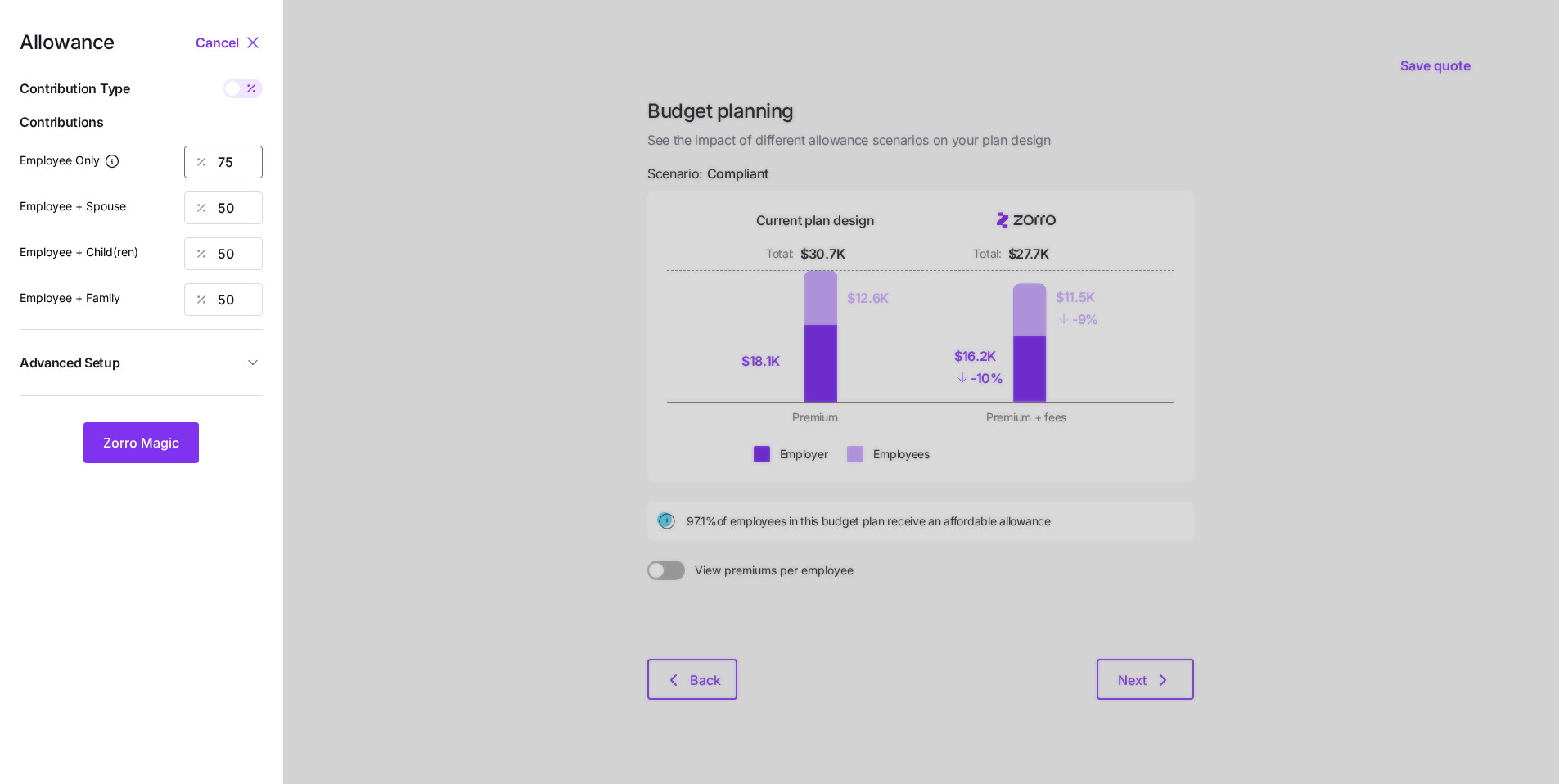 type on "7" 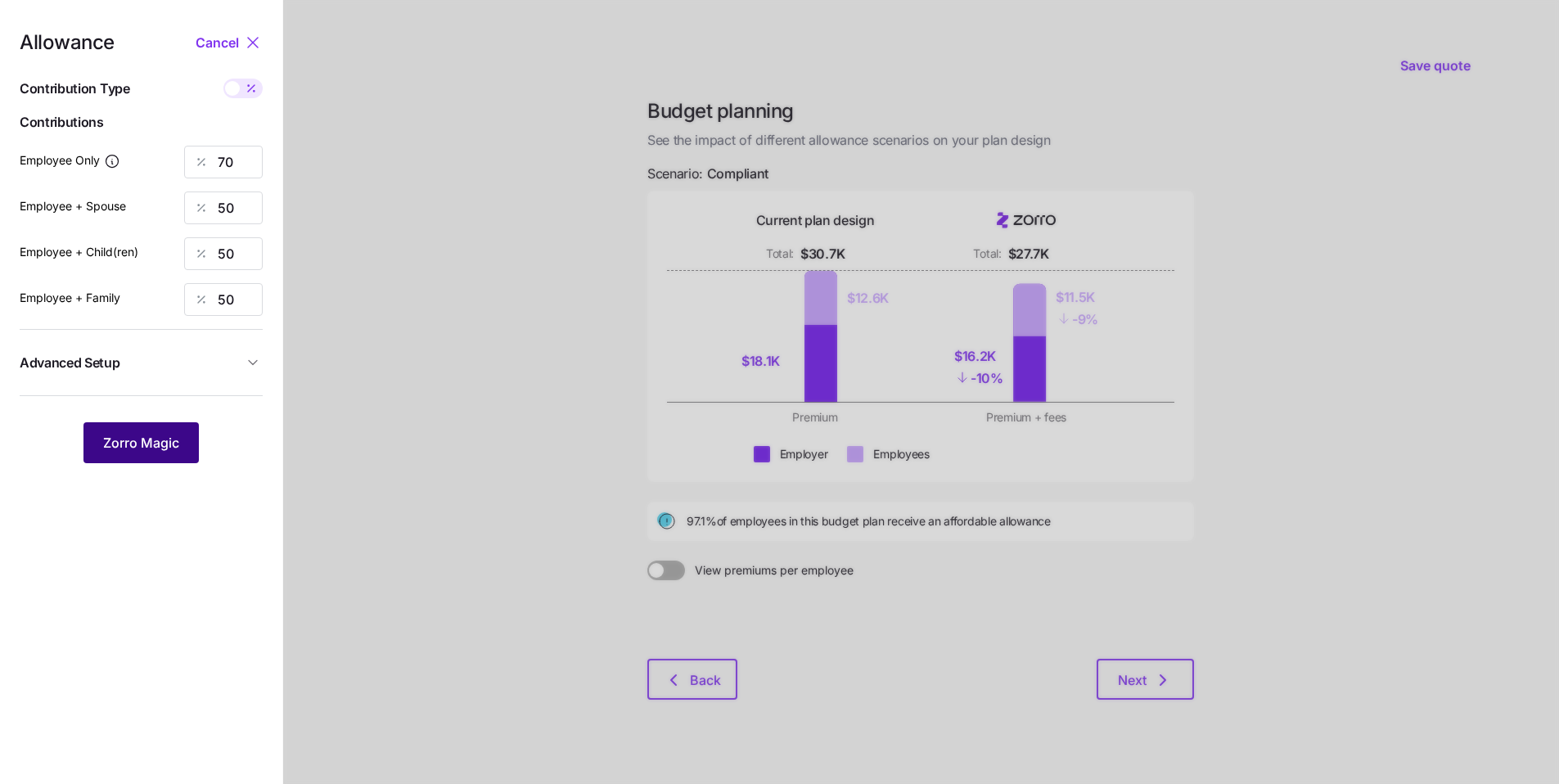 click on "Zorro Magic" at bounding box center [141, 443] 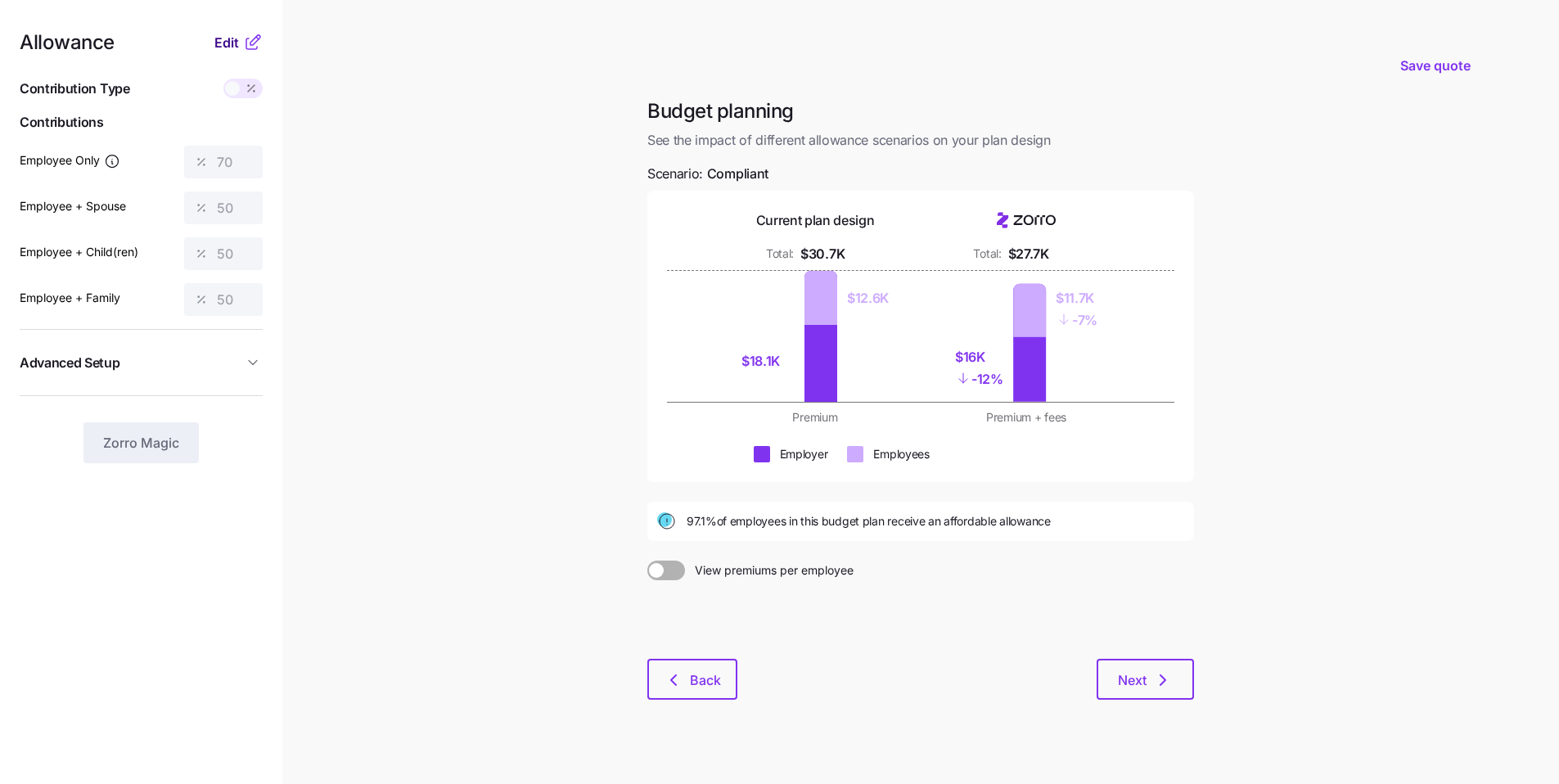 click on "Edit" at bounding box center (227, 43) 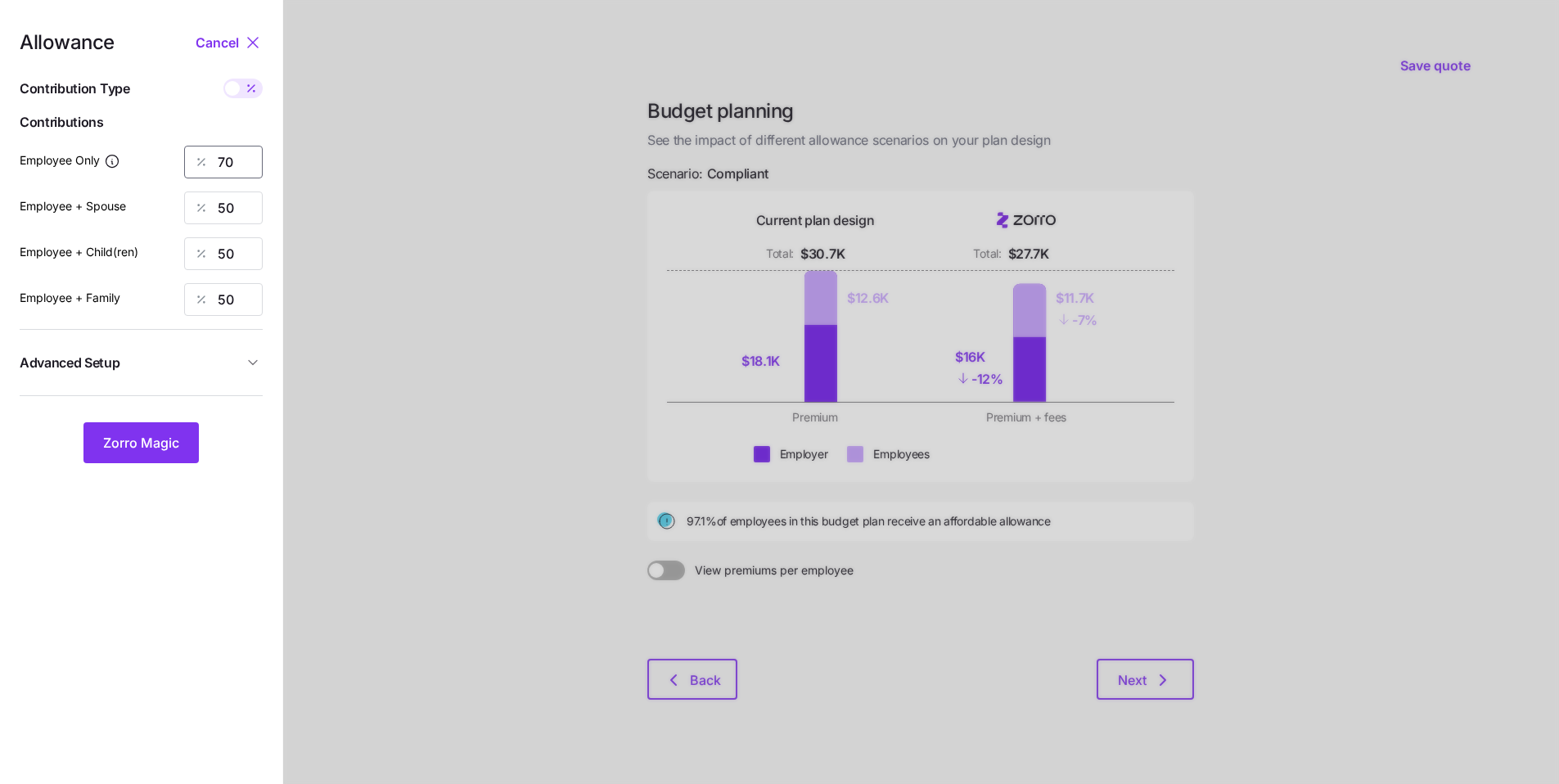 drag, startPoint x: 240, startPoint y: 166, endPoint x: 196, endPoint y: 164, distance: 44.045431 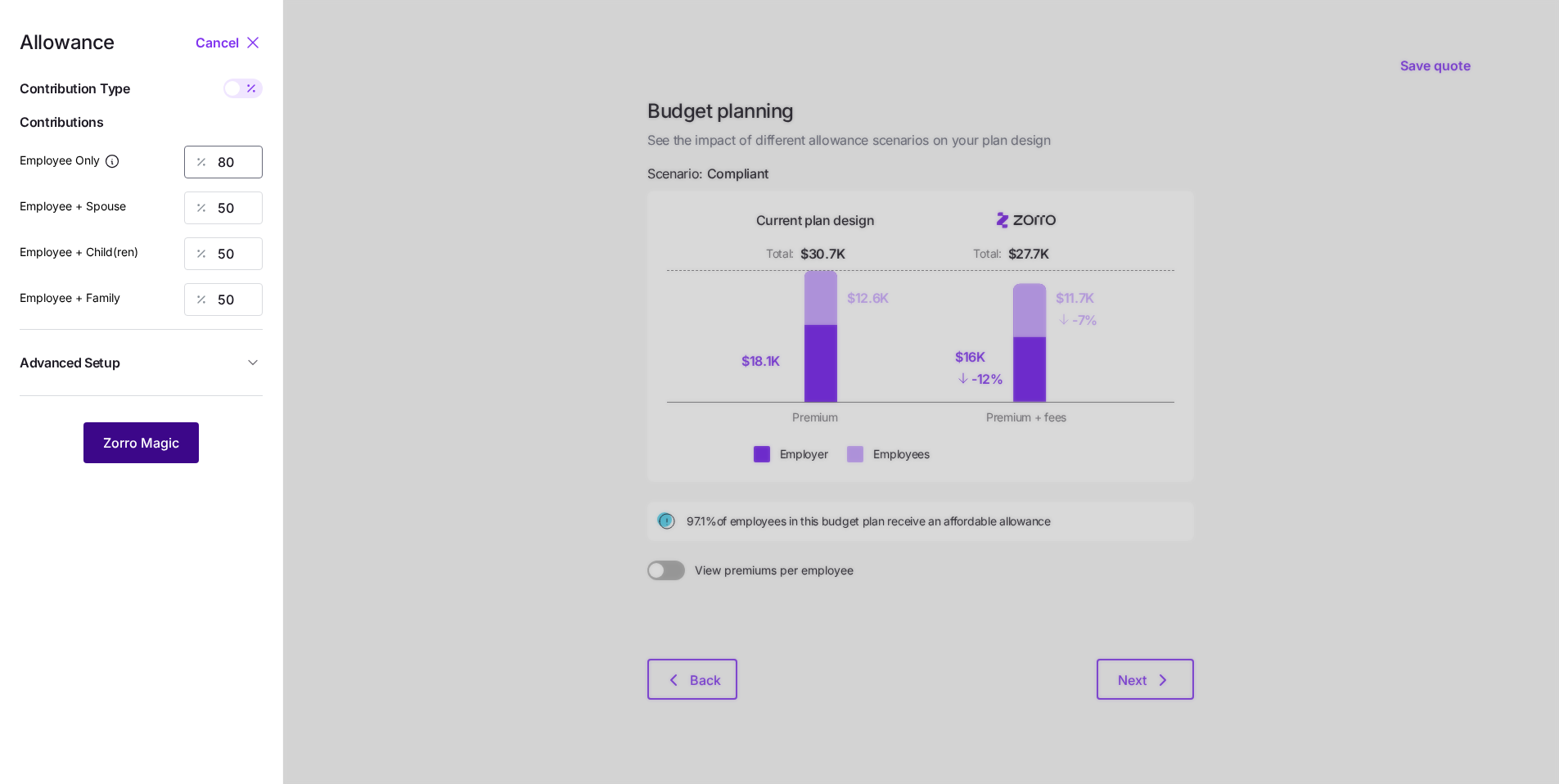 type on "80" 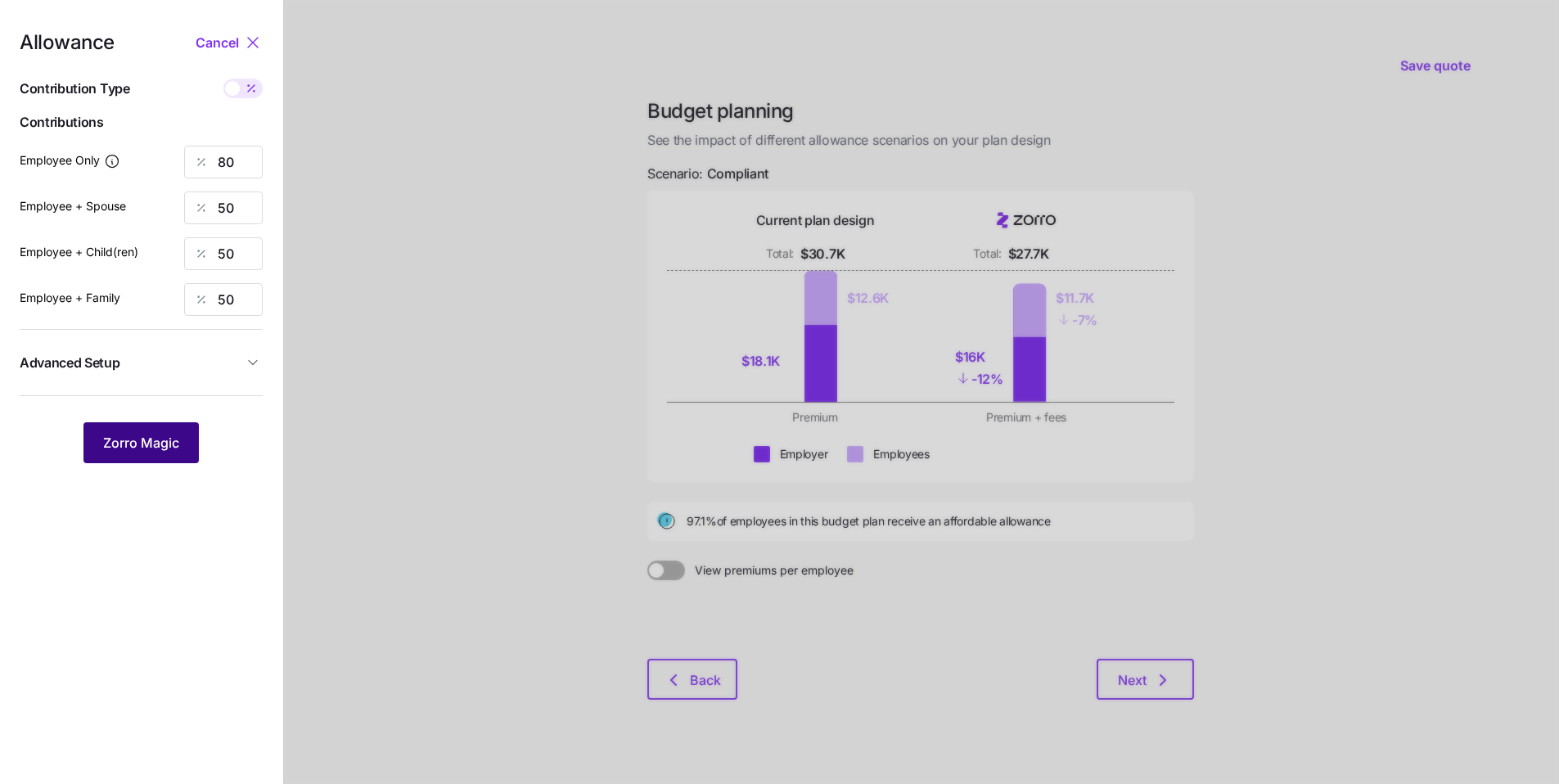 click on "Zorro Magic" at bounding box center (141, 443) 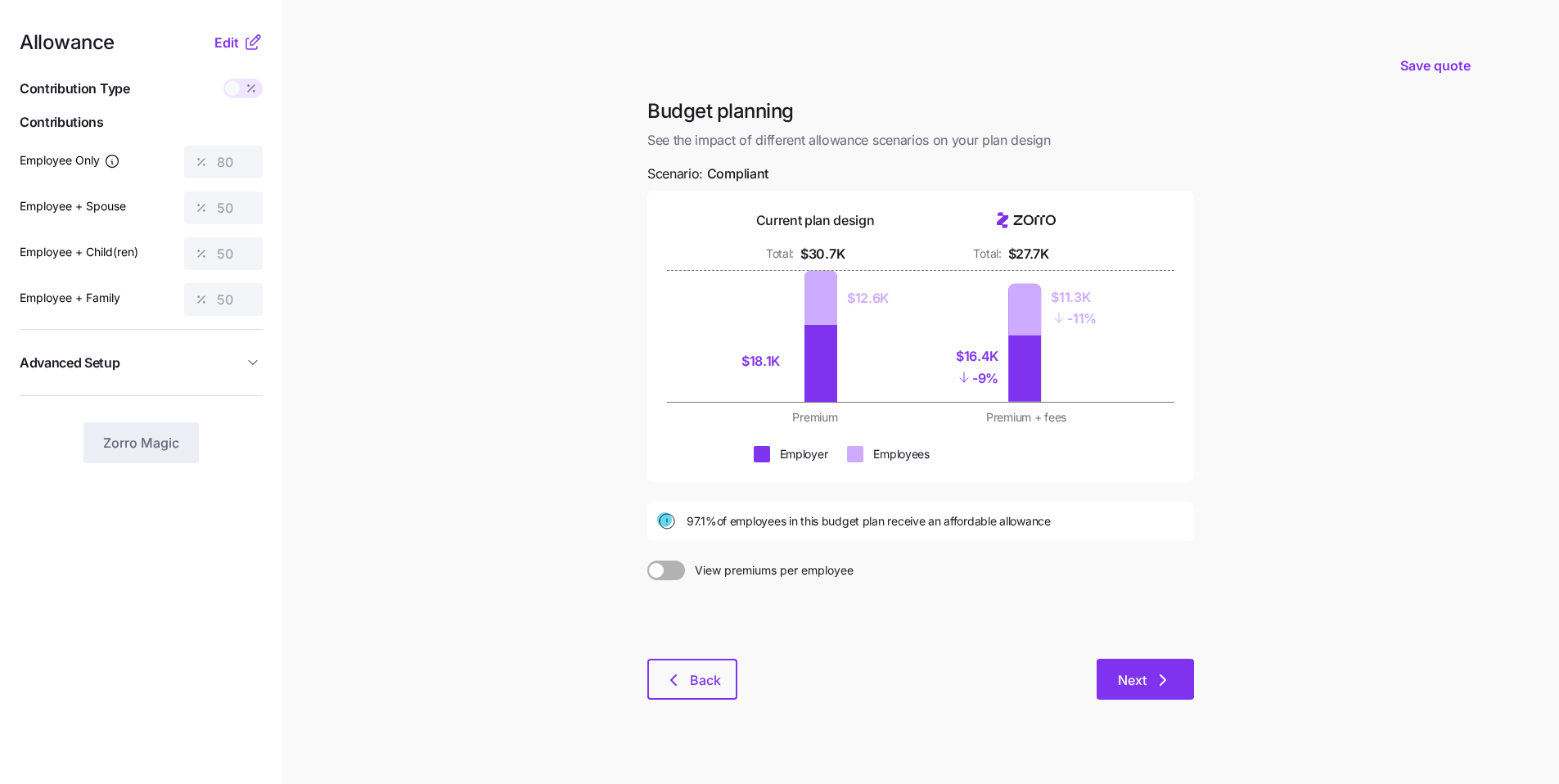 click on "Next" at bounding box center [1132, 680] 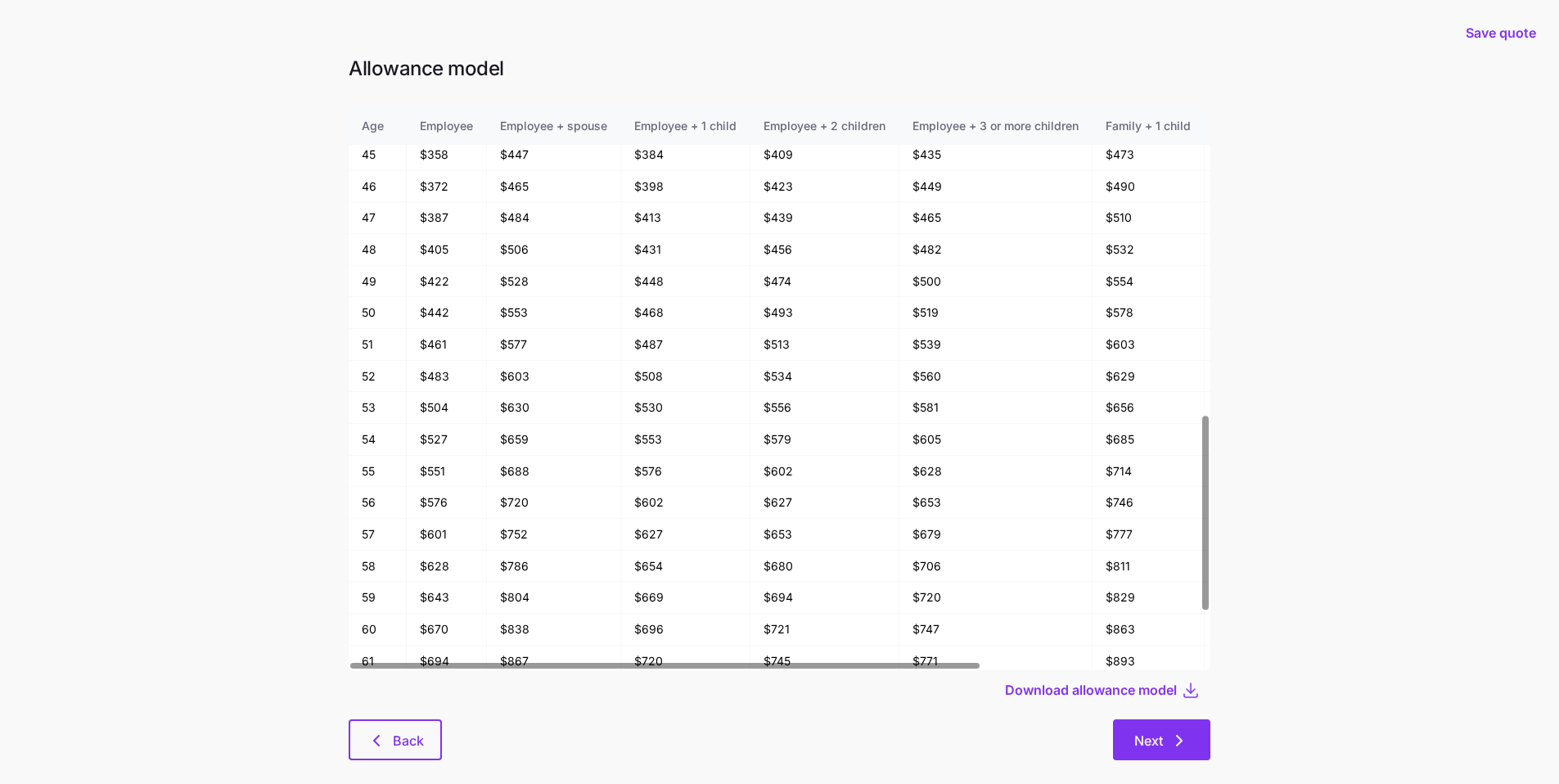 scroll, scrollTop: 897, scrollLeft: 0, axis: vertical 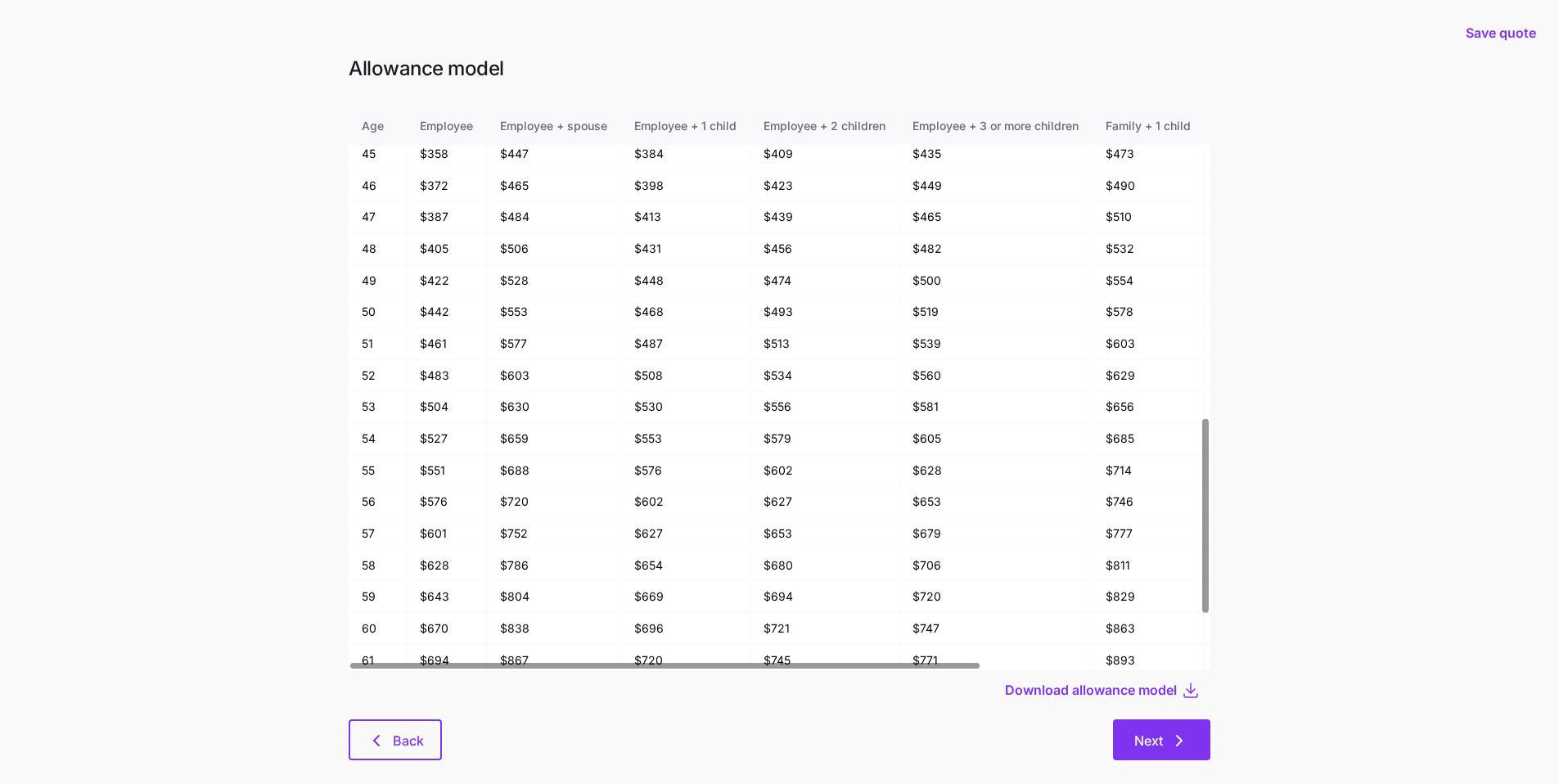 click 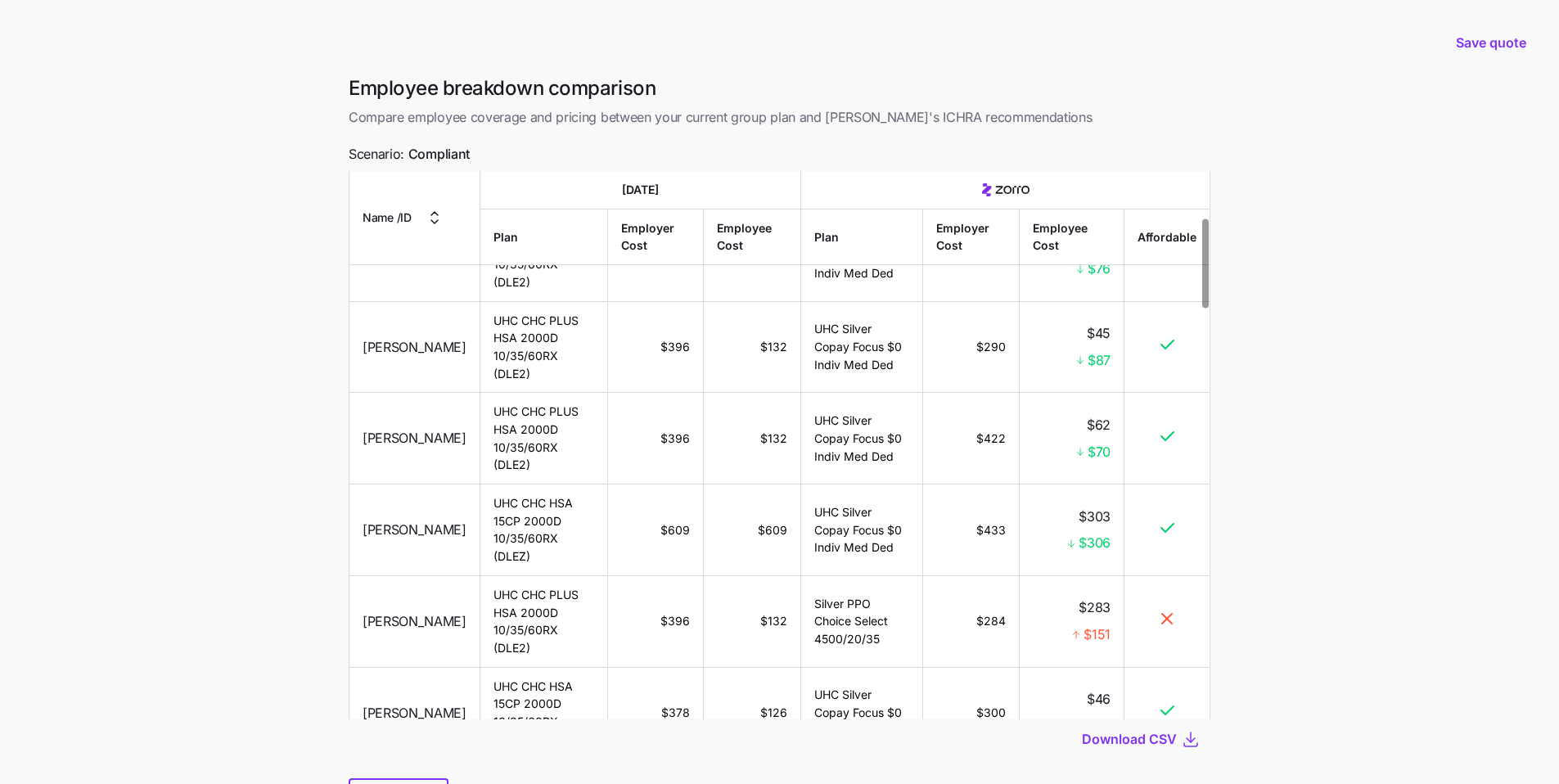 scroll, scrollTop: 285, scrollLeft: 0, axis: vertical 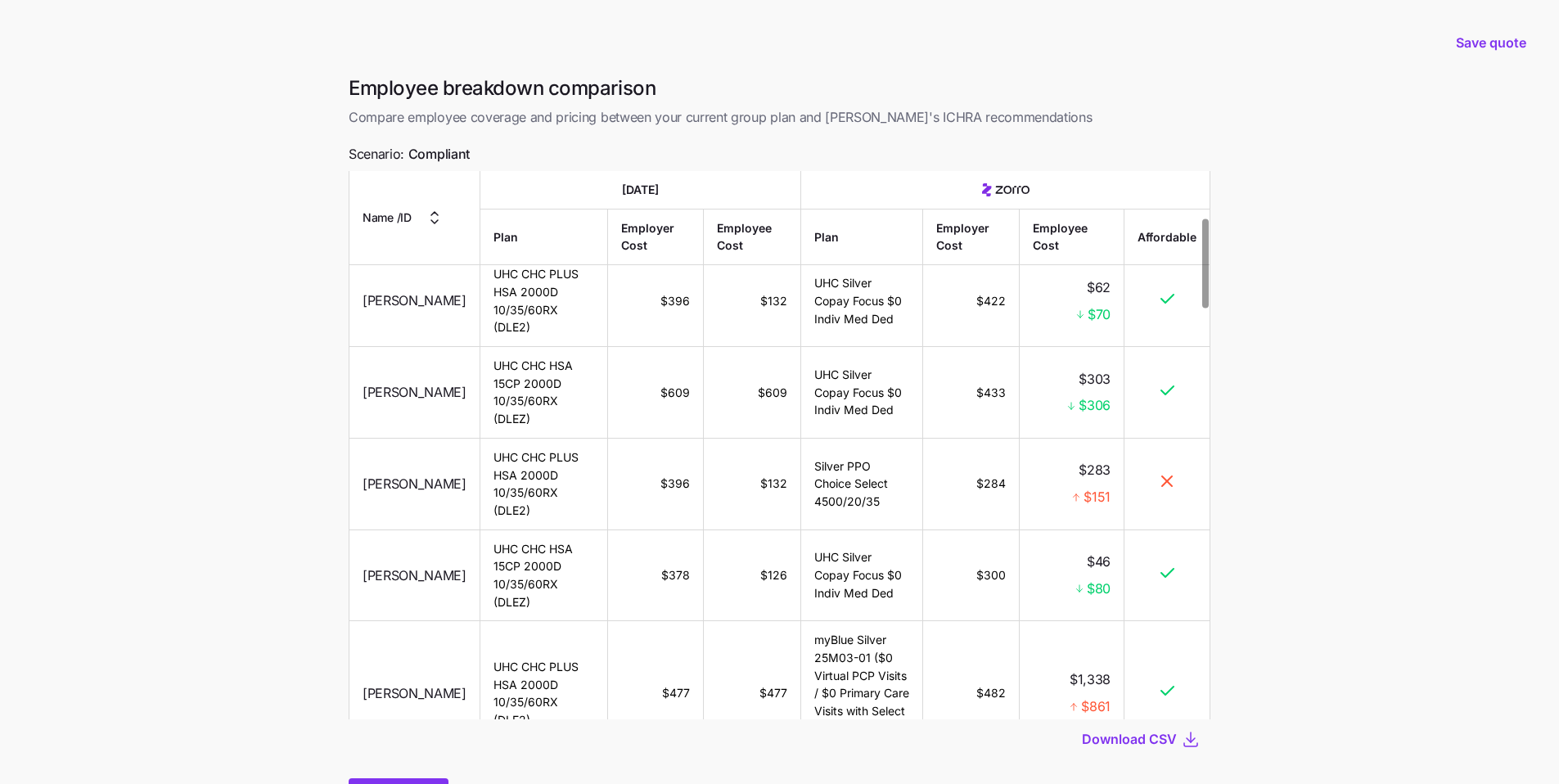 click on "Back" at bounding box center [399, 799] 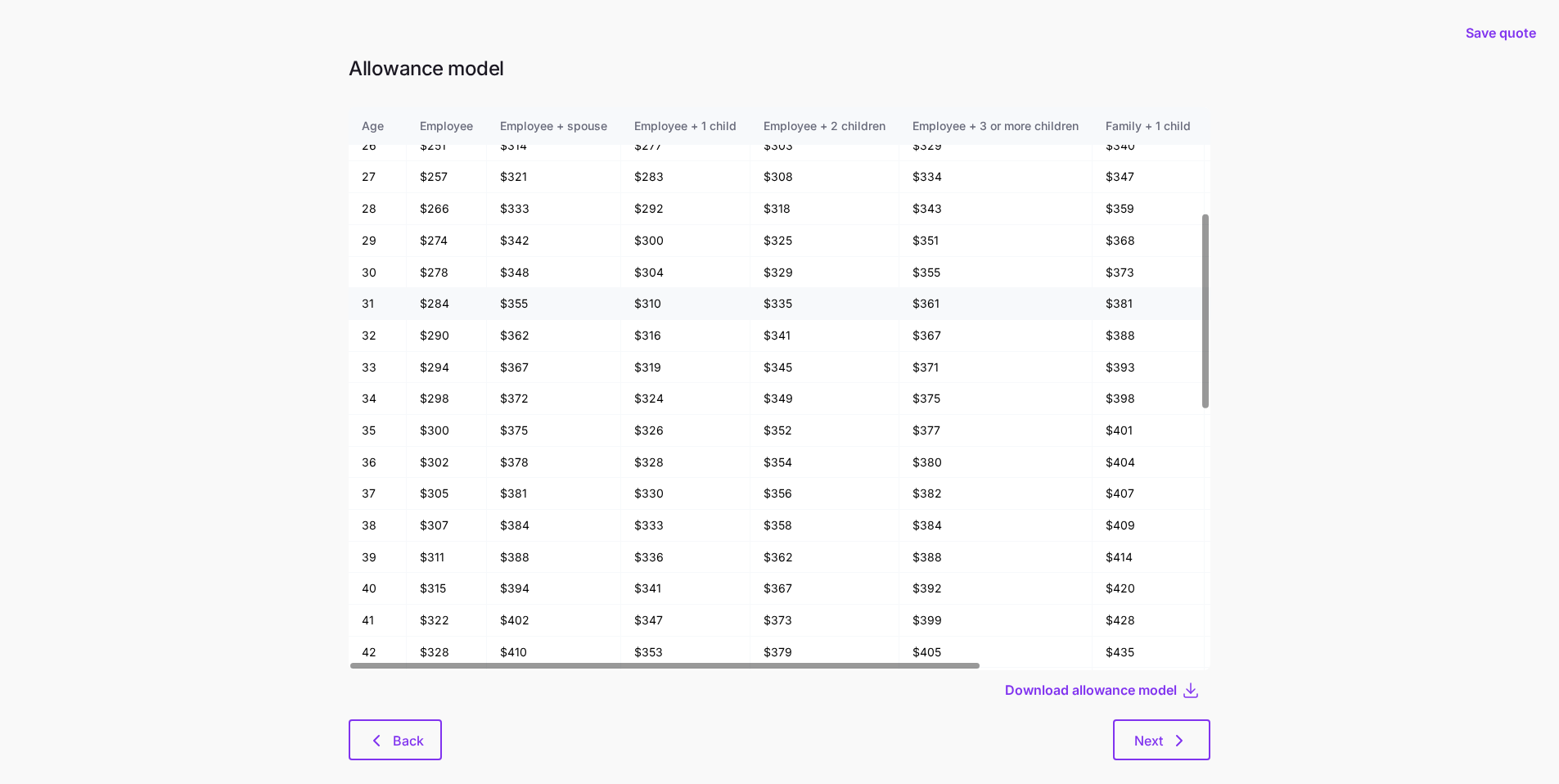 scroll, scrollTop: 300, scrollLeft: 0, axis: vertical 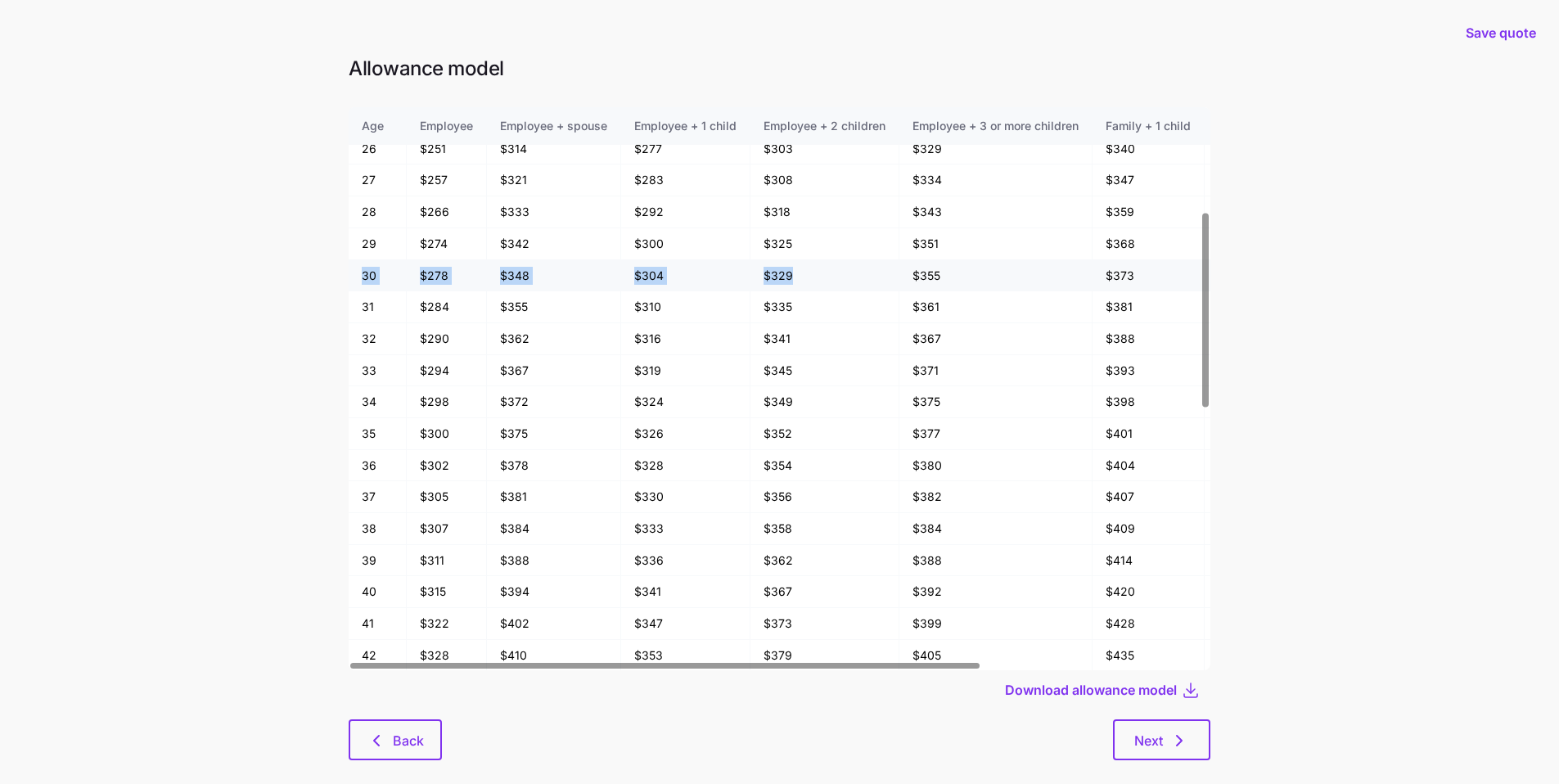 drag, startPoint x: 363, startPoint y: 275, endPoint x: 768, endPoint y: 290, distance: 405.27768 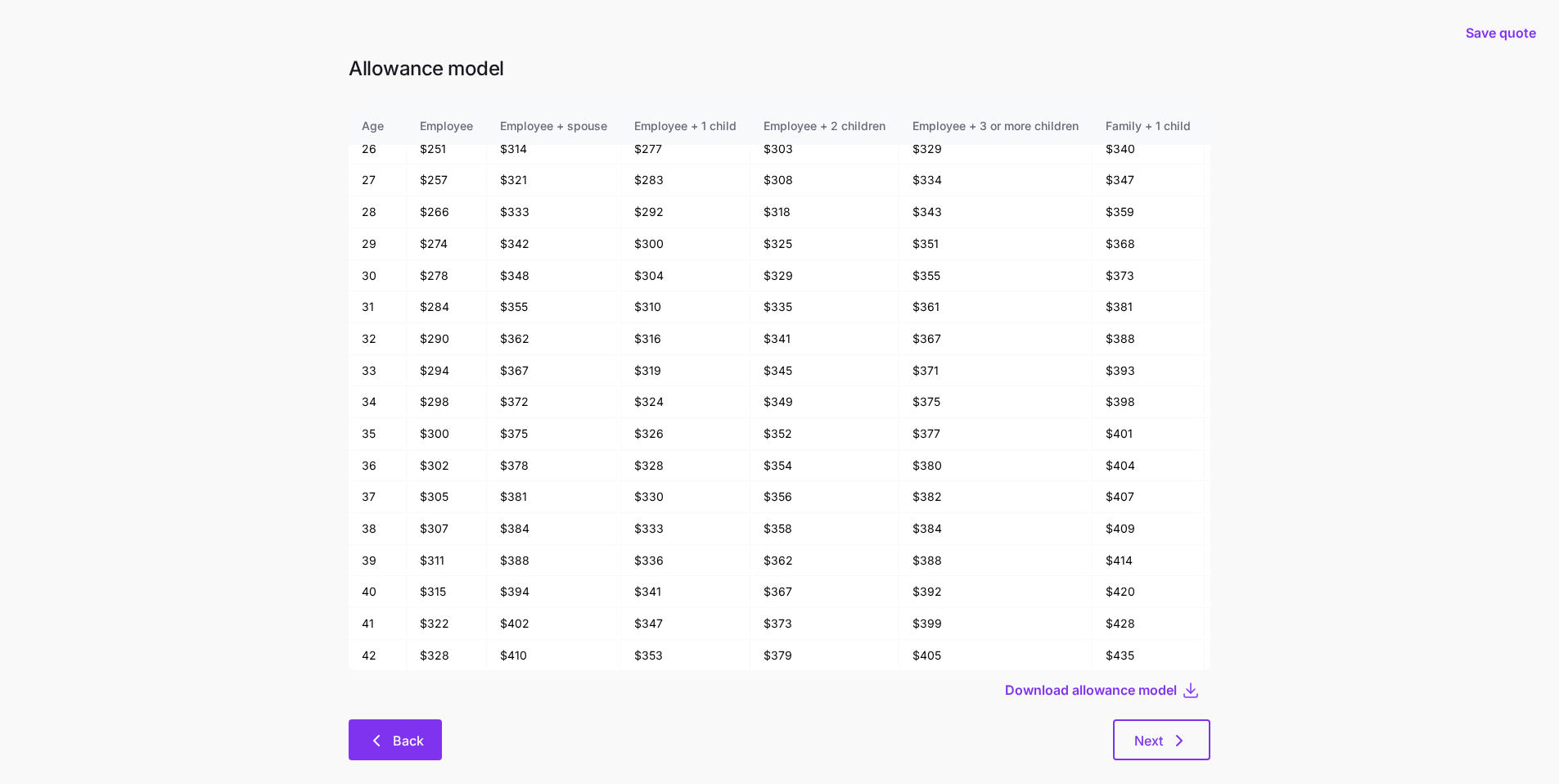 click on "Back" at bounding box center (395, 740) 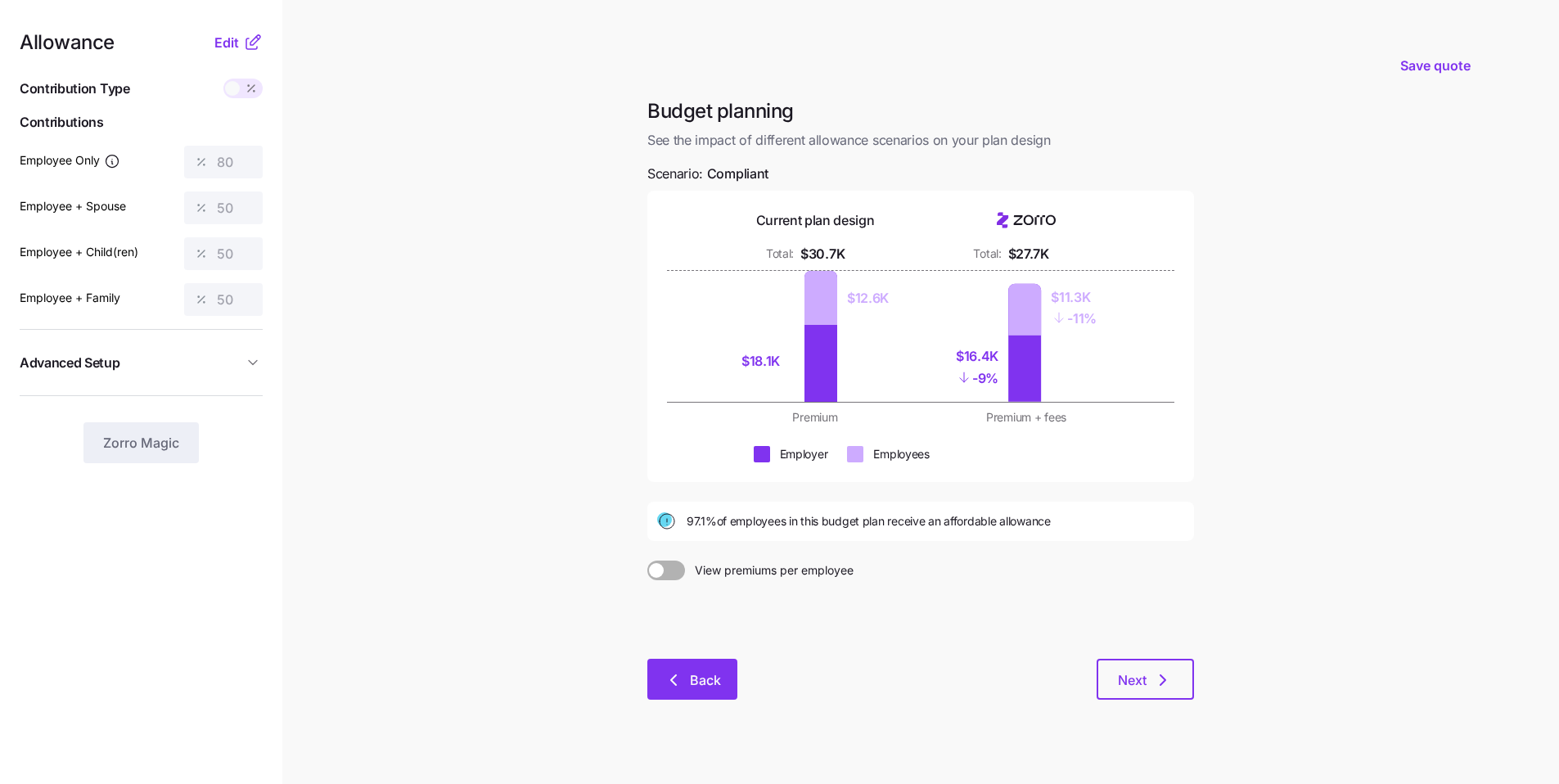 click 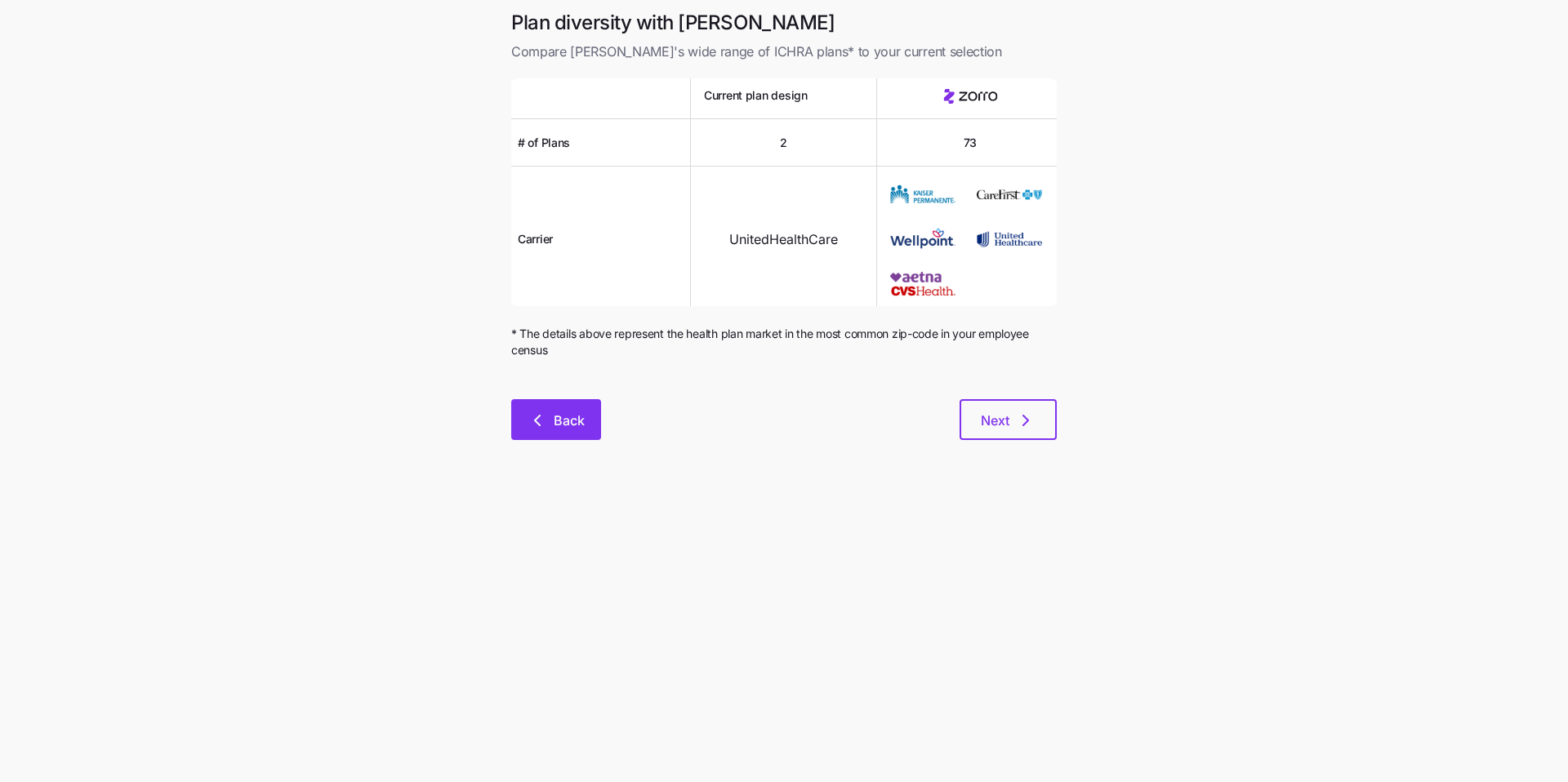 click on "Back" at bounding box center (569, 420) 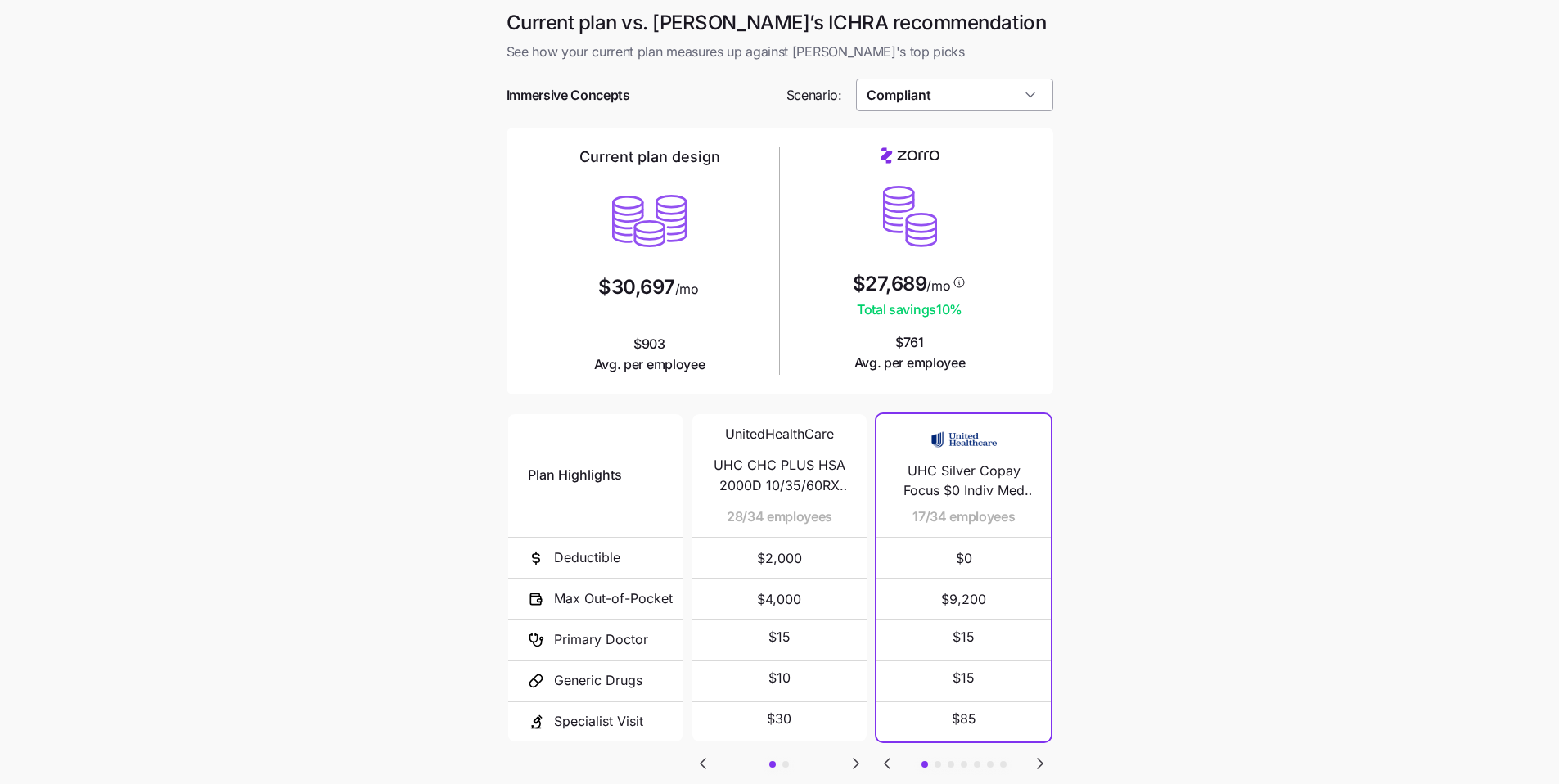 click on "Compliant" at bounding box center [954, 95] 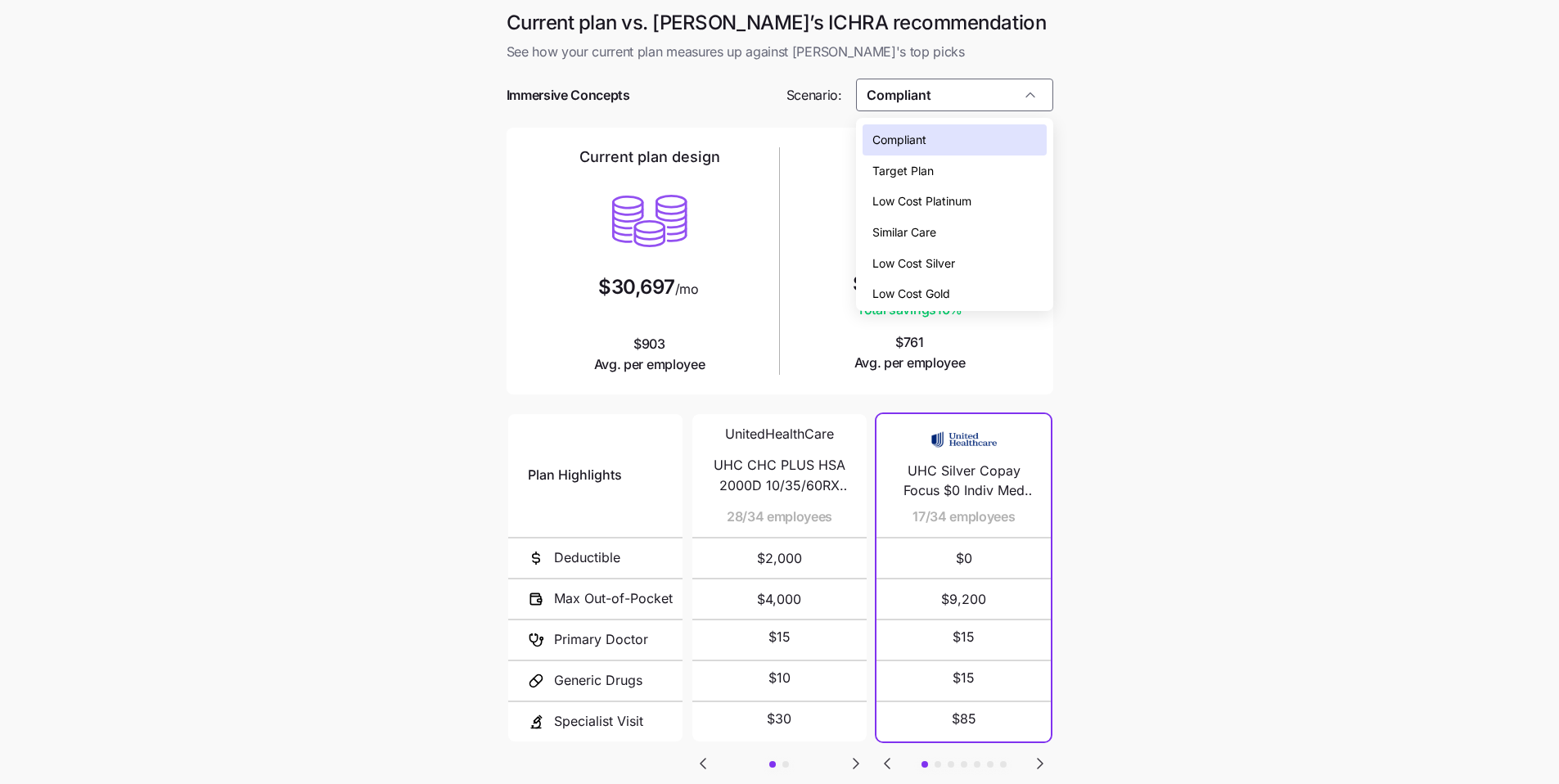 click on "Low Cost Silver" at bounding box center [913, 264] 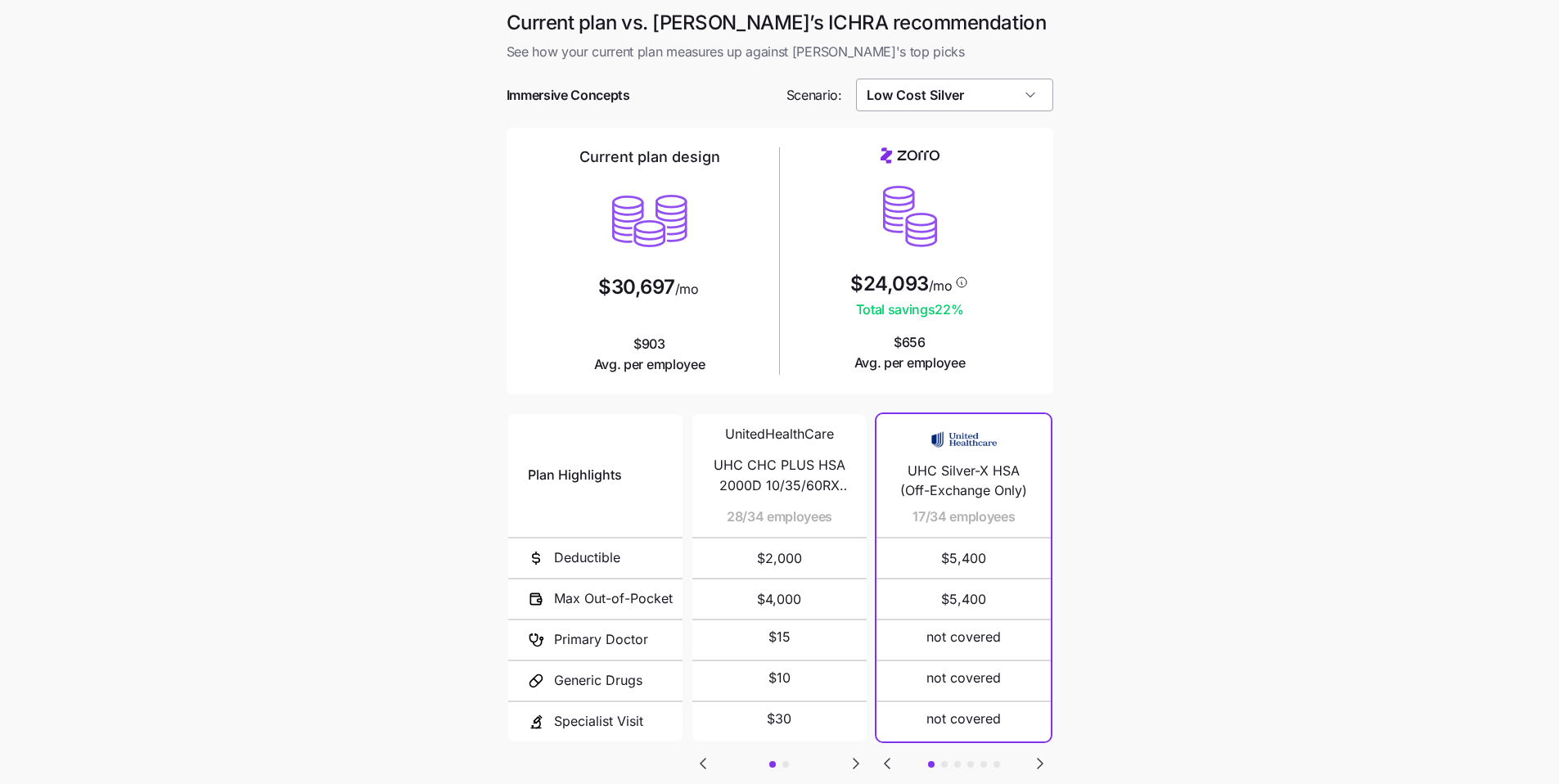 click on "Low Cost Silver" at bounding box center (954, 95) 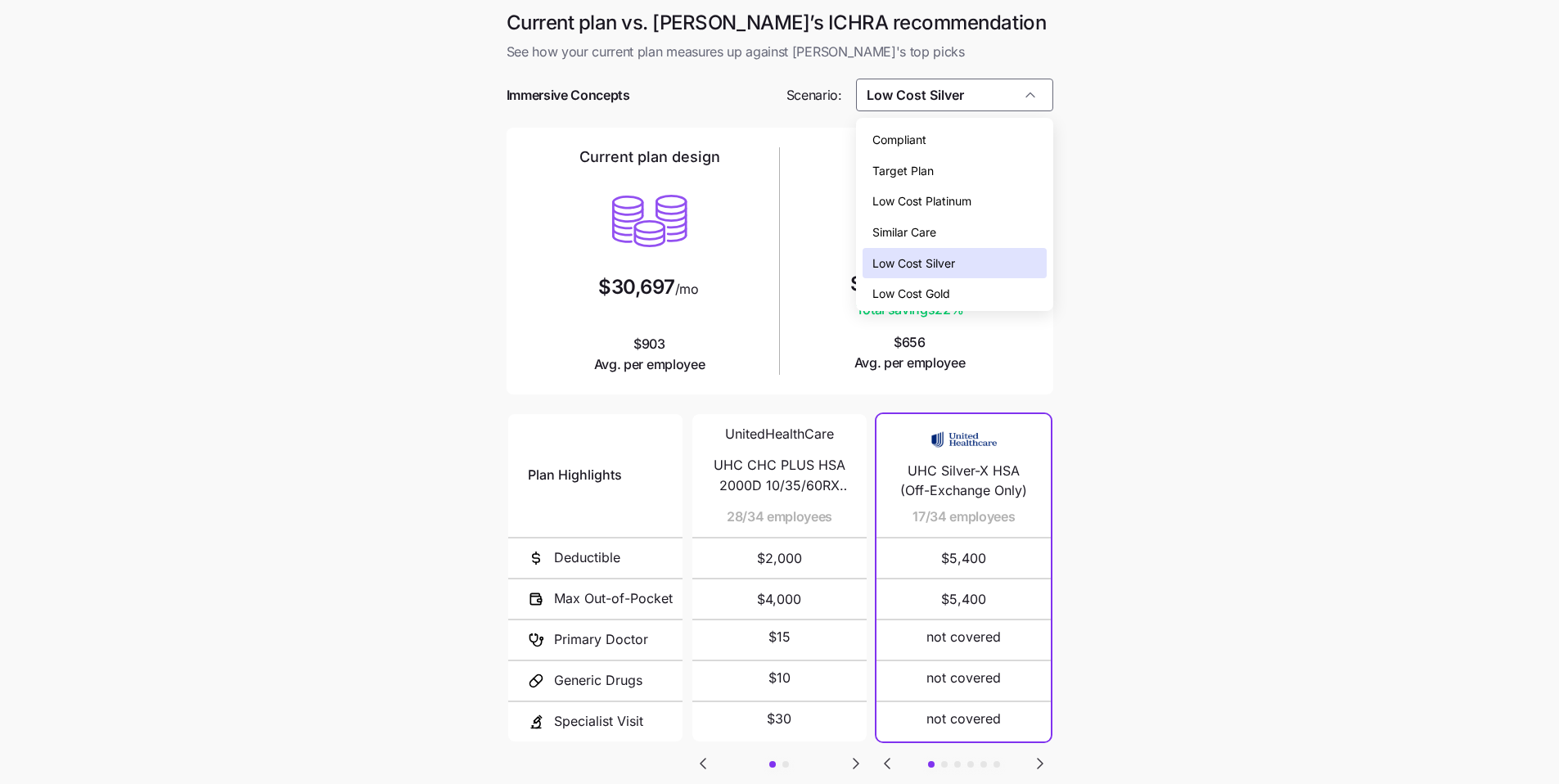 click on "Compliant" at bounding box center (954, 140) 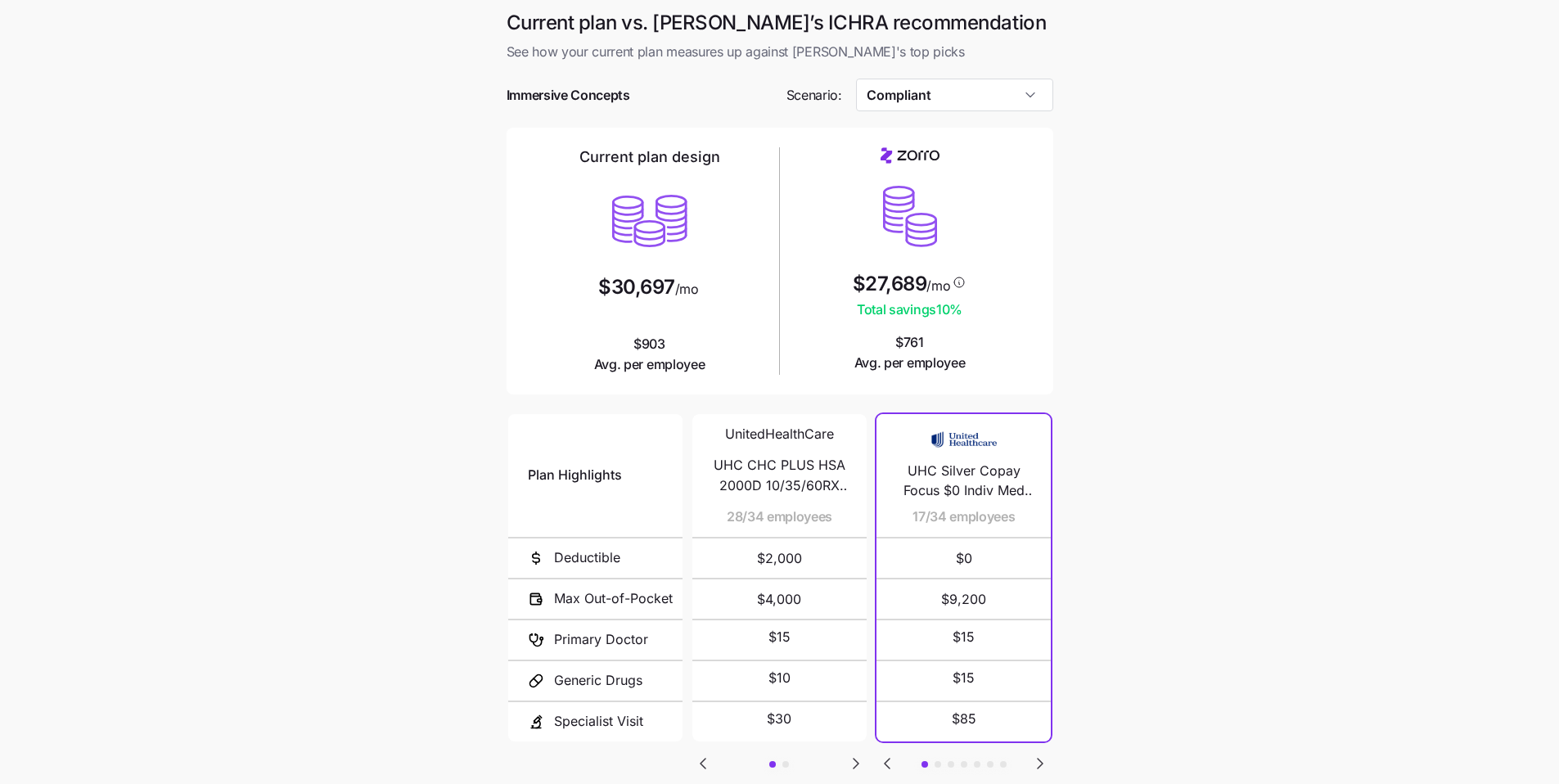 click on "Current plan vs. Zorro’s ICHRA recommendation See how your current plan measures up against Zorro's top picks Immersive Concepts  Scenario: Compliant Current plan design $30,697 /mo $903 Avg. per employee $27,689 /mo Total savings  10 % $761 Avg. per employee Plan Highlights Deductible Max Out-of-Pocket Primary Doctor Generic Drugs Specialist Visit UnitedHealthCare UHC CHC PLUS HSA 2000D 10/35/60RX (DLE2) 28/34 employees $2,000 $4,000 $15 $10 $30 UnitedHealthCare UHC CHC HSA 15CP 2000D 10/35/60RX (DLEZ) 6/34 employees $2,000 $4,000 $15 $10 $30 UHC Silver Copay Focus $0 Indiv Med Ded 17/34 employees $0 $9,200 $15 $15 $85 Sentara M Silver 6600 Ded 9/34 employees $6,600 $8,100 $25 $20 $75 myBlue Silver 25M03-01 ($0 Virtual PCP Visits / $0 Primary Care Visits with Select Providers / $20 Labs / Rewards) 3/34 employees $9,025 $9,050 $0 not covered $20 KP DC Silver Virtual Forward 3500 Ded 2/34 employees $3,500 $8,000 $0 $5 not covered Silver PPO Choice Select 4500/20/35 1/34 employees $4,500 $8,550 $35 $10 $65 $3" at bounding box center (779, 447) 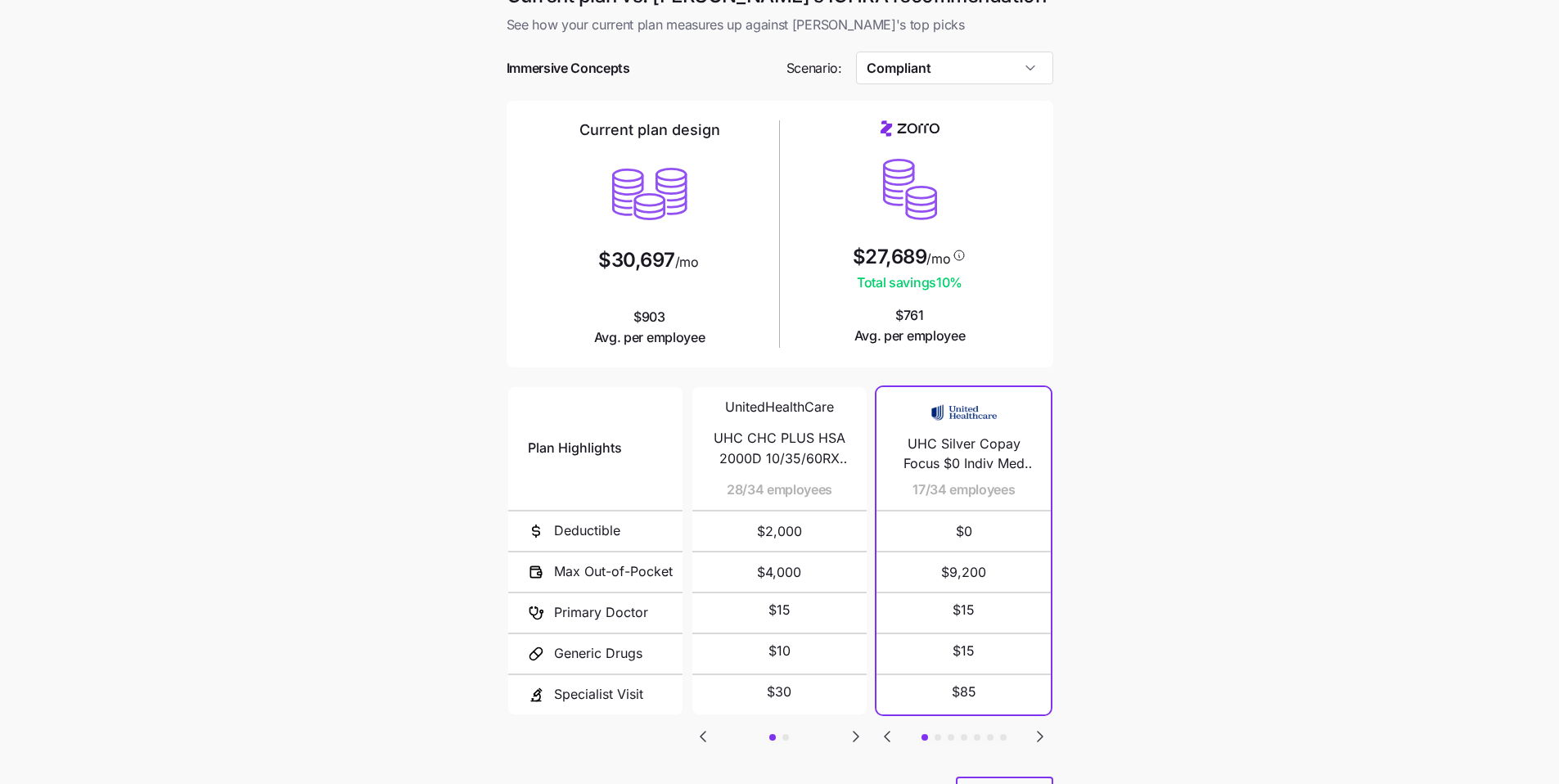 scroll, scrollTop: 110, scrollLeft: 0, axis: vertical 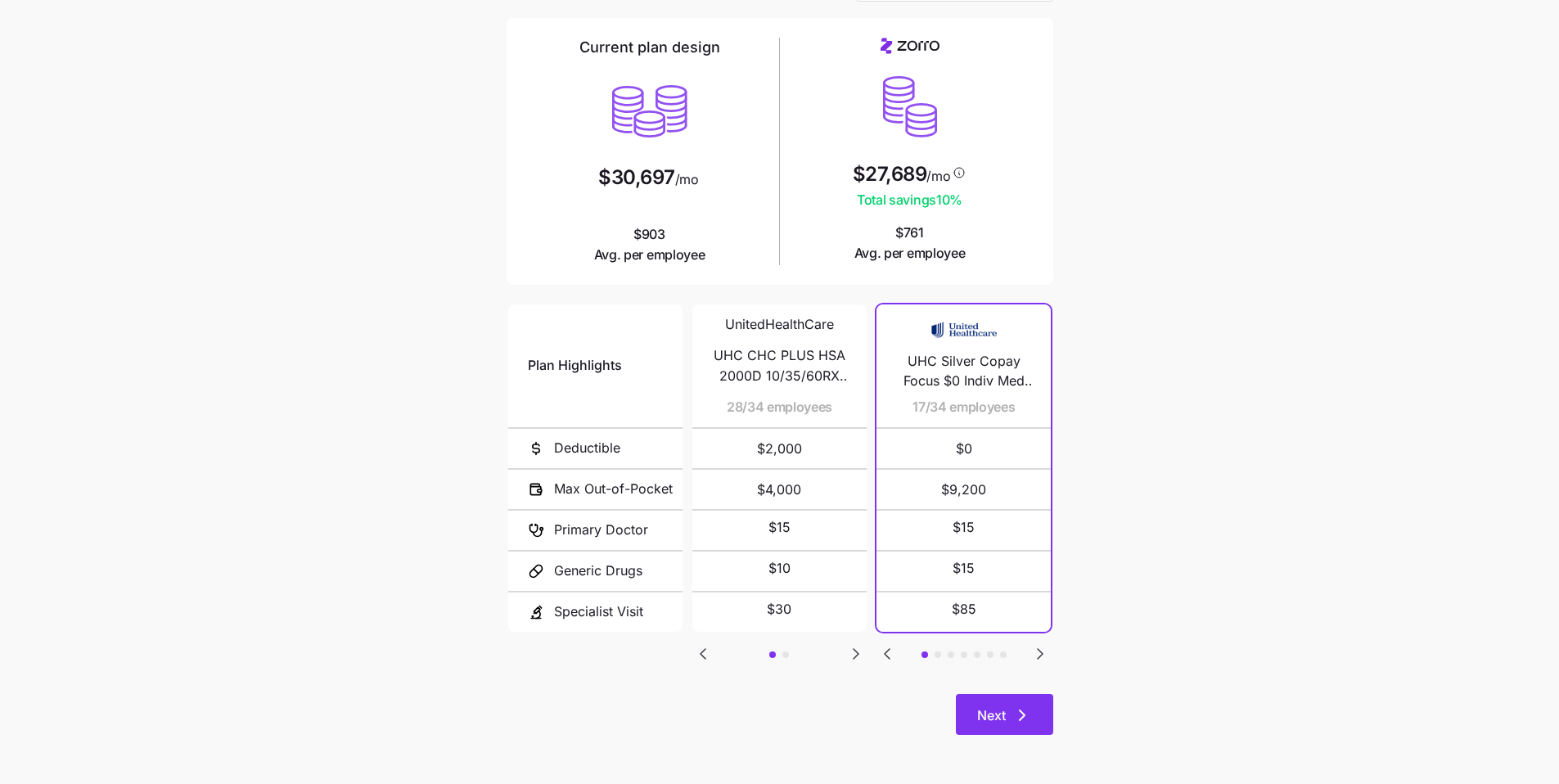click on "Next" at bounding box center [1004, 714] 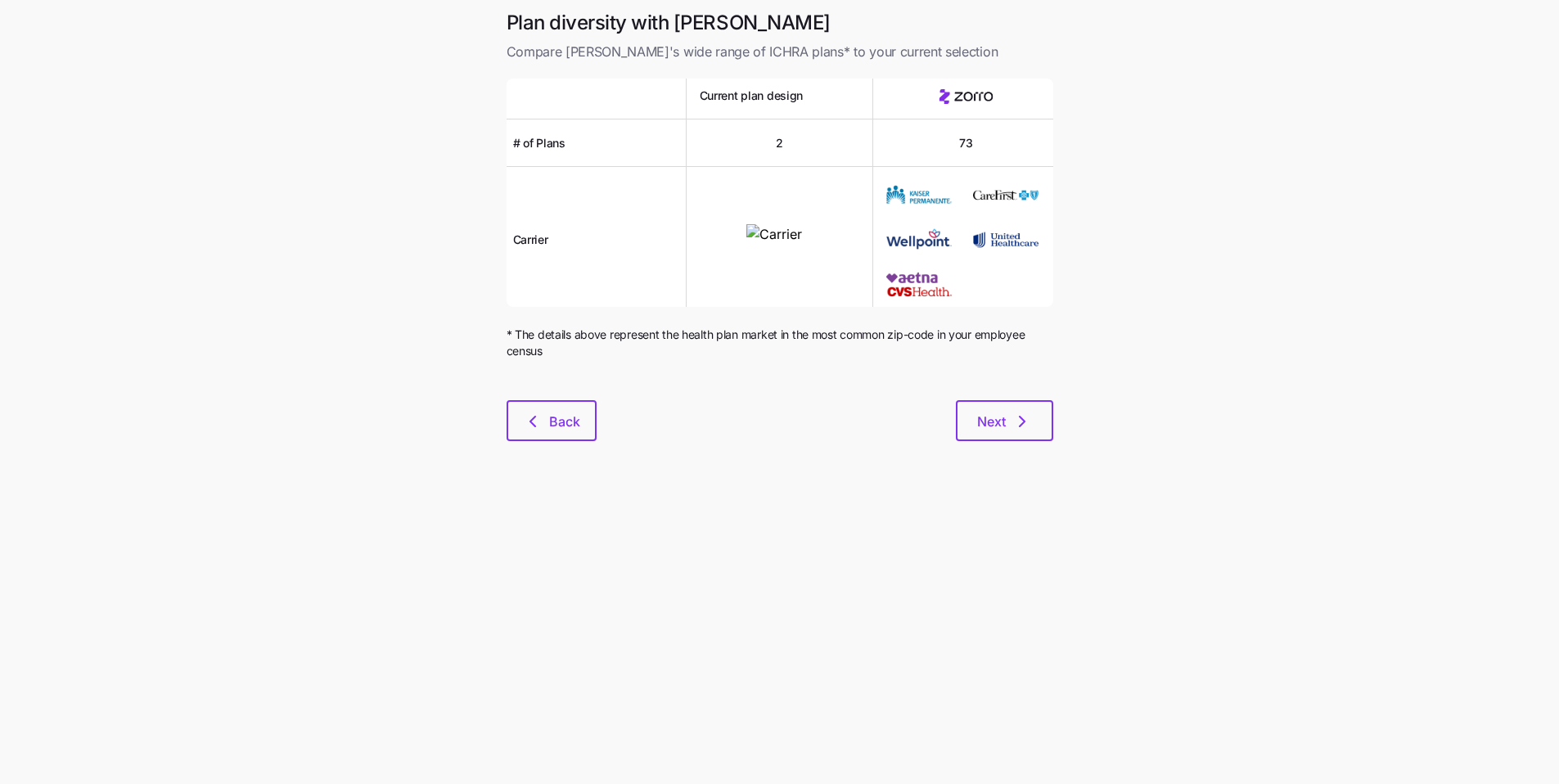 scroll, scrollTop: 0, scrollLeft: 0, axis: both 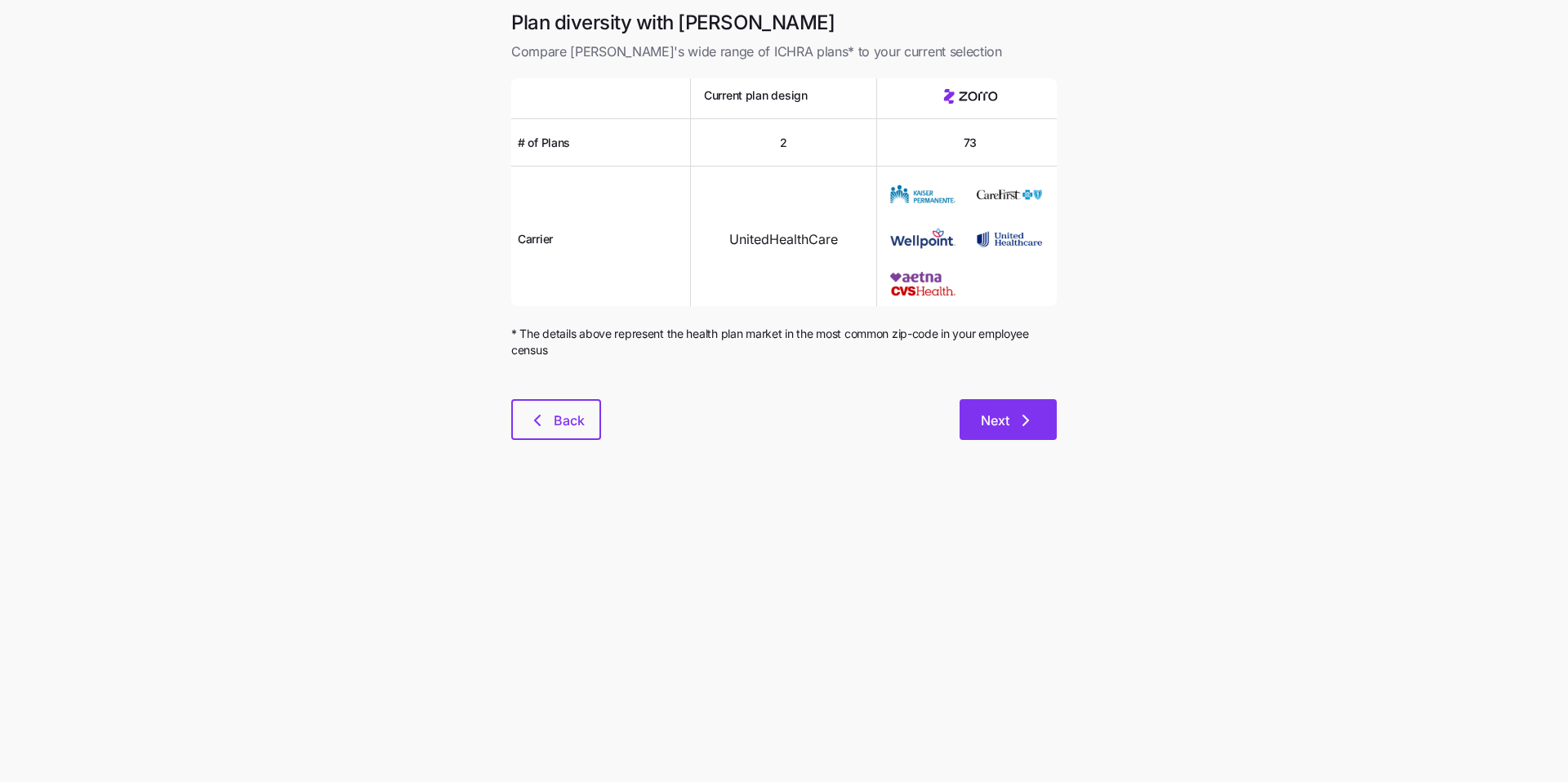 click on "Next" at bounding box center (1008, 420) 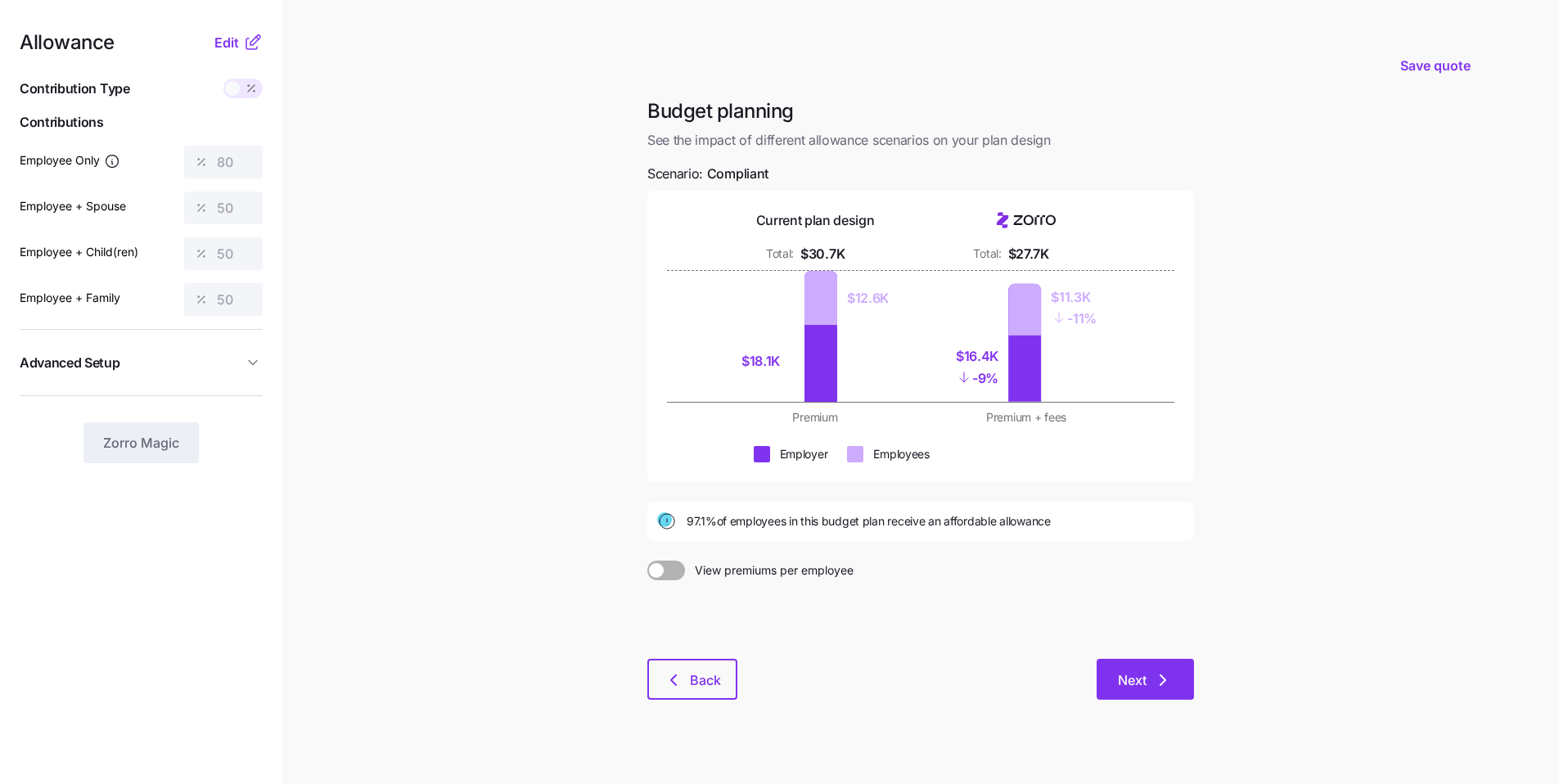 click on "Next" at bounding box center (1145, 679) 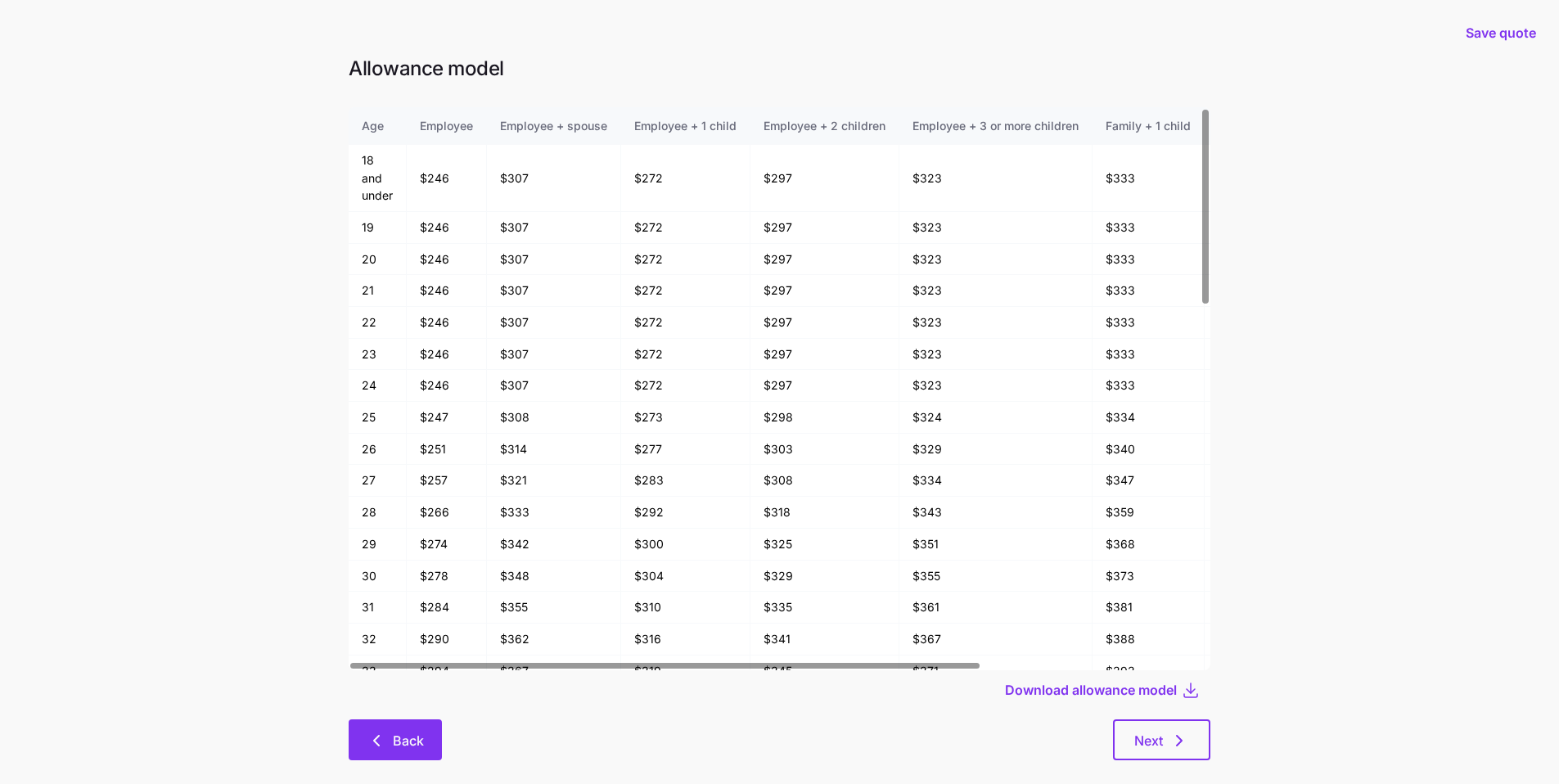 click on "Back" at bounding box center [395, 740] 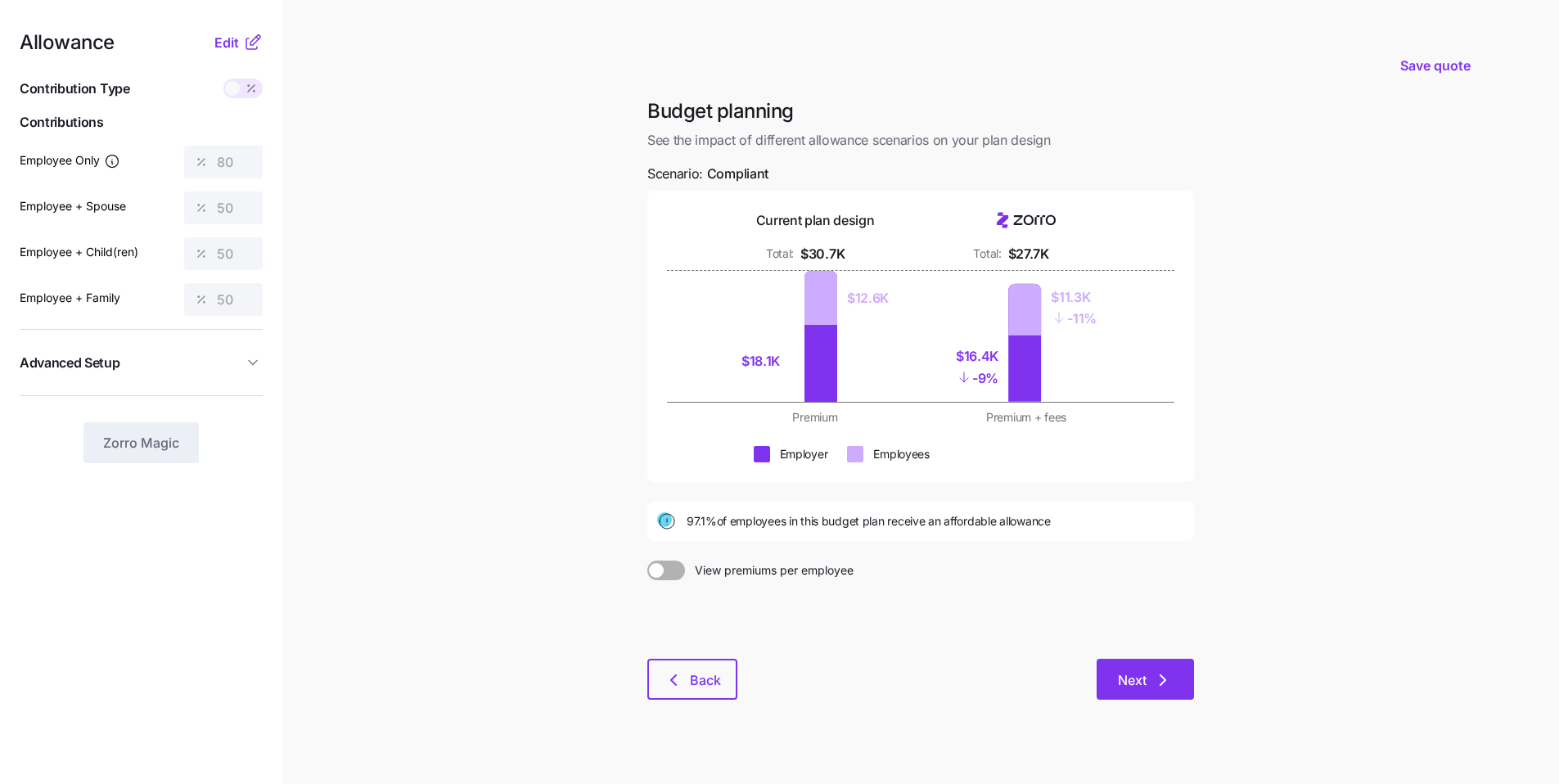 click 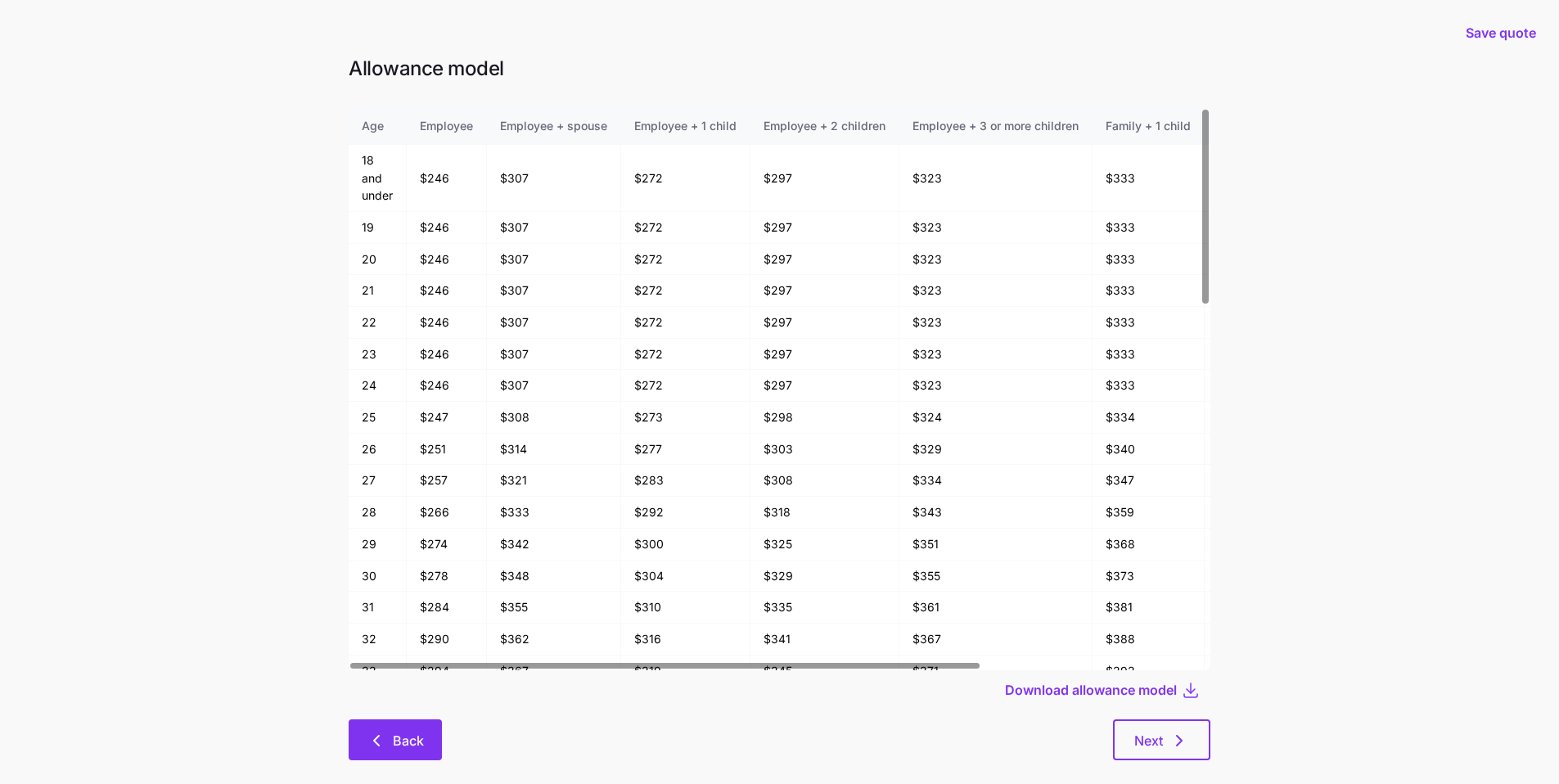 click on "Back" at bounding box center (395, 740) 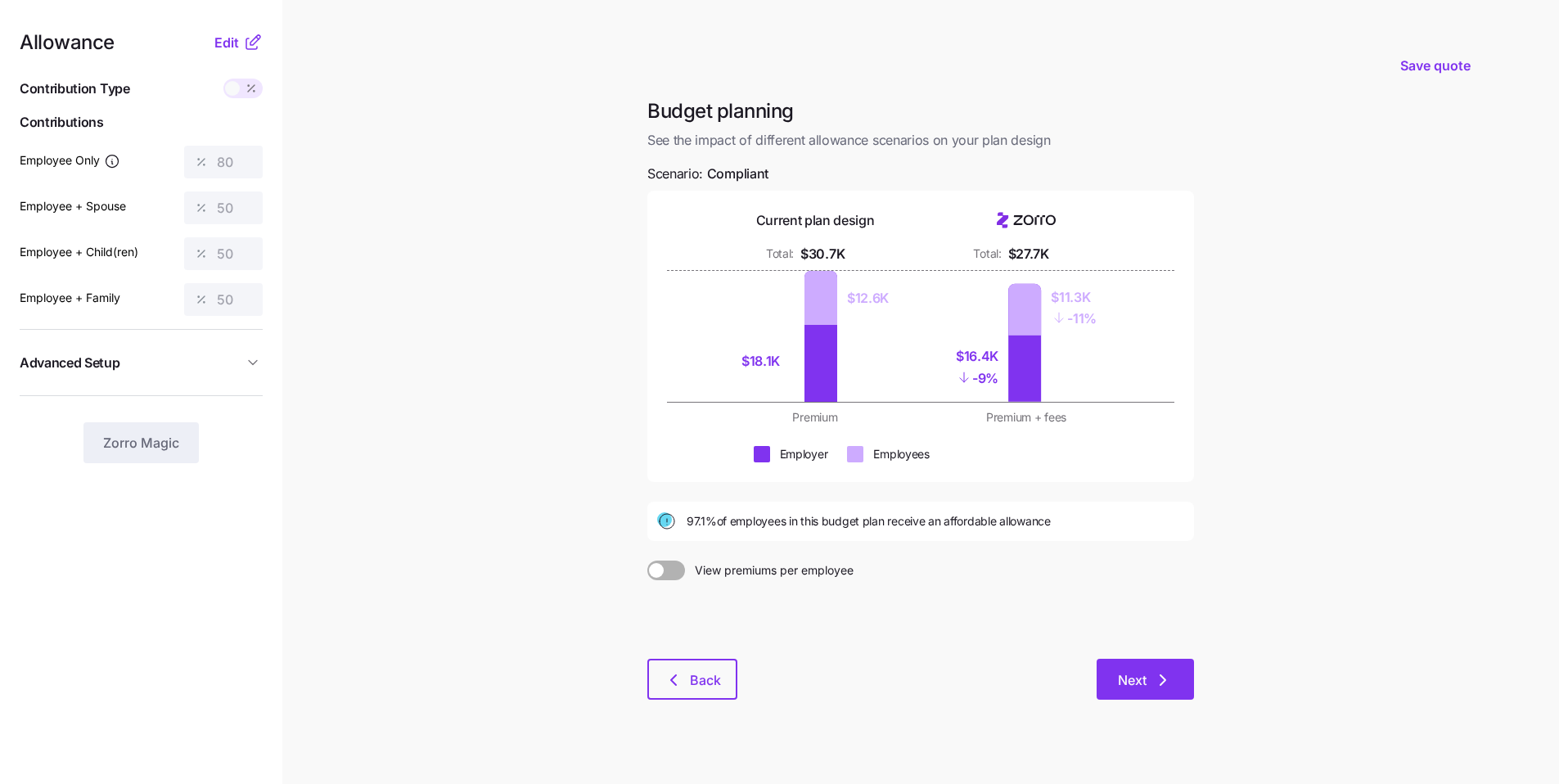 click 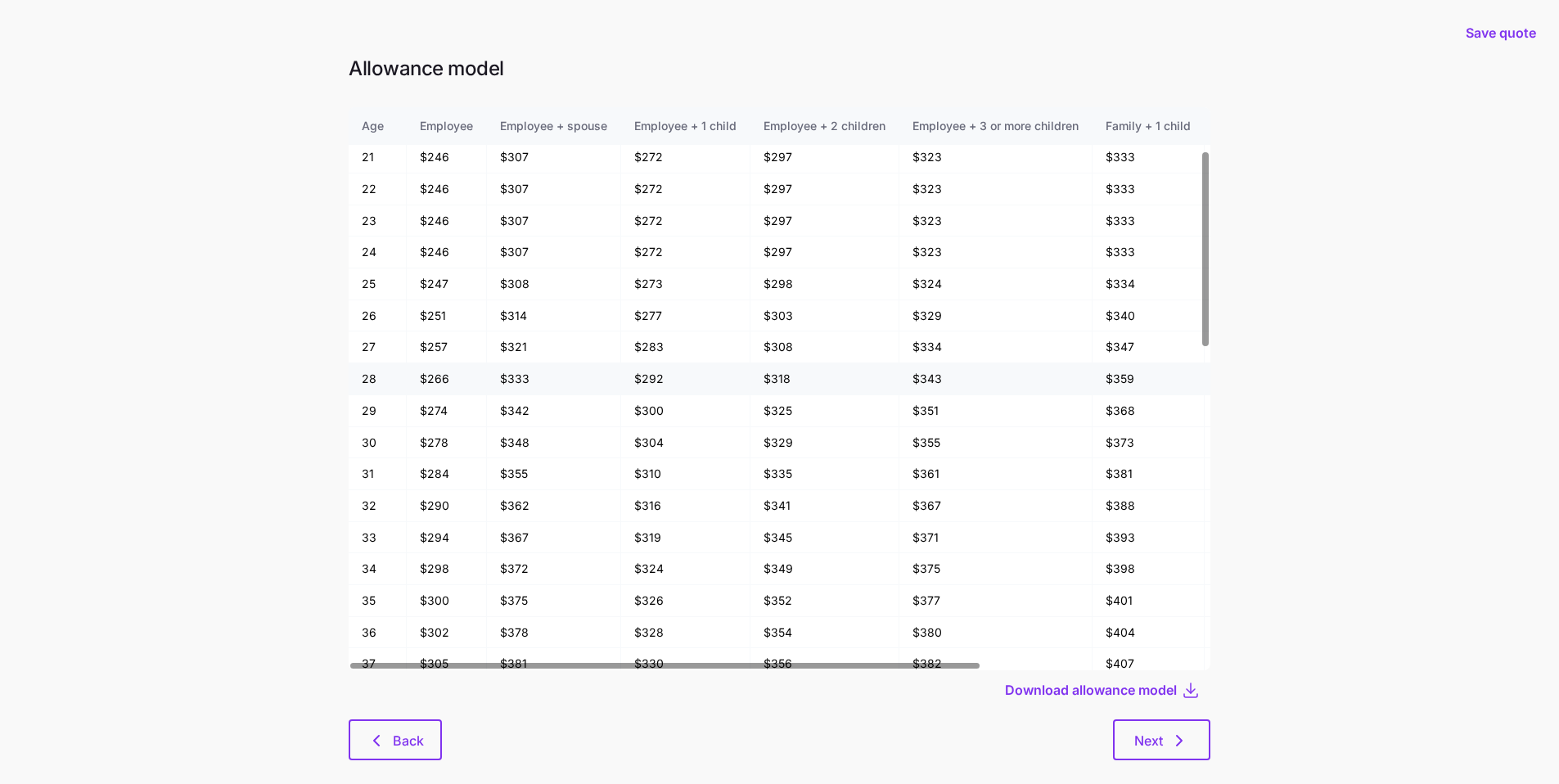 scroll, scrollTop: 94, scrollLeft: 0, axis: vertical 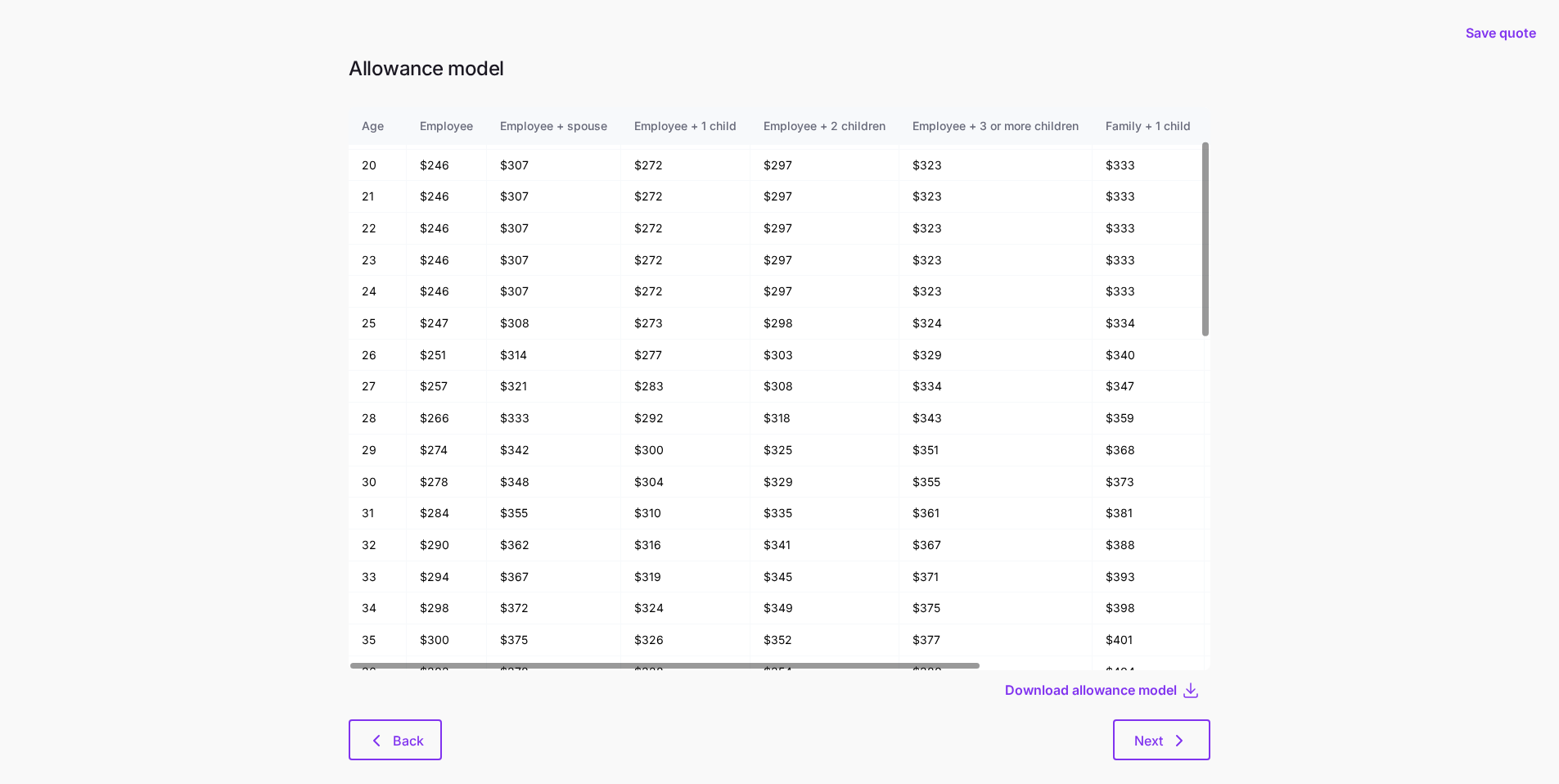 click on "Allowance model Age Employee Employee + spouse Employee + 1 child Employee + 2 children Employee + 3 or more children Family + 1 child Family + 2 children Family + 3 or more children 18 and under $246 $307 $272 $297 $323 $333 $359 $384 19 $246 $307 $272 $297 $323 $333 $359 $384 20 $246 $307 $272 $297 $323 $333 $359 $384 21 $246 $307 $272 $297 $323 $333 $359 $384 22 $246 $307 $272 $297 $323 $333 $359 $384 23 $246 $307 $272 $297 $323 $333 $359 $384 24 $246 $307 $272 $297 $323 $333 $359 $384 25 $247 $308 $273 $298 $324 $334 $360 $386 26 $251 $314 $277 $303 $329 $340 $366 $391 27 $257 $321 $283 $308 $334 $347 $373 $398 28 $266 $333 $292 $318 $343 $359 $384 $410 29 $274 $342 $300 $325 $351 $368 $394 $420 30 $278 $348 $304 $329 $355 $373 $399 $425 31 $284 $355 $310 $335 $361 $381 $406 $432 32 $290 $362 $316 $341 $367 $388 $414 $440 33 $294 $367 $319 $345 $371 $393 $419 $444 34 $298 $372 $324 $349 $375 $398 $424 $450 35 $300 $375 $326 $352 $377 $401 $427 $452 36 $302 $378 $328 $354 $380 $404 $429 $455 37 $305 $381" at bounding box center [779, 417] 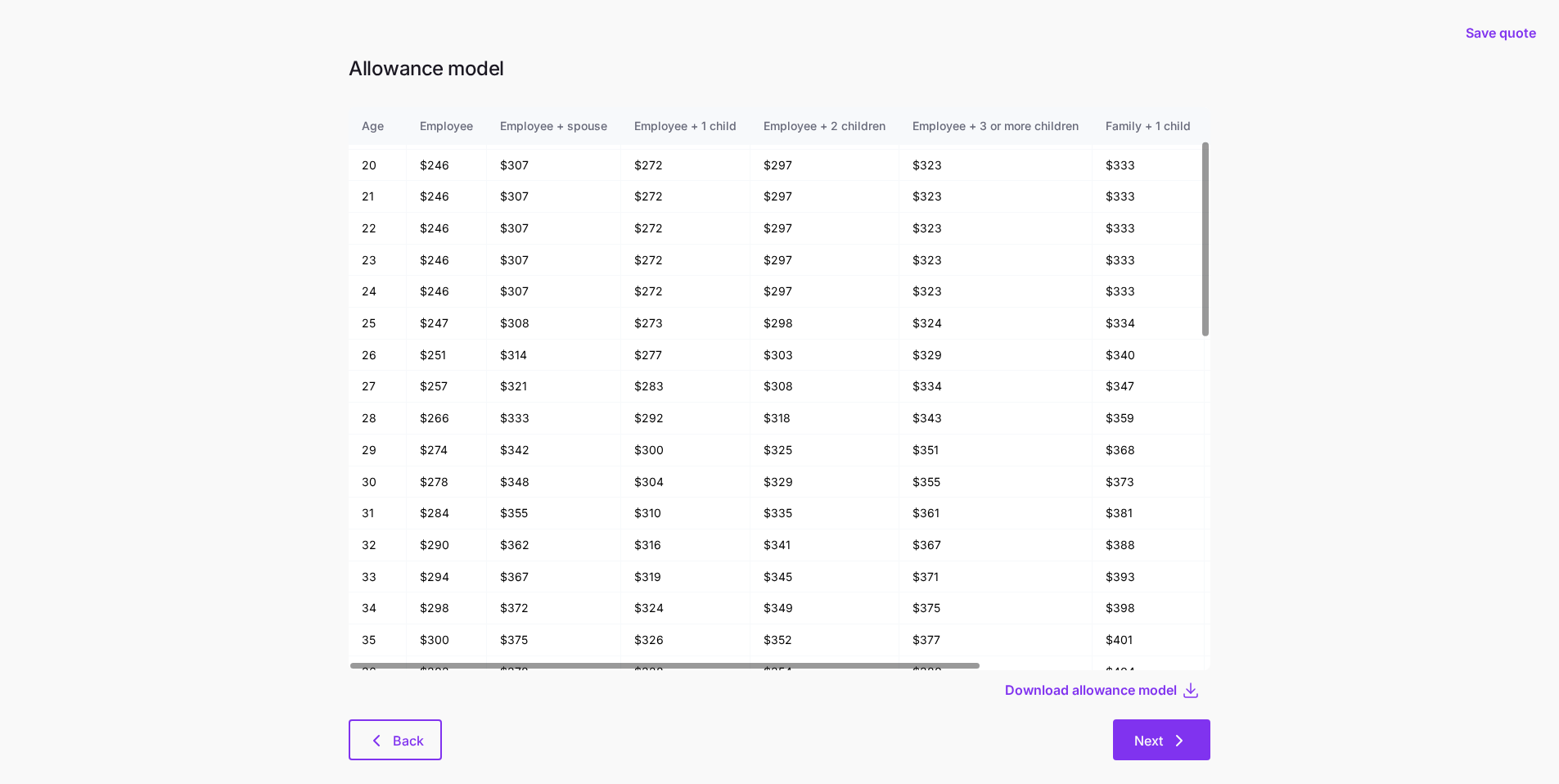 click on "Next" at bounding box center [1161, 740] 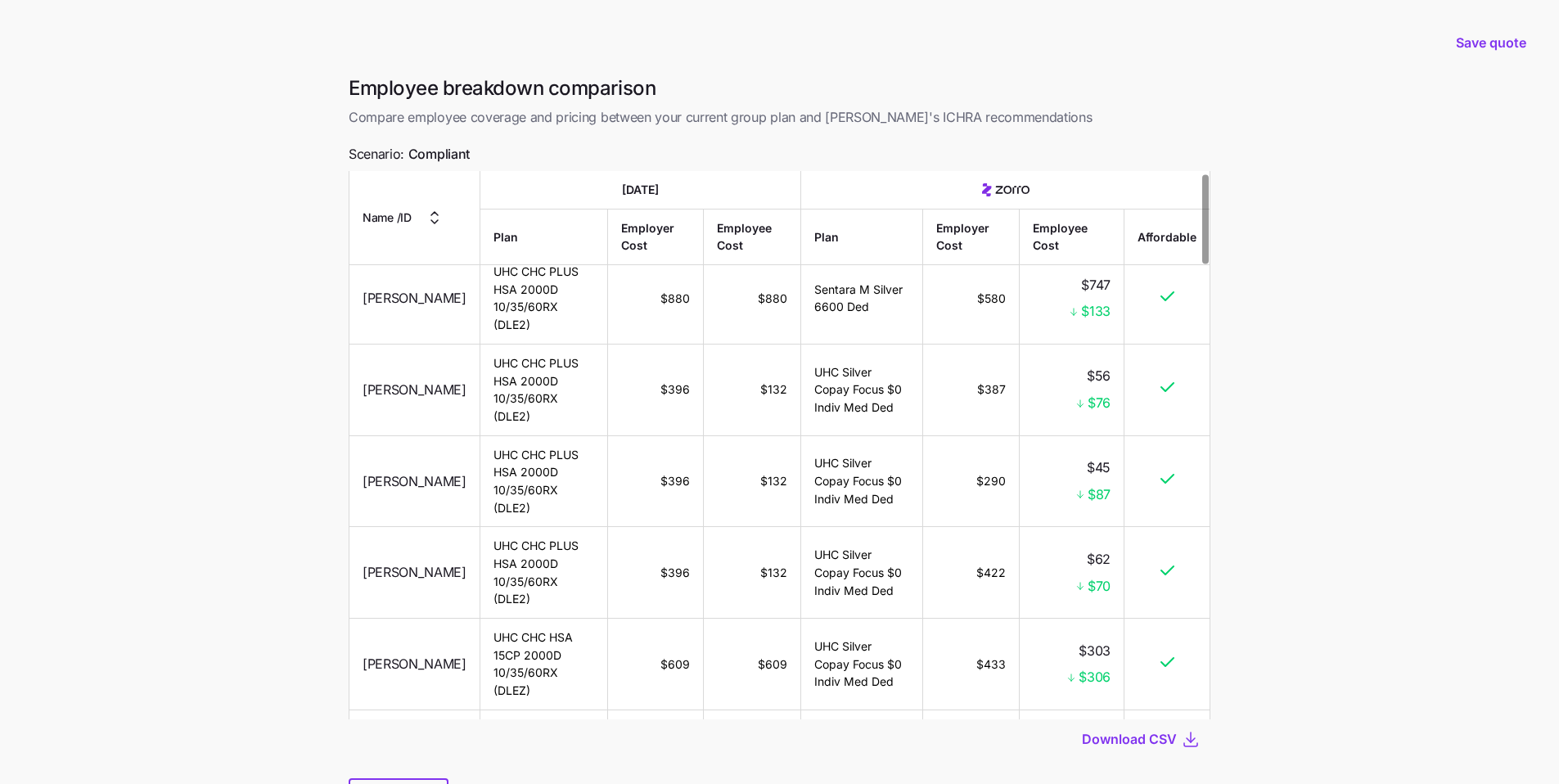 scroll, scrollTop: 10, scrollLeft: 0, axis: vertical 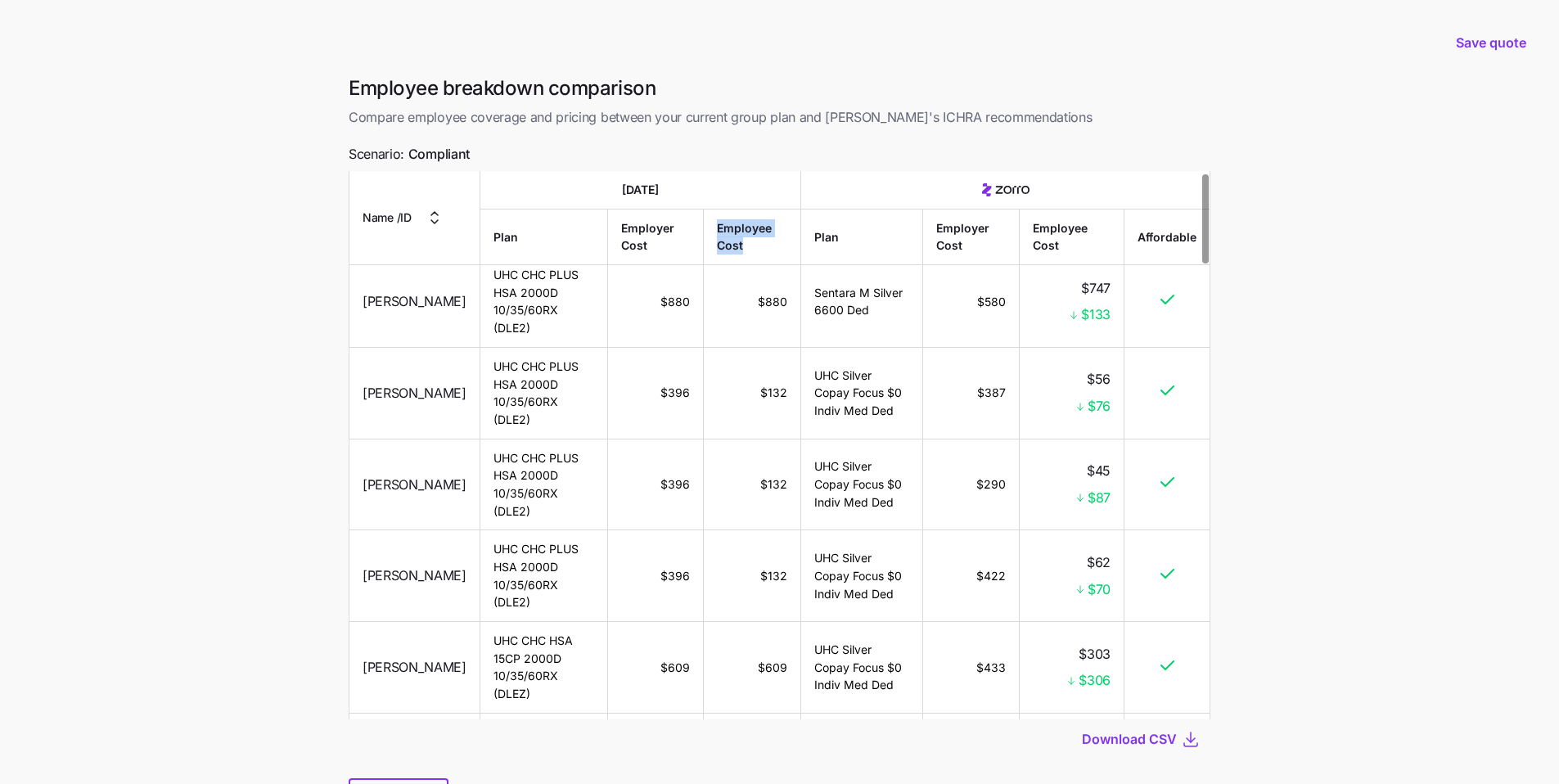 drag, startPoint x: 750, startPoint y: 250, endPoint x: 714, endPoint y: 229, distance: 41.67733 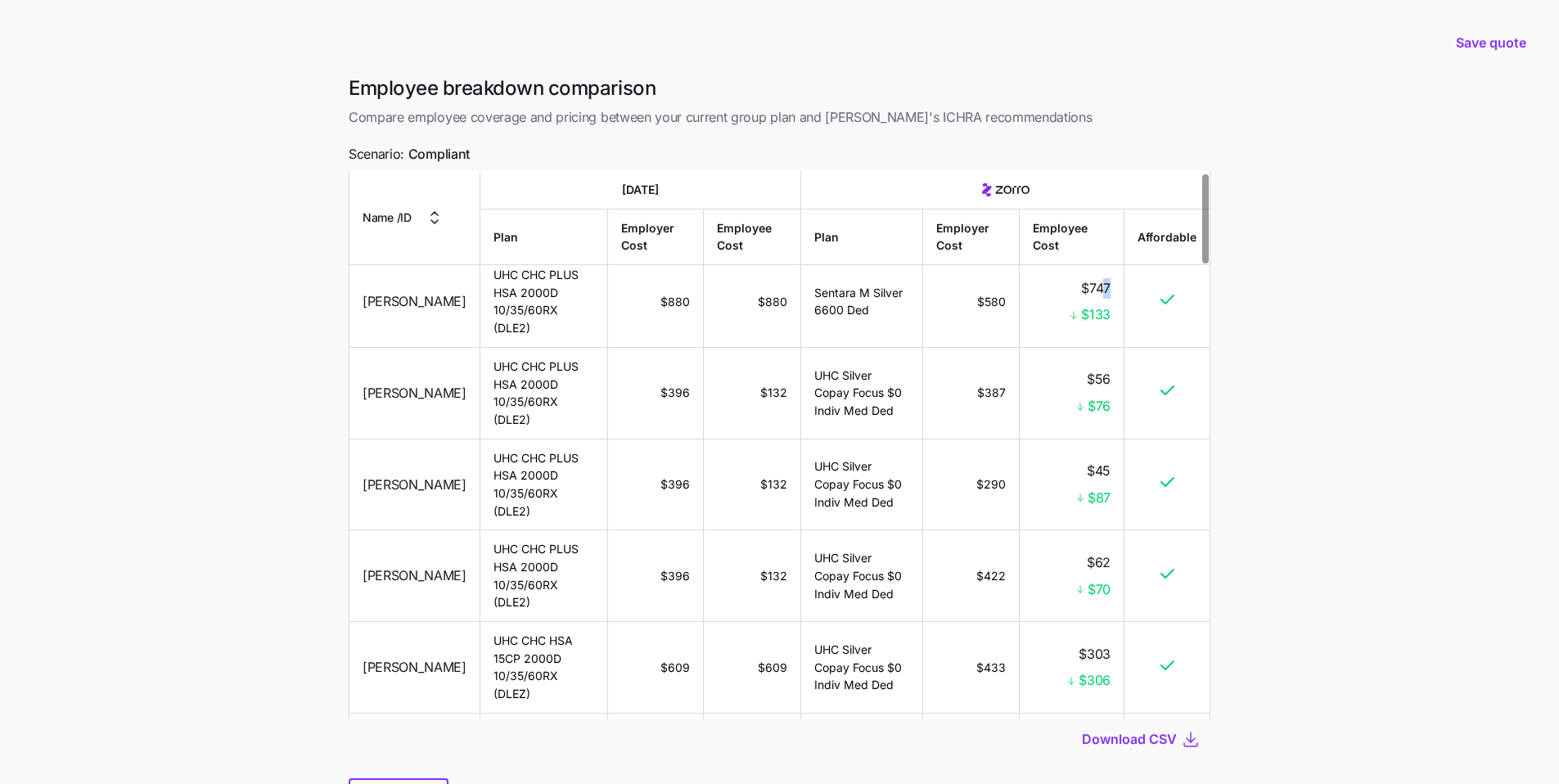 drag, startPoint x: 1109, startPoint y: 288, endPoint x: 1100, endPoint y: 289, distance: 9.055385 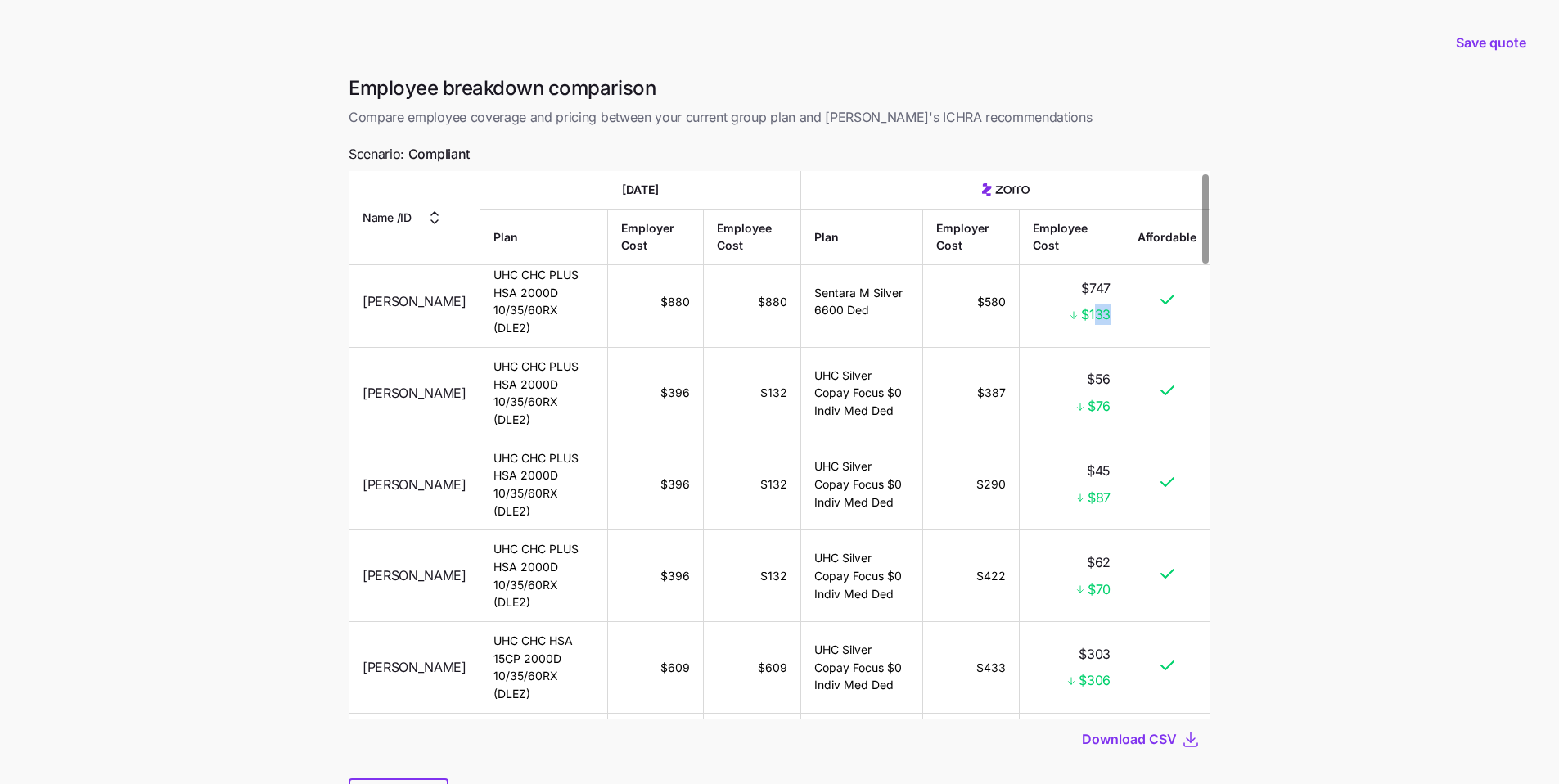 drag, startPoint x: 1113, startPoint y: 313, endPoint x: 1088, endPoint y: 345, distance: 40.607881 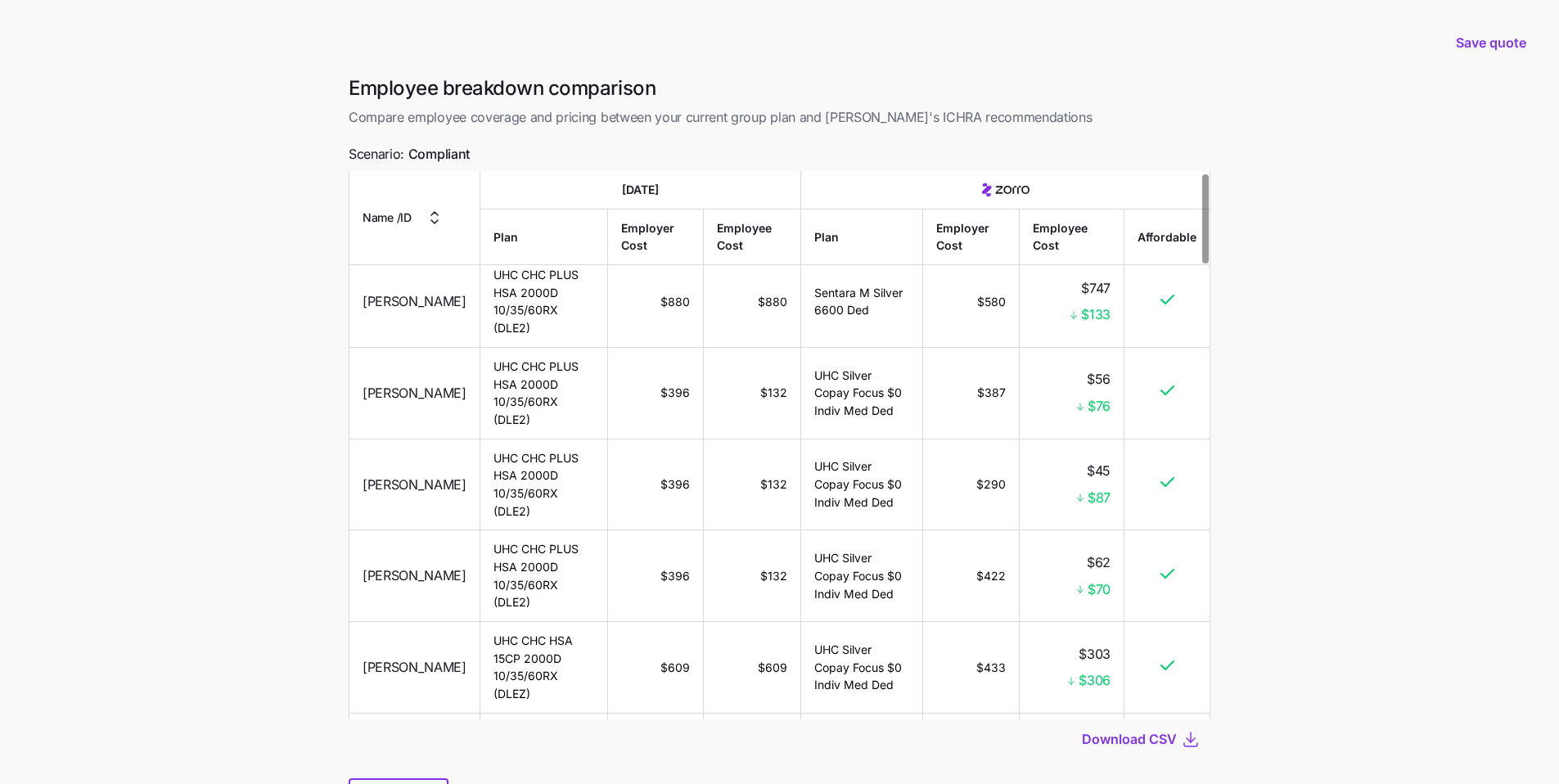 click on "$45 $87" at bounding box center (1072, 484) 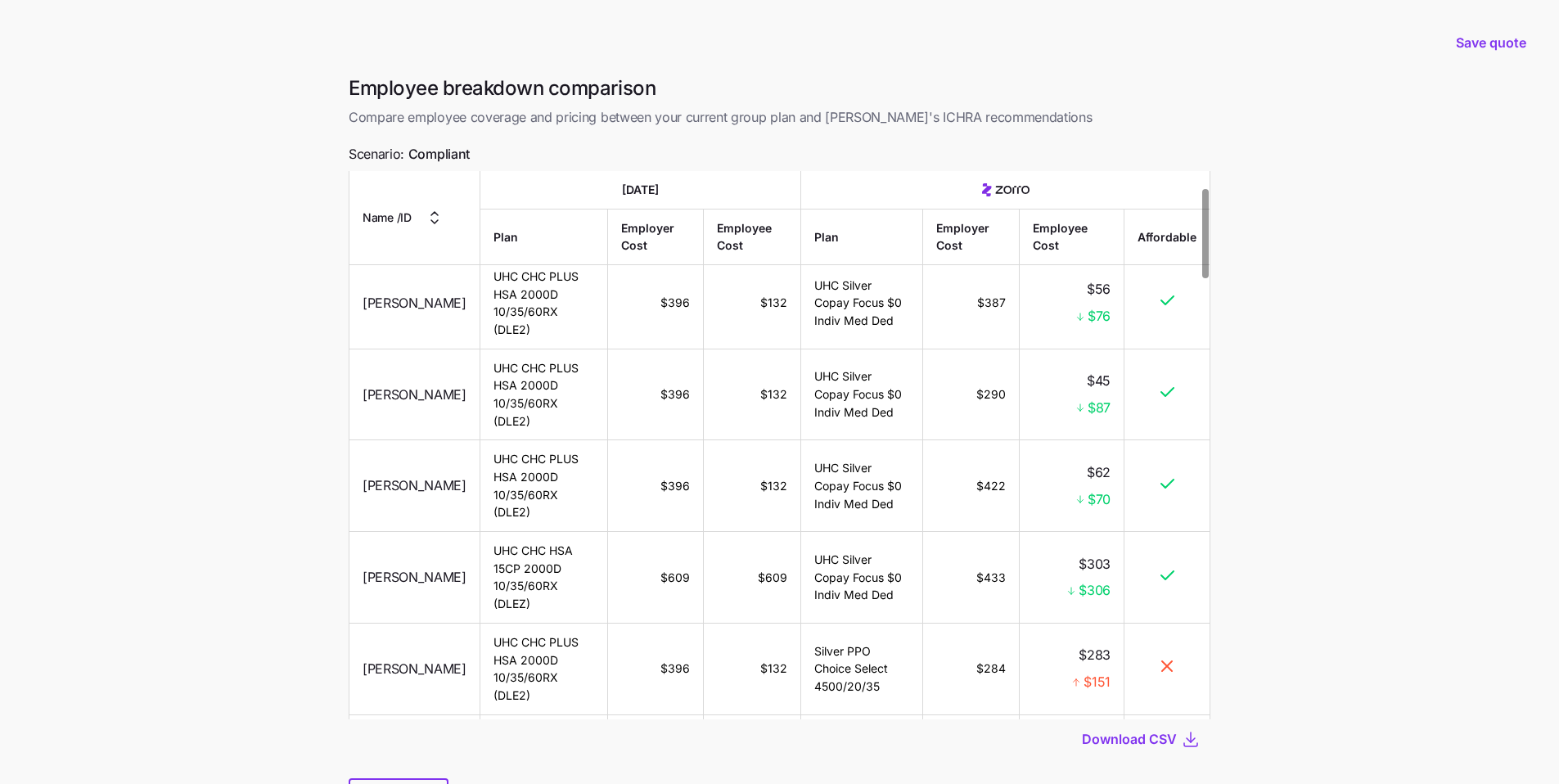 scroll, scrollTop: 118, scrollLeft: 0, axis: vertical 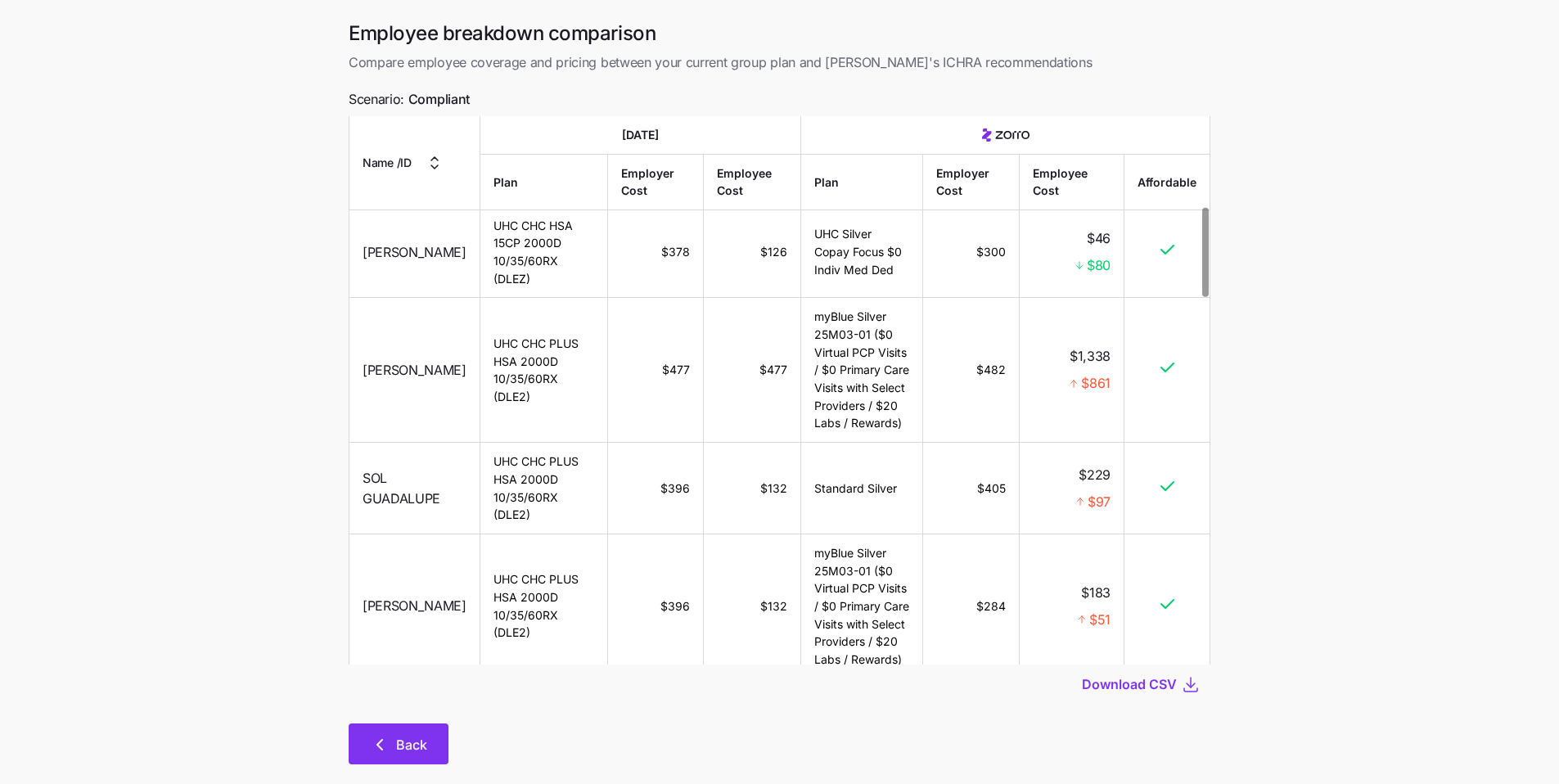 click on "Back" at bounding box center [399, 744] 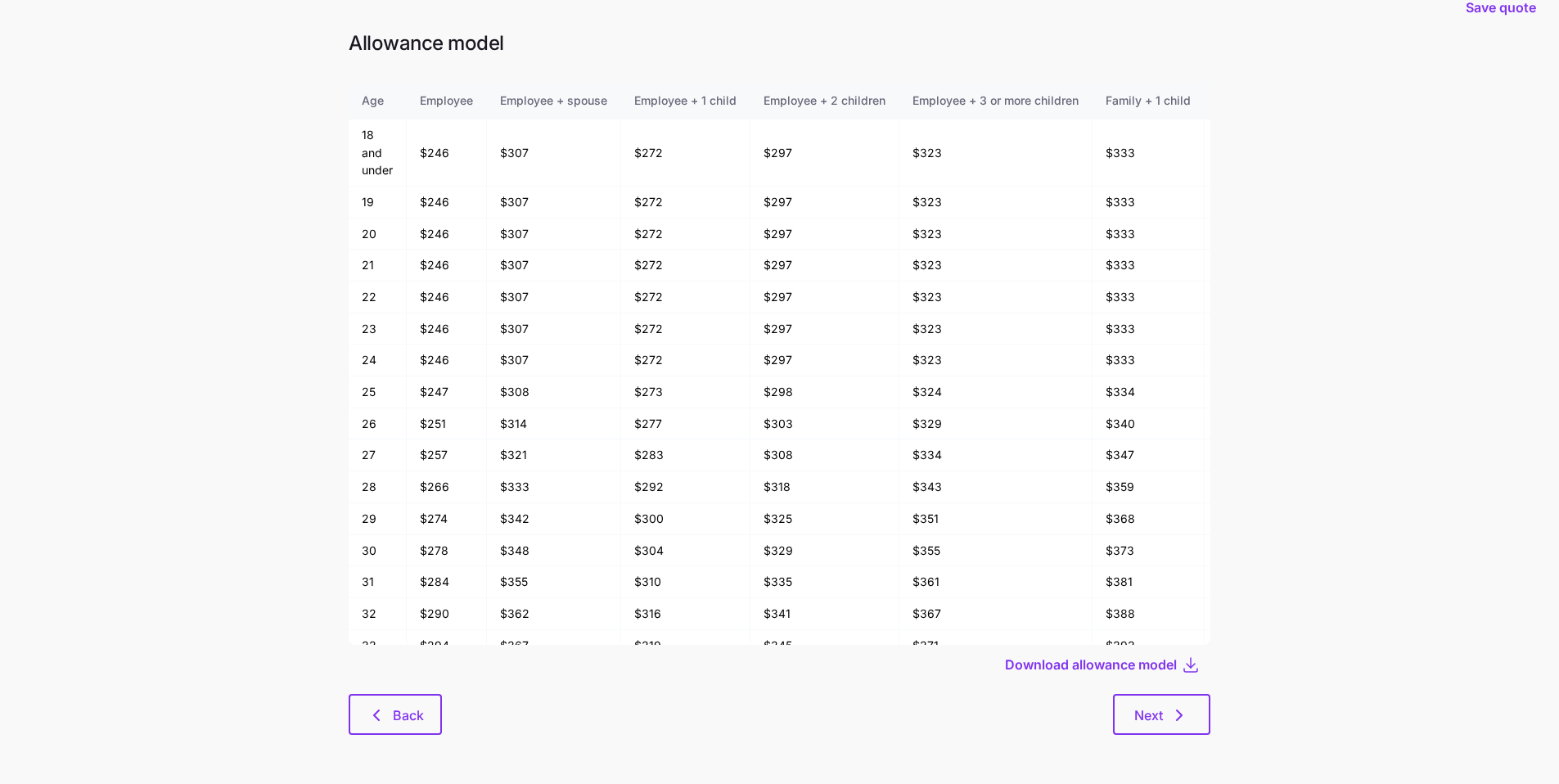 scroll, scrollTop: 0, scrollLeft: 0, axis: both 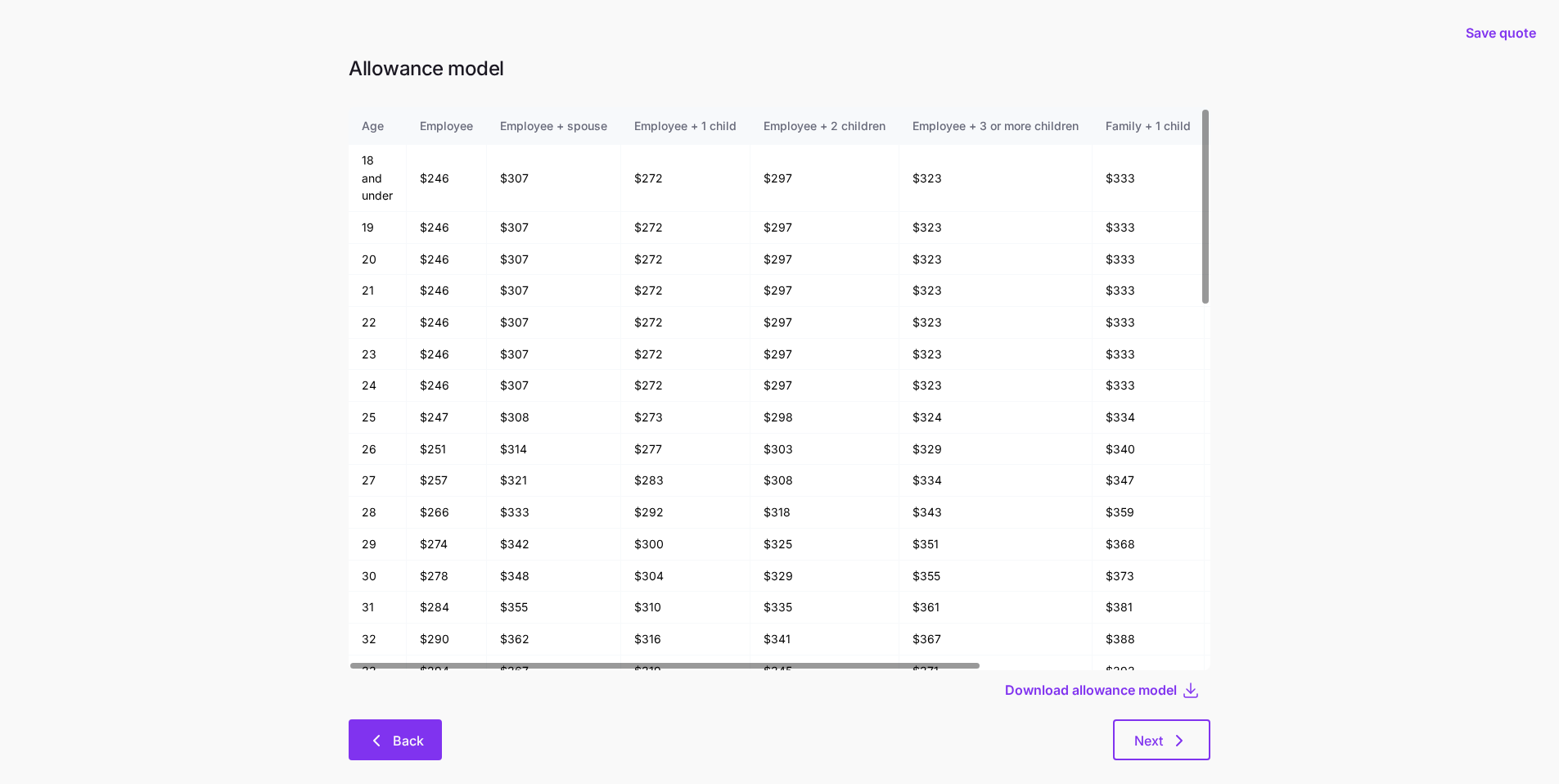 click on "Back" at bounding box center [395, 740] 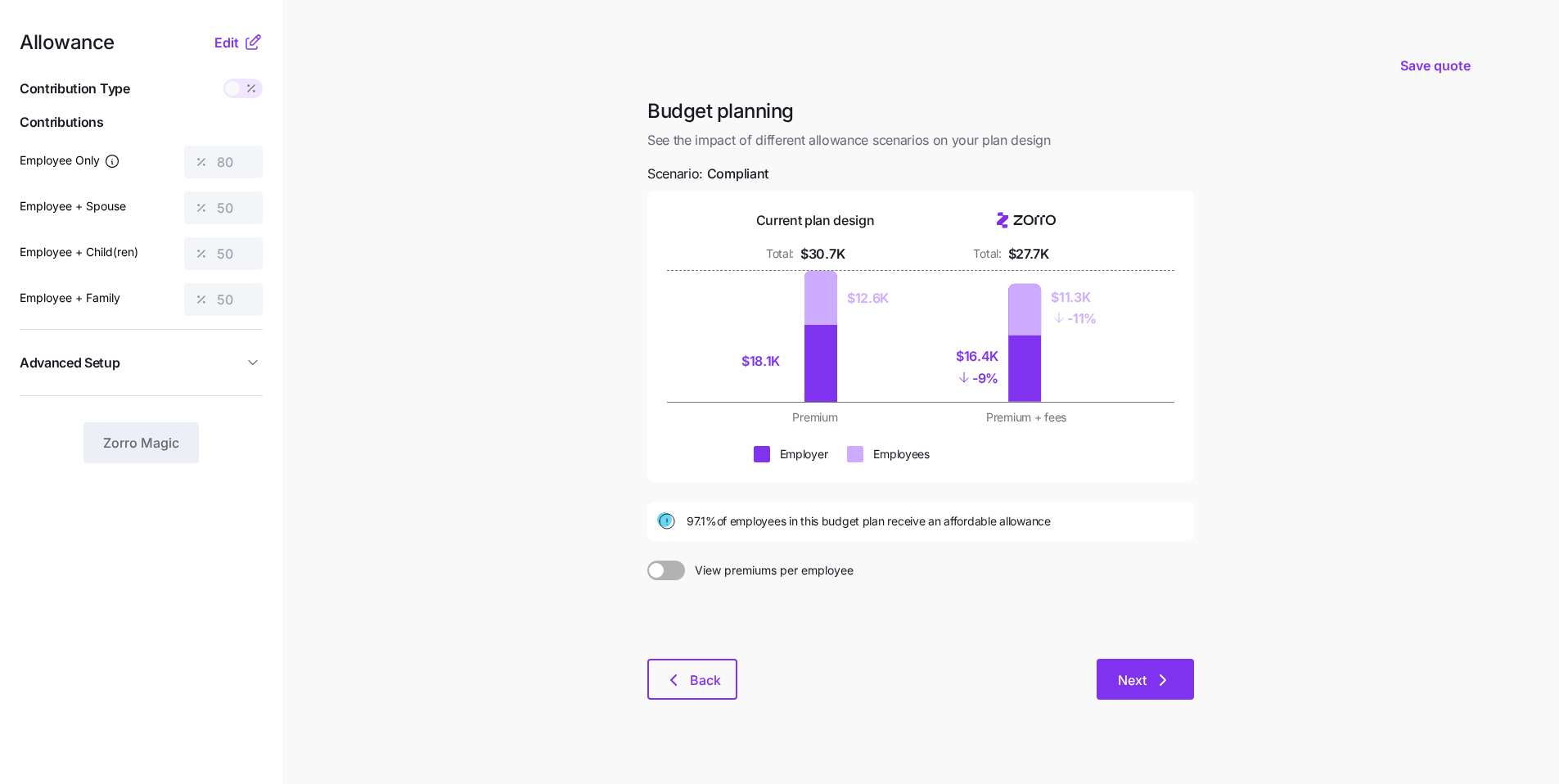 click on "Next" at bounding box center (1145, 679) 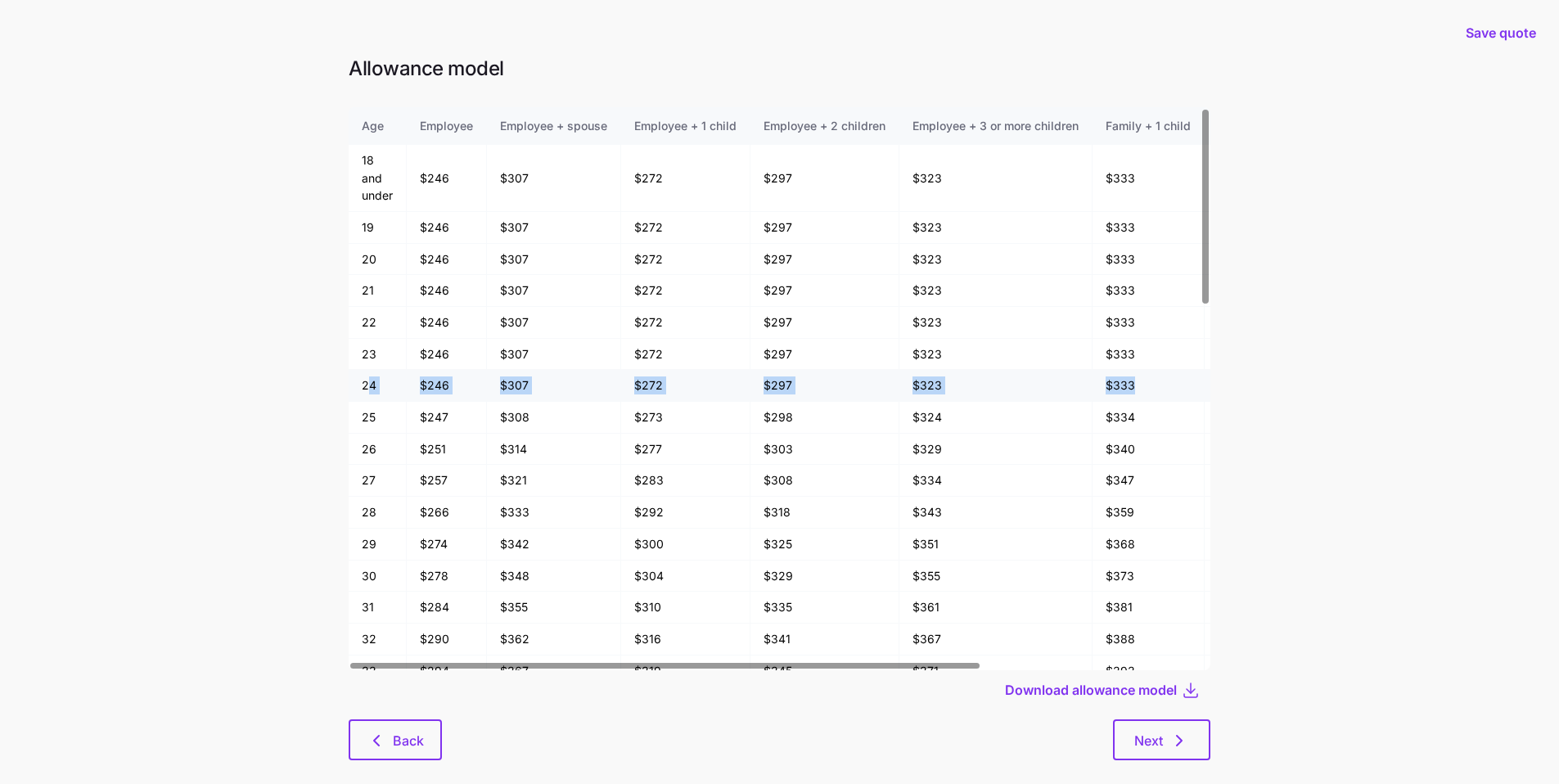 drag, startPoint x: 368, startPoint y: 391, endPoint x: 1098, endPoint y: 398, distance: 730.0336 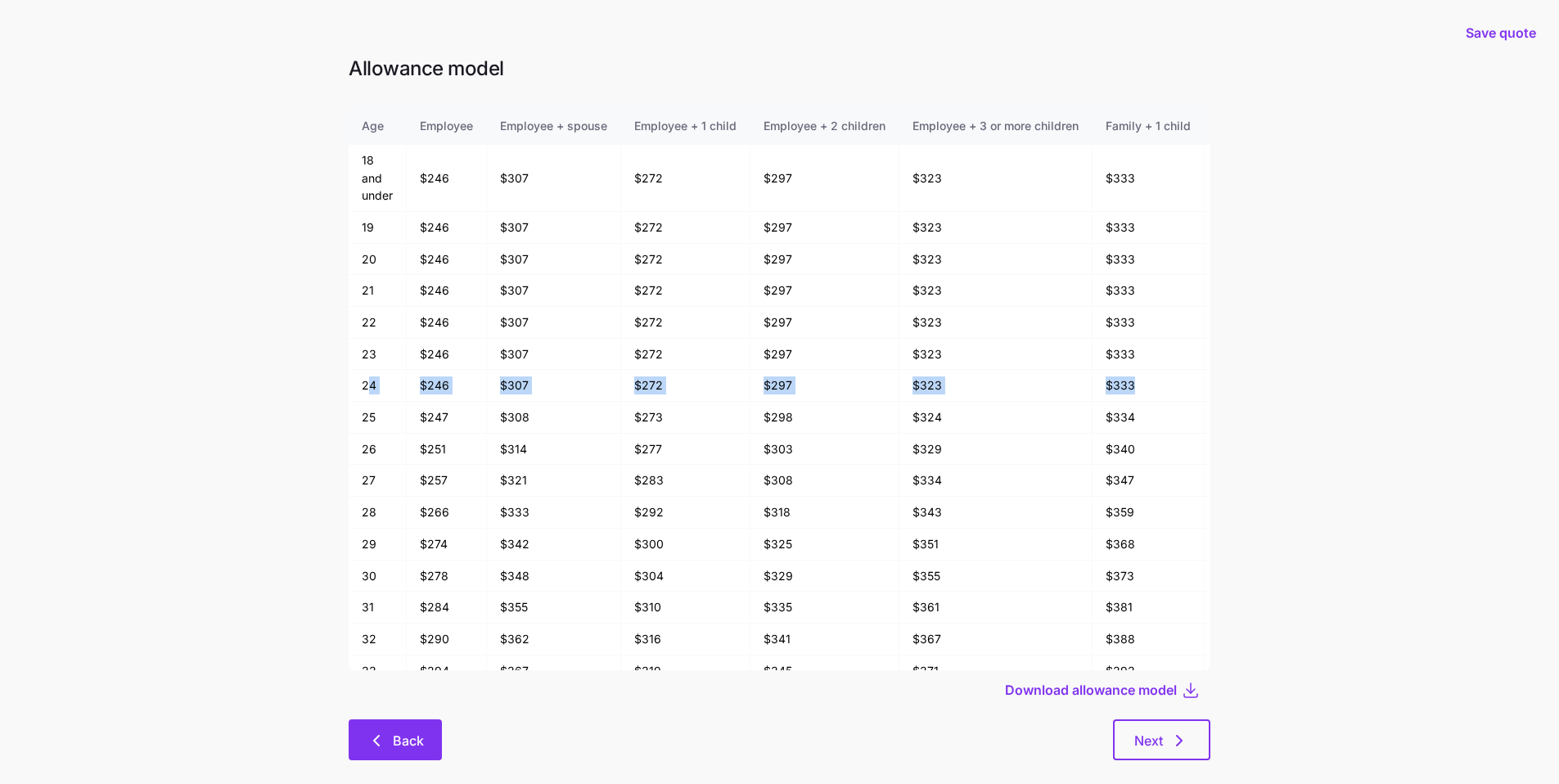 click on "Back" at bounding box center [395, 740] 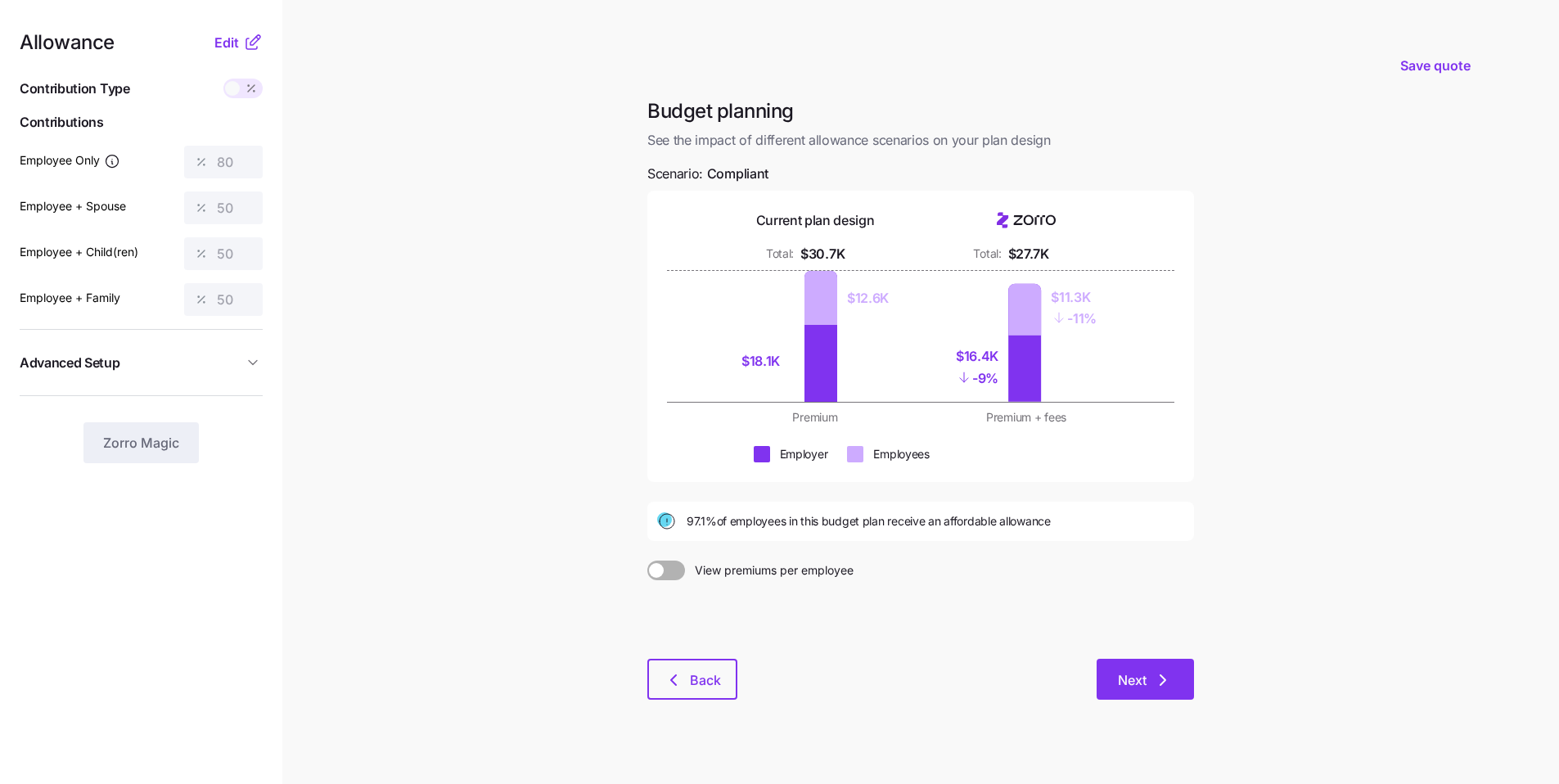 click 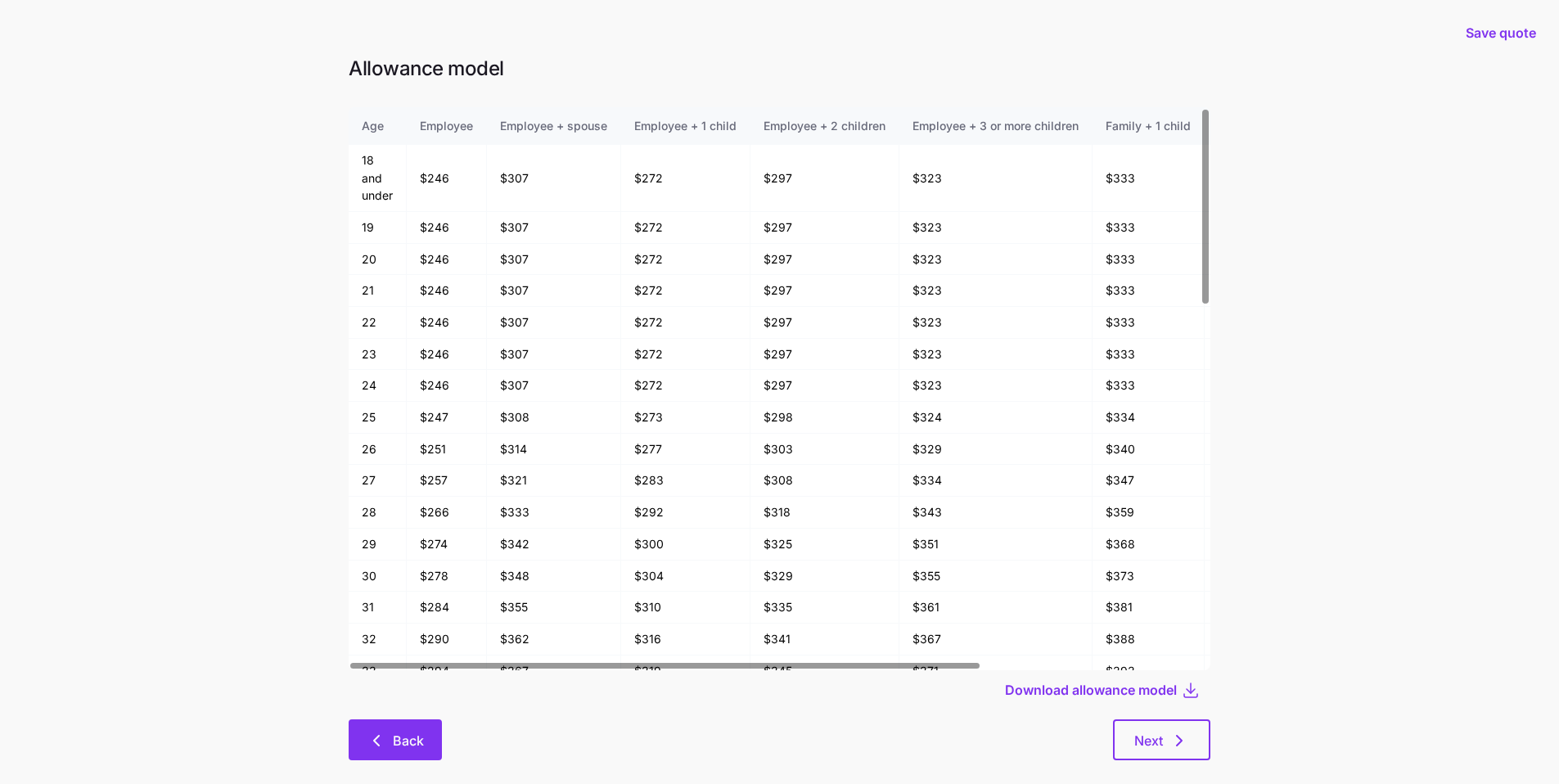 click on "Back" at bounding box center [395, 740] 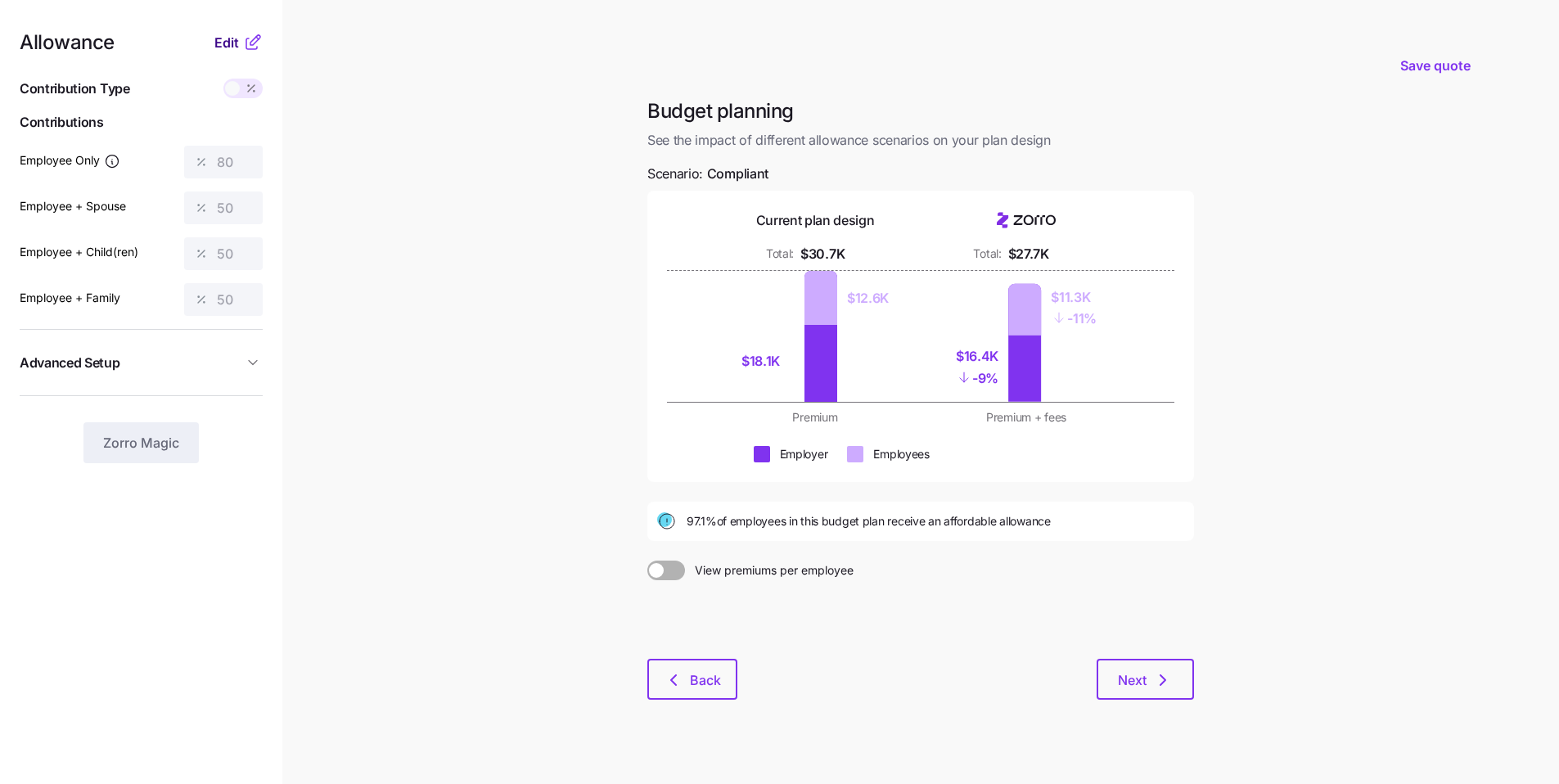 click on "Edit" at bounding box center (227, 43) 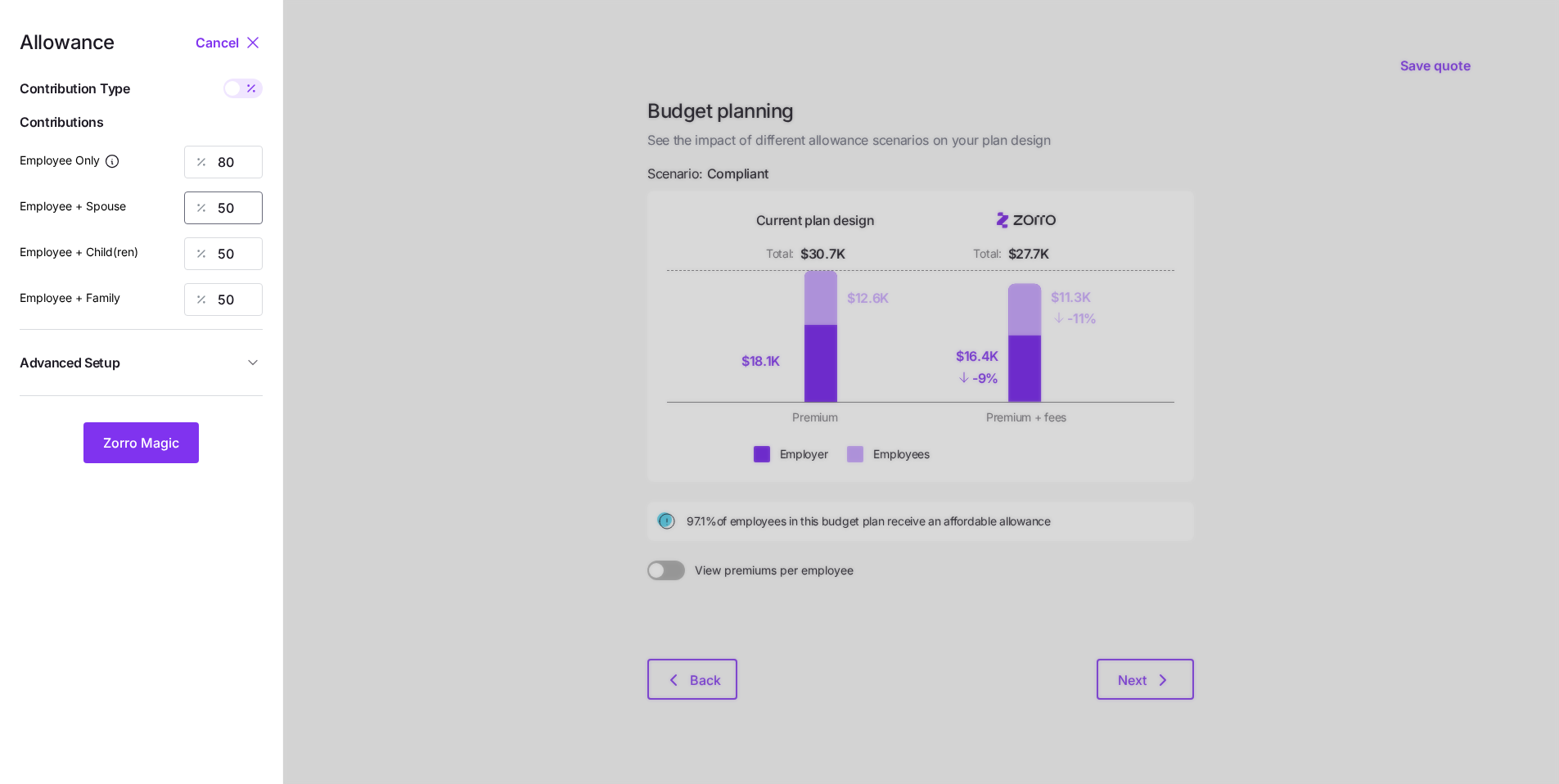 click on "50" at bounding box center [223, 208] 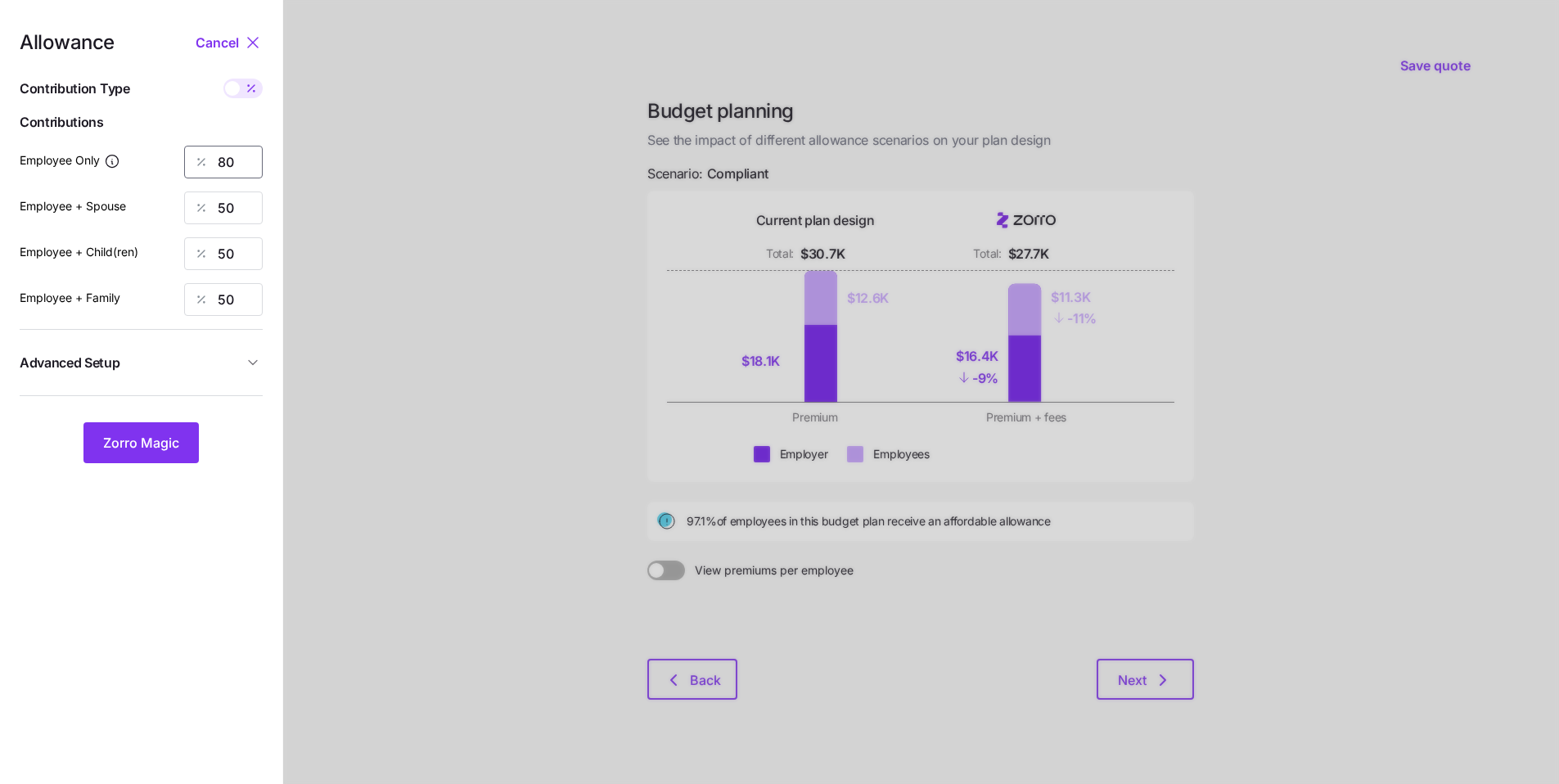 drag, startPoint x: 247, startPoint y: 164, endPoint x: 222, endPoint y: 163, distance: 25.019992 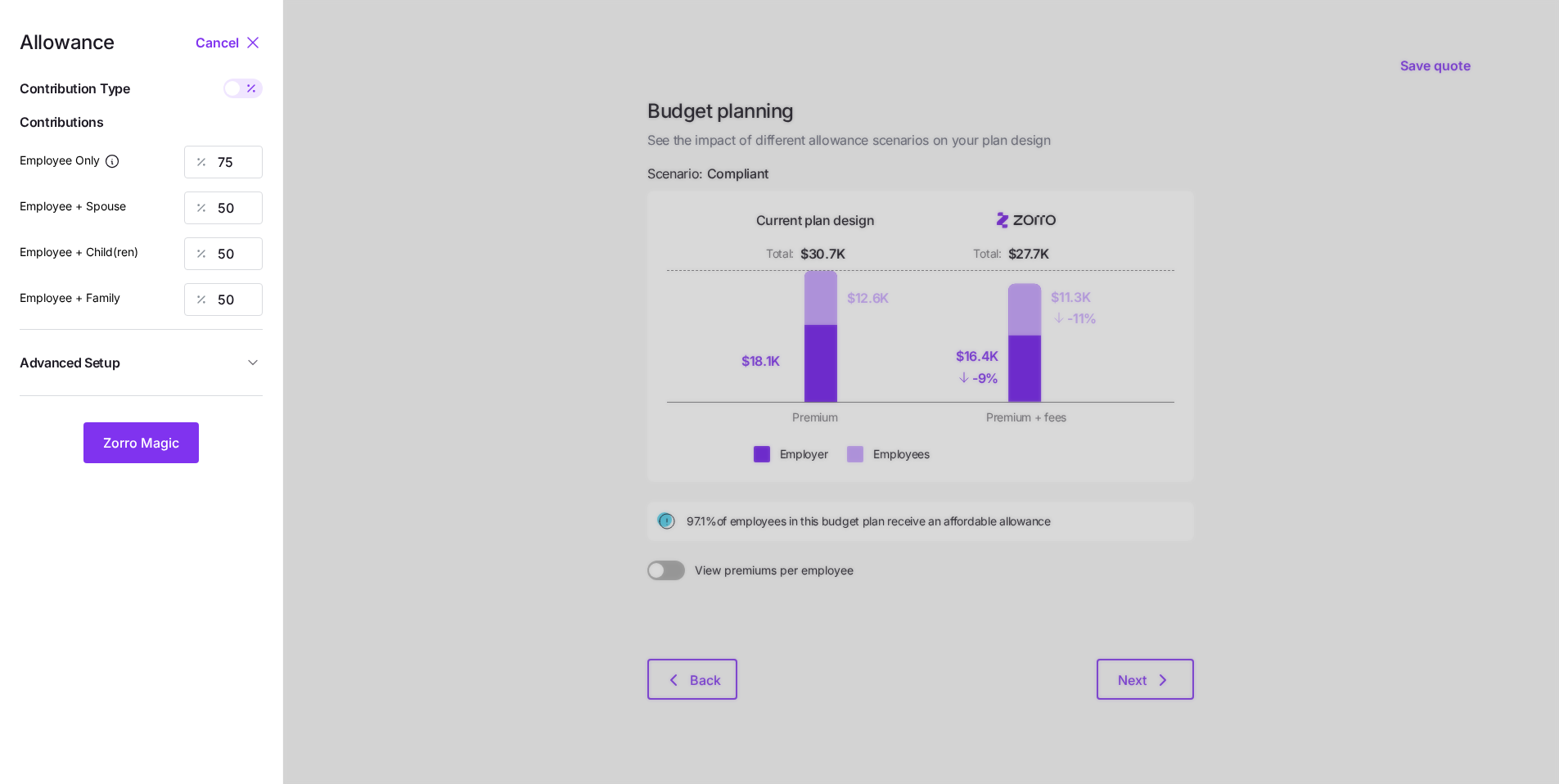 click at bounding box center [251, 88] 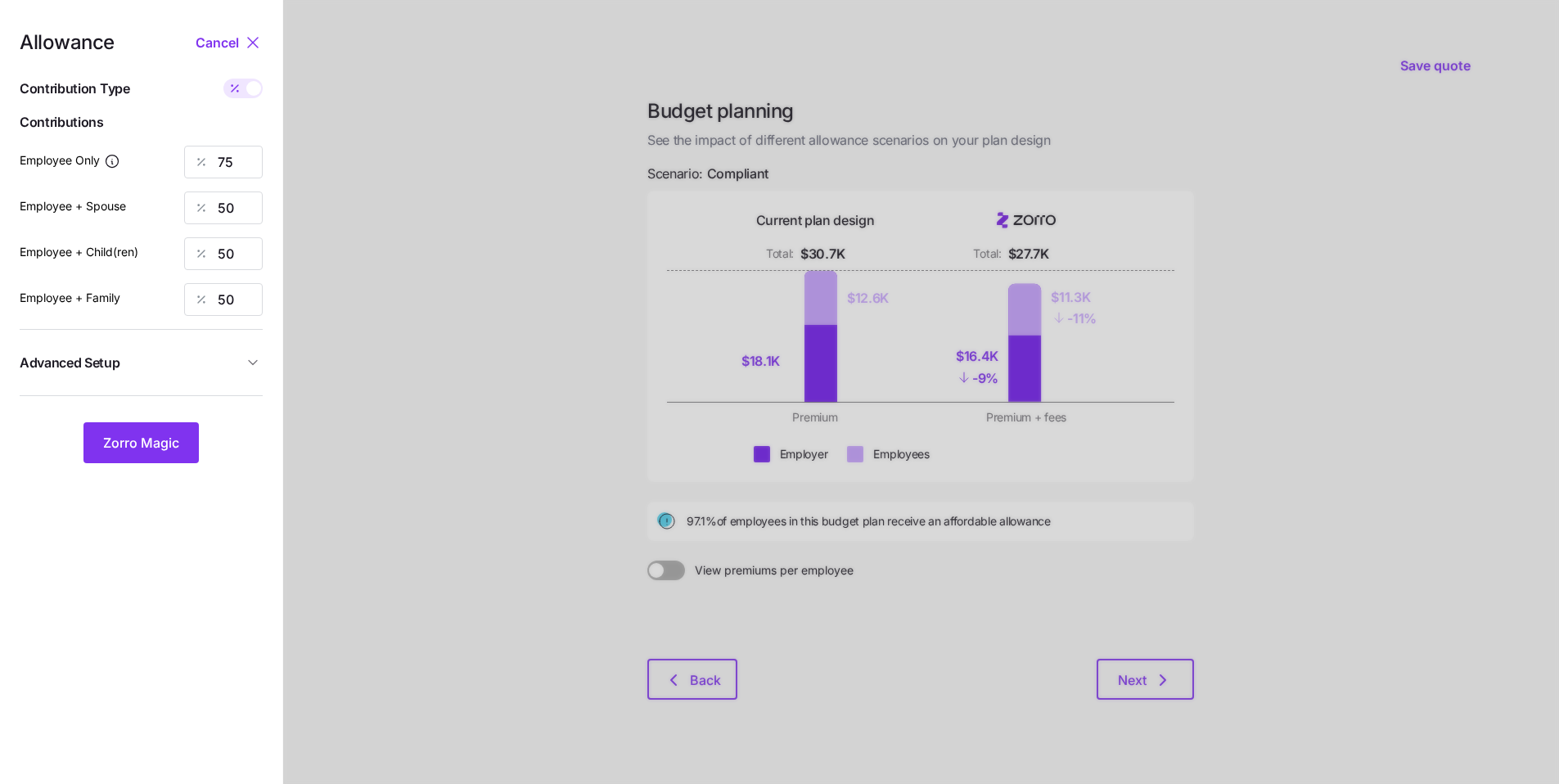 type on "373" 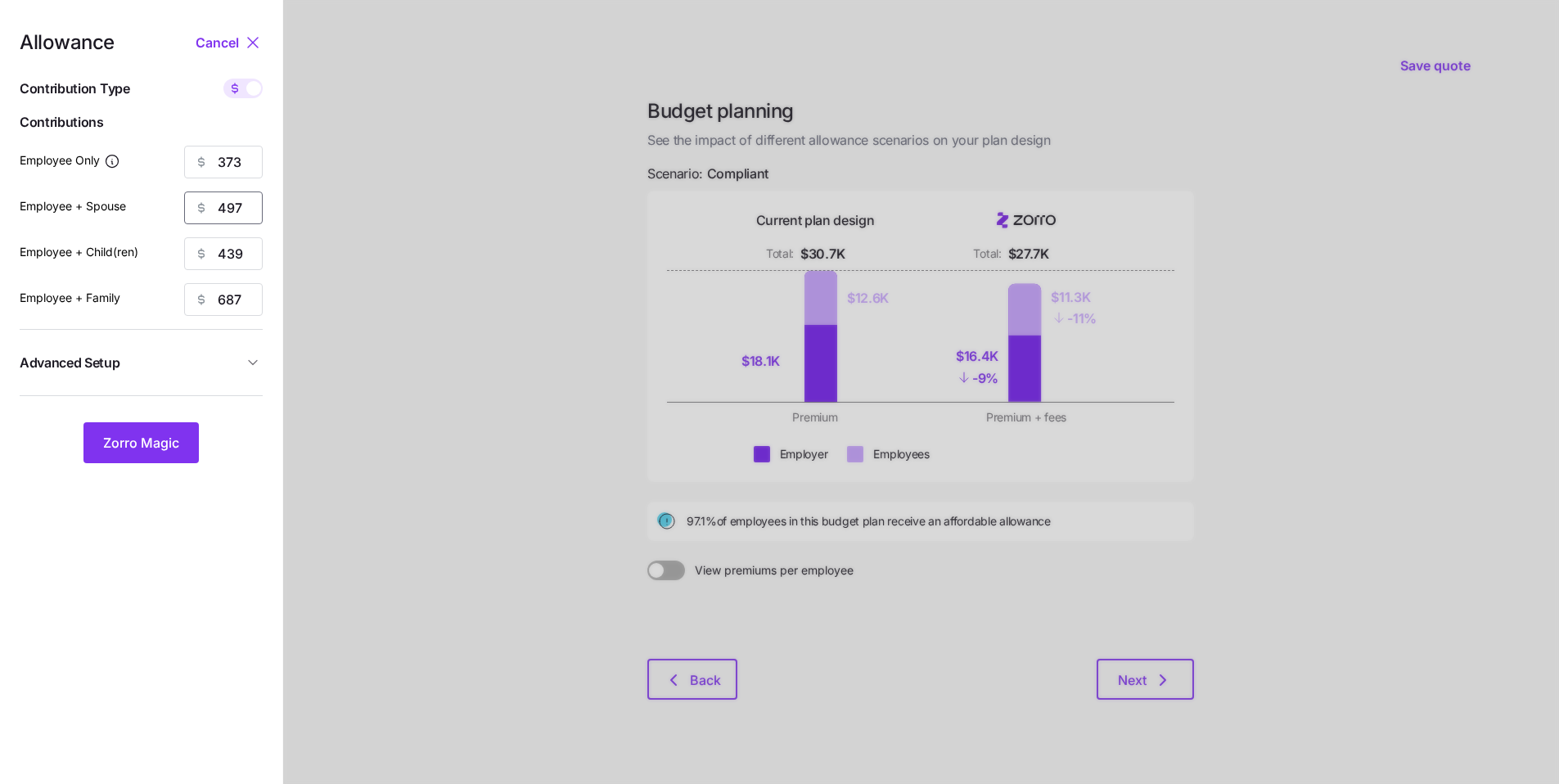click on "497" at bounding box center [223, 208] 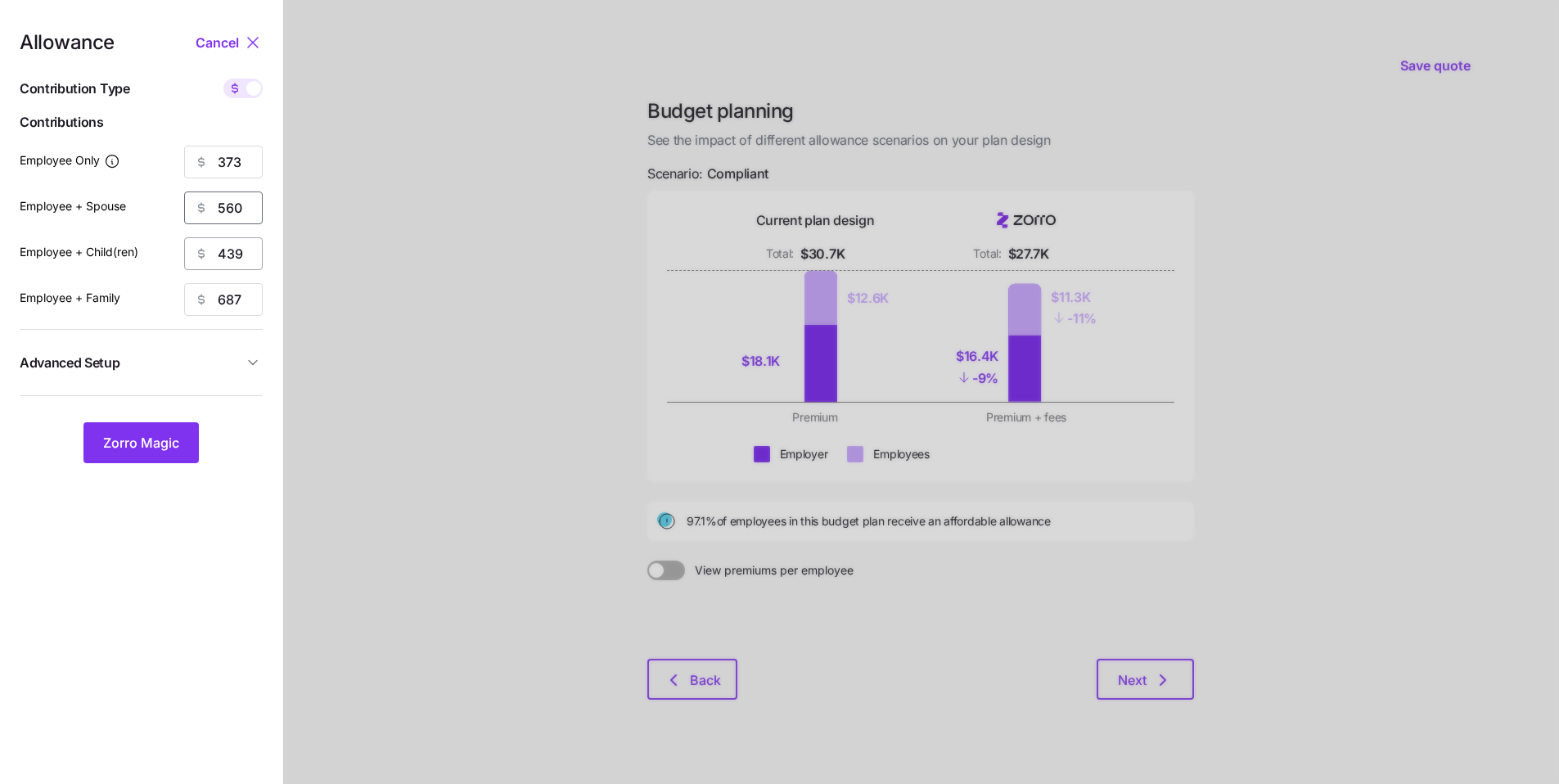 type on "560" 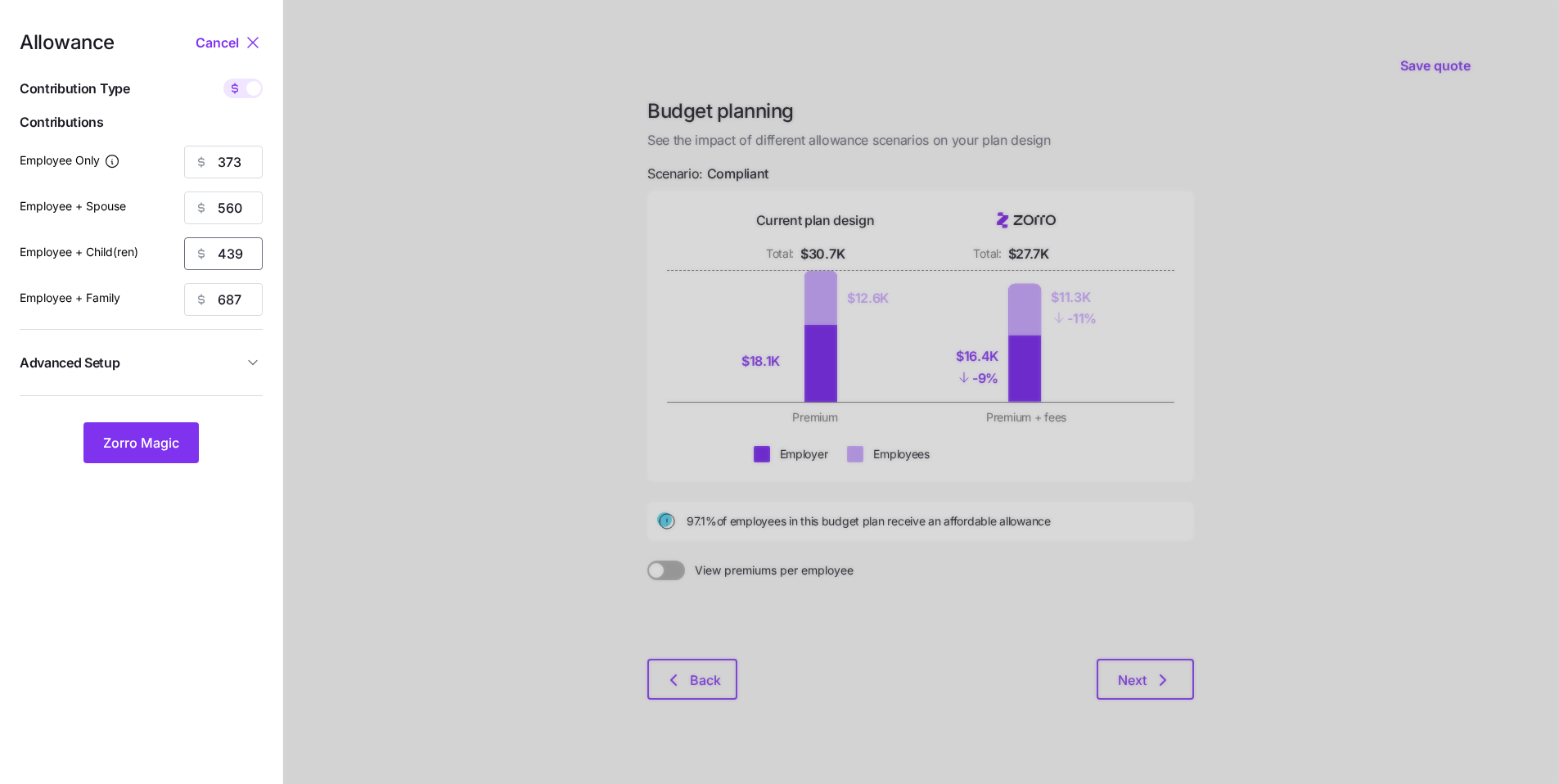 click on "439" at bounding box center [223, 254] 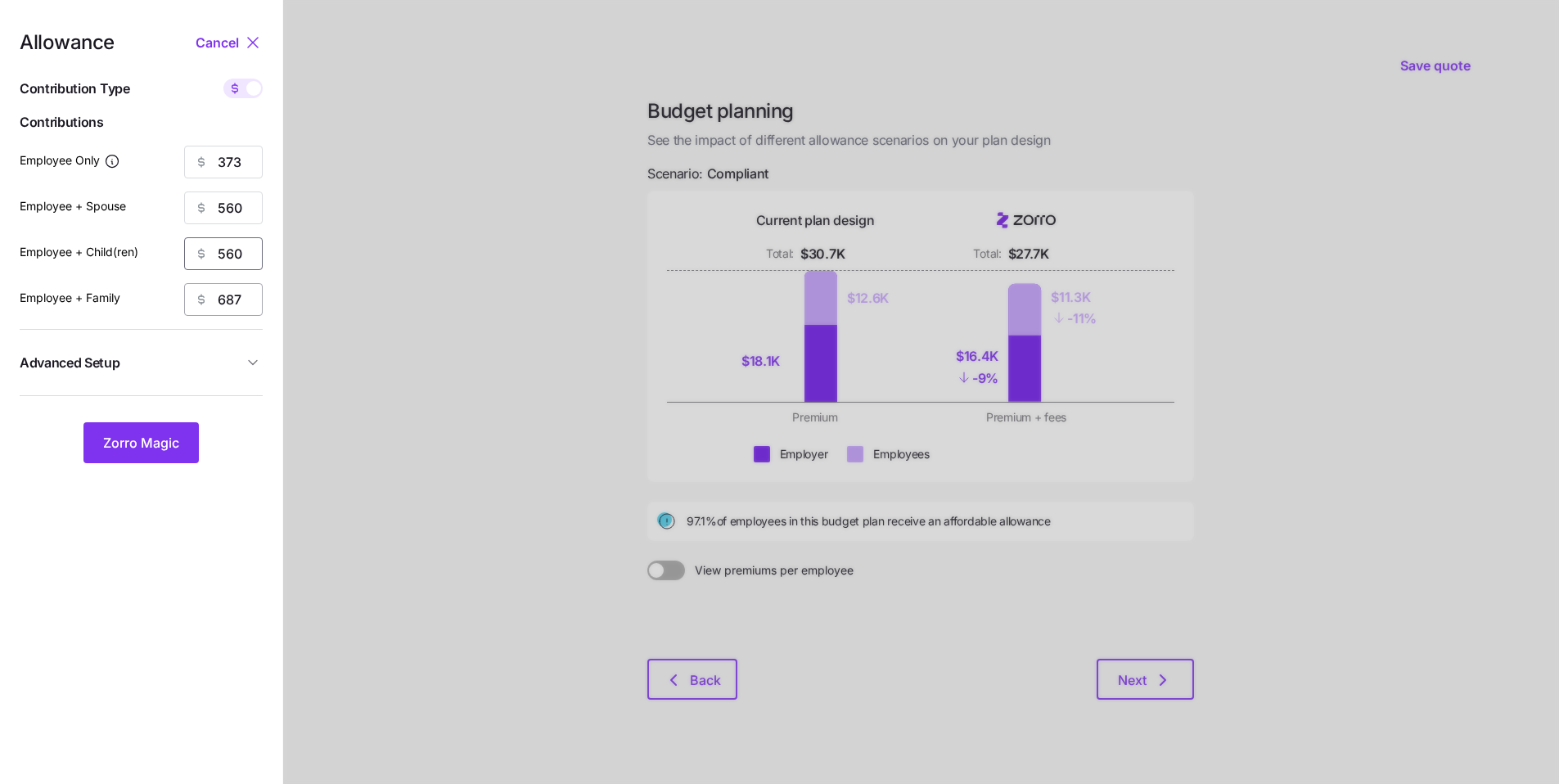 type on "560" 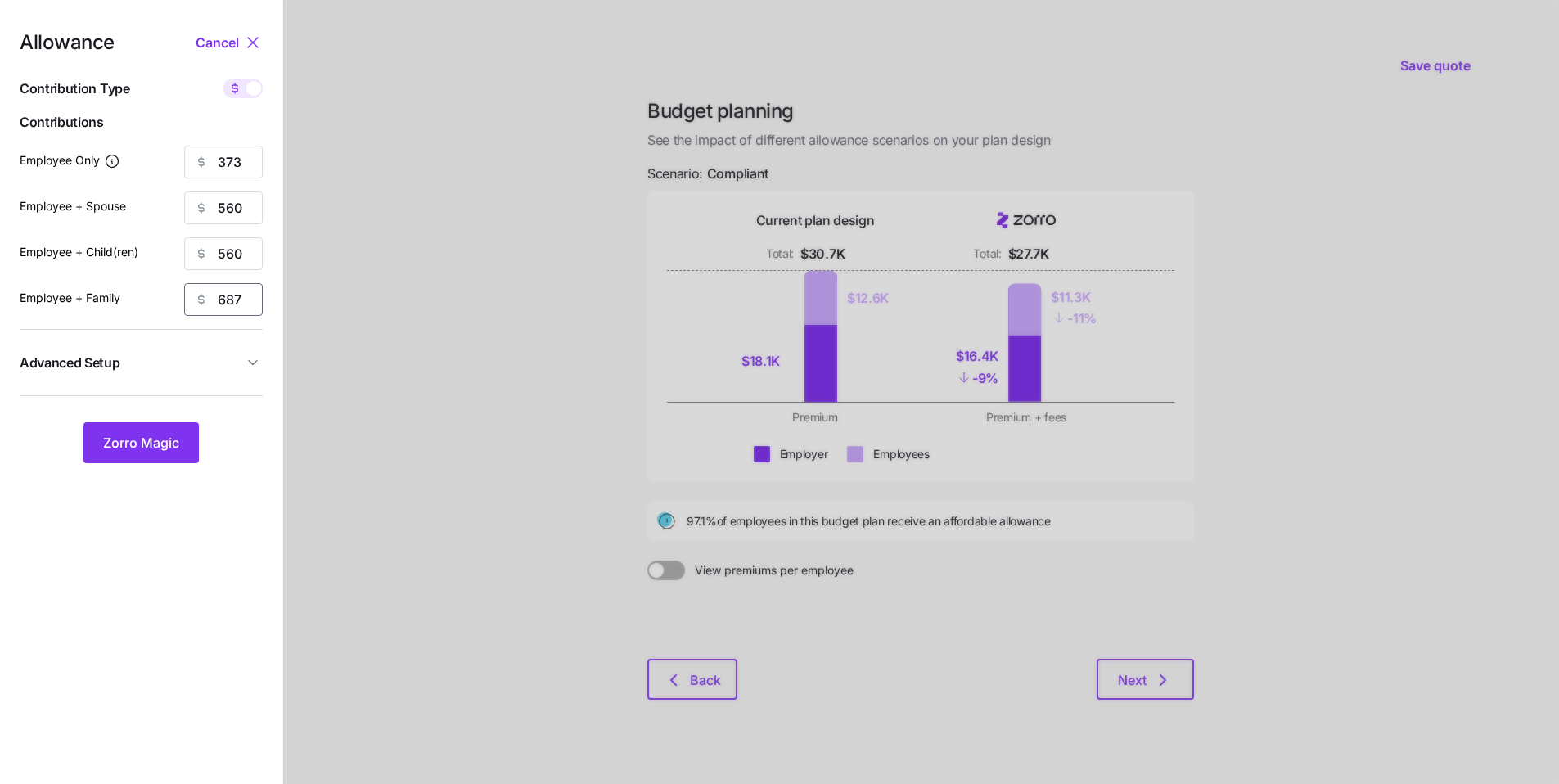 click on "687" at bounding box center (223, 300) 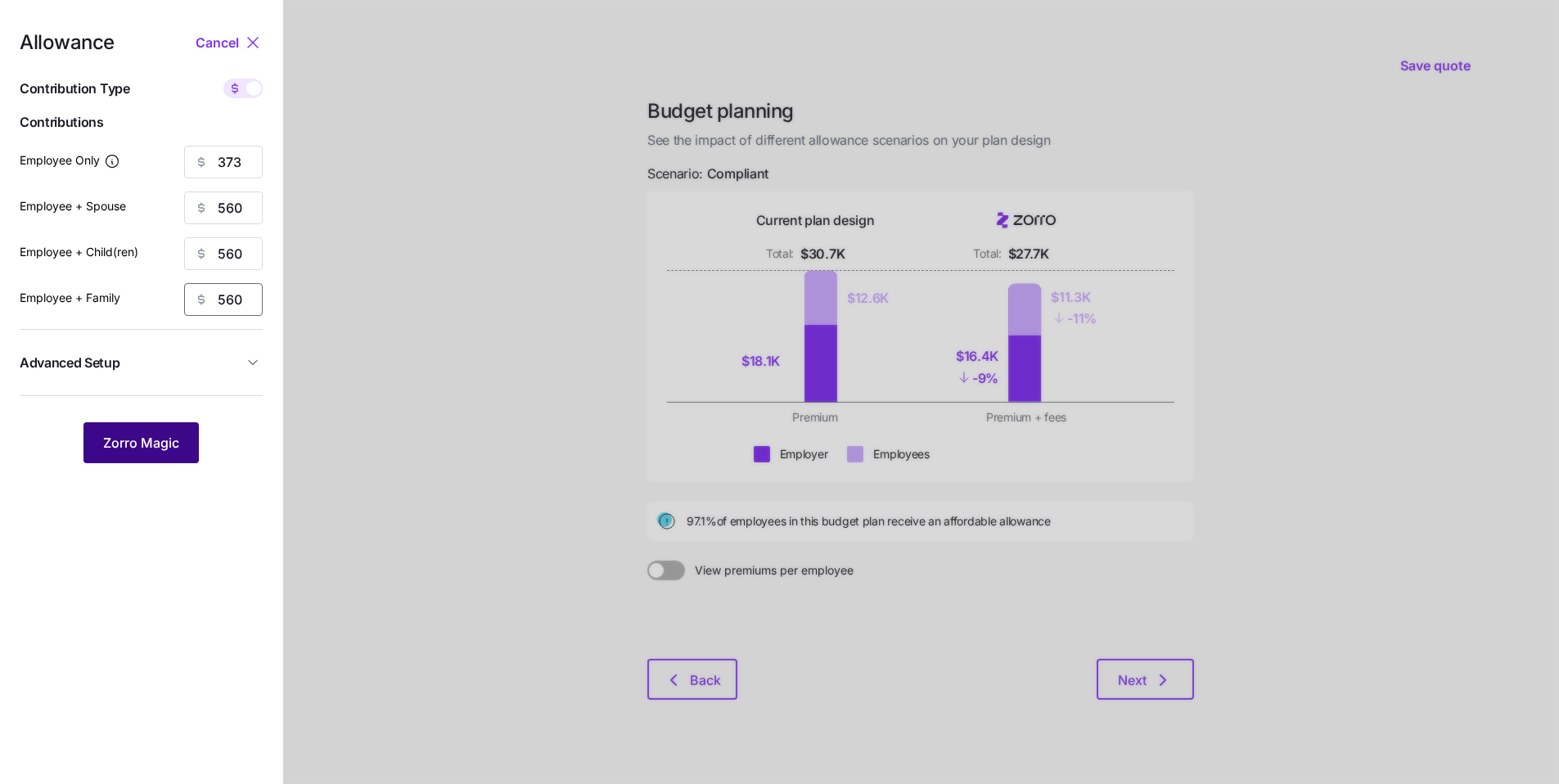 type on "560" 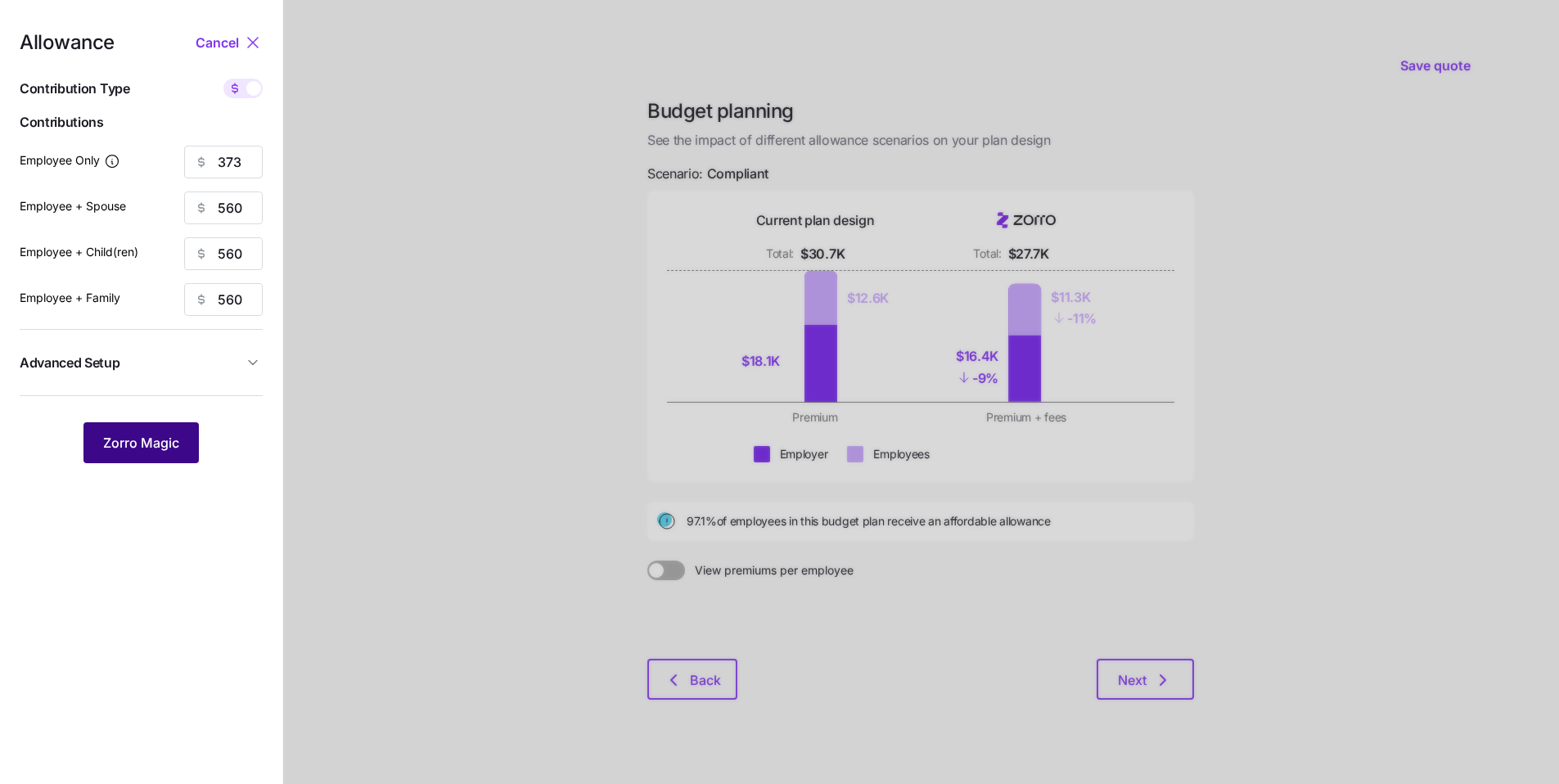 click on "Zorro Magic" at bounding box center [141, 443] 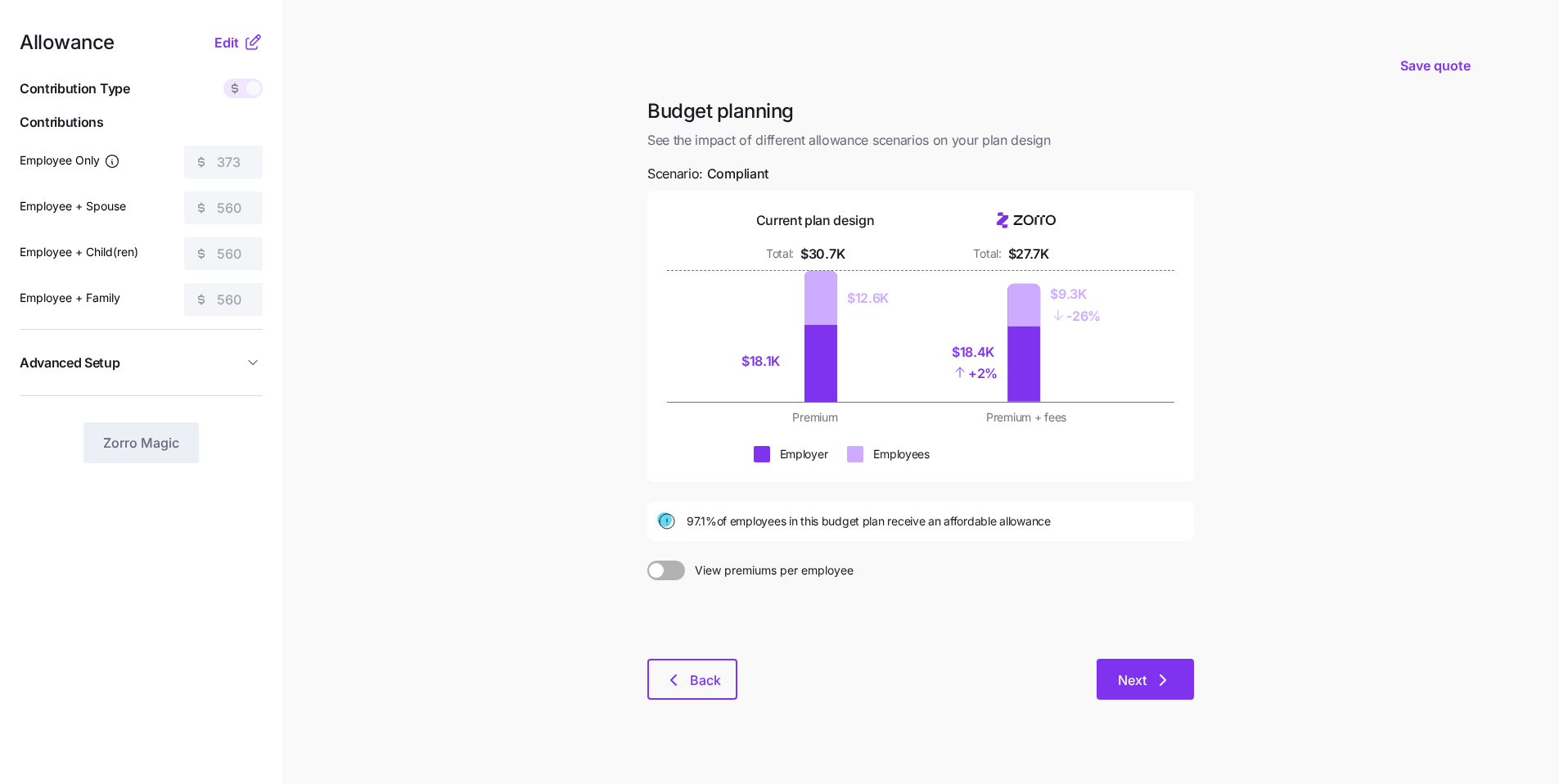 click 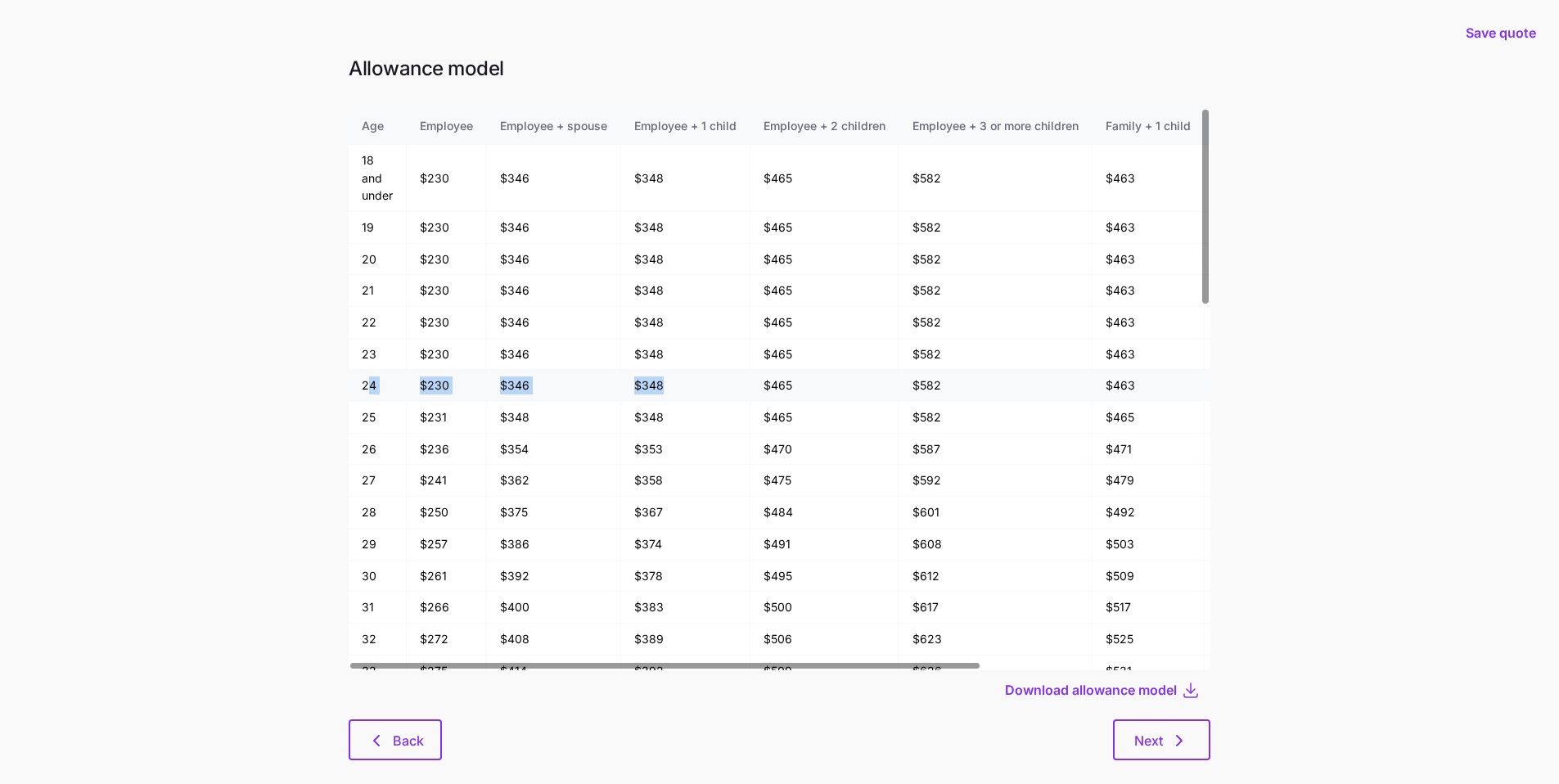 drag, startPoint x: 366, startPoint y: 385, endPoint x: 746, endPoint y: 394, distance: 380.10656 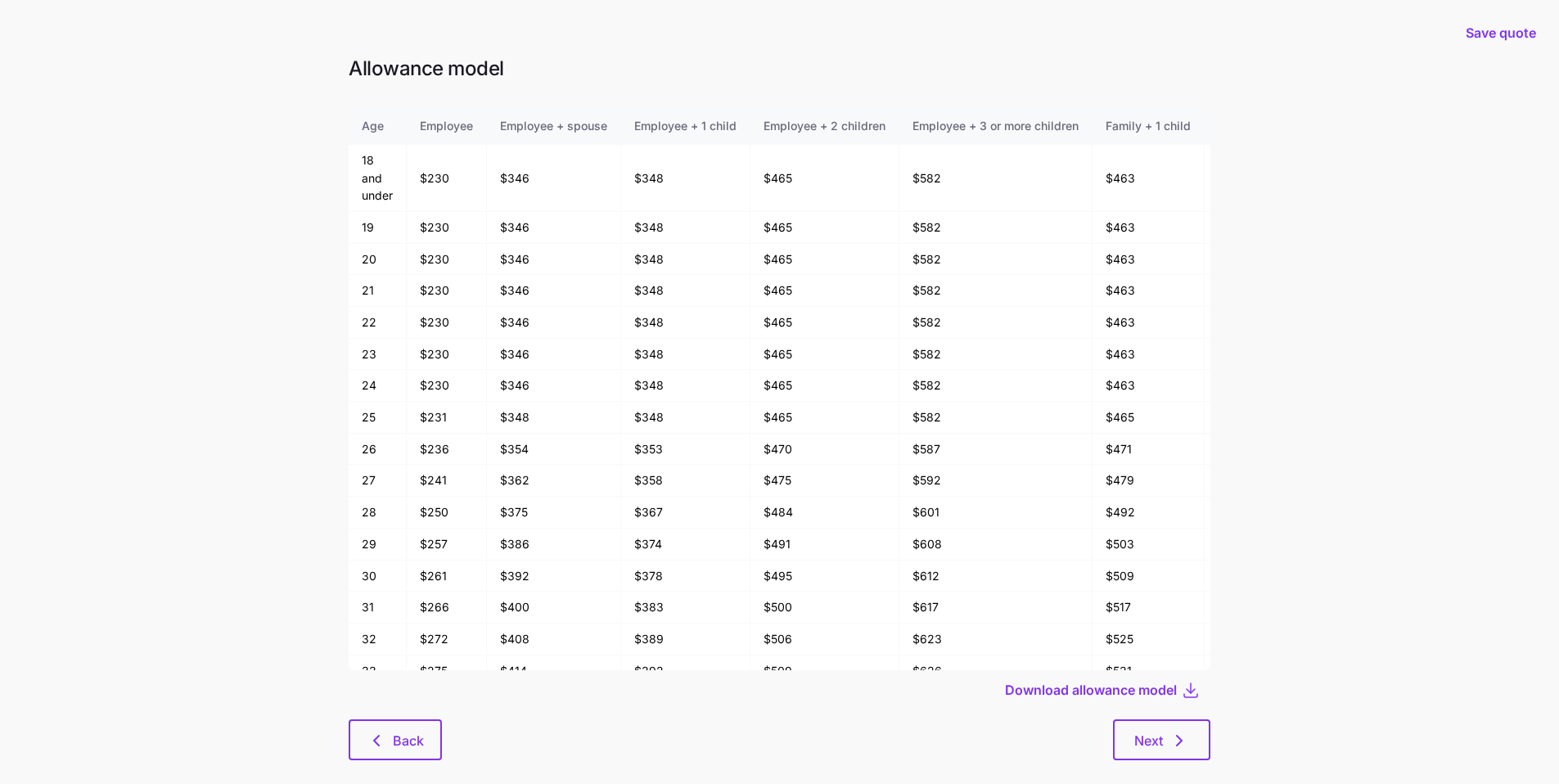 click on "Save quote Allowance model Age Employee Employee + spouse Employee + 1 child Employee + 2 children Employee + 3 or more children Family + 1 child Family + 2 children Family + 3 or more children 18 and under $230 $346 $348 $465 $582 $463 $580 $697 19 $230 $346 $348 $465 $582 $463 $580 $697 20 $230 $346 $348 $465 $582 $463 $580 $697 21 $230 $346 $348 $465 $582 $463 $580 $697 22 $230 $346 $348 $465 $582 $463 $580 $697 23 $230 $346 $348 $465 $582 $463 $580 $697 24 $230 $346 $348 $465 $582 $463 $580 $697 25 $231 $348 $348 $465 $582 $465 $582 $699 26 $236 $354 $353 $470 $587 $471 $588 $705 27 $241 $362 $358 $475 $592 $479 $596 $713 28 $250 $375 $367 $484 $601 $492 $609 $726 29 $257 $386 $374 $491 $608 $503 $620 $737 30 $261 $392 $378 $495 $612 $509 $626 $743 31 $266 $400 $383 $500 $617 $517 $634 $751 32 $272 $408 $389 $506 $623 $525 $642 $759 33 $275 $414 $392 $509 $626 $531 $648 $765 34 $279 $420 $396 $513 $630 $537 $654 $771 35 $281 $423 $398 $515 $632 $540 $657 $774 36 $284 $426 $401 $518 $635 $543 $660 $777 37" at bounding box center (779, 404) 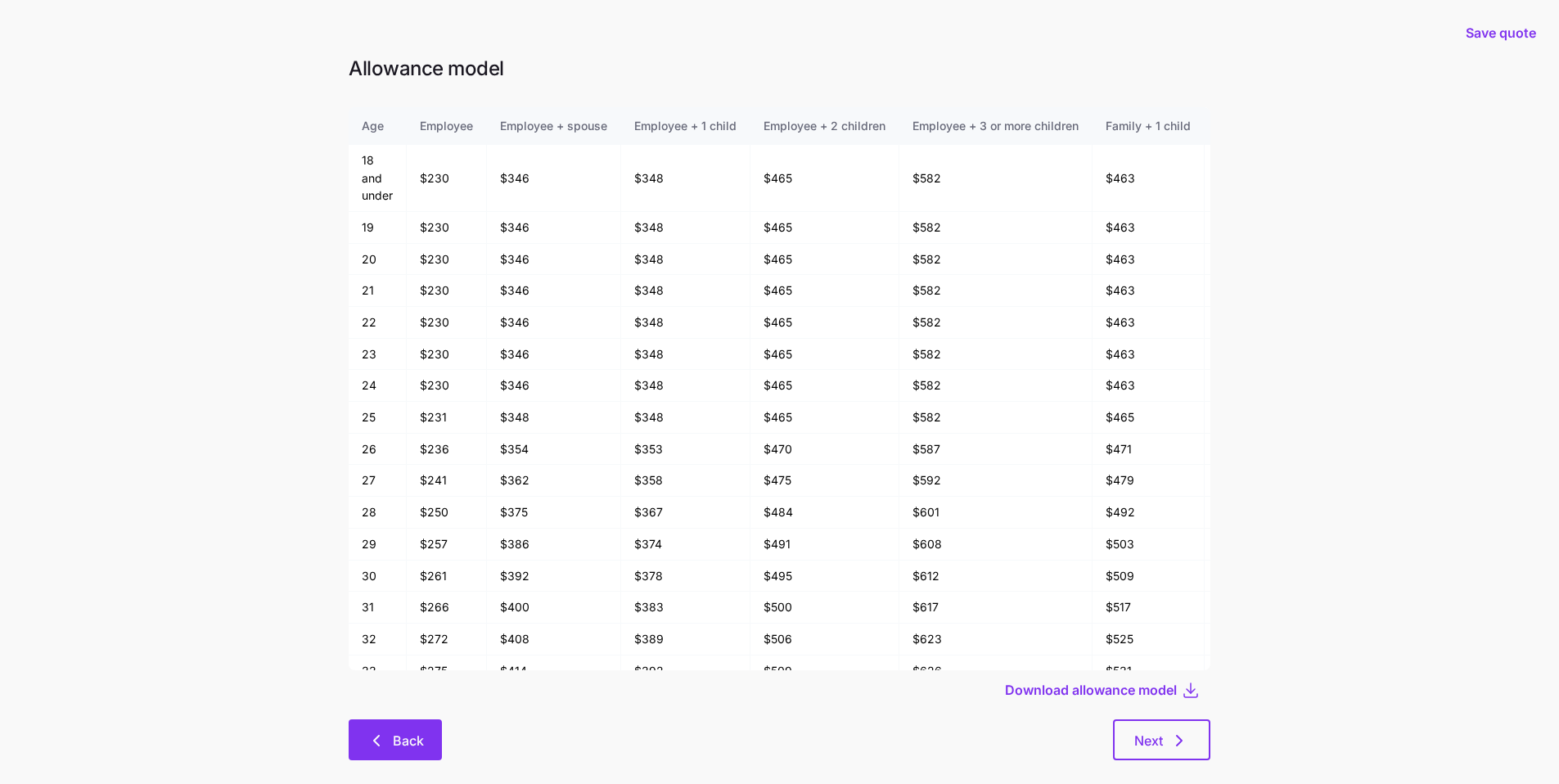 click on "Back" at bounding box center (408, 741) 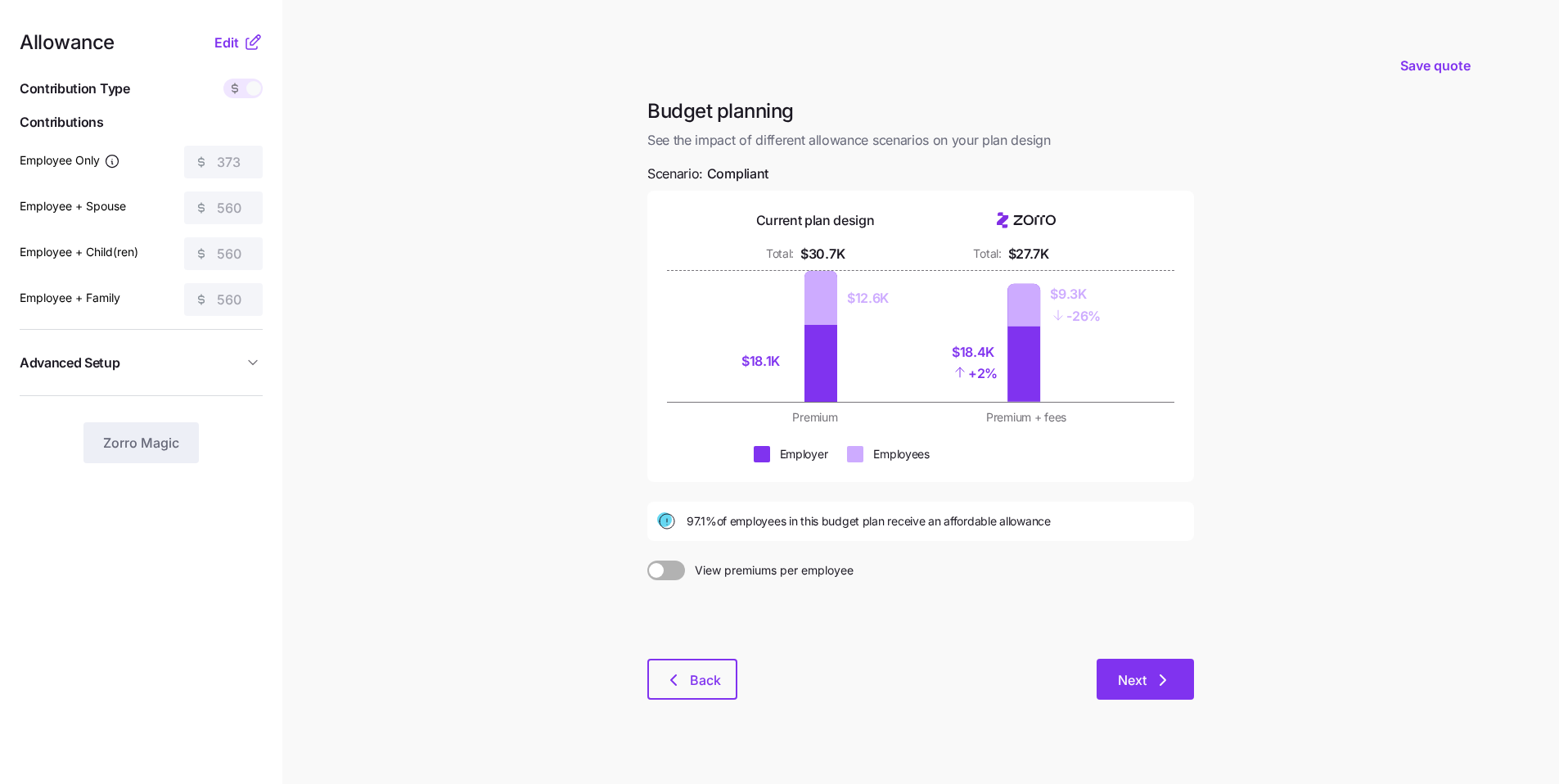 click 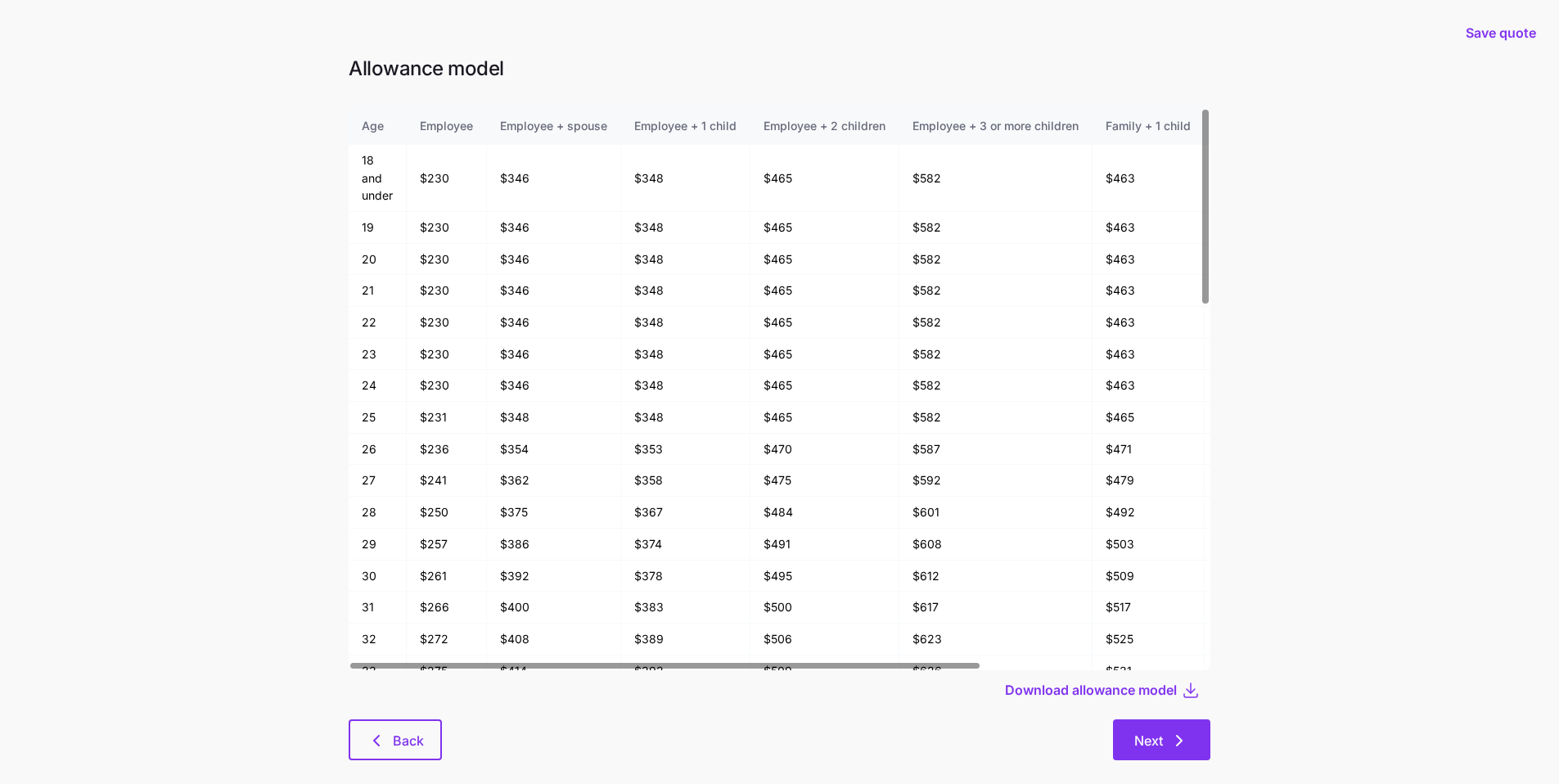 click on "Next" at bounding box center [1161, 740] 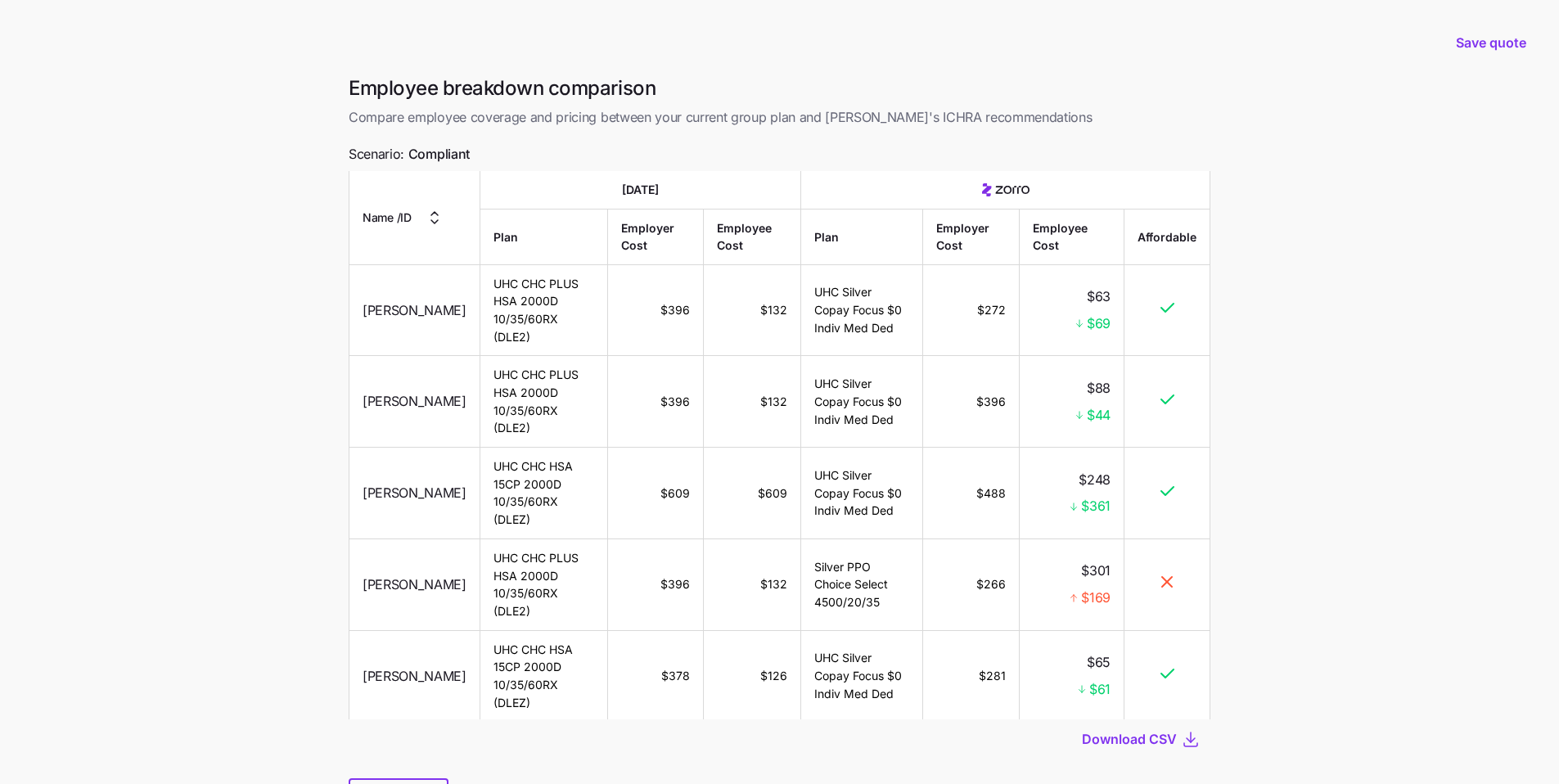scroll, scrollTop: 185, scrollLeft: 0, axis: vertical 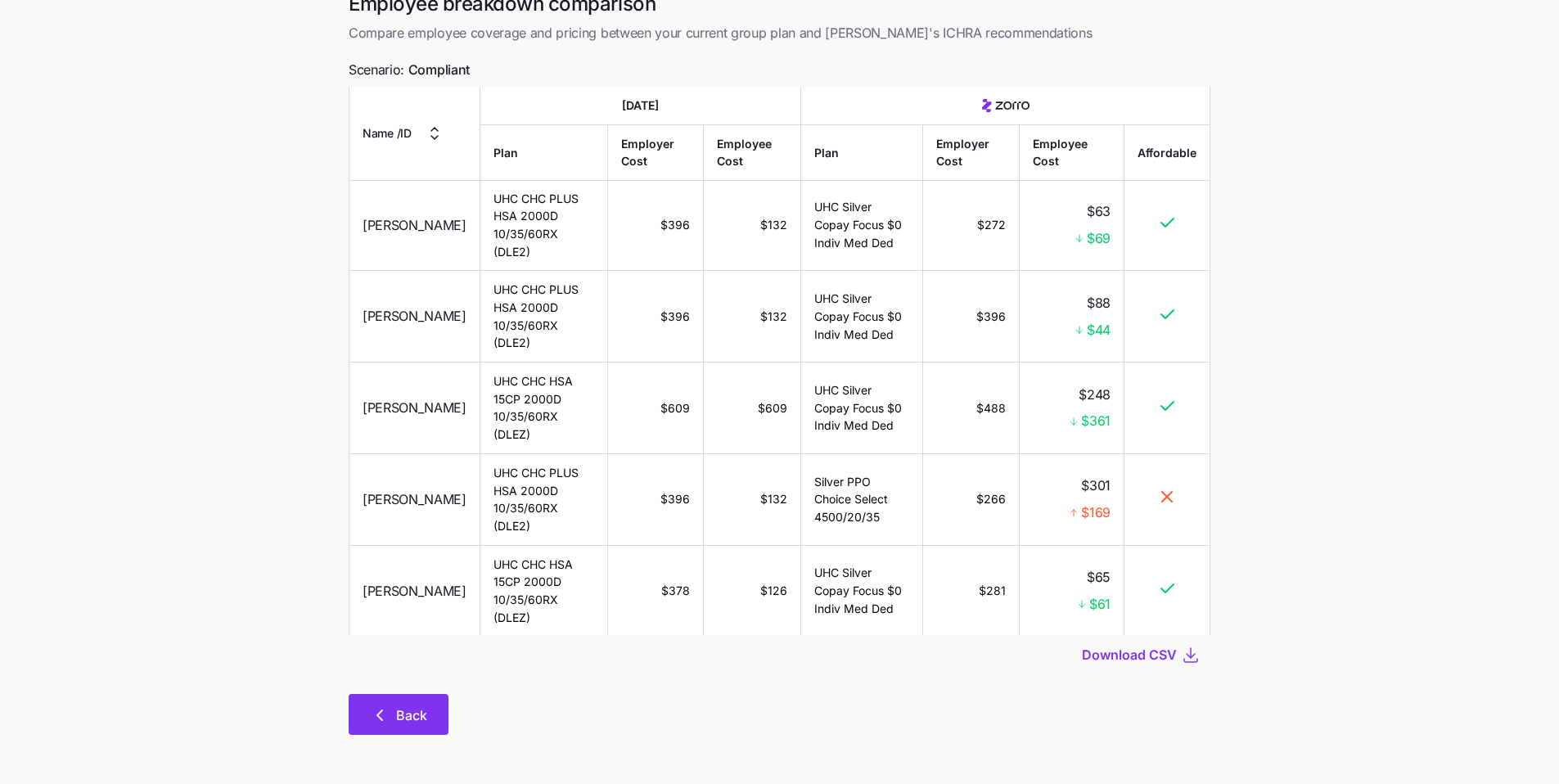 click on "Back" at bounding box center (412, 715) 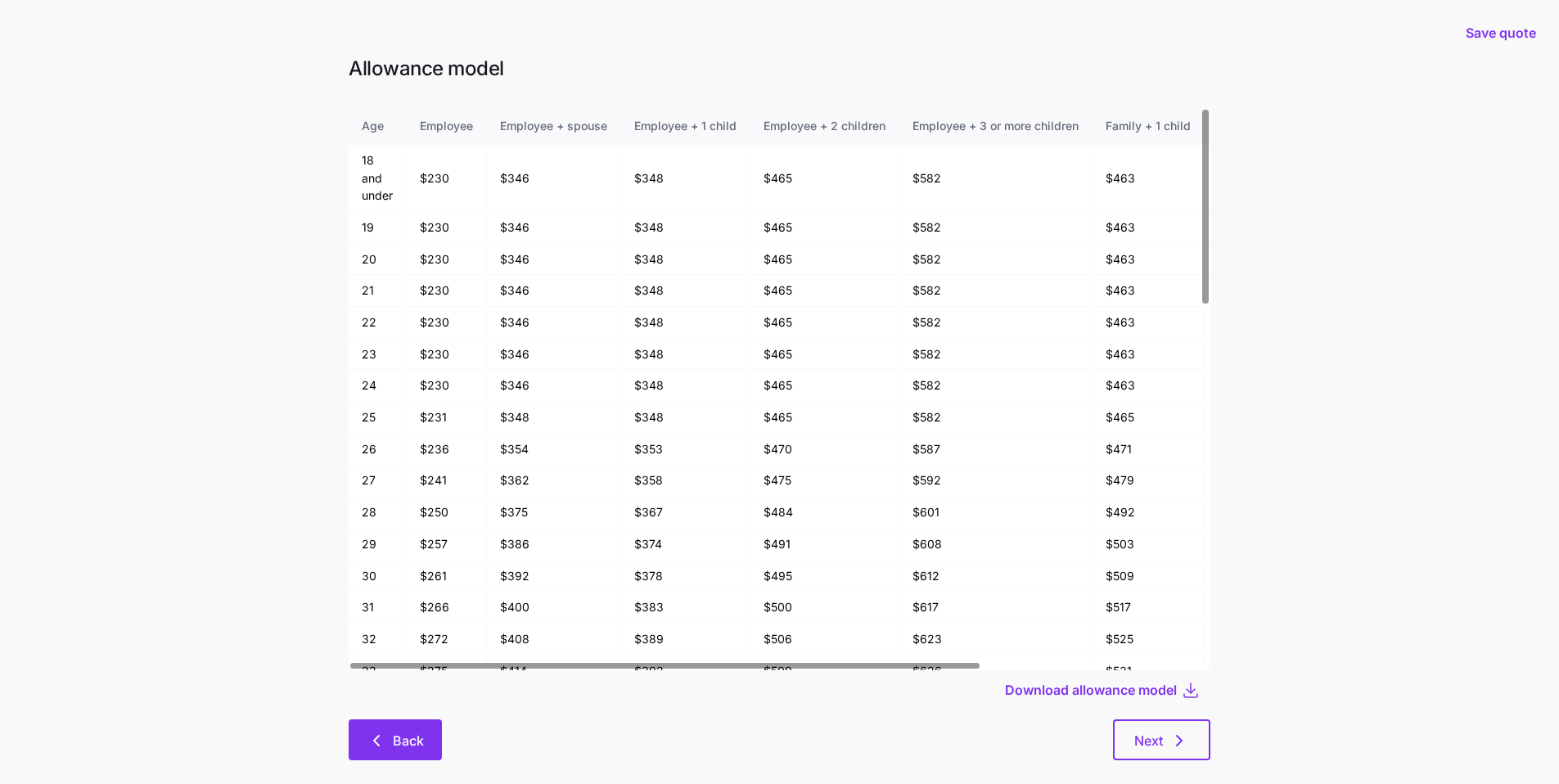 click on "Back" at bounding box center (395, 740) 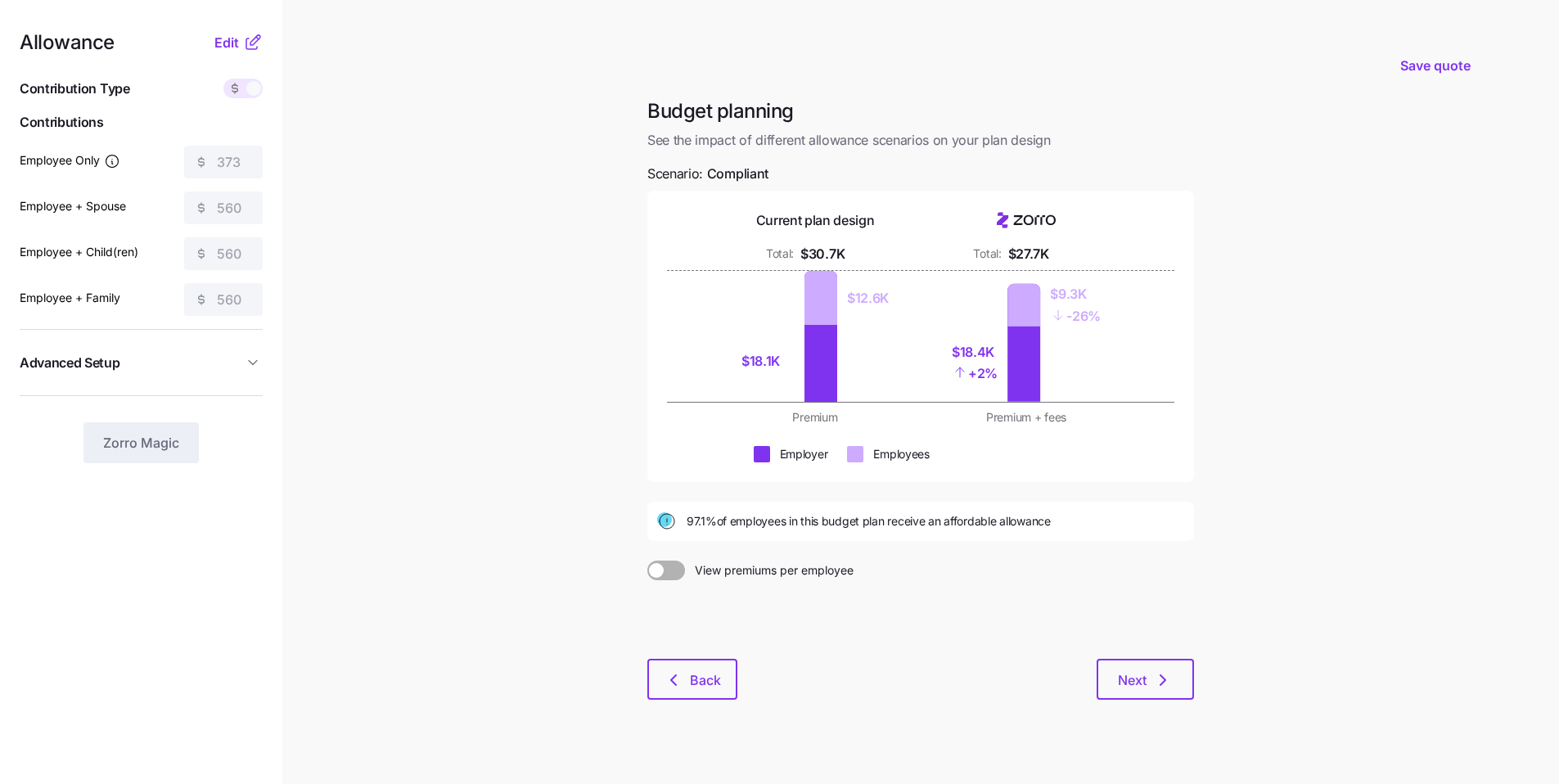 click at bounding box center (254, 88) 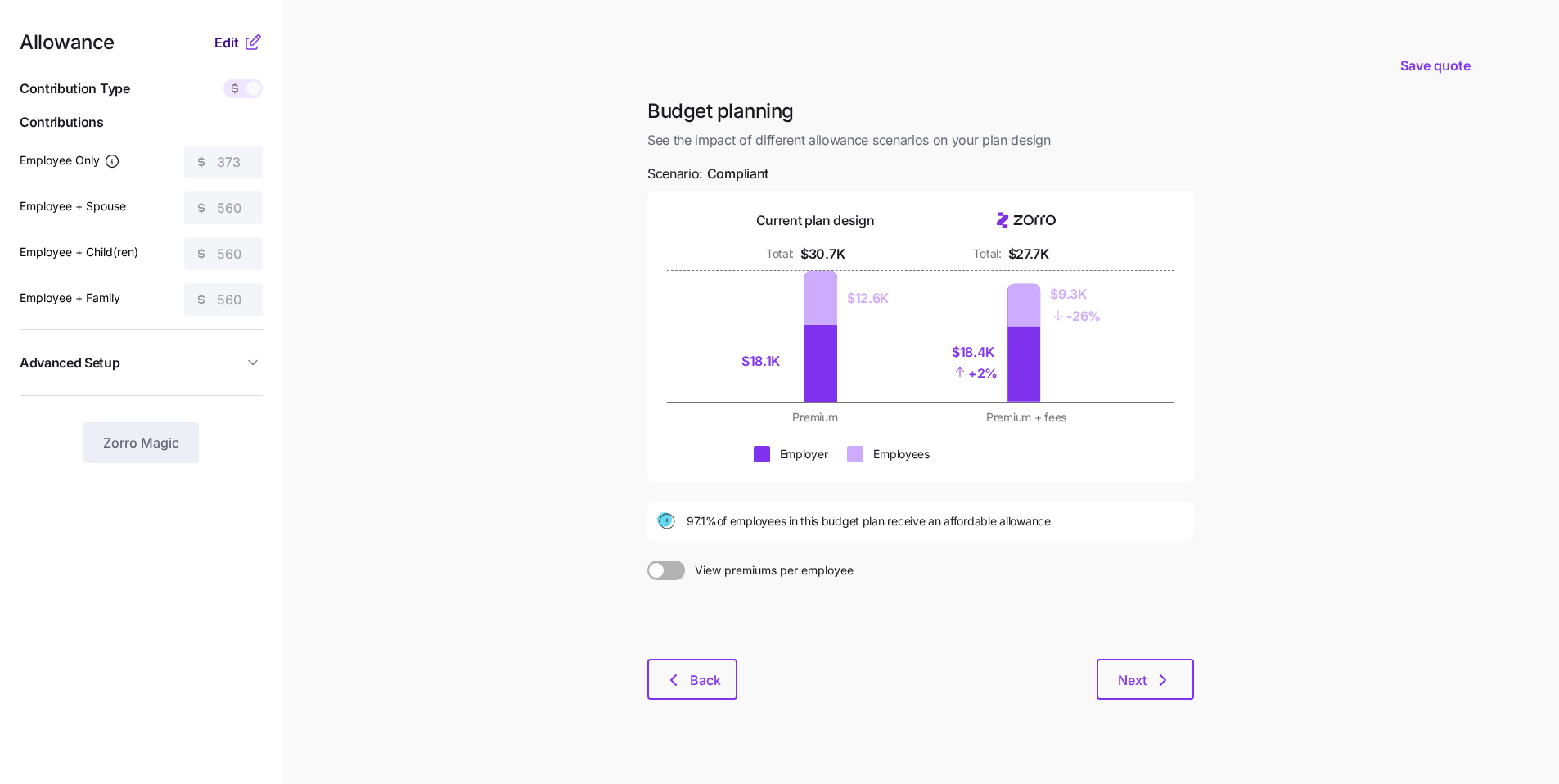 click on "Edit" at bounding box center [227, 43] 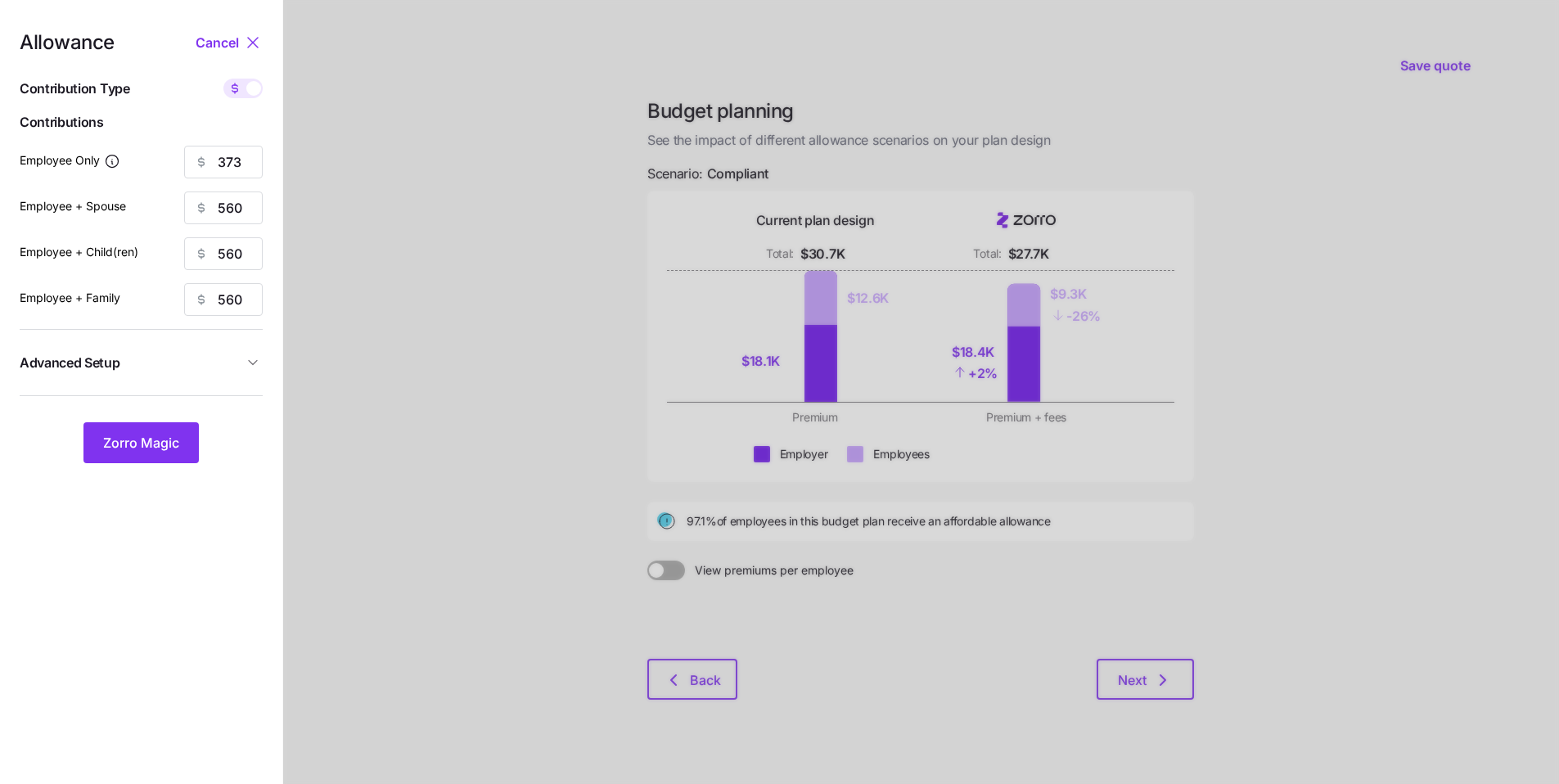 click at bounding box center [254, 88] 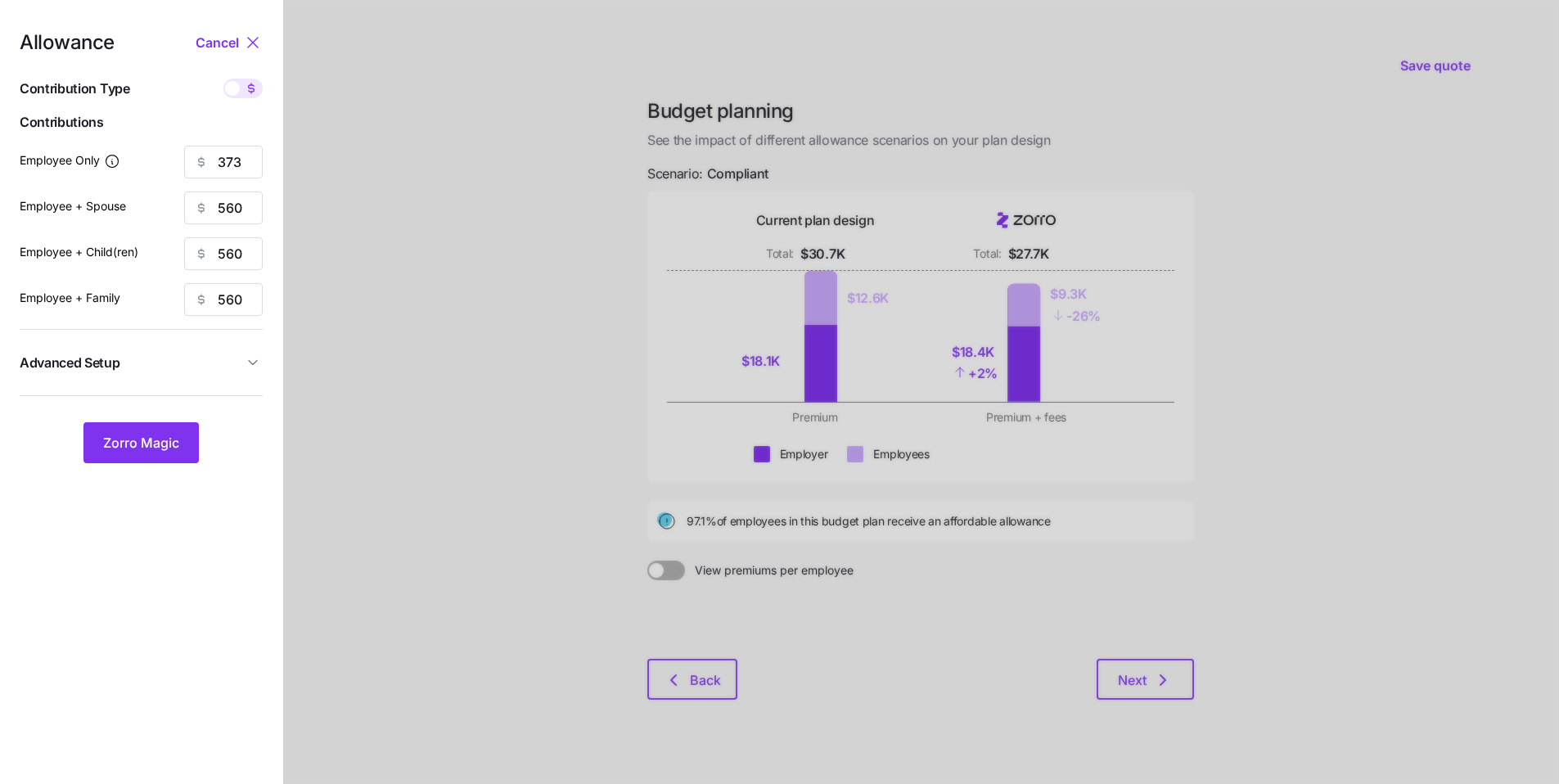 type on "75" 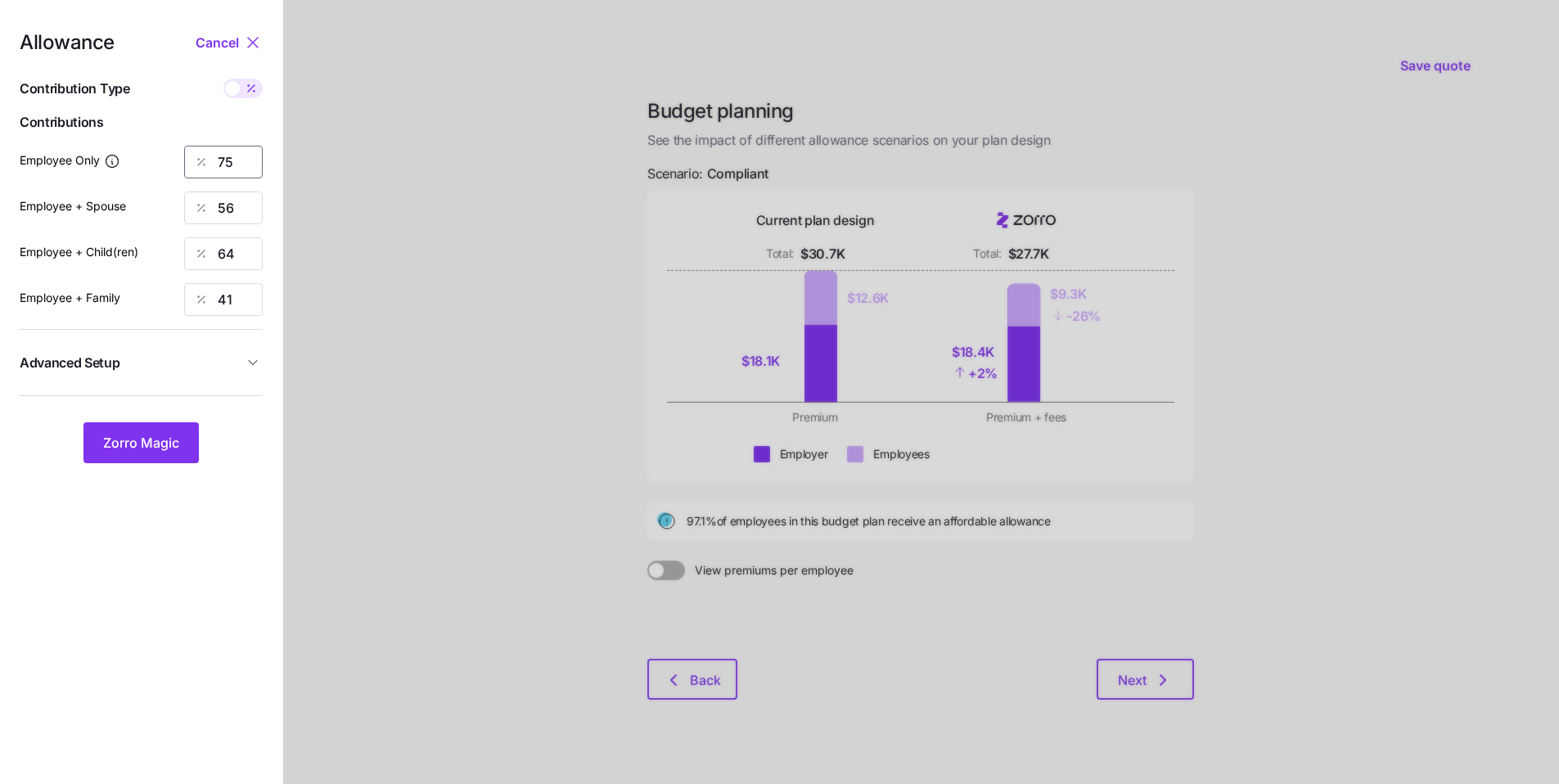 click on "75" at bounding box center (223, 162) 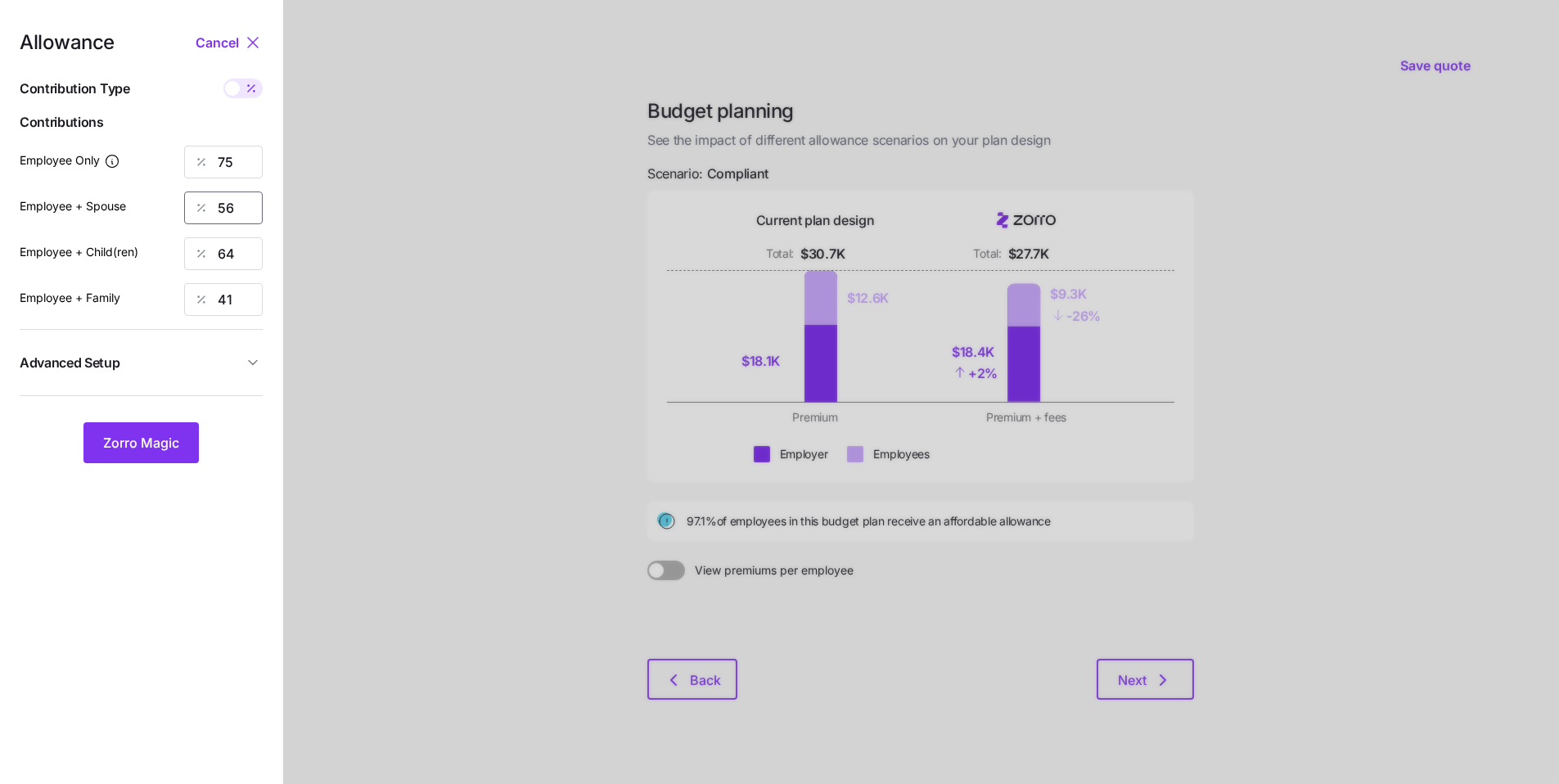 drag, startPoint x: 249, startPoint y: 205, endPoint x: 204, endPoint y: 201, distance: 45.177428 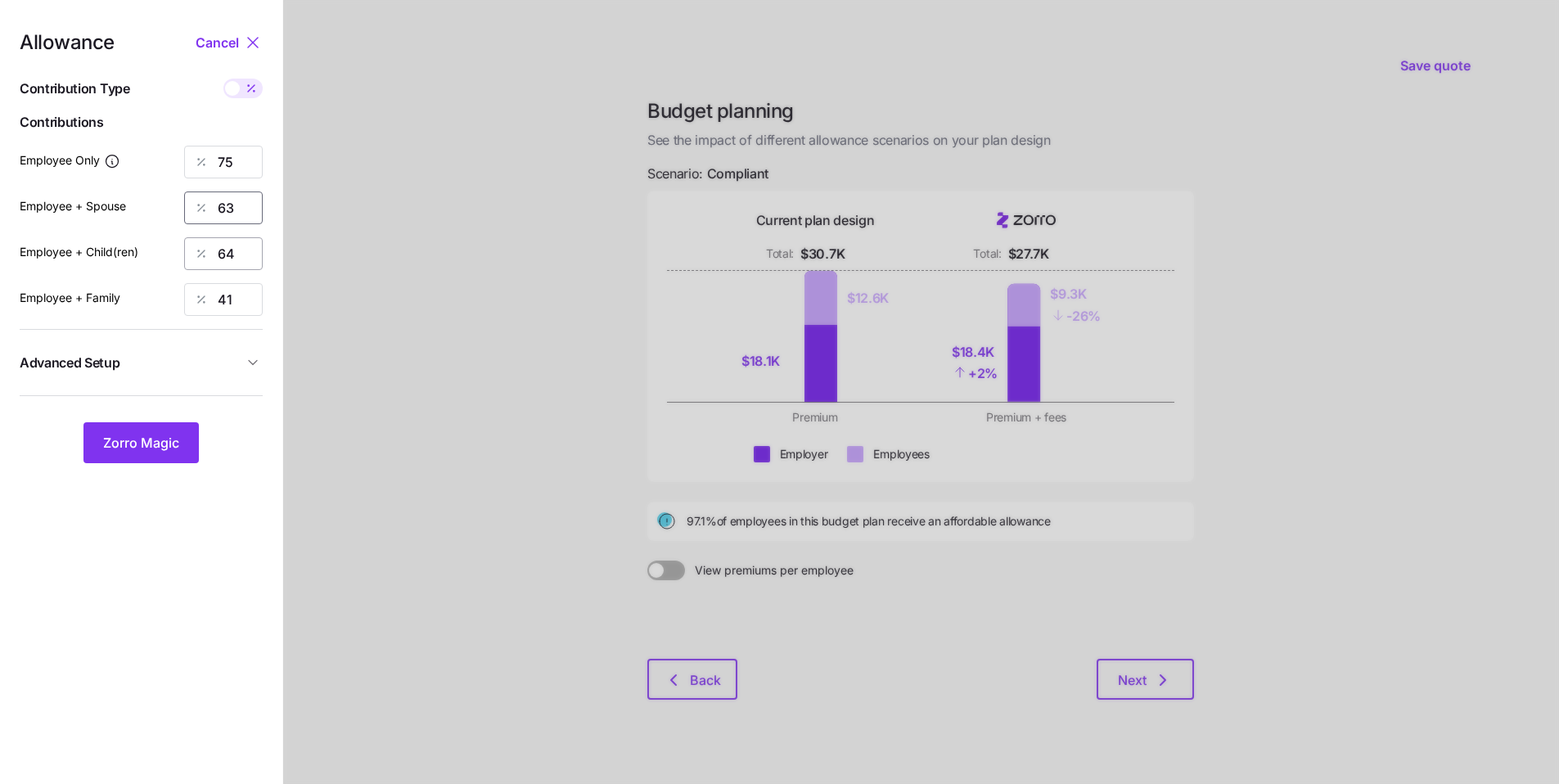 type on "63" 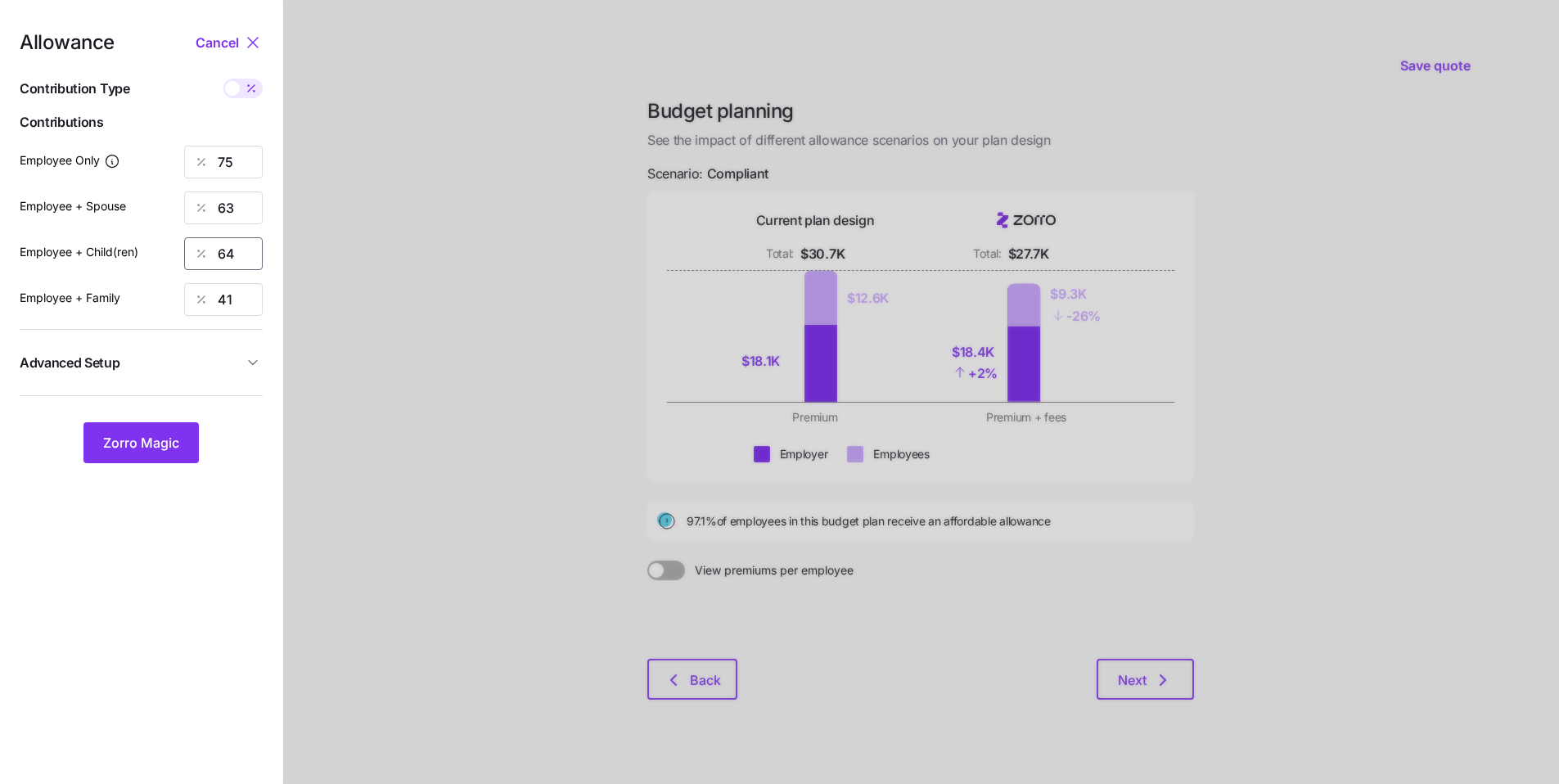 drag, startPoint x: 237, startPoint y: 251, endPoint x: 196, endPoint y: 244, distance: 41.593269 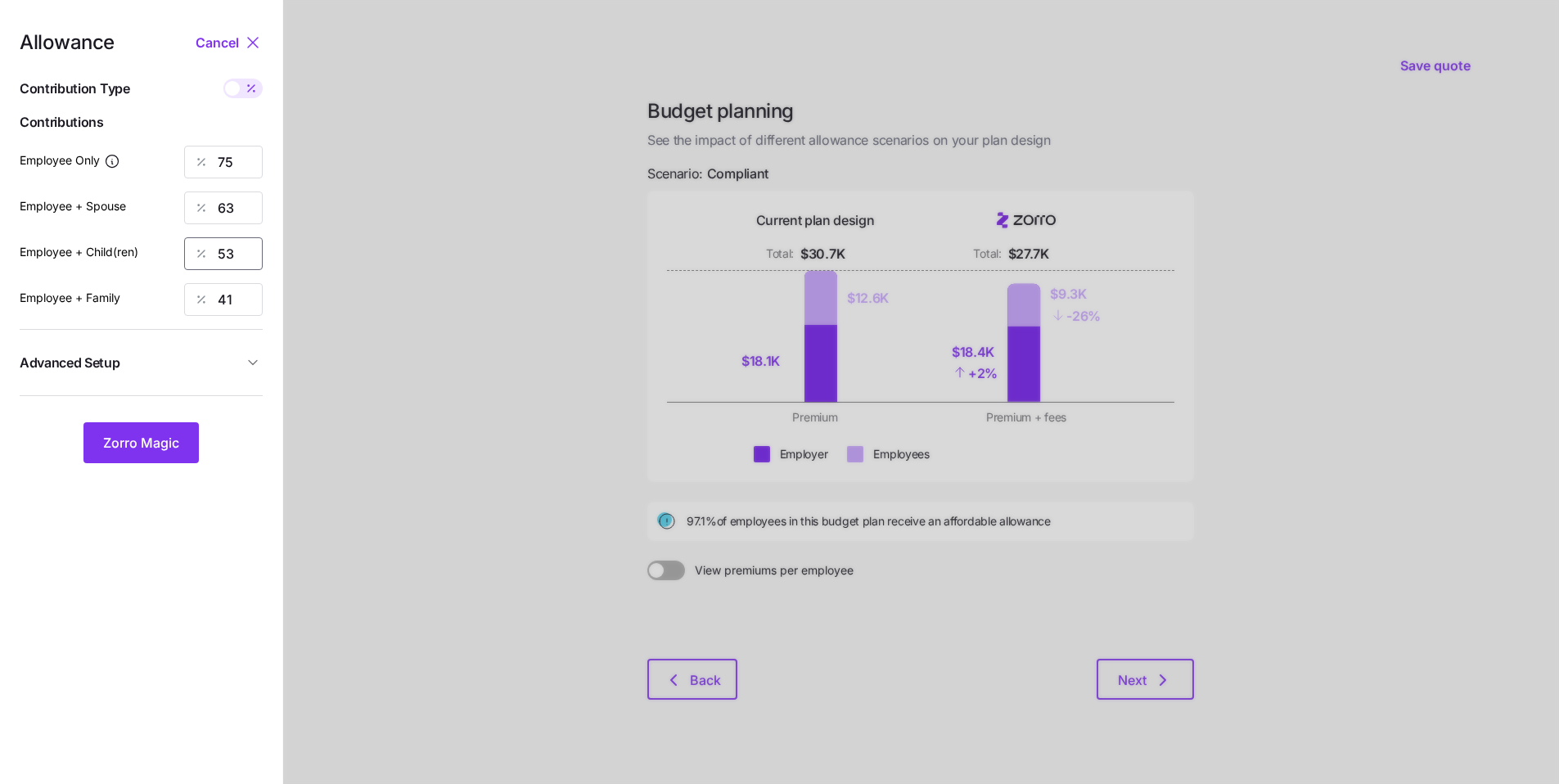 type on "5" 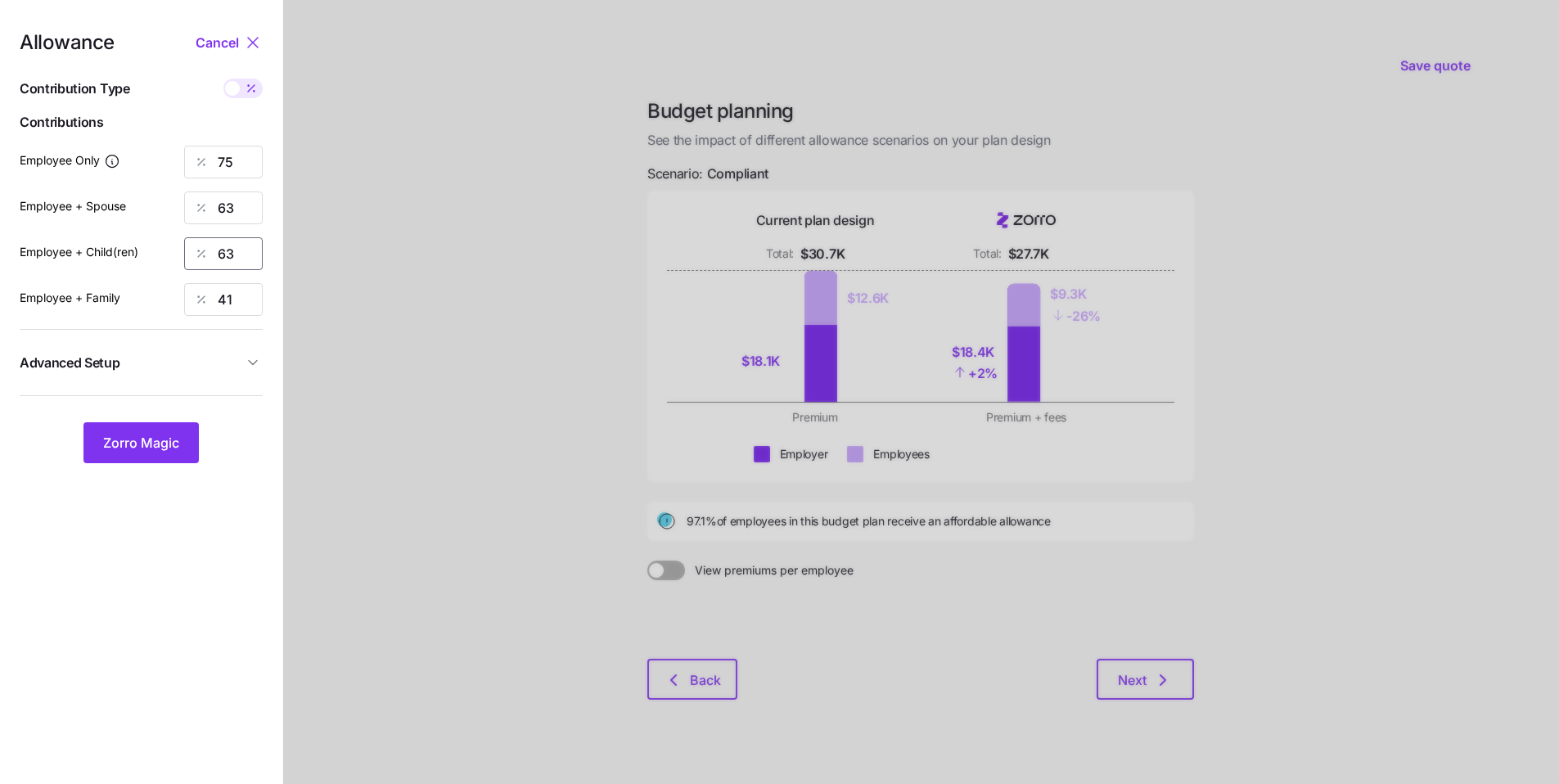 type on "63" 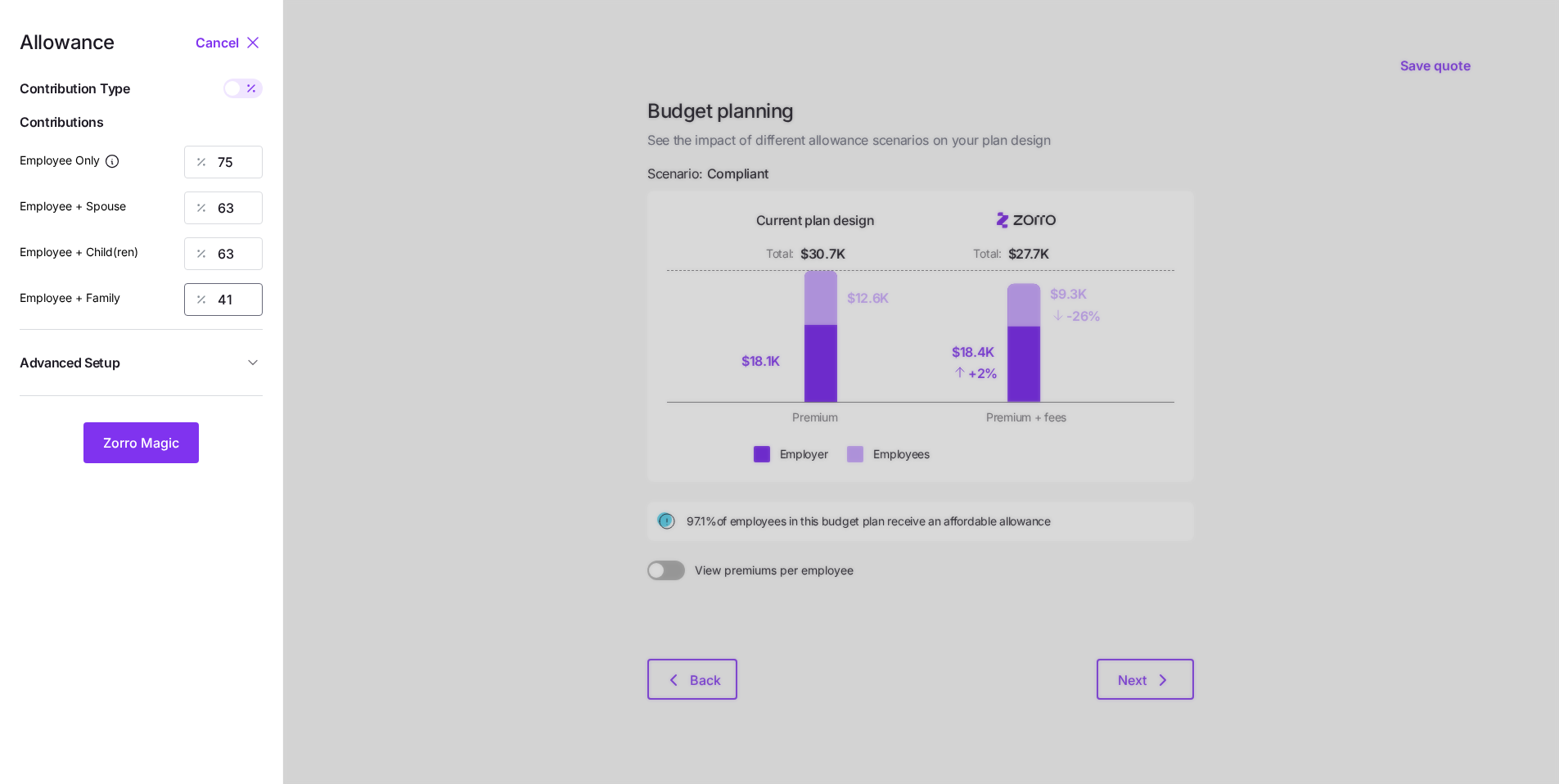 click on "41" at bounding box center (223, 300) 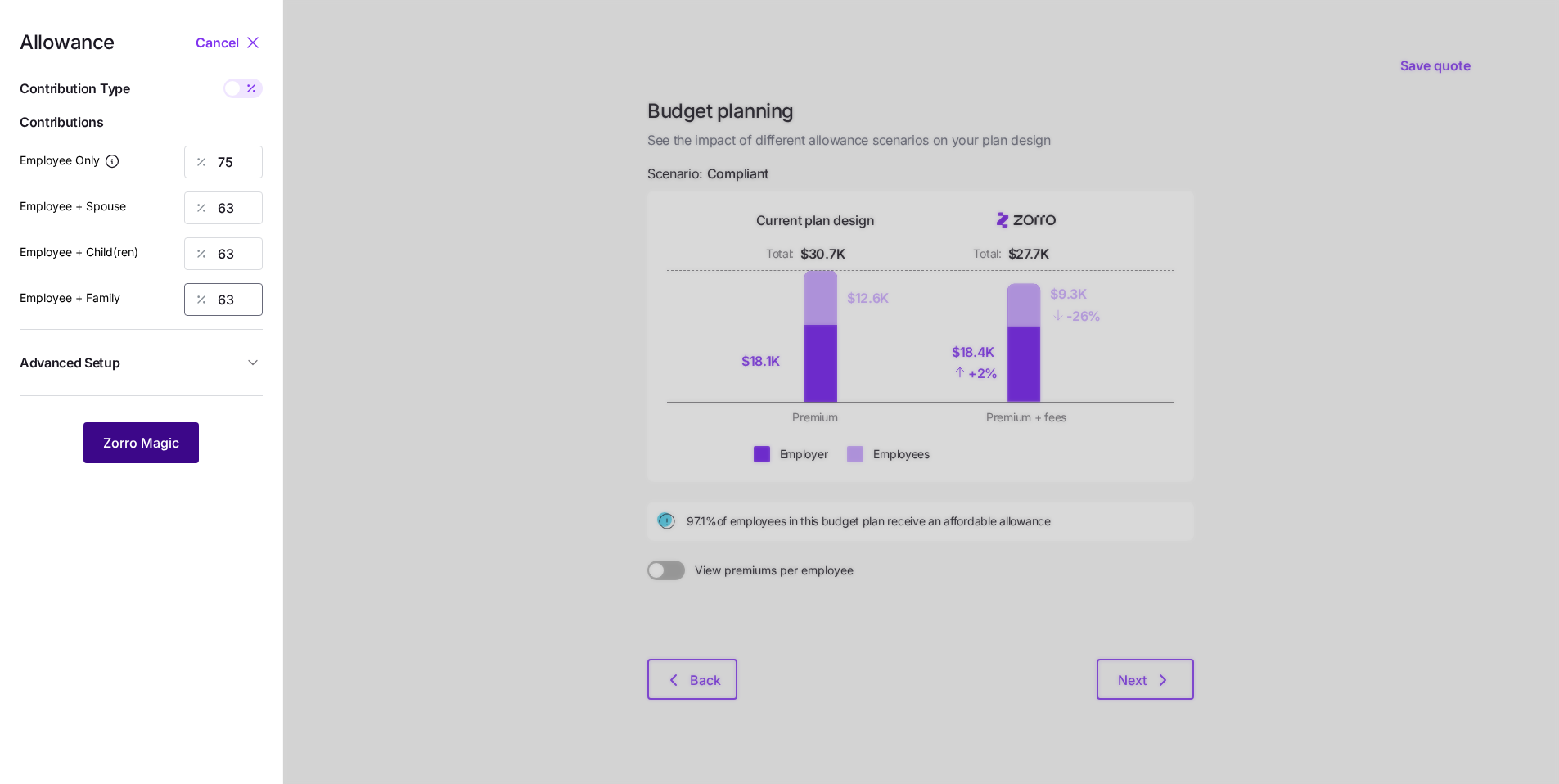type on "63" 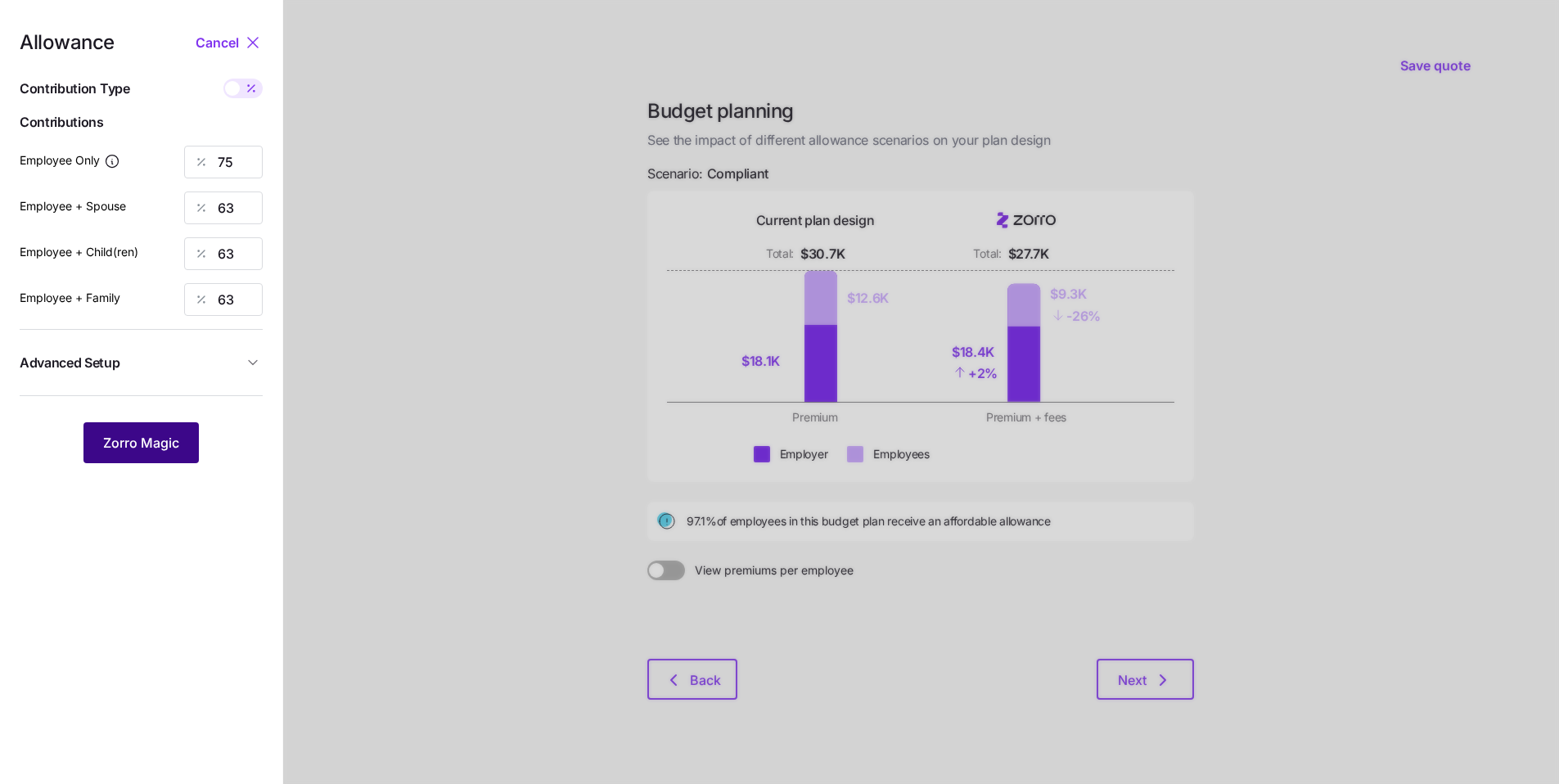 click on "Zorro Magic" at bounding box center (141, 443) 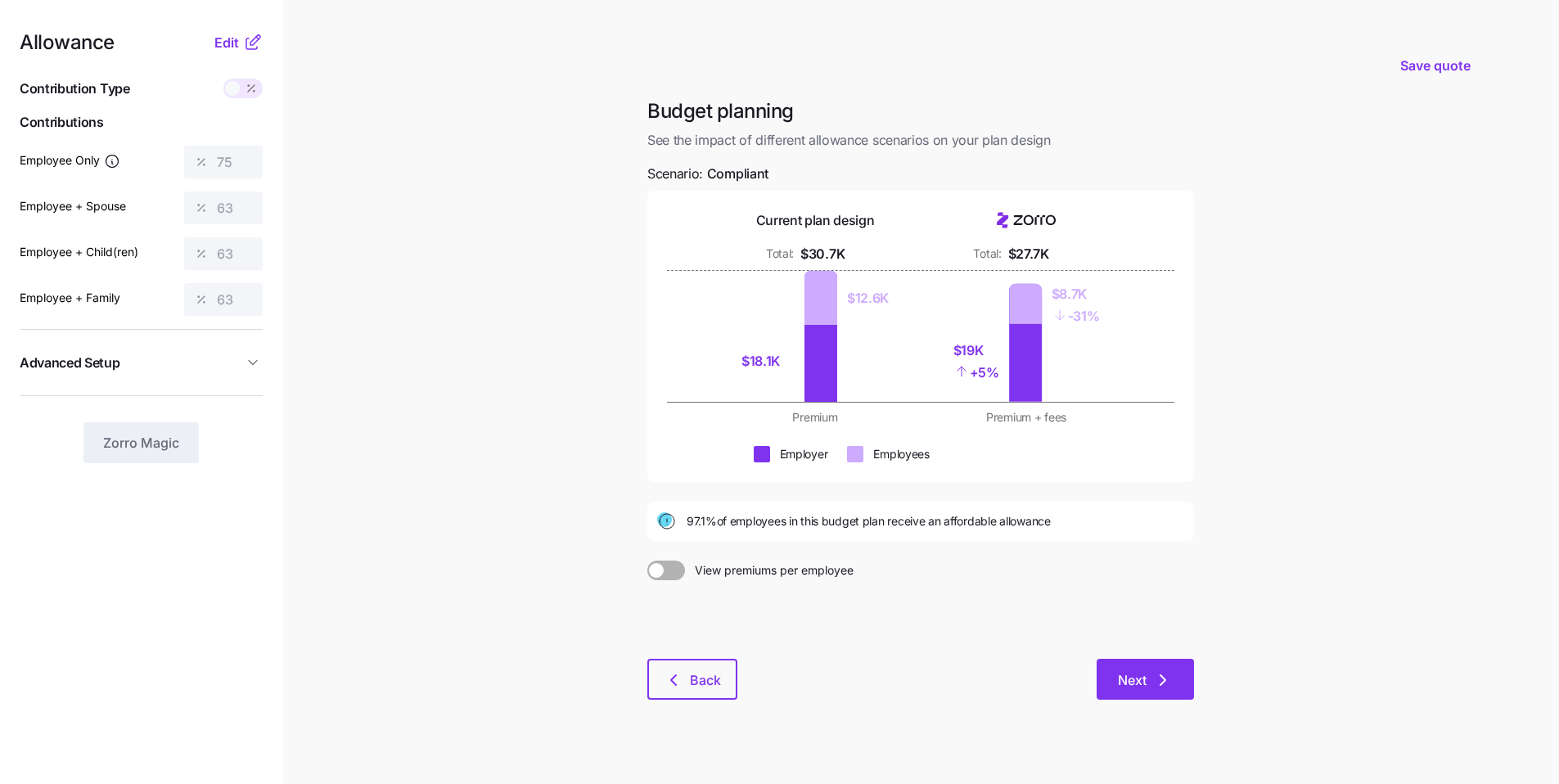 click on "Next" at bounding box center (1145, 680) 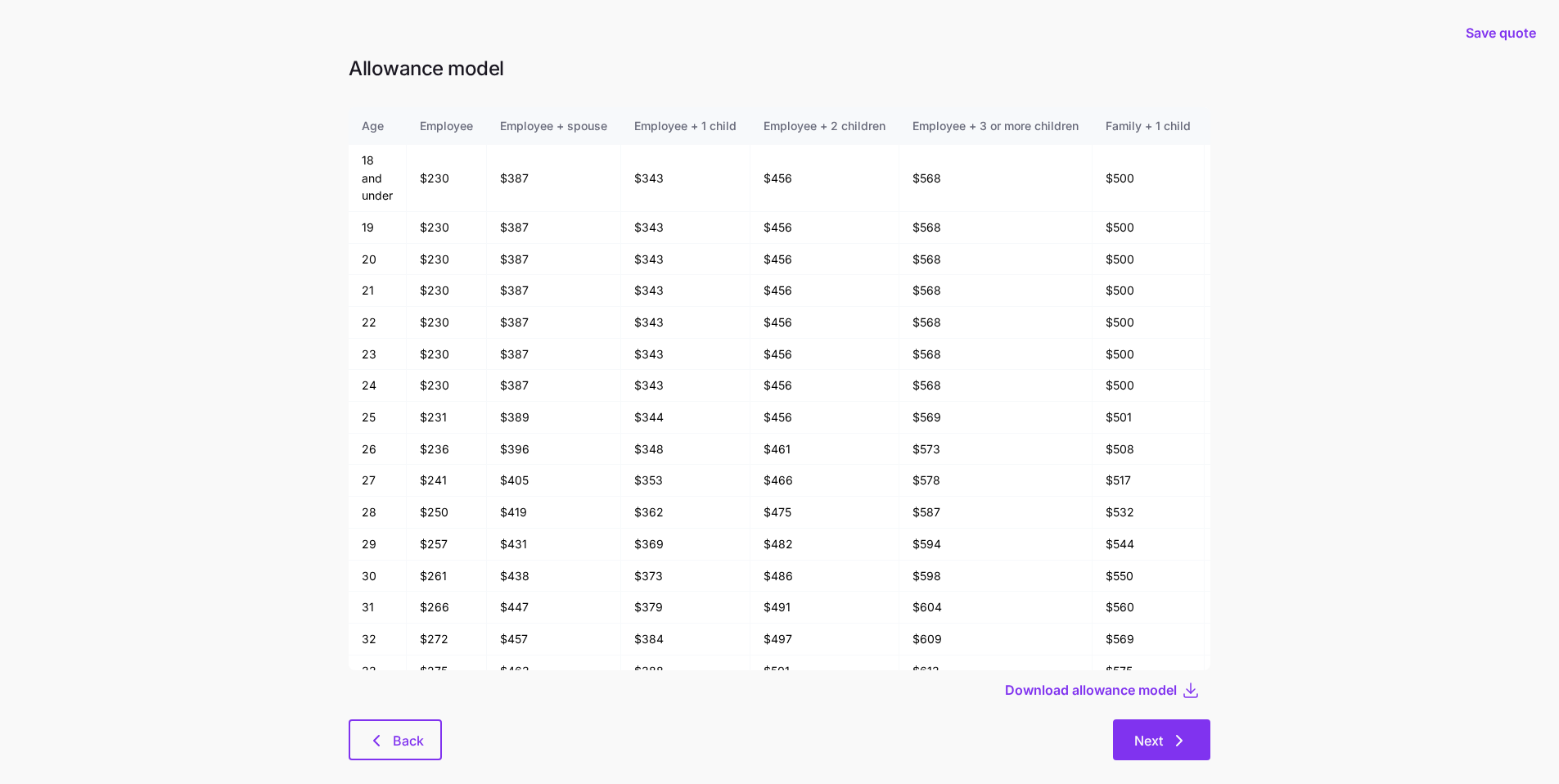 click on "Next" at bounding box center [1161, 741] 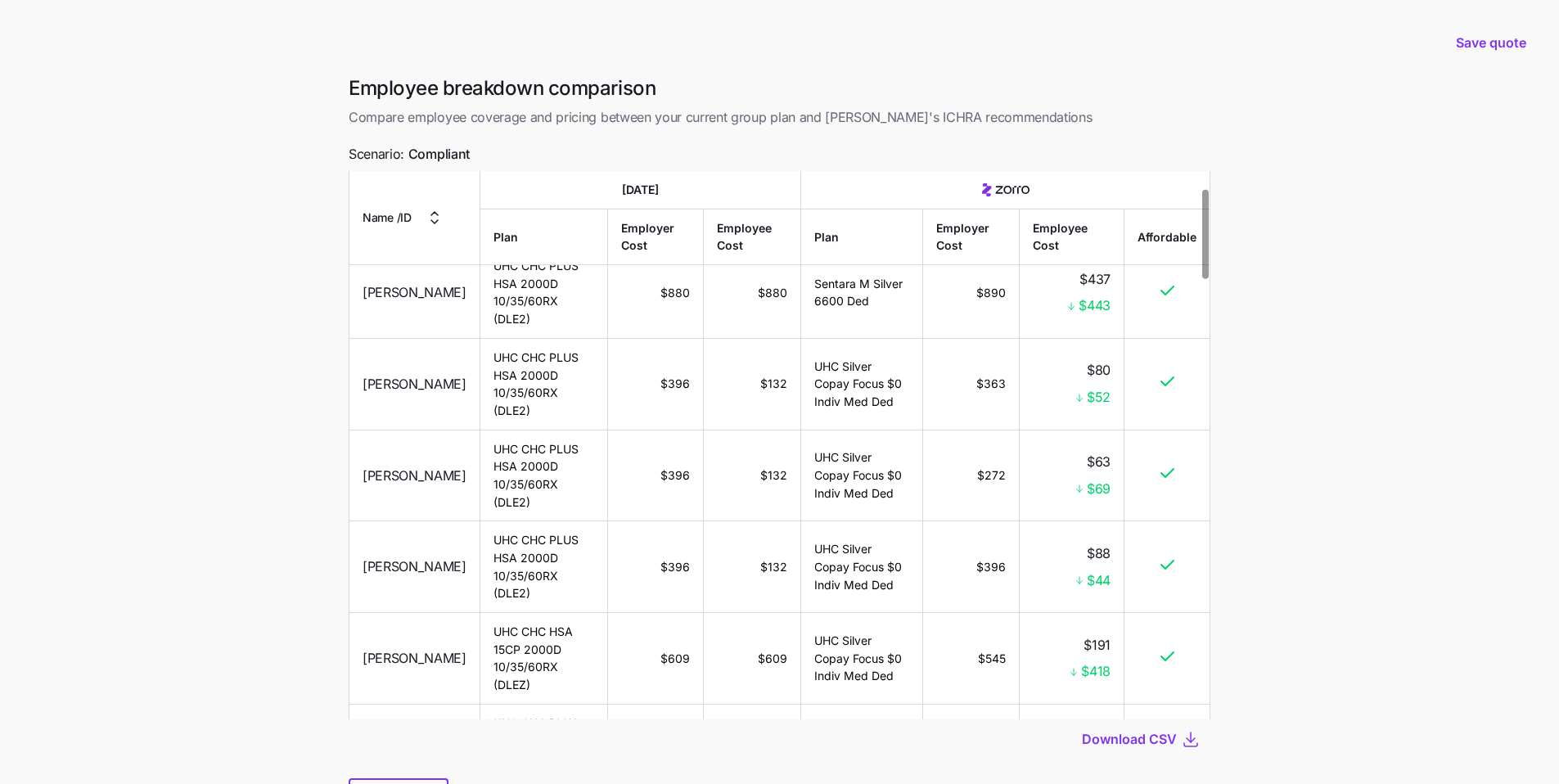 scroll, scrollTop: 0, scrollLeft: 0, axis: both 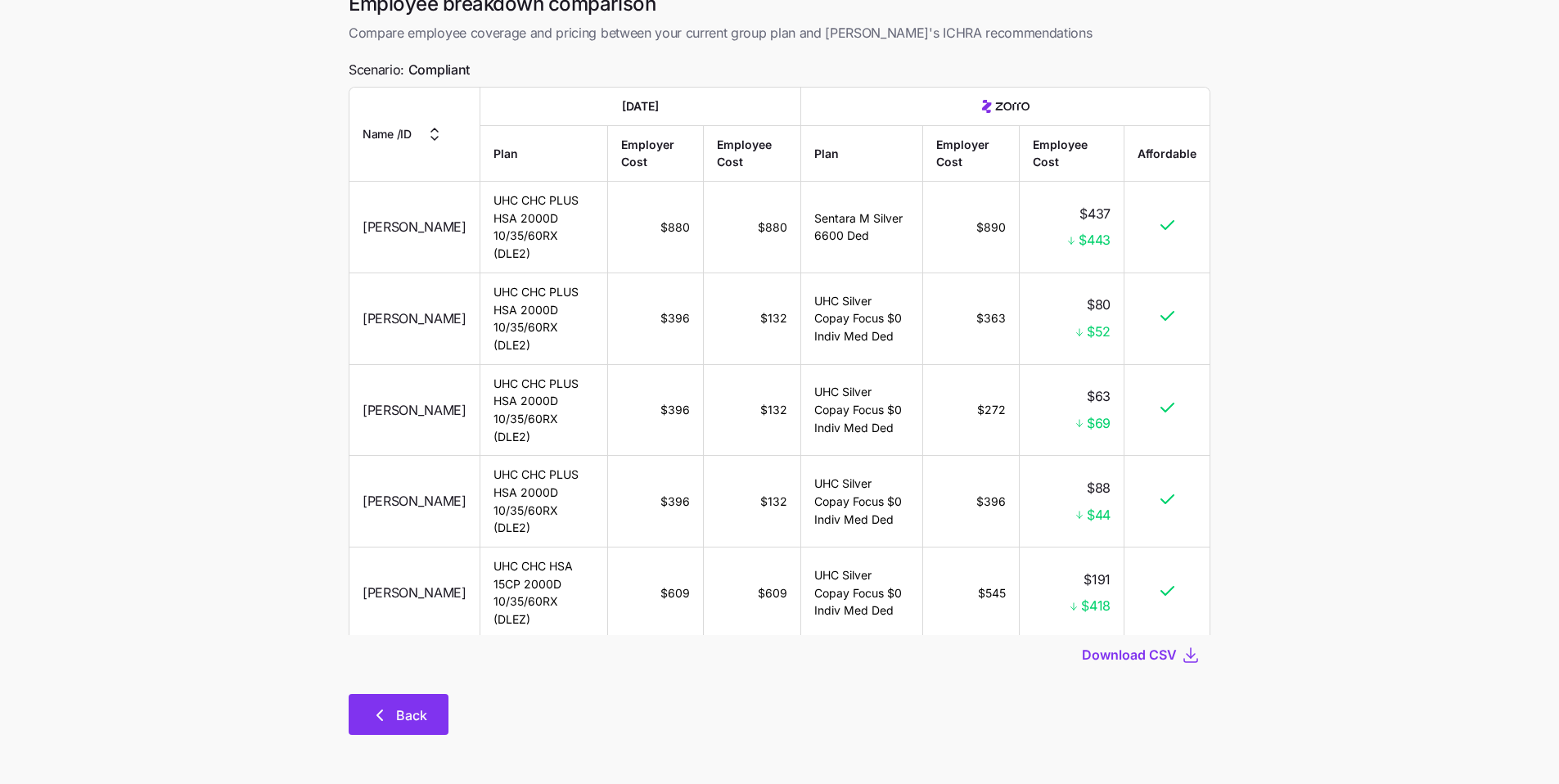 click on "Back" at bounding box center (399, 714) 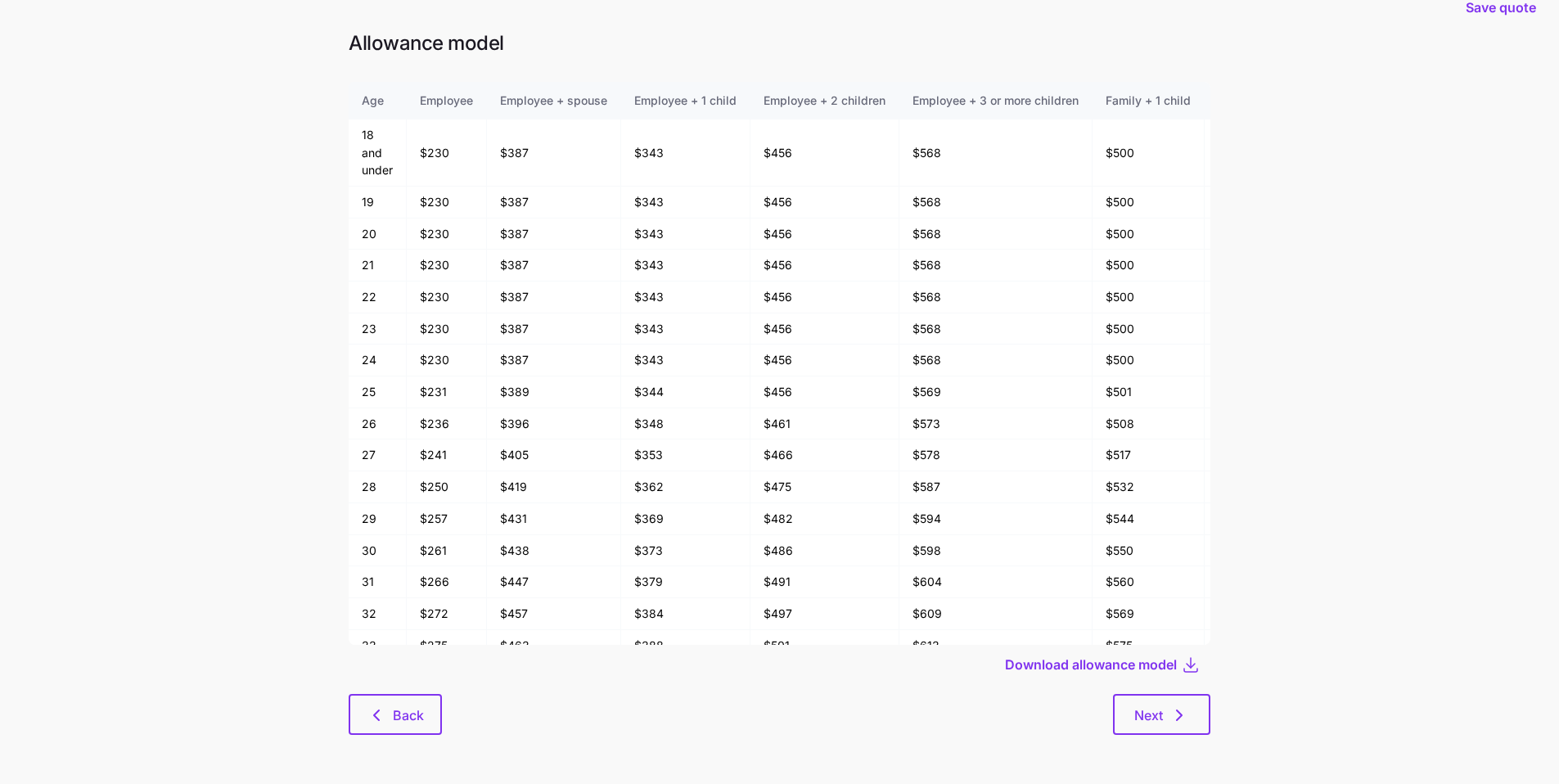 scroll, scrollTop: 0, scrollLeft: 0, axis: both 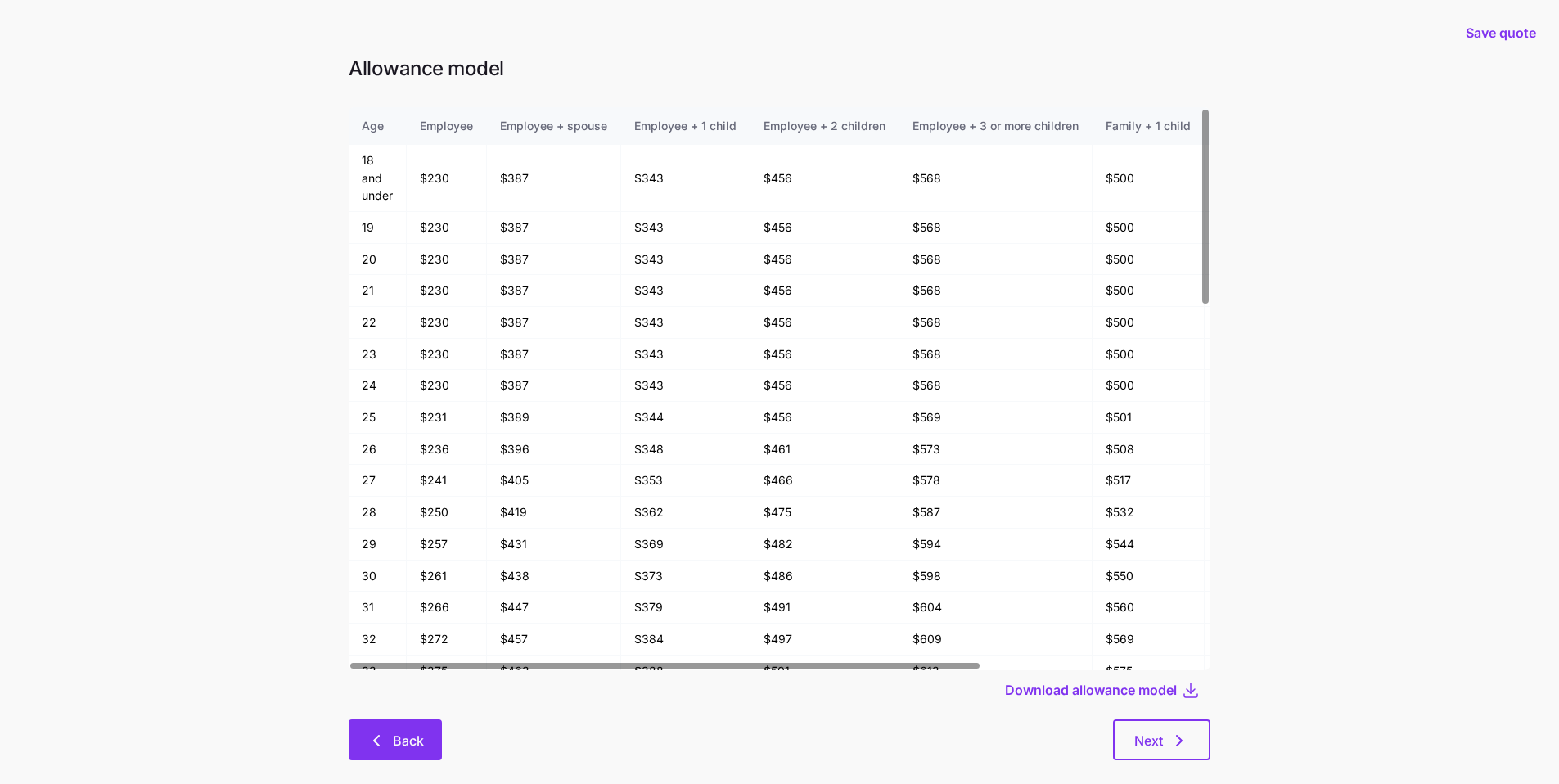 click on "Back" at bounding box center (408, 741) 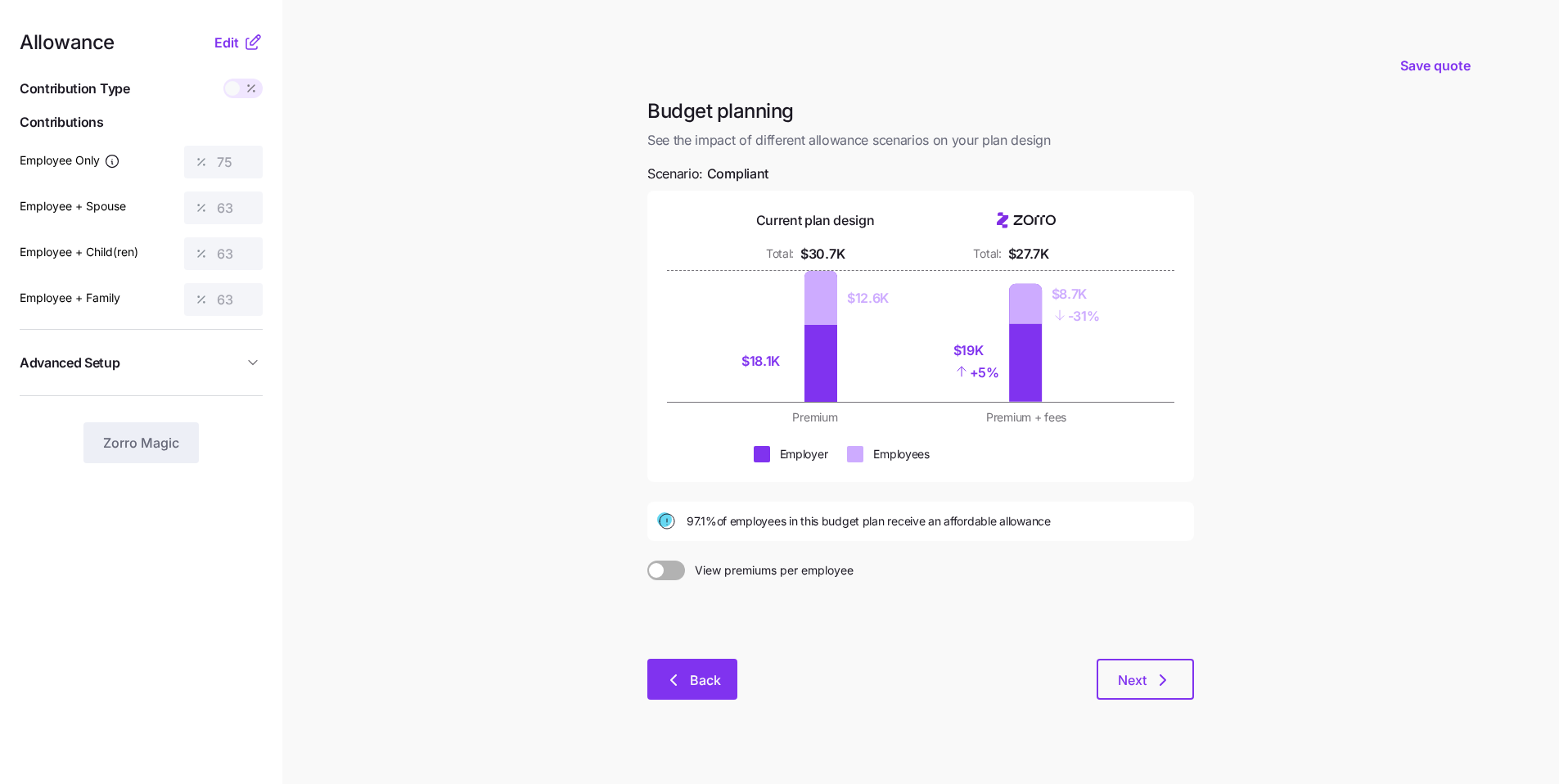 click on "Back" at bounding box center [705, 680] 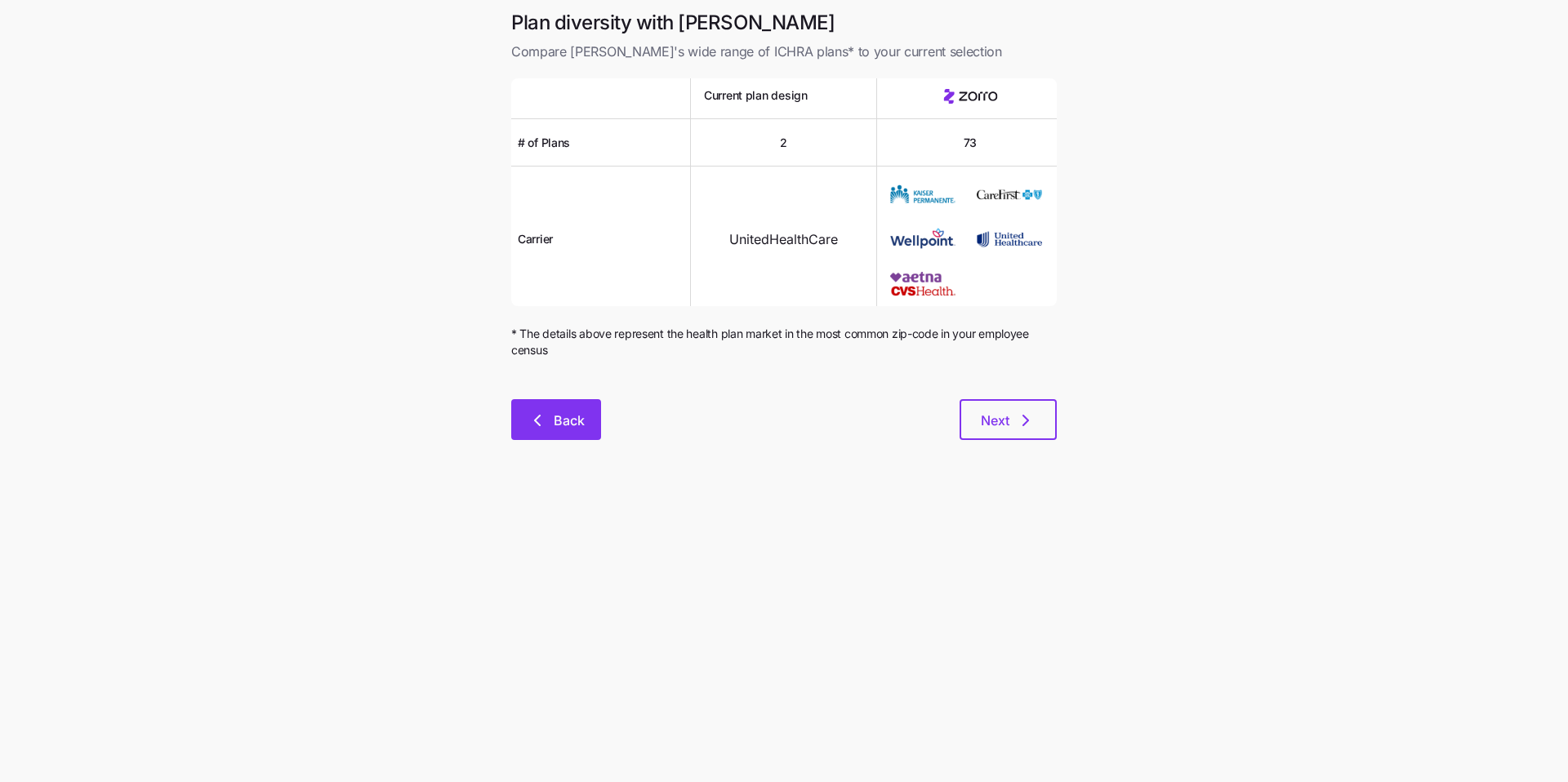click on "Back" at bounding box center (556, 420) 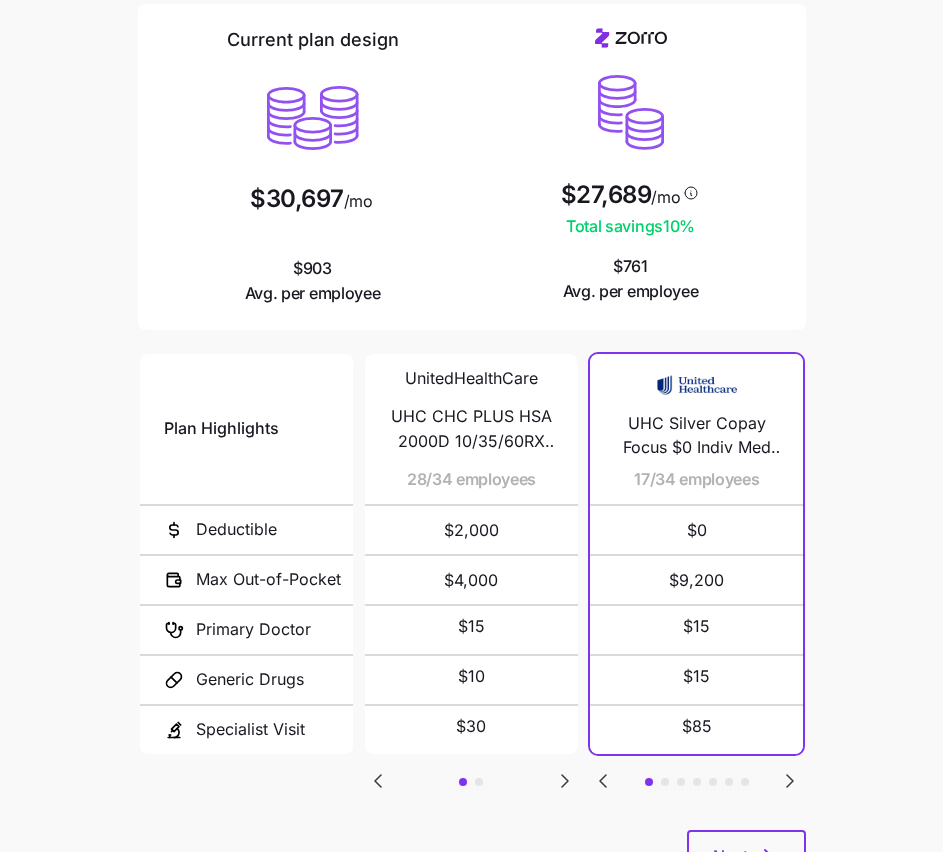 scroll, scrollTop: 240, scrollLeft: 0, axis: vertical 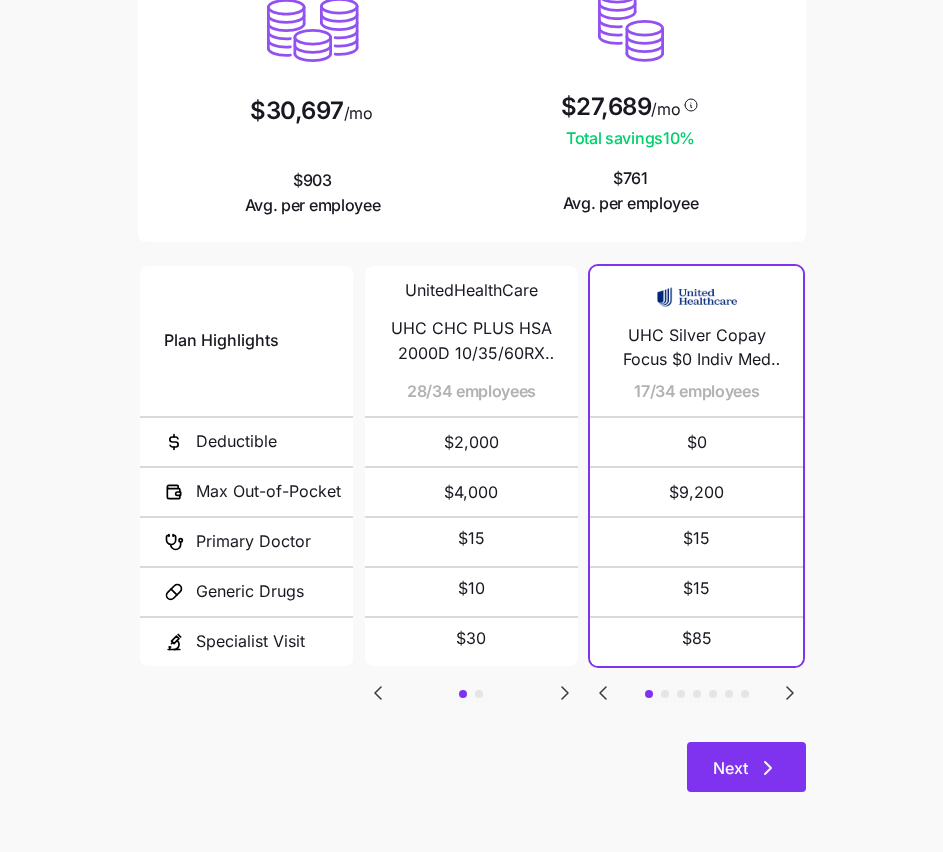 click on "Next" at bounding box center [746, 767] 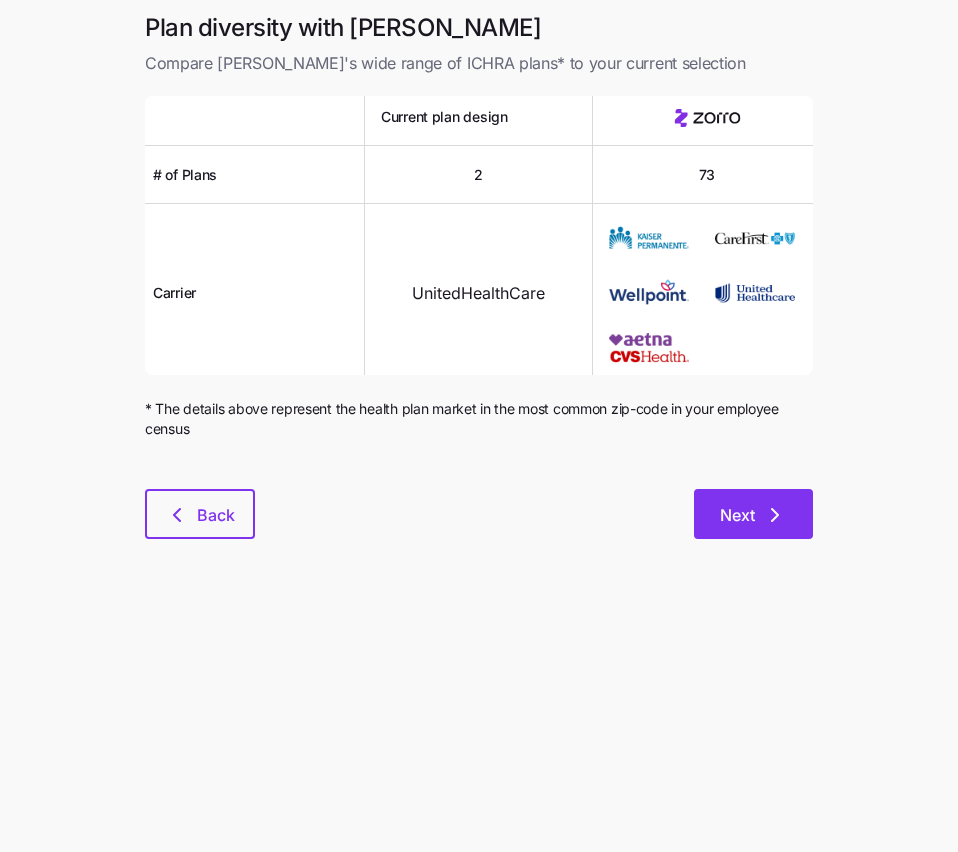 click 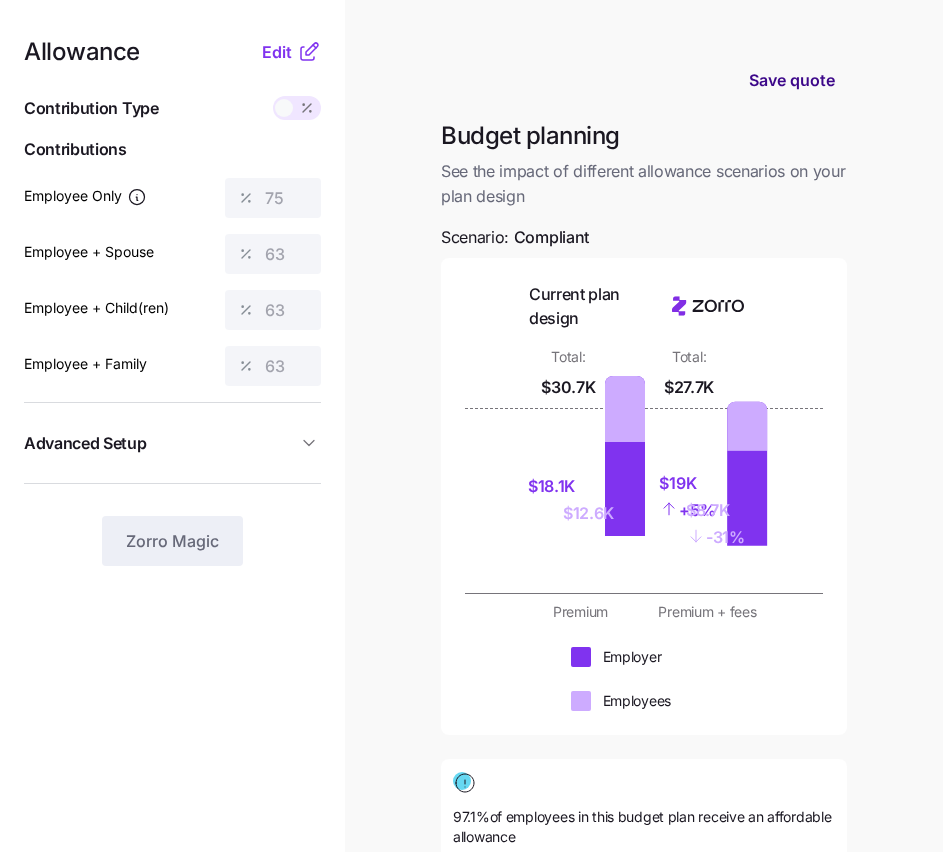 click on "Save quote" at bounding box center (792, 80) 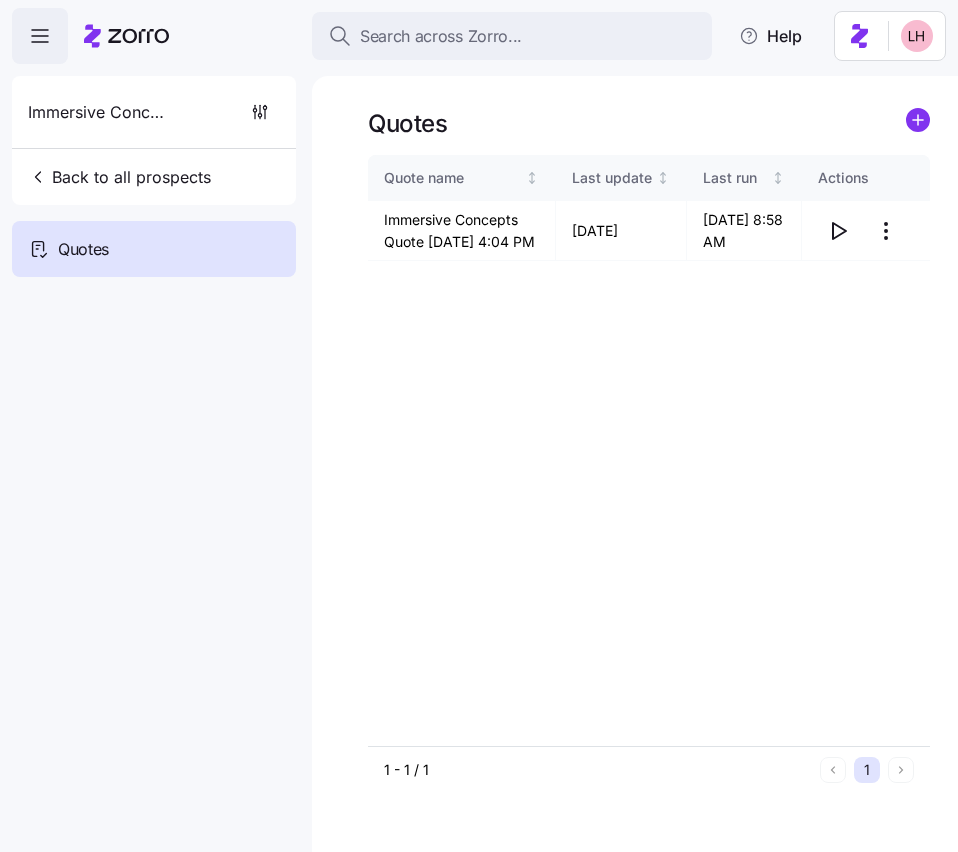scroll, scrollTop: 0, scrollLeft: 0, axis: both 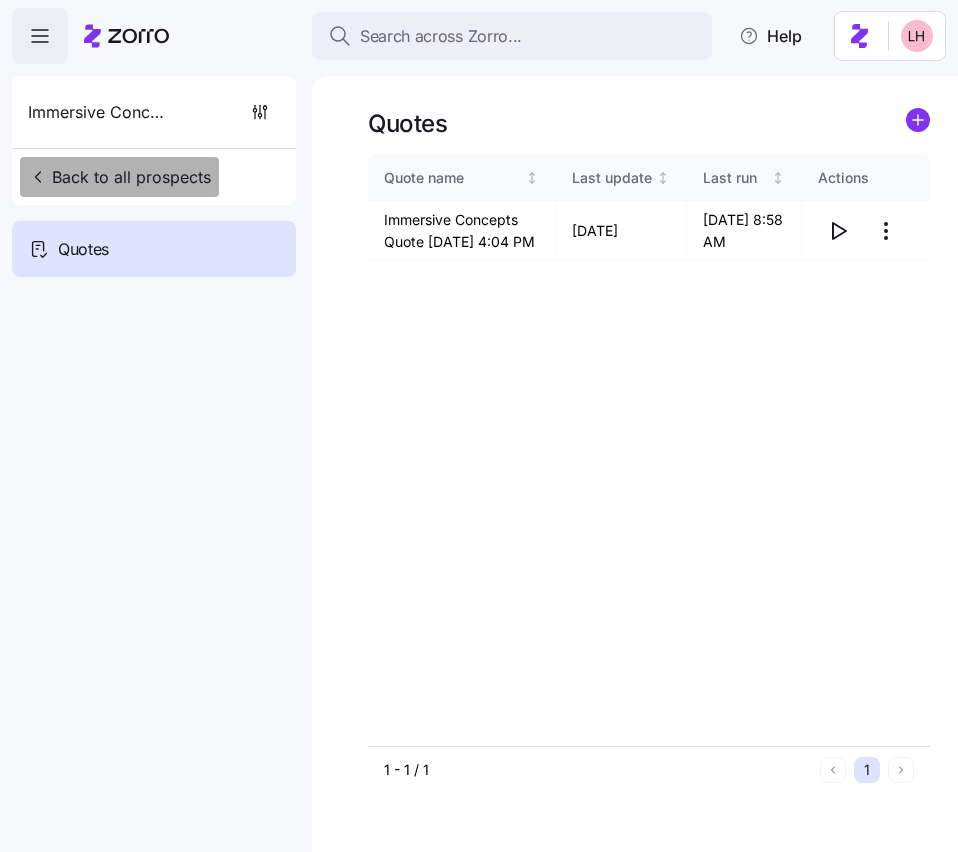 click on "Back to all prospects" at bounding box center [119, 177] 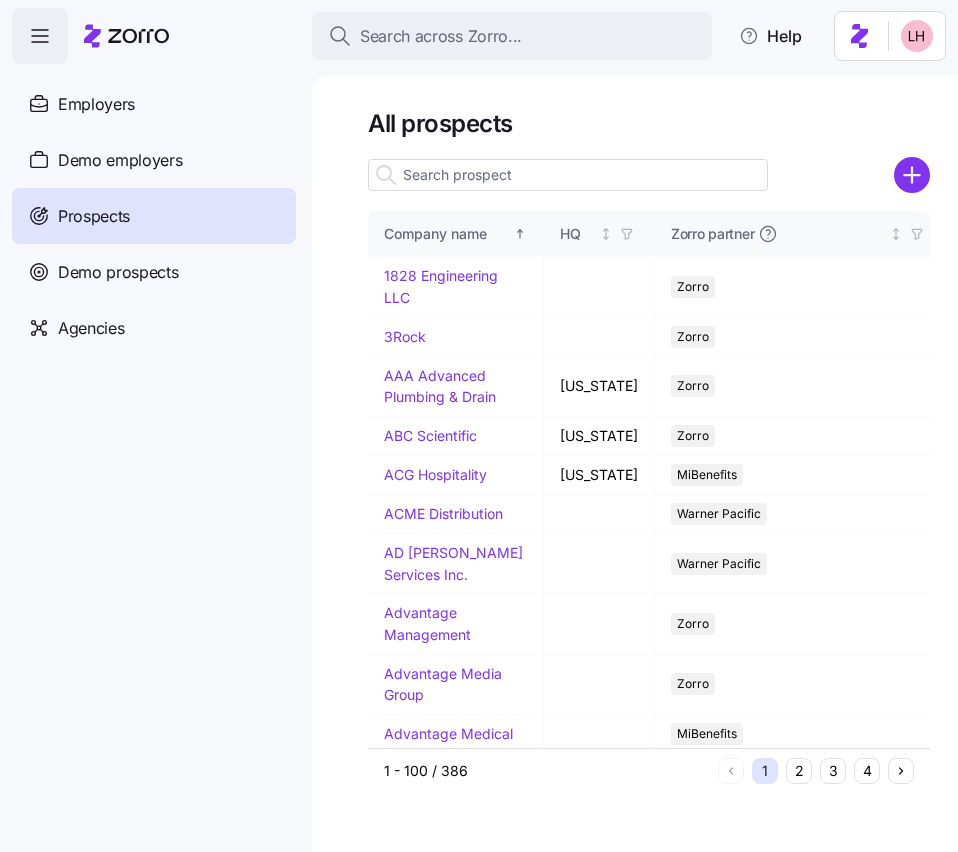 click on "Prospects" at bounding box center [94, 216] 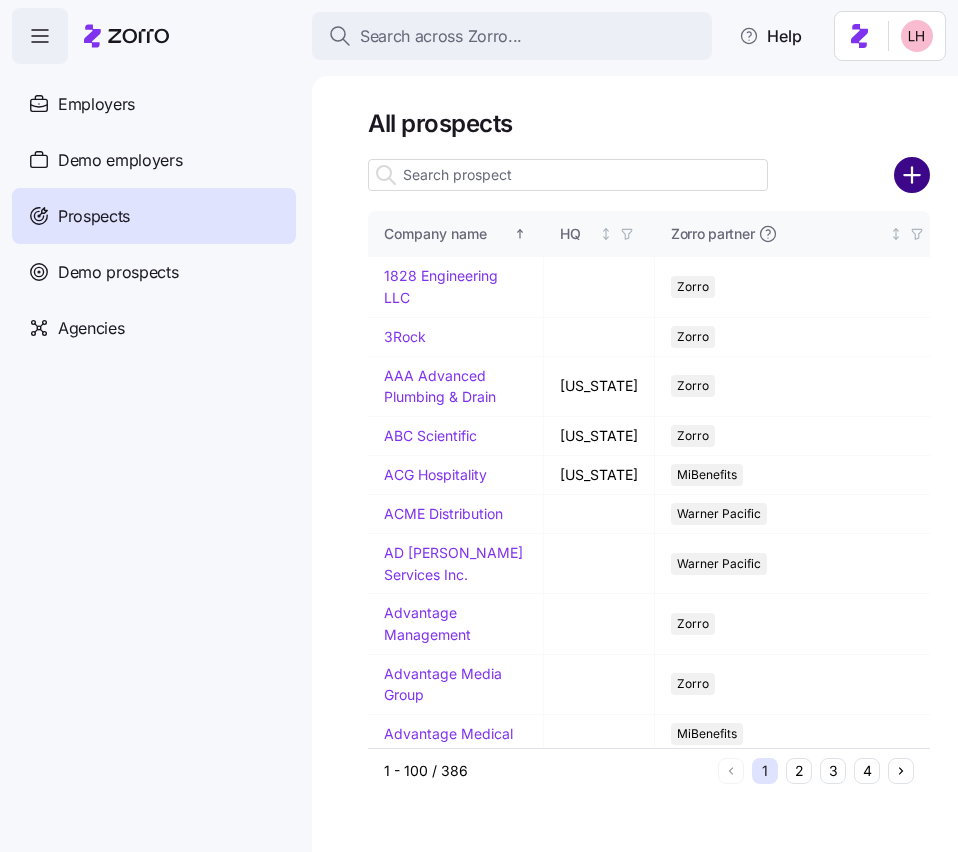 click 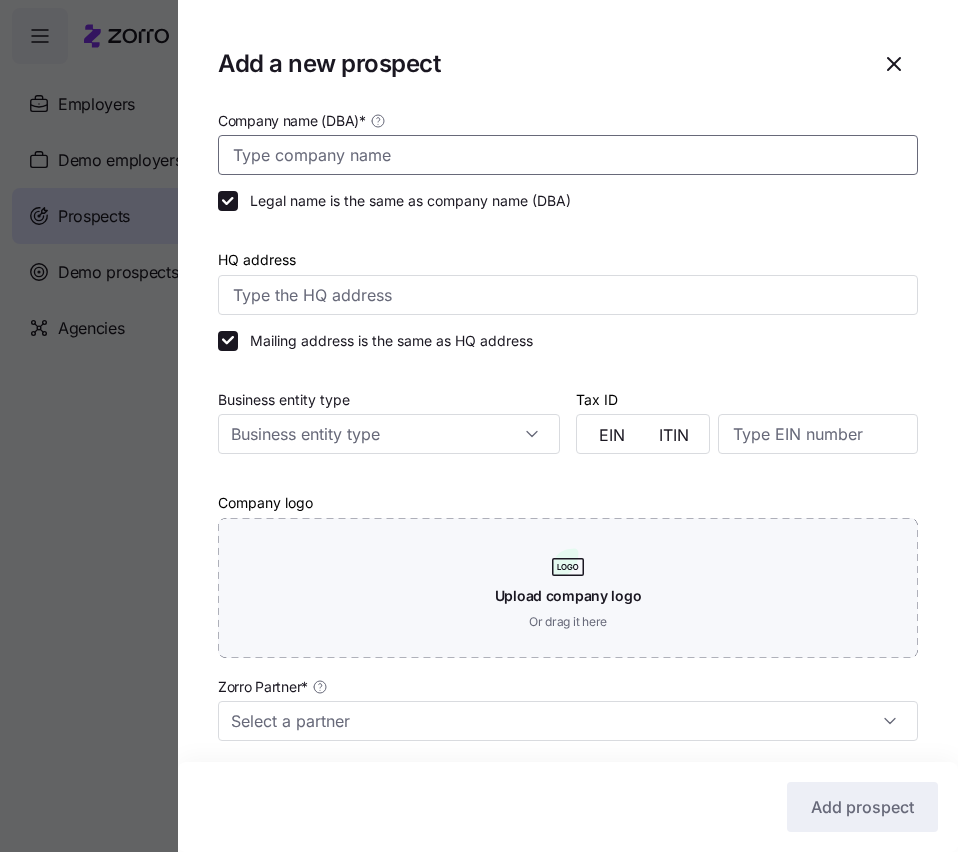 click on "Company name (DBA)  *" at bounding box center (568, 155) 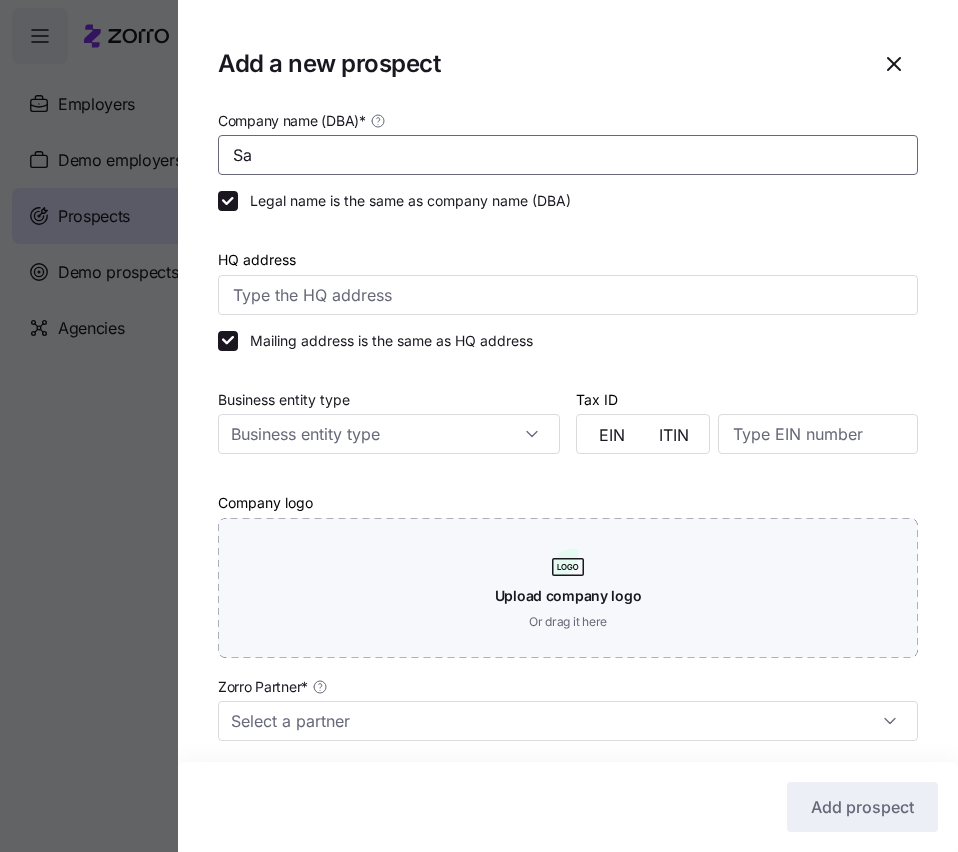 type on "S" 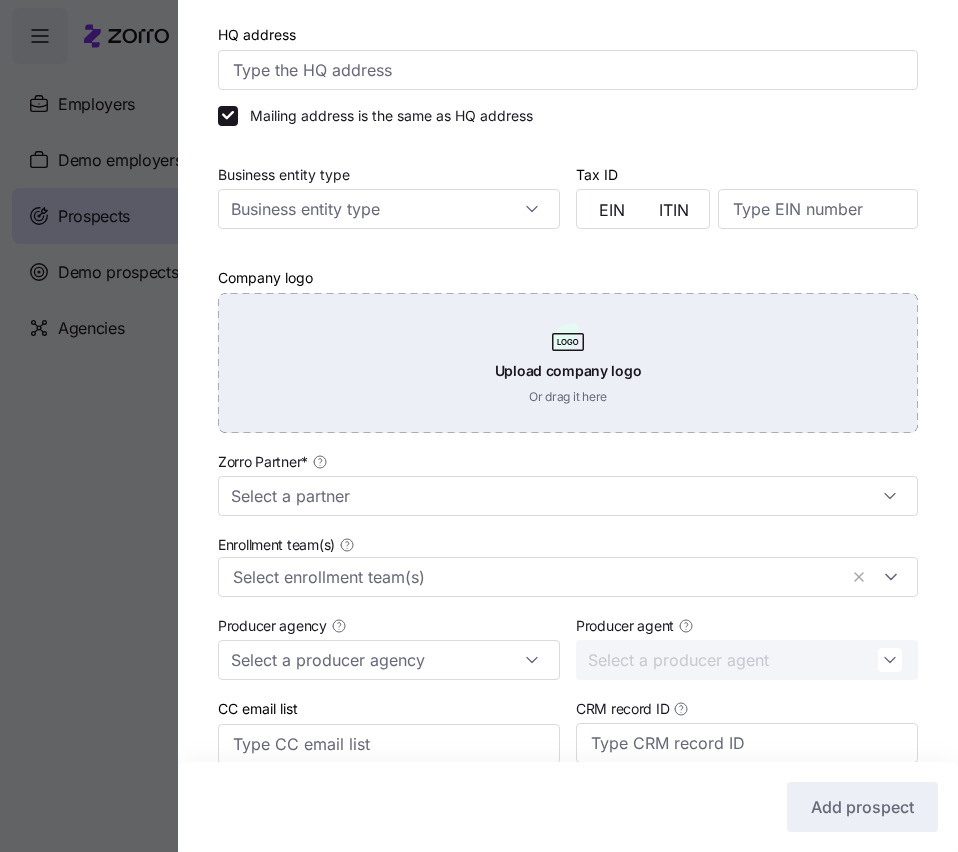 scroll, scrollTop: 247, scrollLeft: 0, axis: vertical 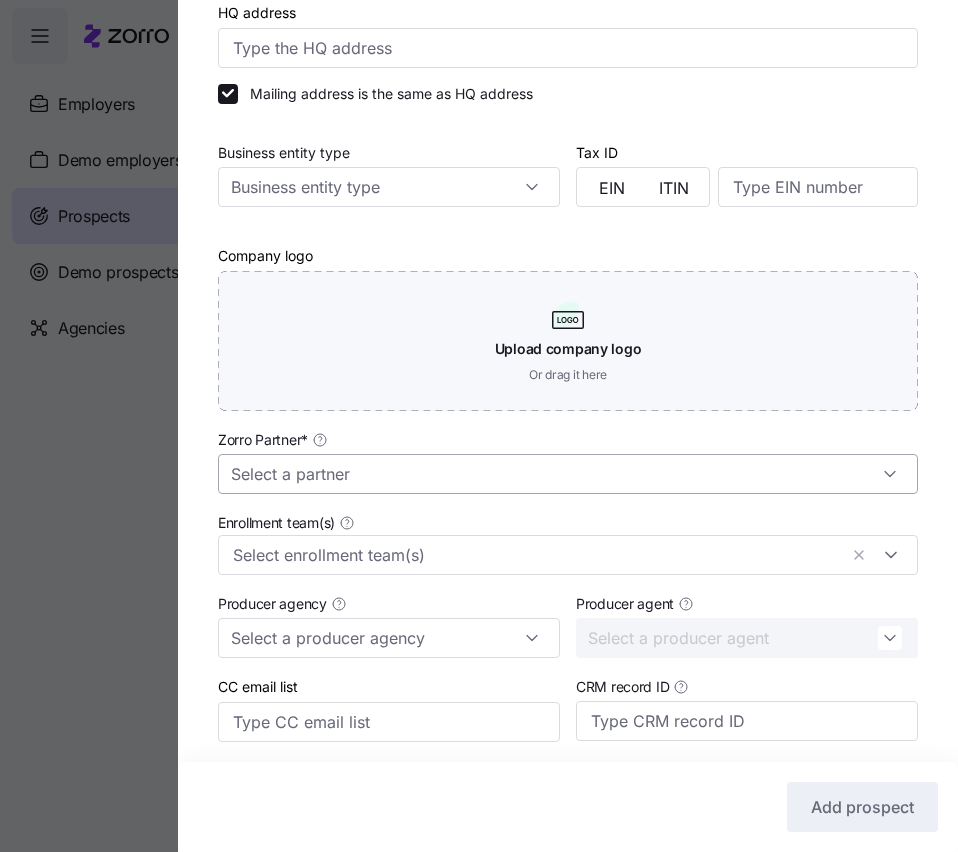 type on "Davis Malm" 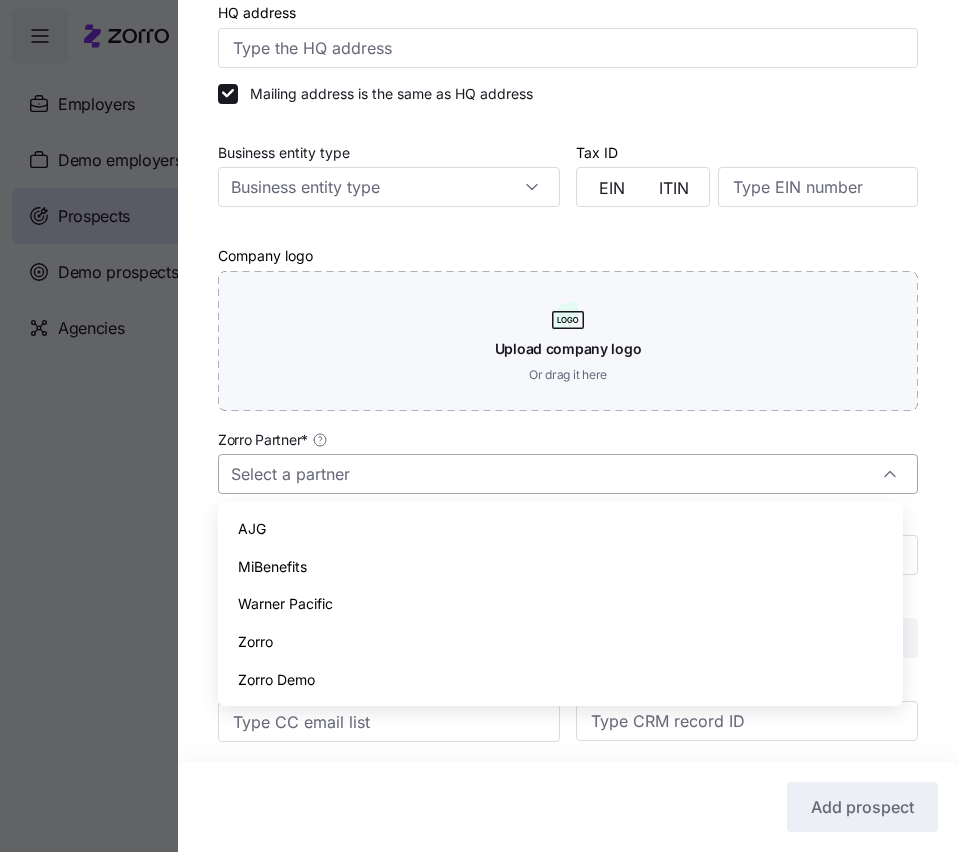 click on "Zorro Partner  *" at bounding box center (568, 474) 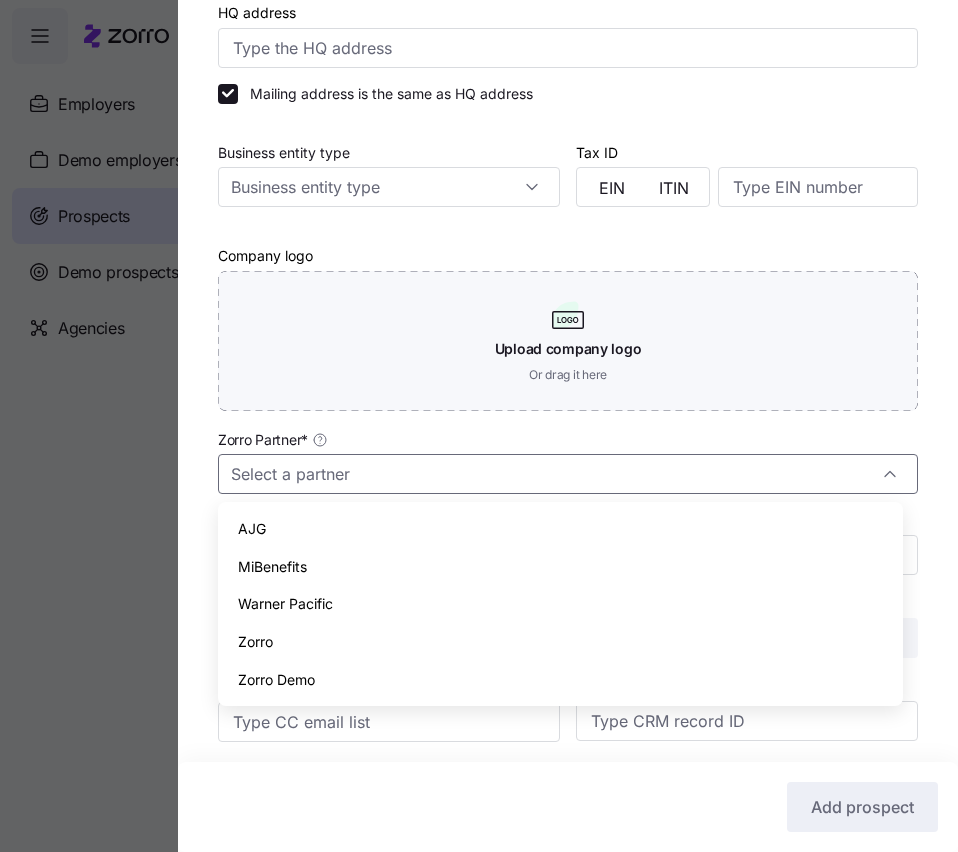 click on "Zorro" at bounding box center (560, 642) 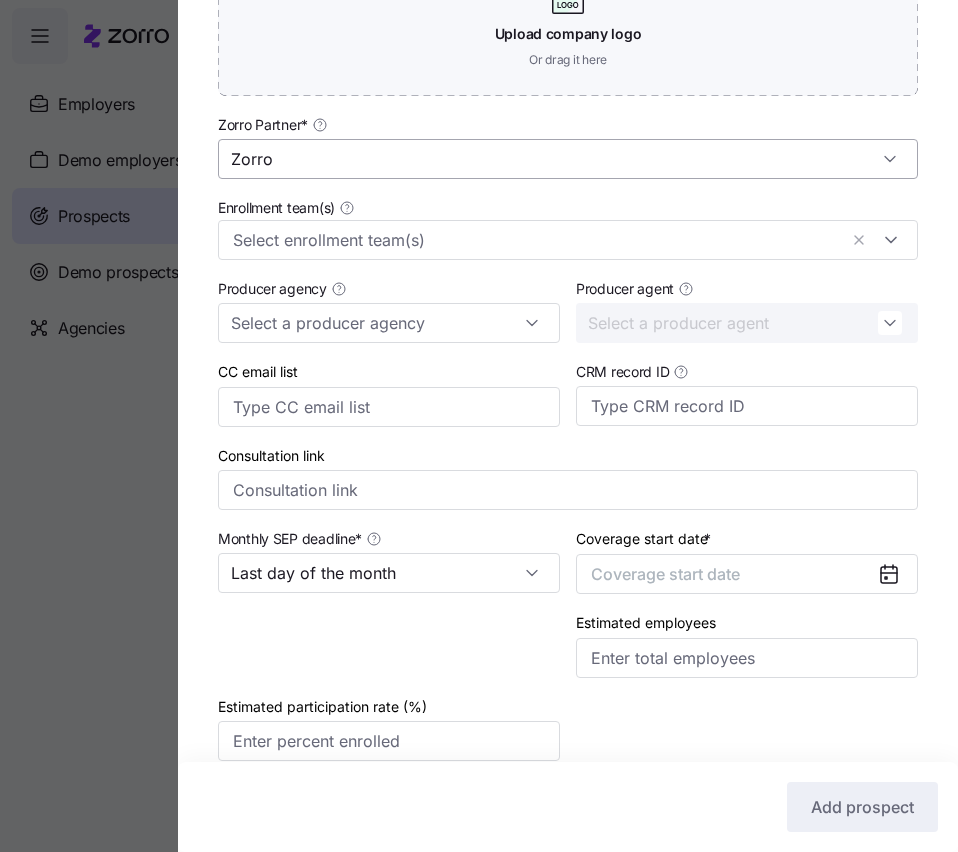 scroll, scrollTop: 649, scrollLeft: 0, axis: vertical 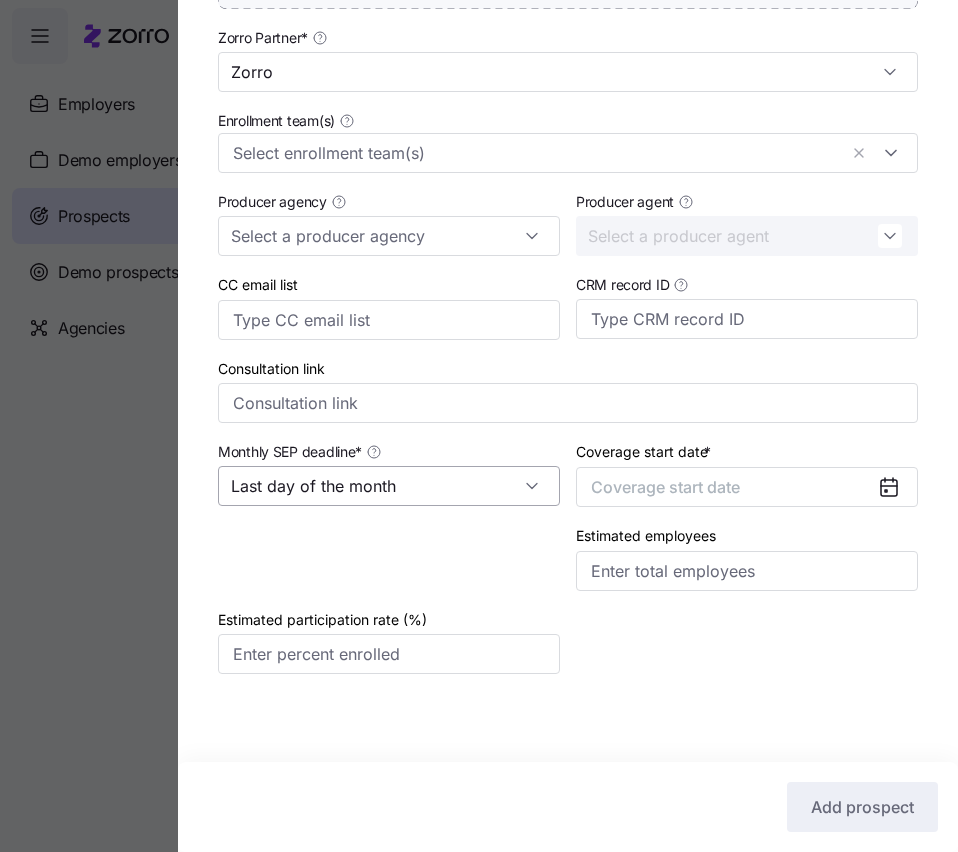 click on "Last day of the month" at bounding box center (389, 486) 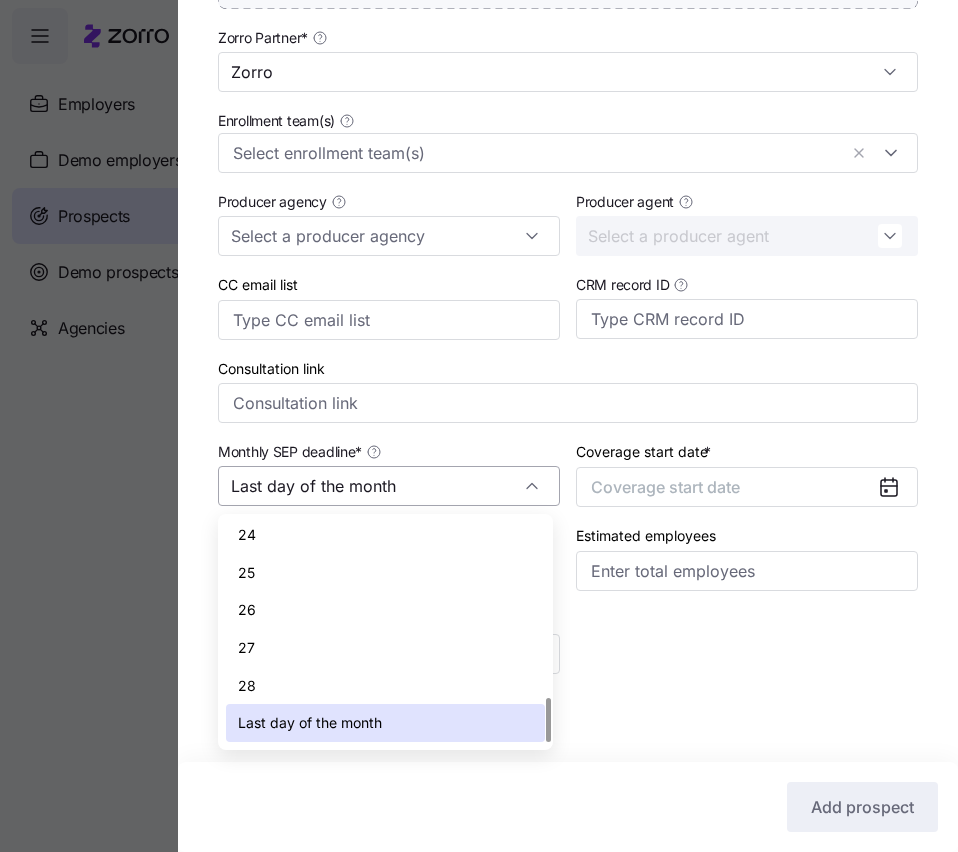 click on "Last day of the month" at bounding box center (389, 486) 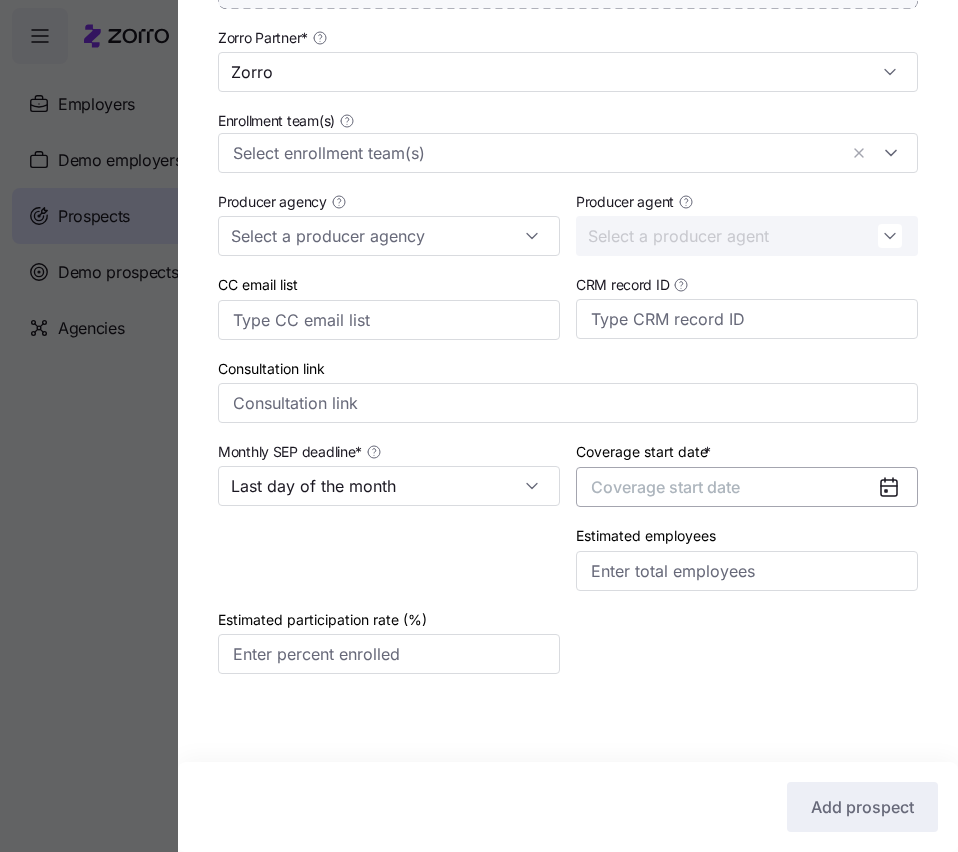 click on "Coverage start date" at bounding box center [747, 487] 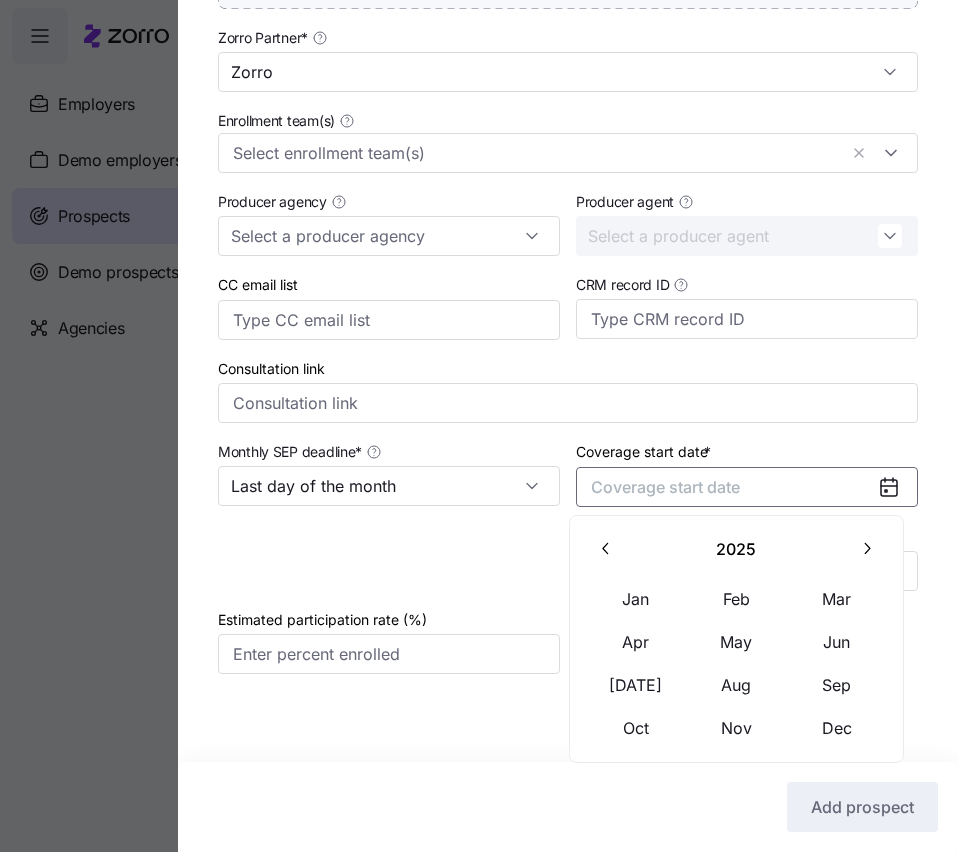 click at bounding box center [866, 549] 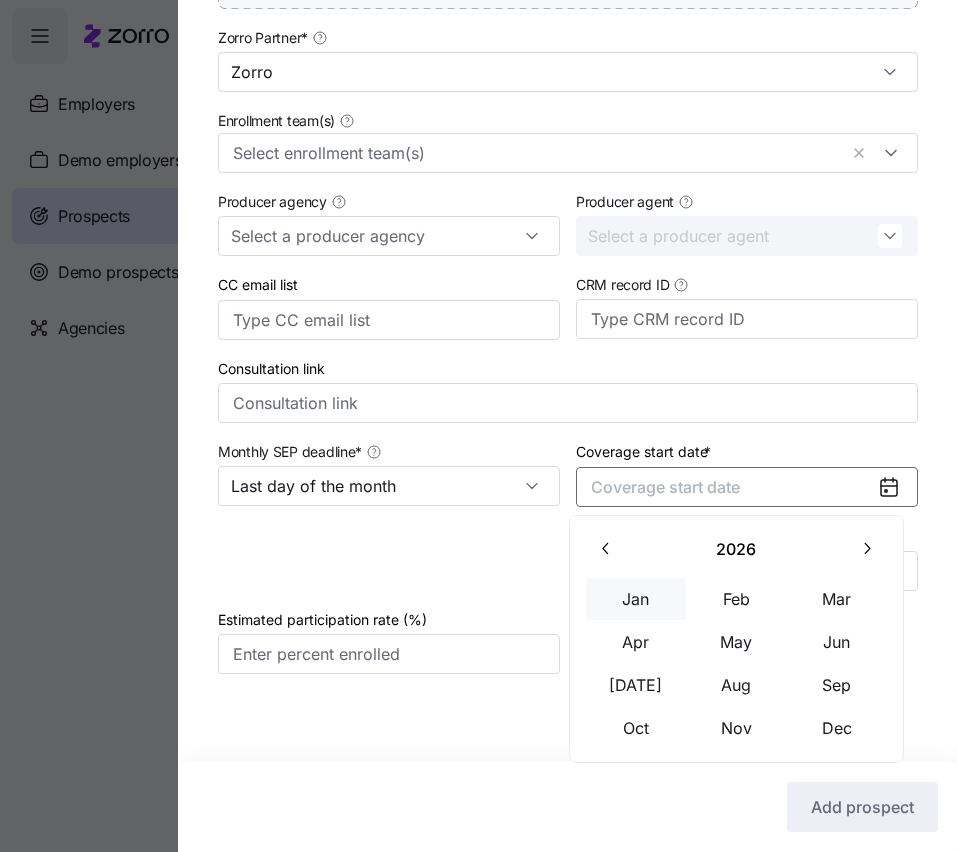 click on "Jan" at bounding box center [636, 599] 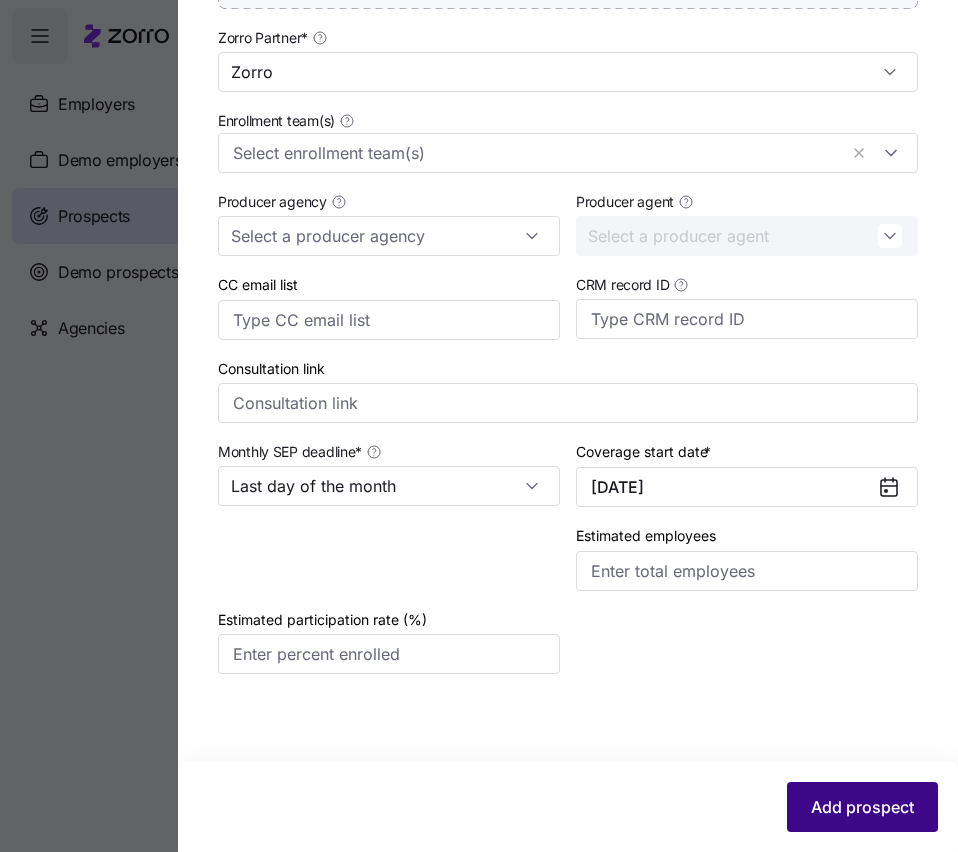 click on "Add prospect" at bounding box center (862, 807) 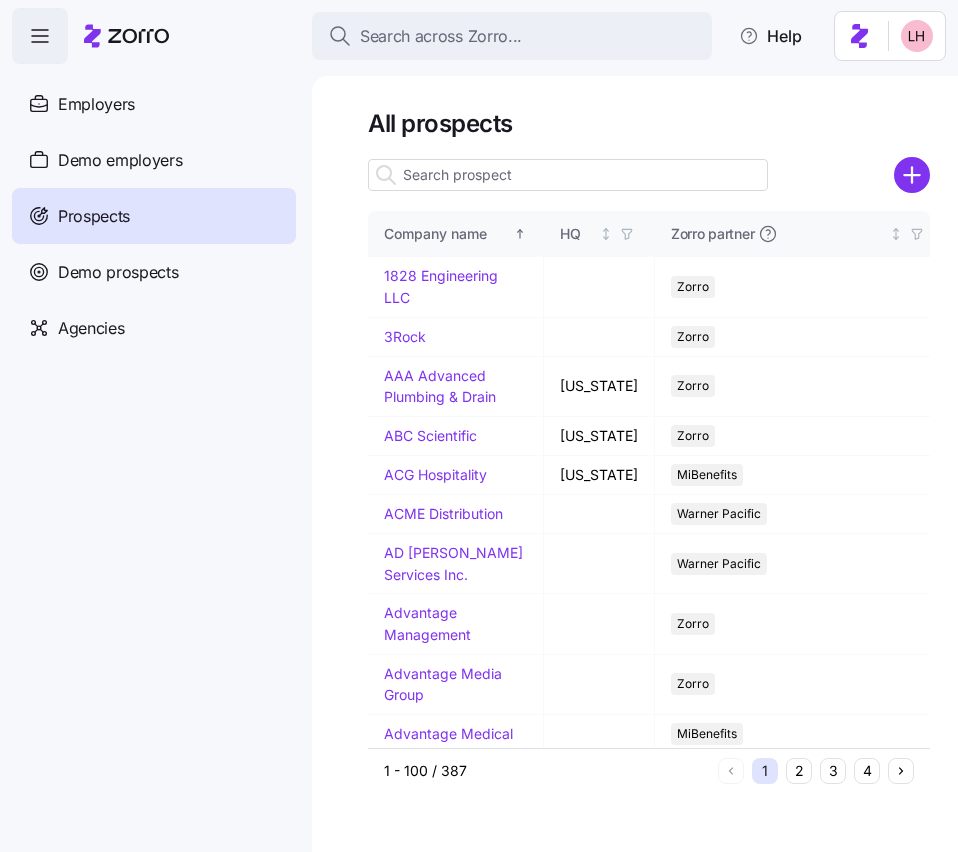 click at bounding box center (568, 175) 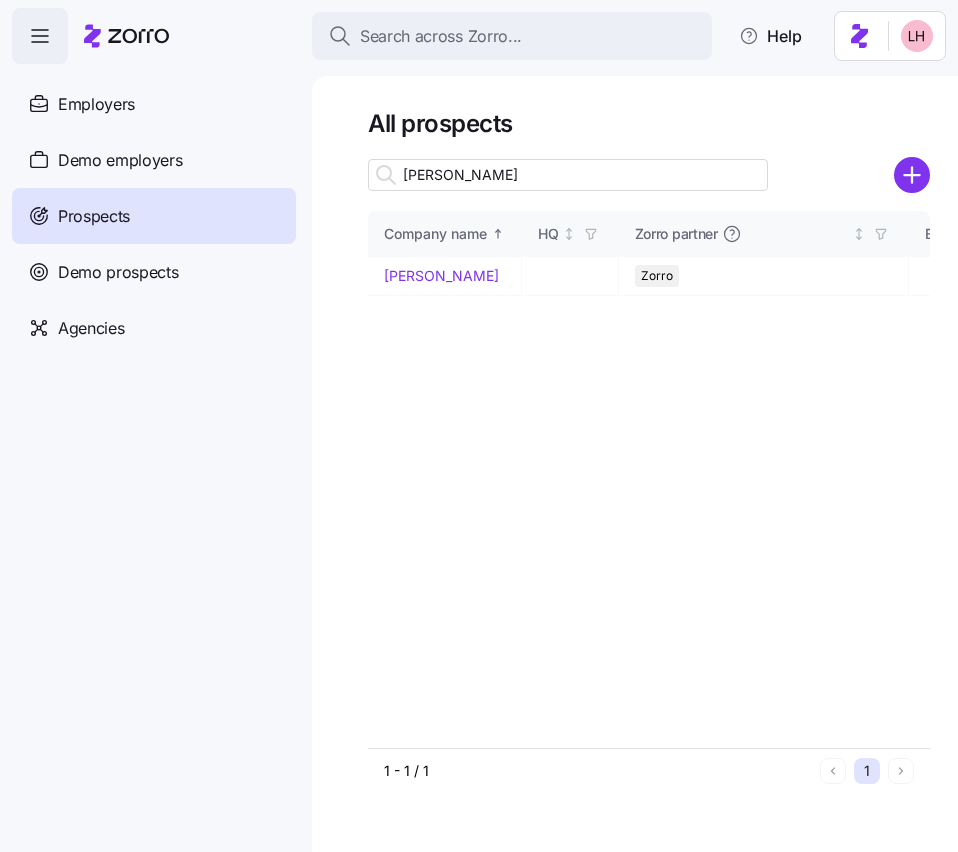 click on "davis" at bounding box center (568, 175) 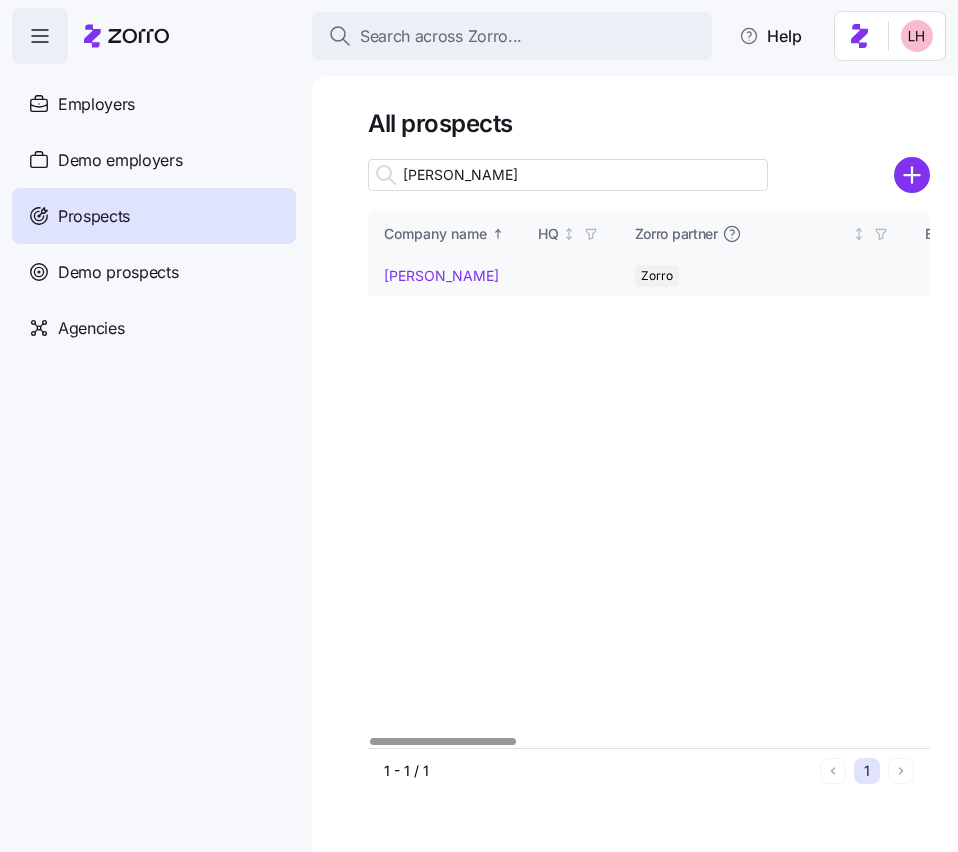 type on "davis" 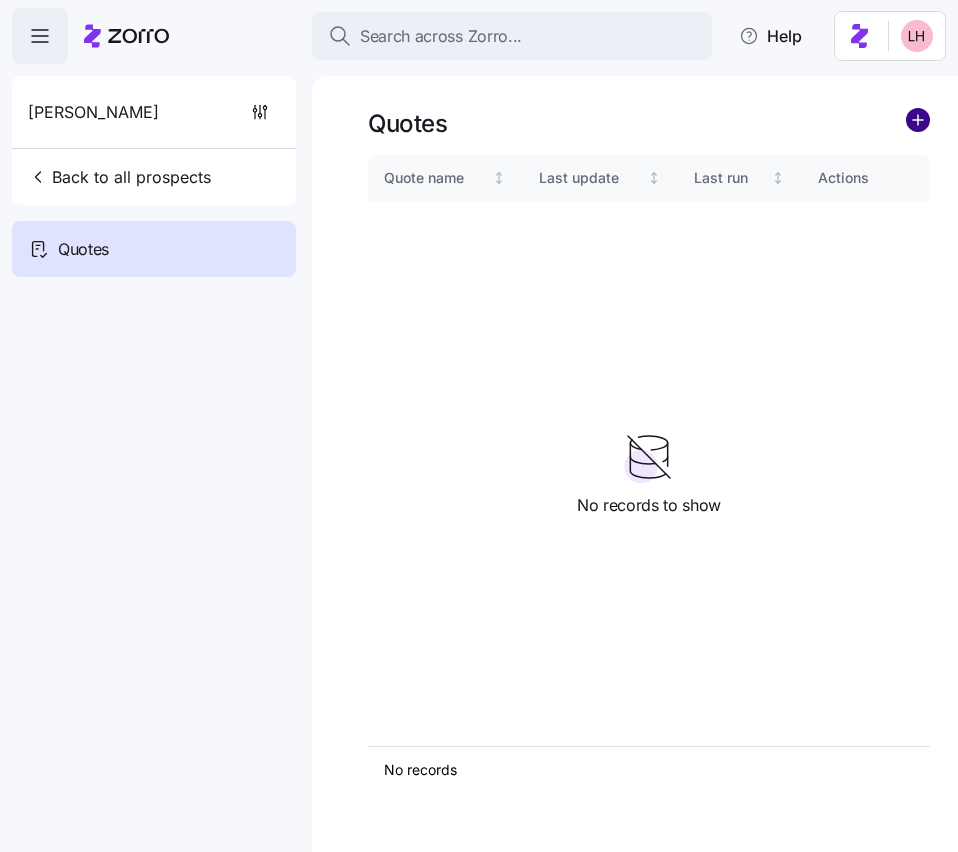 click 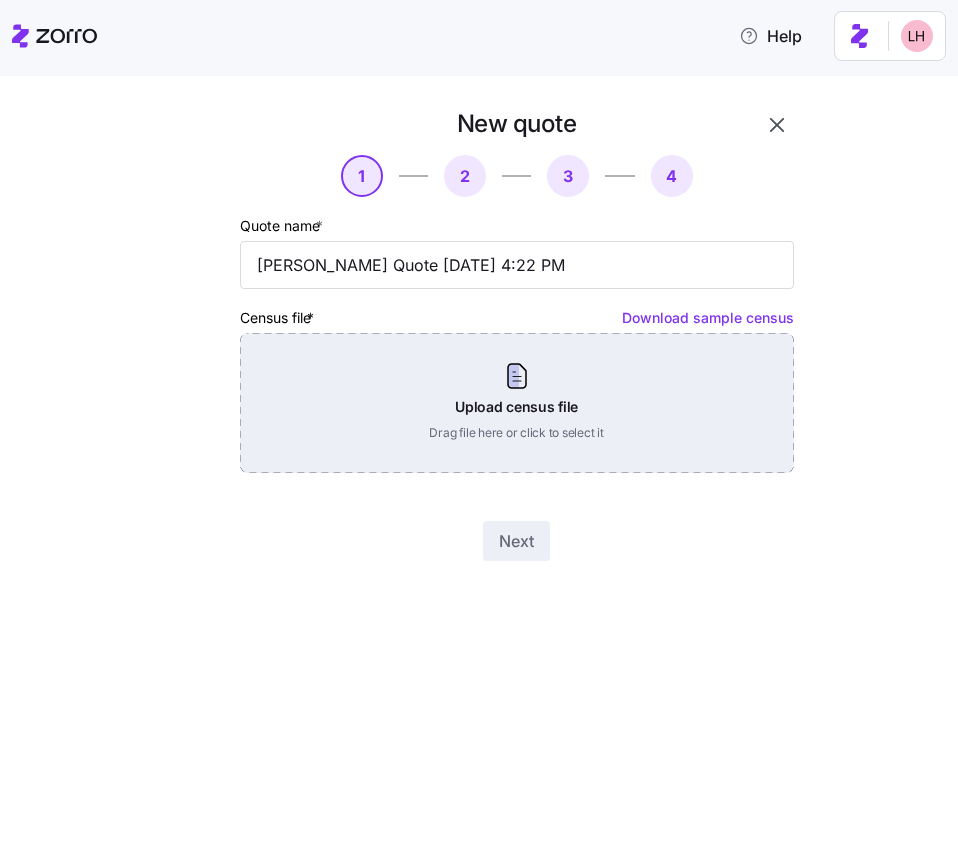 click on "Upload census file Drag file here or click to select it" at bounding box center (517, 403) 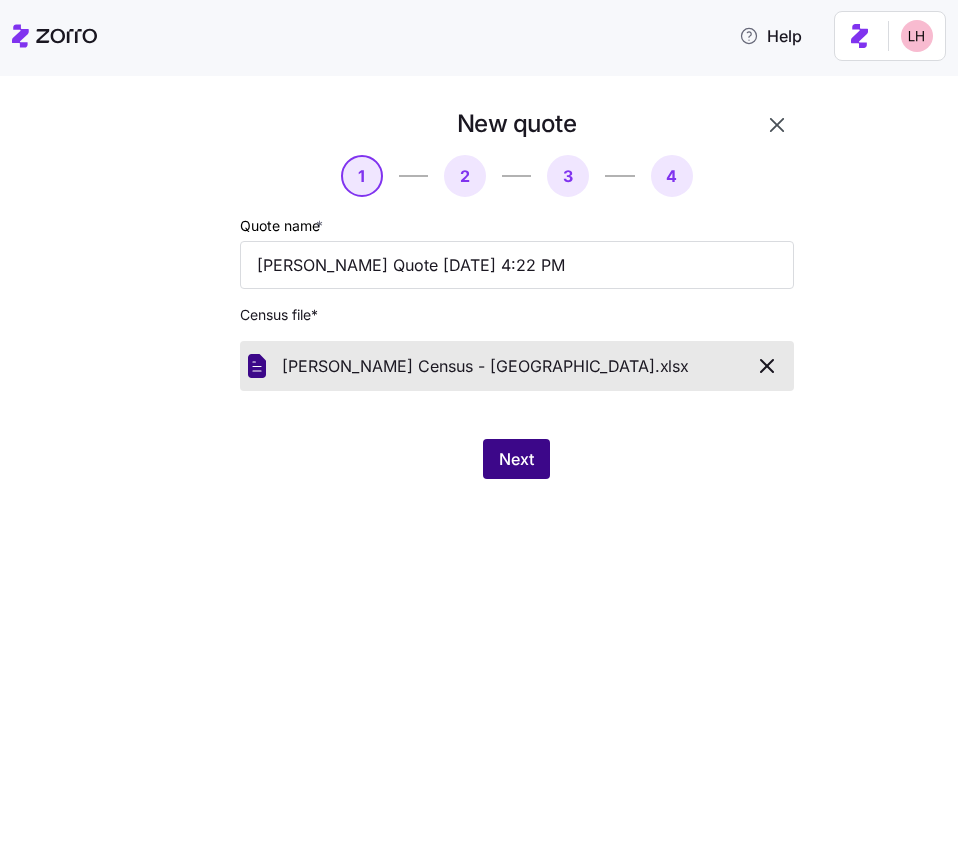 click on "Next" at bounding box center (516, 459) 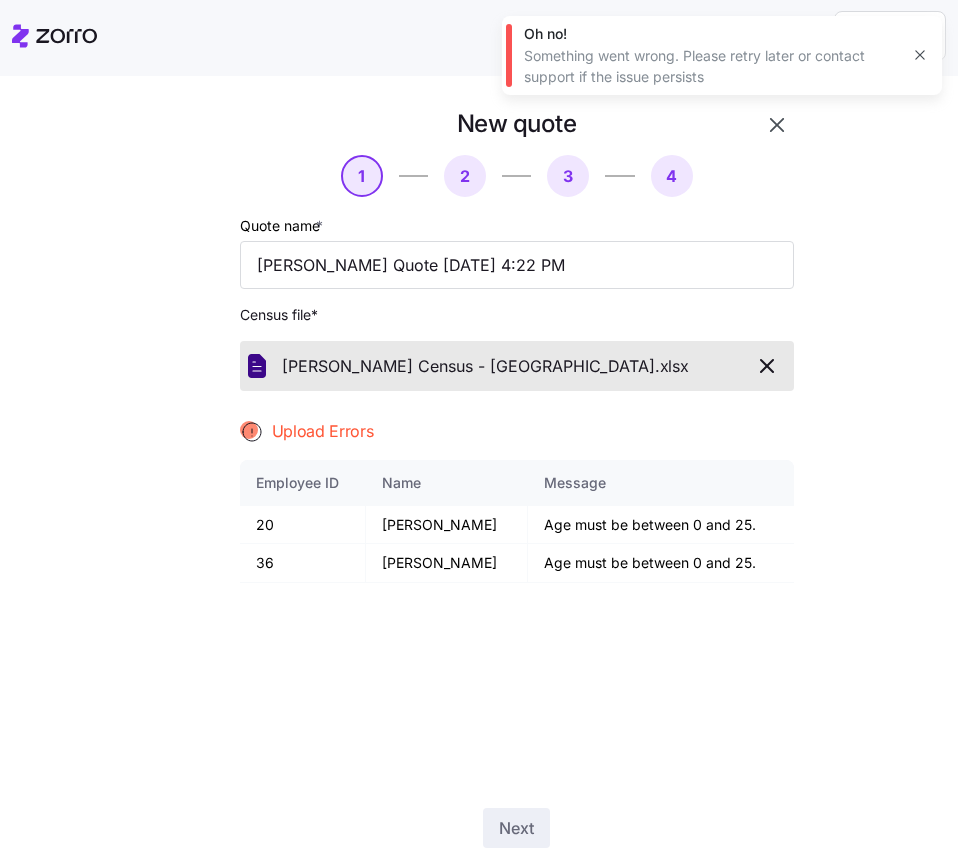 click 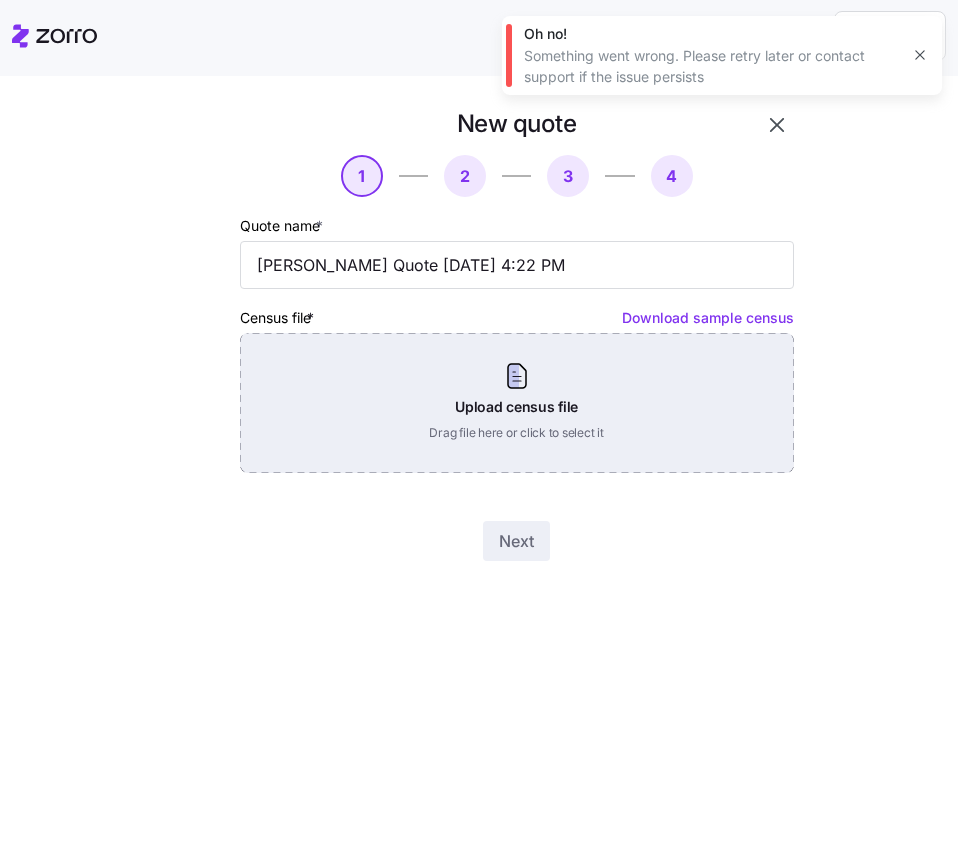 click on "Upload census file Drag file here or click to select it" at bounding box center (517, 403) 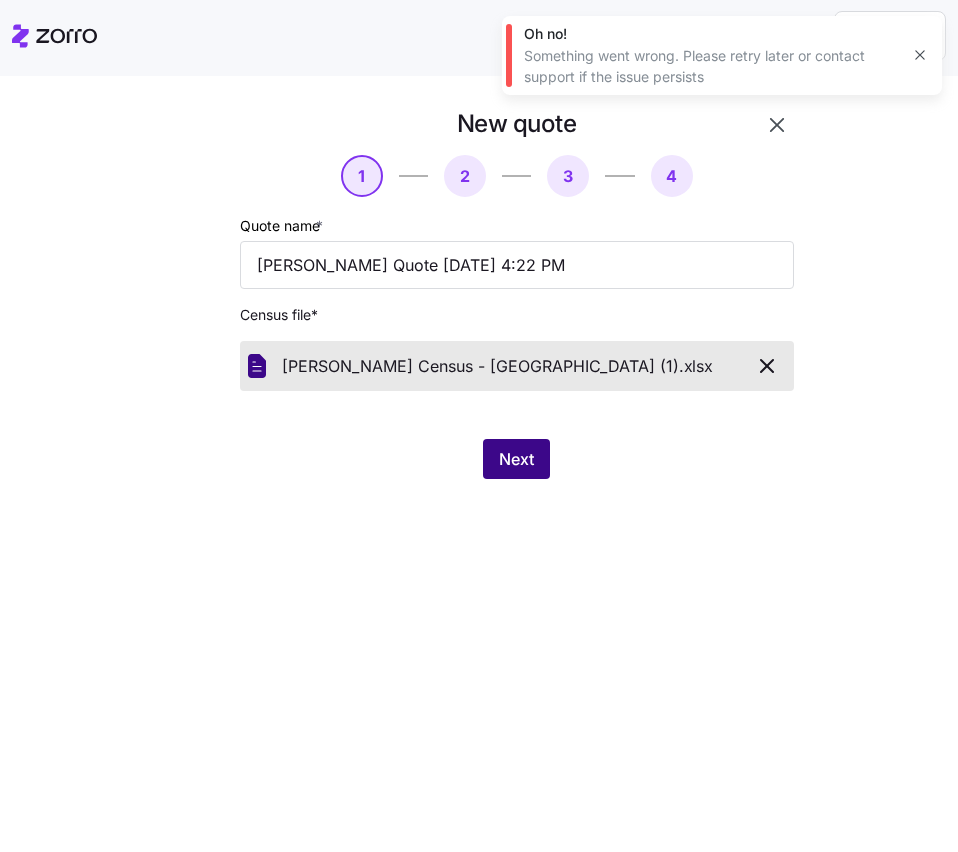 click on "Next" at bounding box center (516, 459) 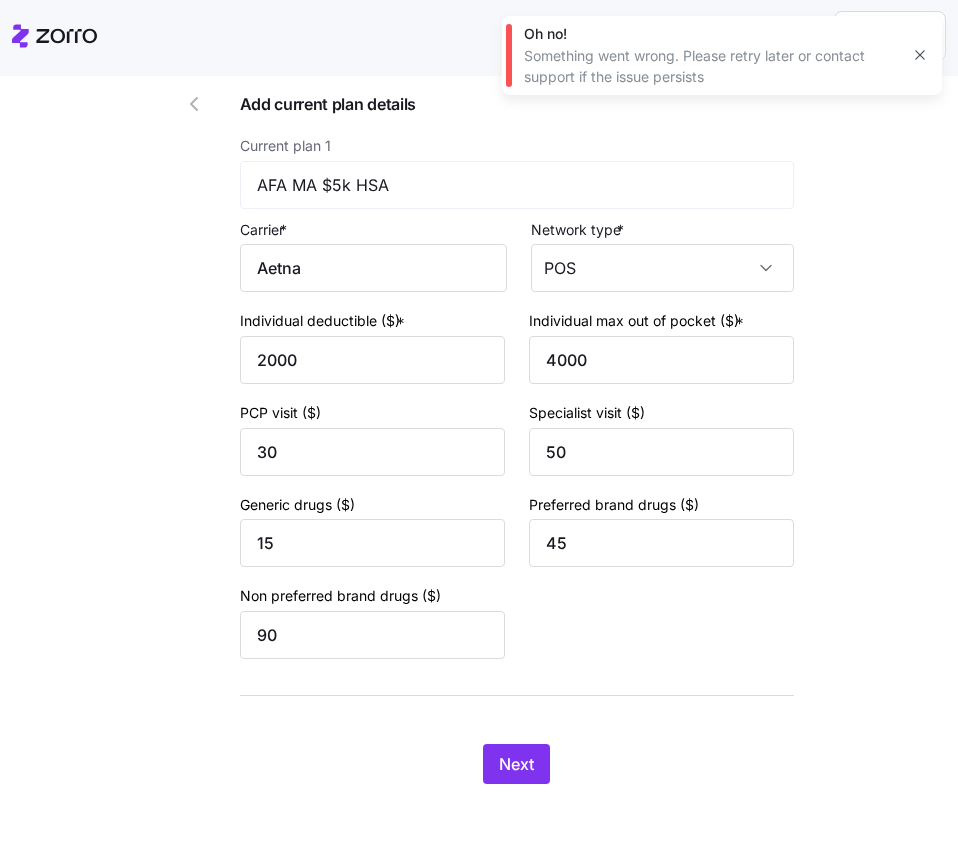 scroll, scrollTop: 125, scrollLeft: 0, axis: vertical 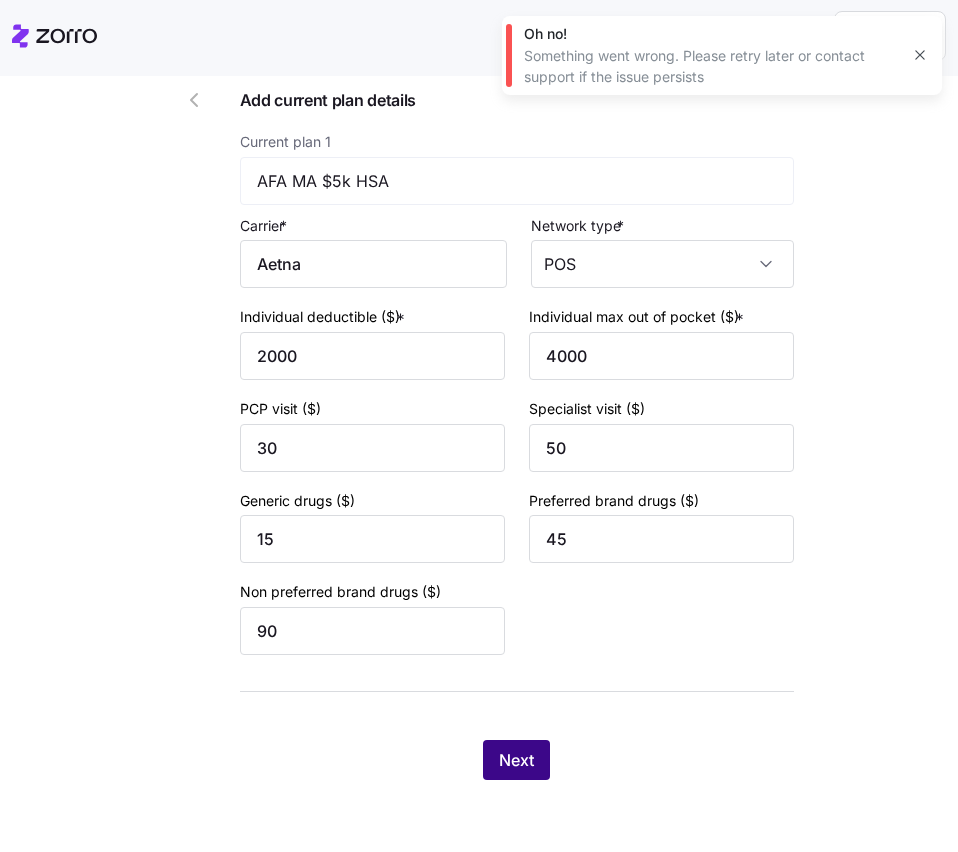 click on "Next" at bounding box center (516, 760) 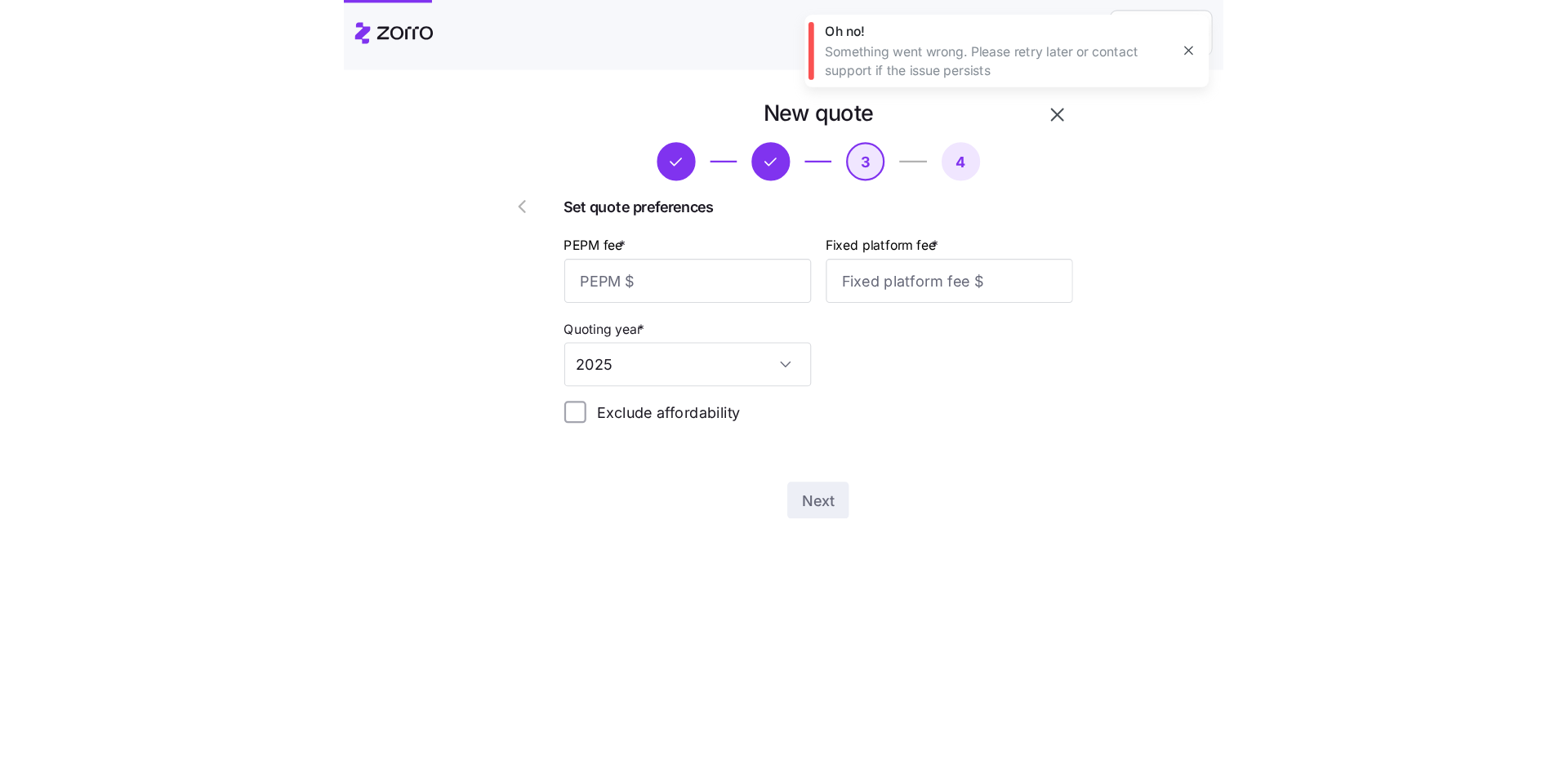 scroll, scrollTop: 0, scrollLeft: 0, axis: both 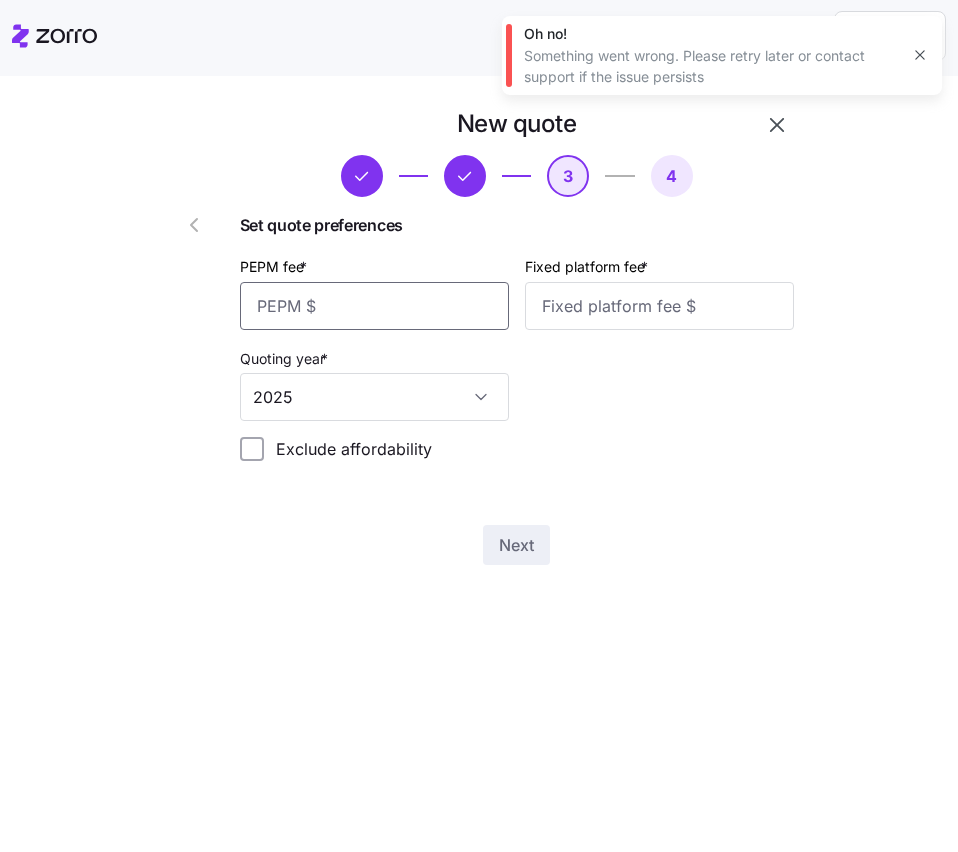 click on "PEPM fee  *" at bounding box center (374, 306) 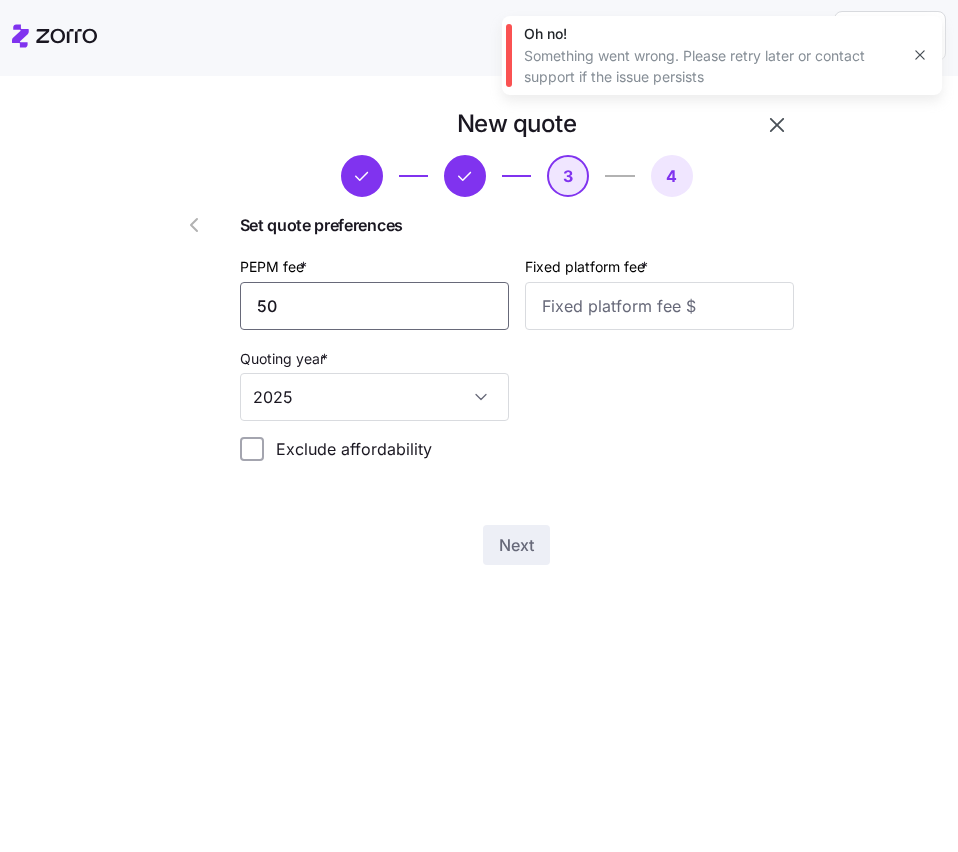 type on "50" 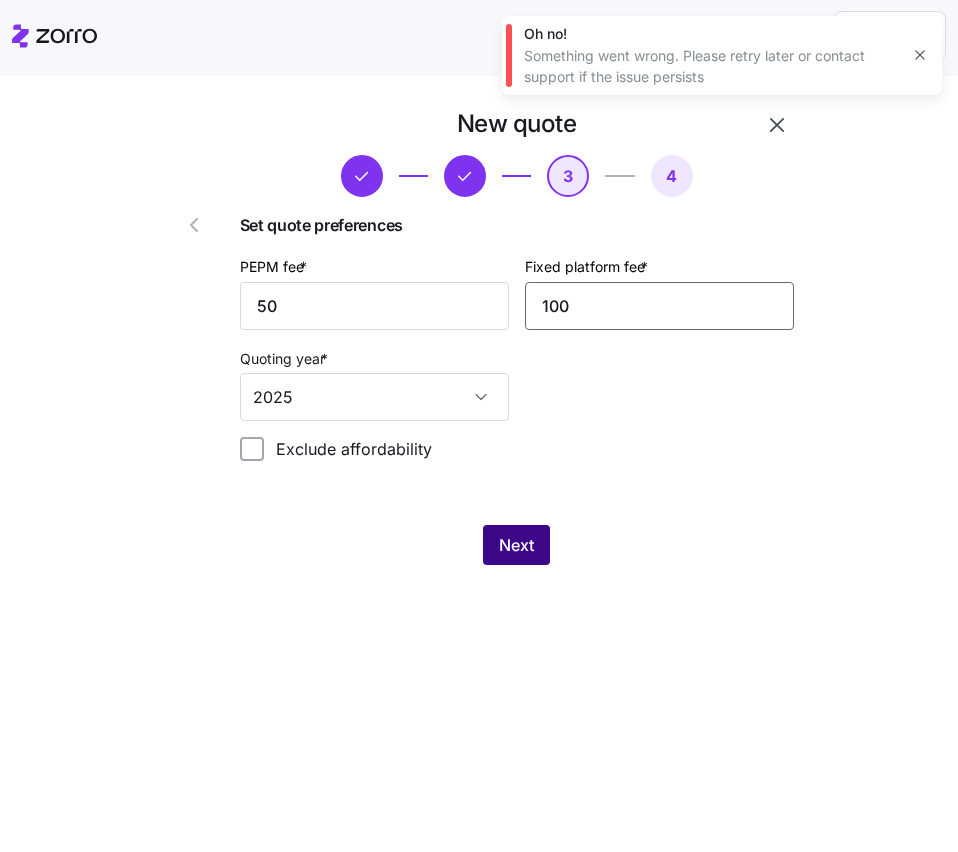 type on "100" 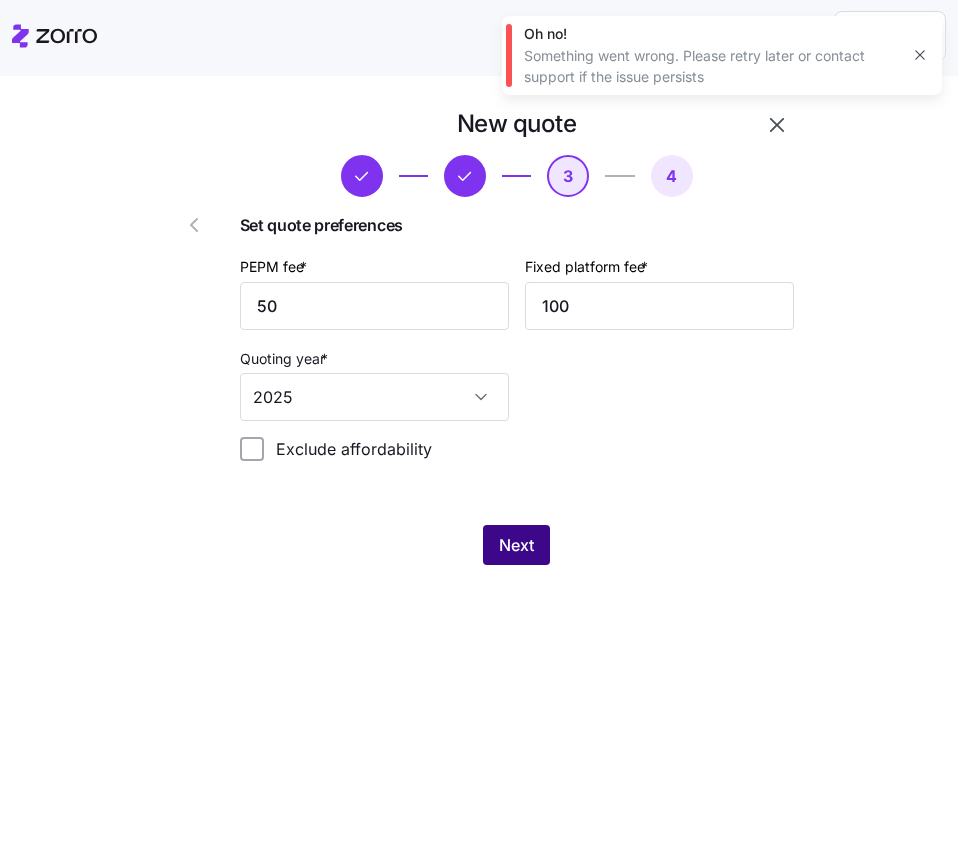 click on "Next" at bounding box center [516, 545] 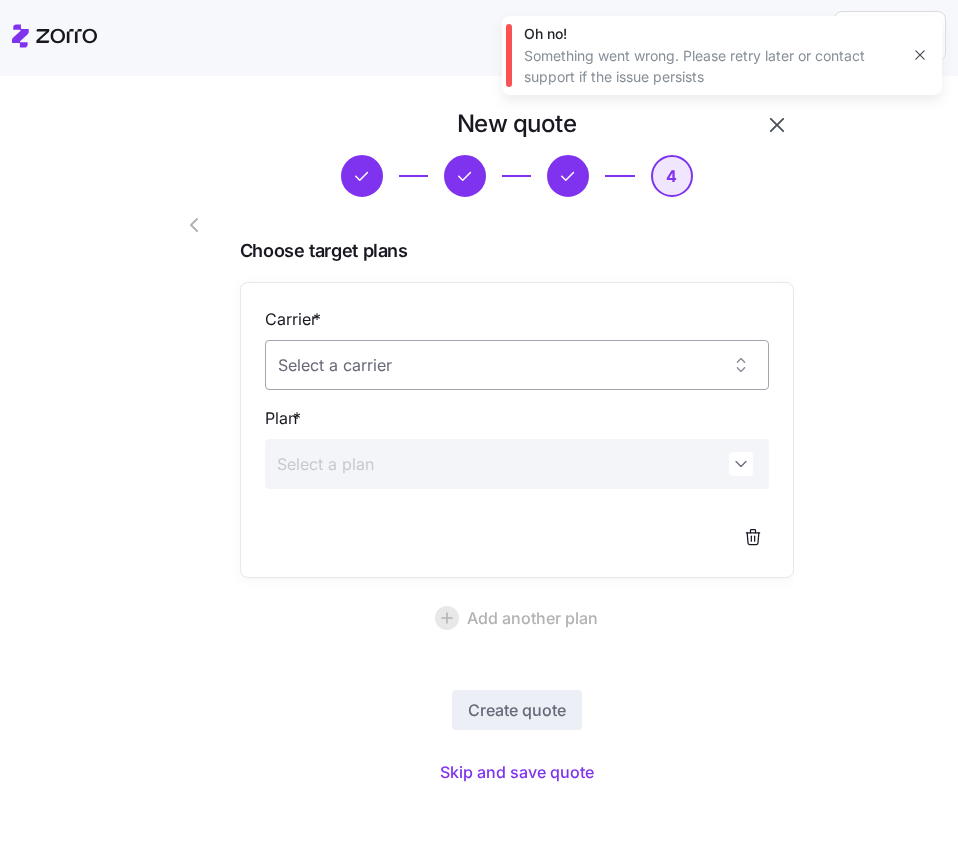 click on "Carrier  *" at bounding box center [517, 365] 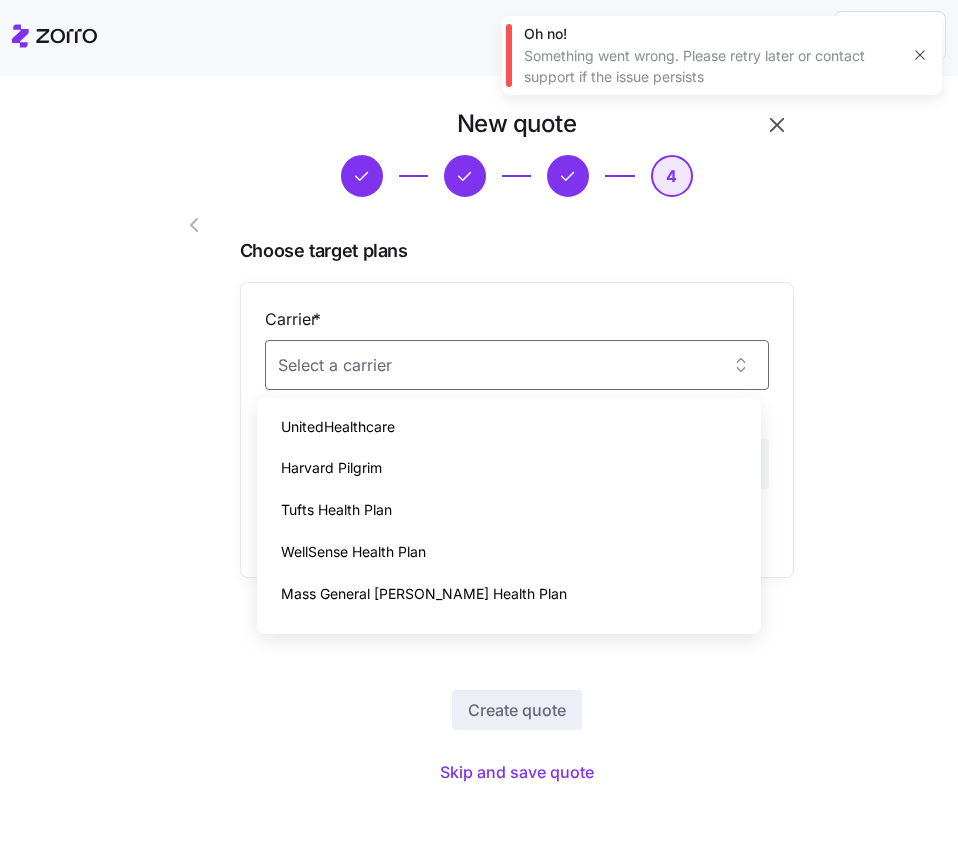 click on "Choose target plans" at bounding box center (517, 251) 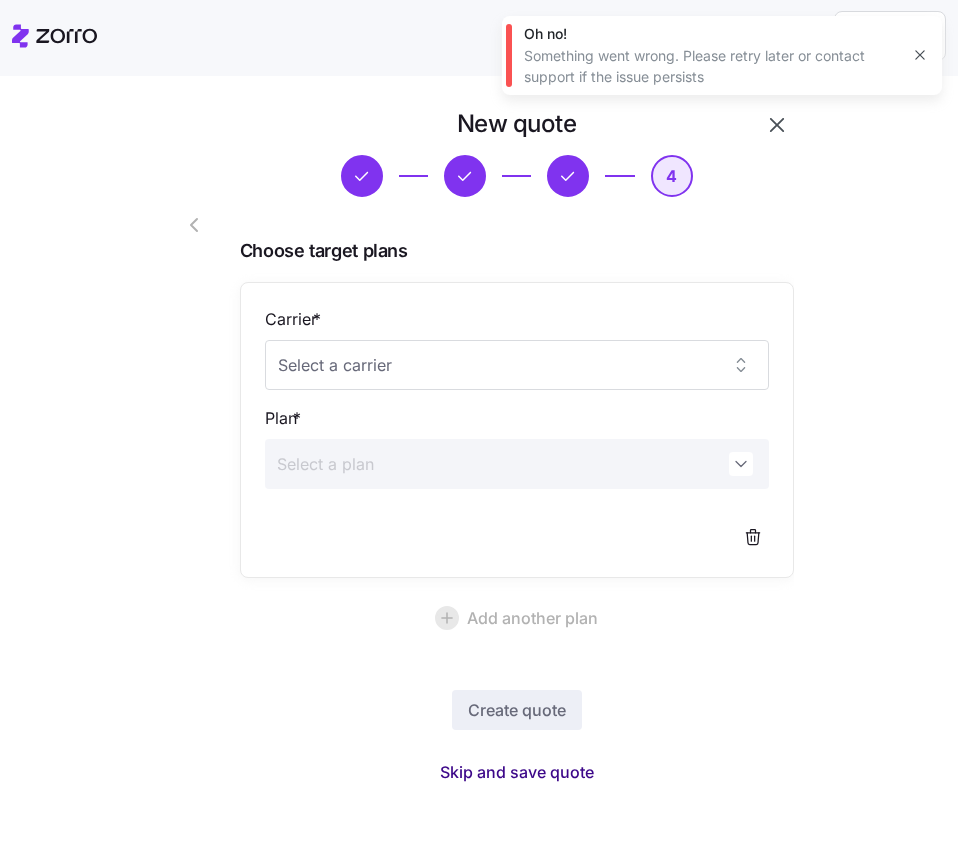 click on "Skip and save quote" at bounding box center [517, 772] 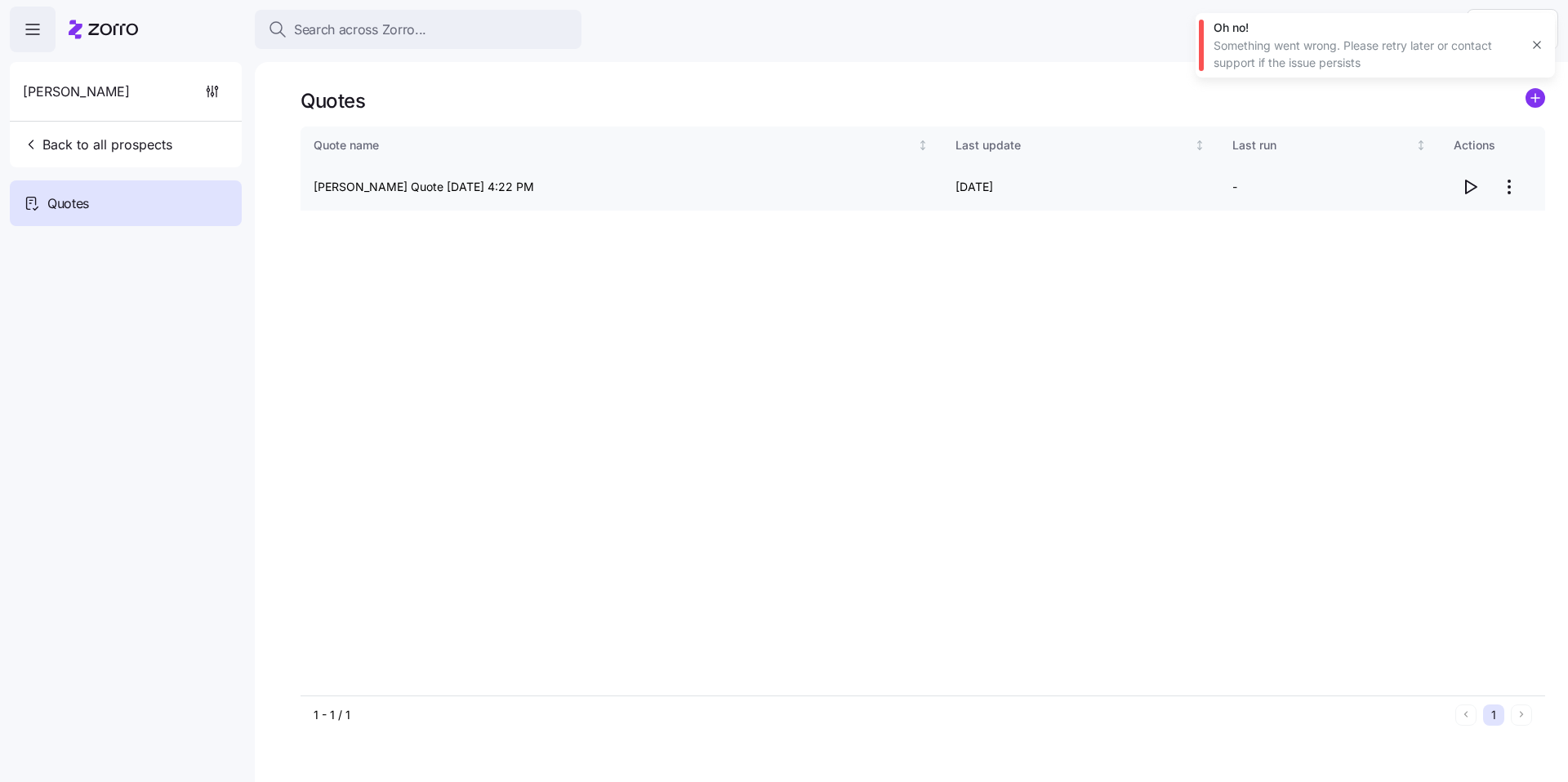 click on "Search across Zorro... Help Davis Malm Back to all prospects Quotes Quotes Quote name Last update Last run Actions Davis Malm Quote 07/10/2025 4:22 PM 07/10/2025 - 1 - 1 / 1 1 Quotes Oh no! Something went wrong. Please retry later or contact support if the issue persists" at bounding box center (784, 386) 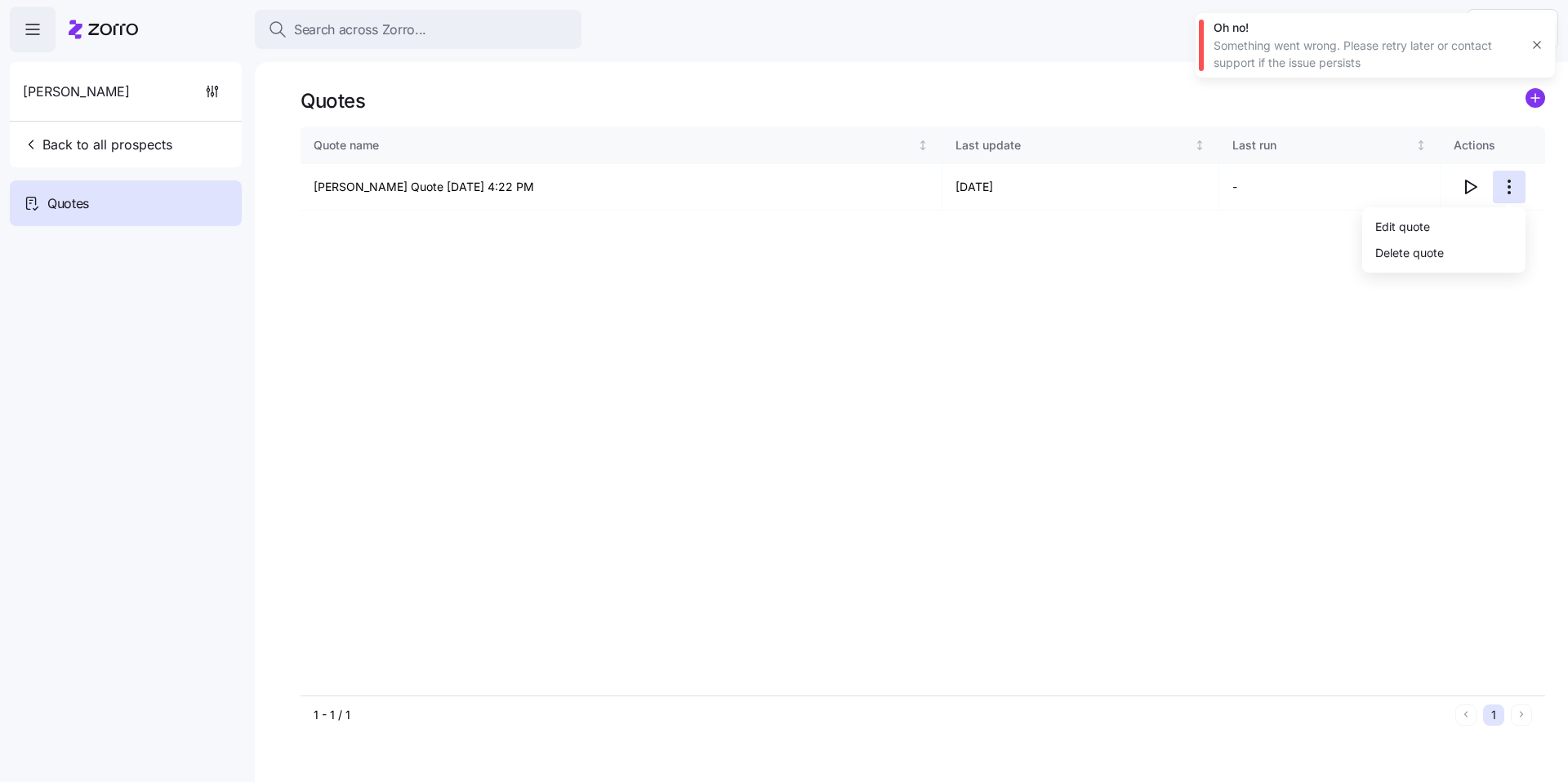 click on "Search across Zorro... Help Davis Malm Back to all prospects Quotes Quotes Quote name Last update Last run Actions Davis Malm Quote 07/10/2025 4:22 PM 07/10/2025 - 1 - 1 / 1 1 Quotes Oh no! Something went wrong. Please retry later or contact support if the issue persists Edit quote Delete quote" at bounding box center (784, 386) 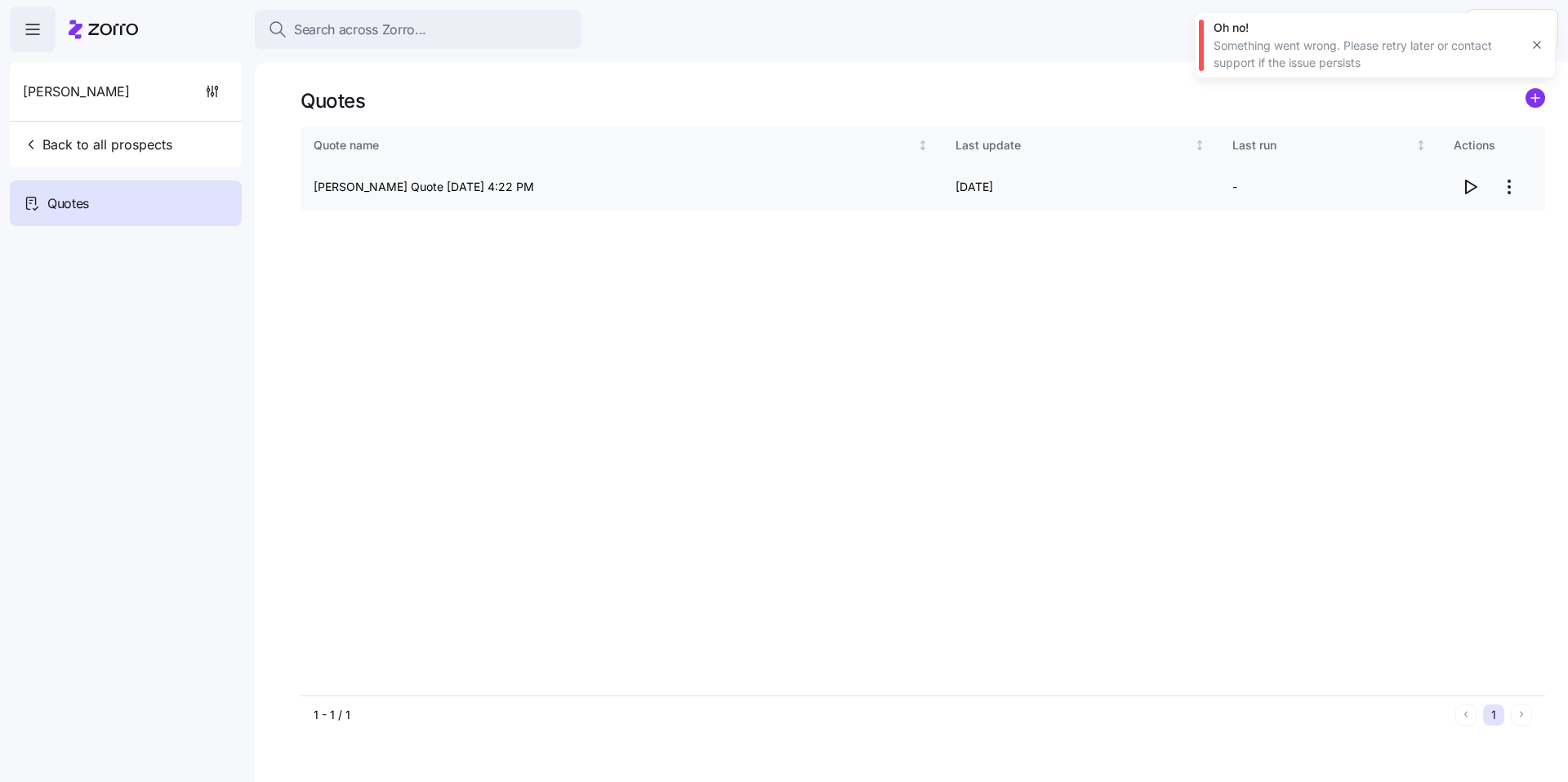 click 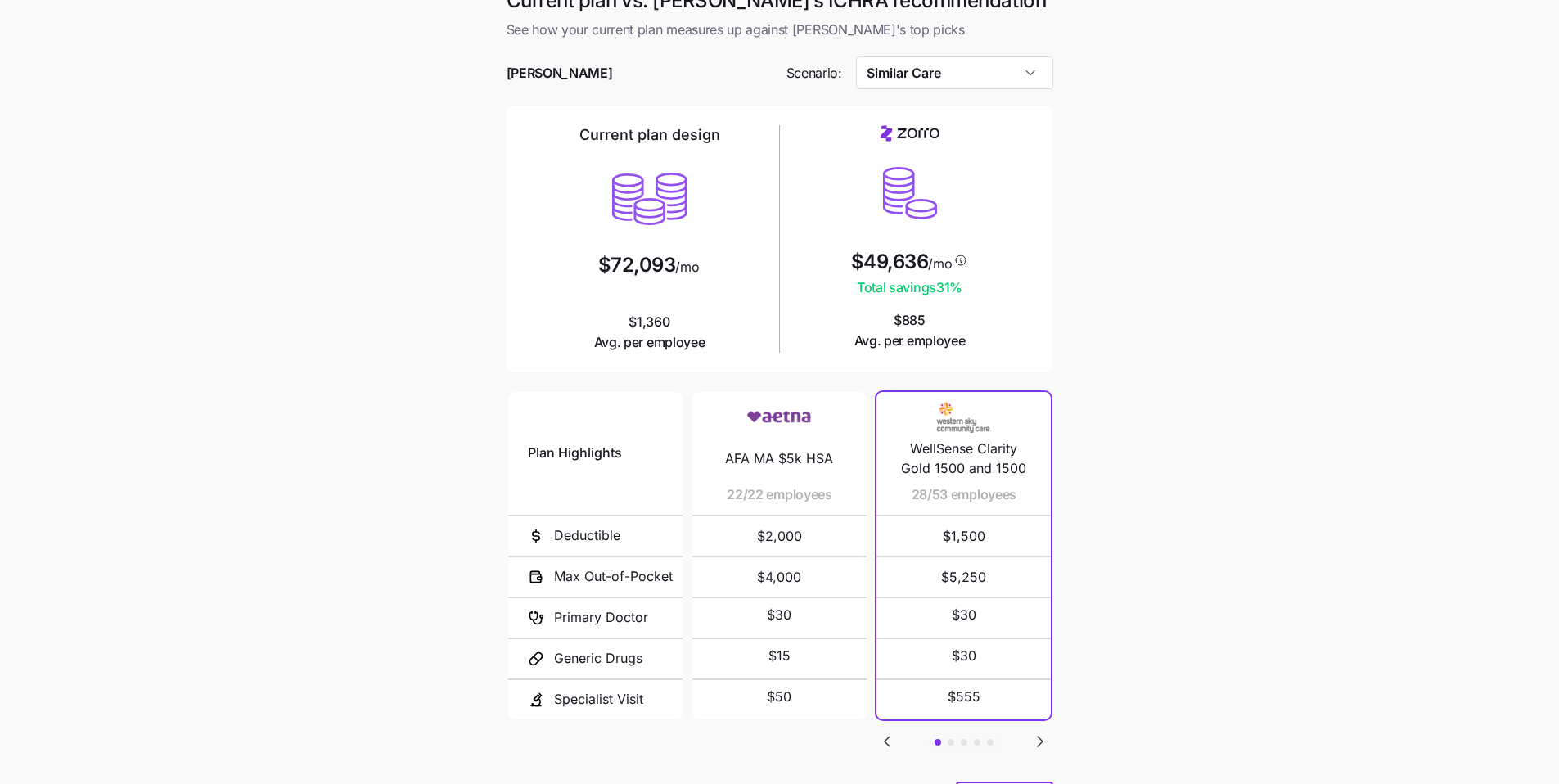 scroll, scrollTop: 36, scrollLeft: 0, axis: vertical 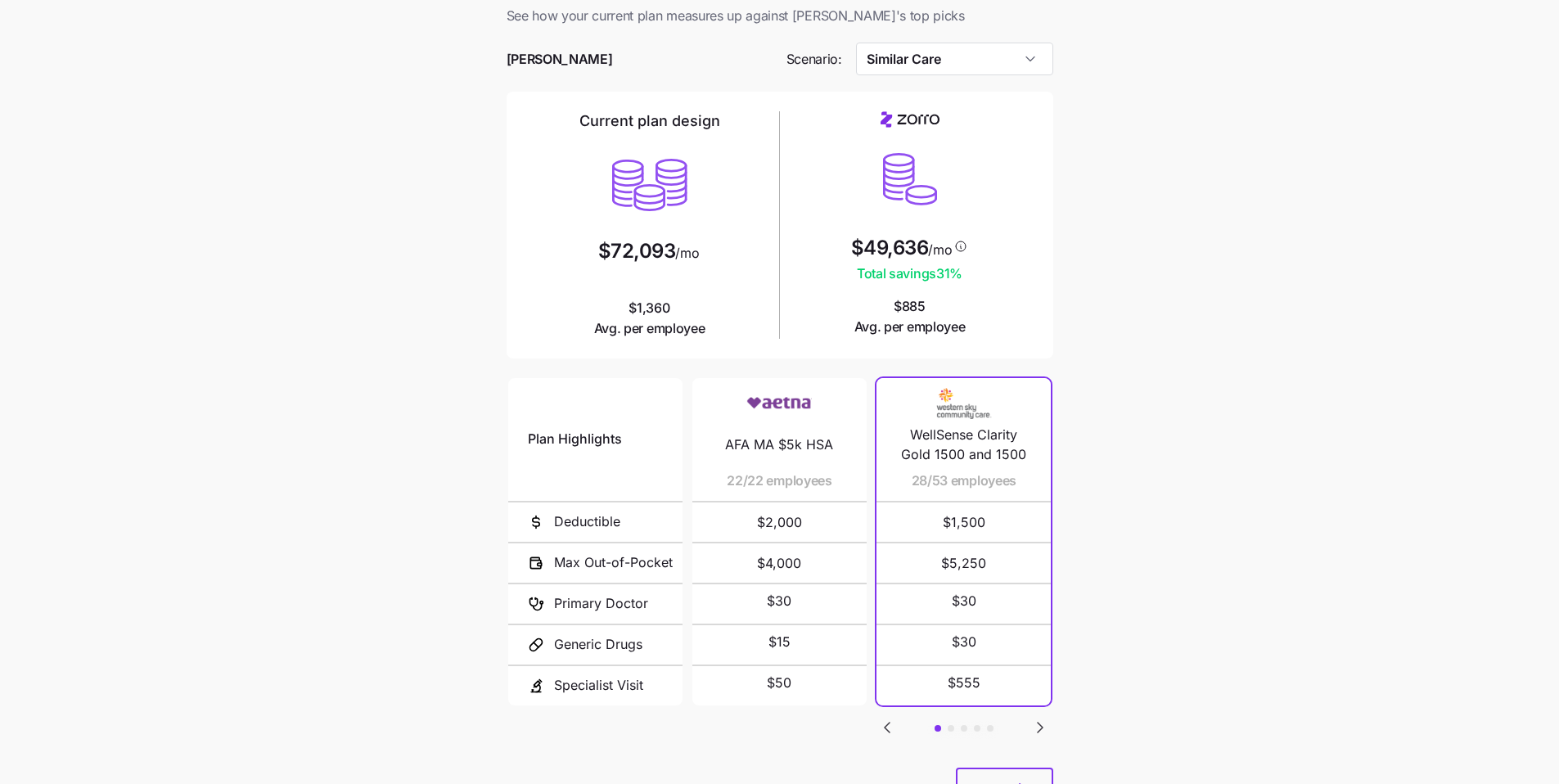 click at bounding box center (779, 403) 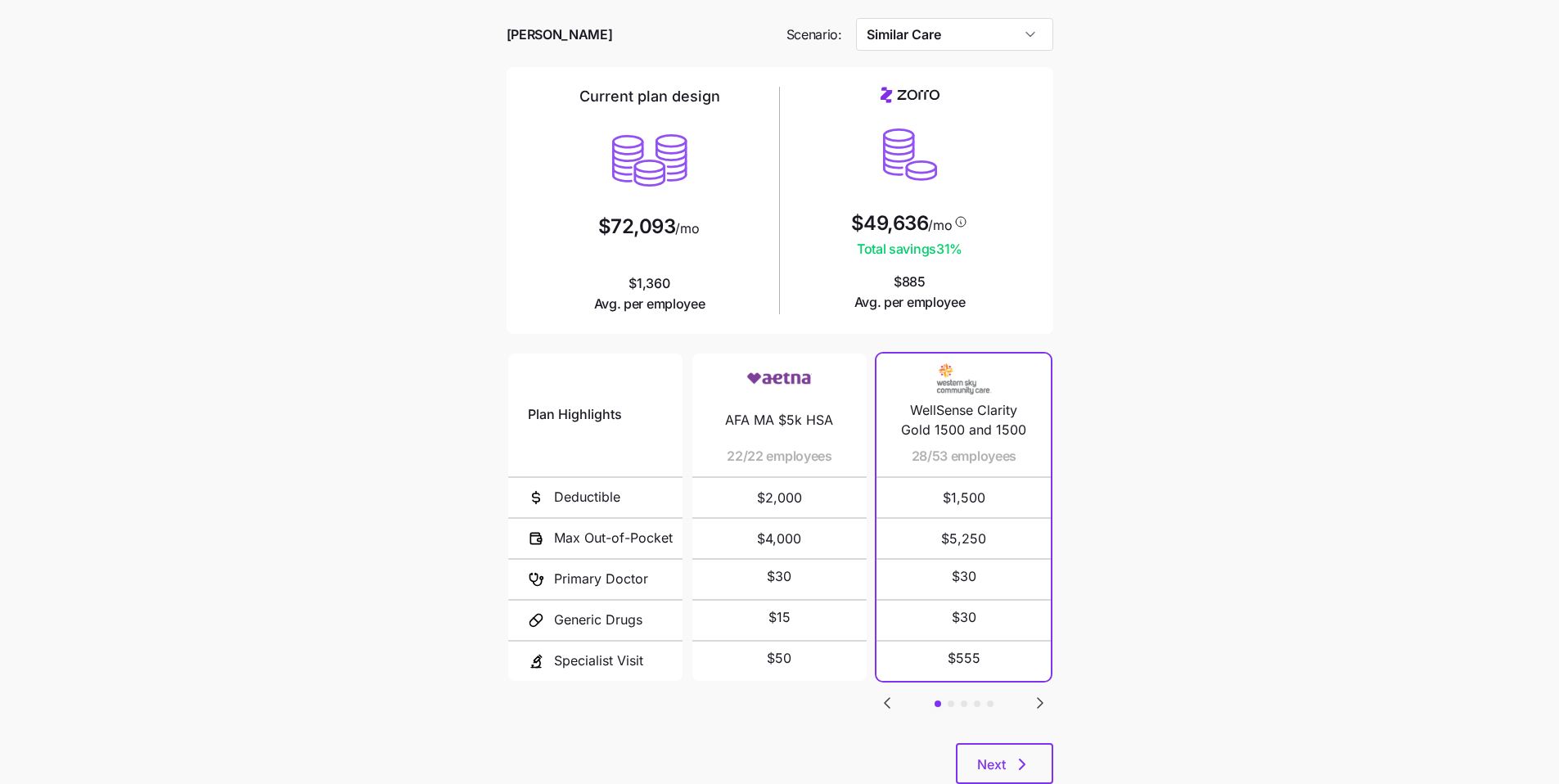 scroll, scrollTop: 0, scrollLeft: 0, axis: both 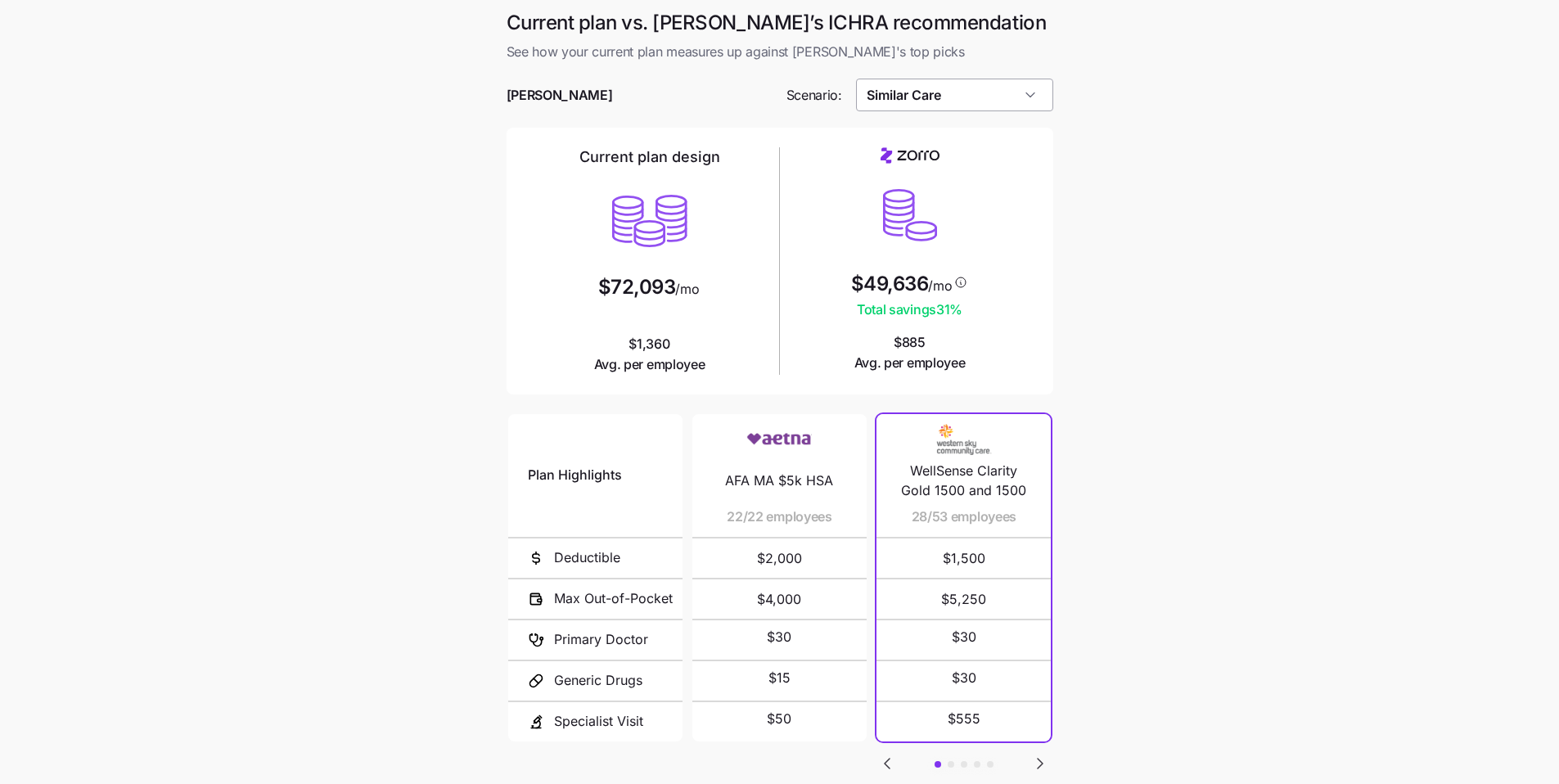 click on "Similar Care" at bounding box center (954, 95) 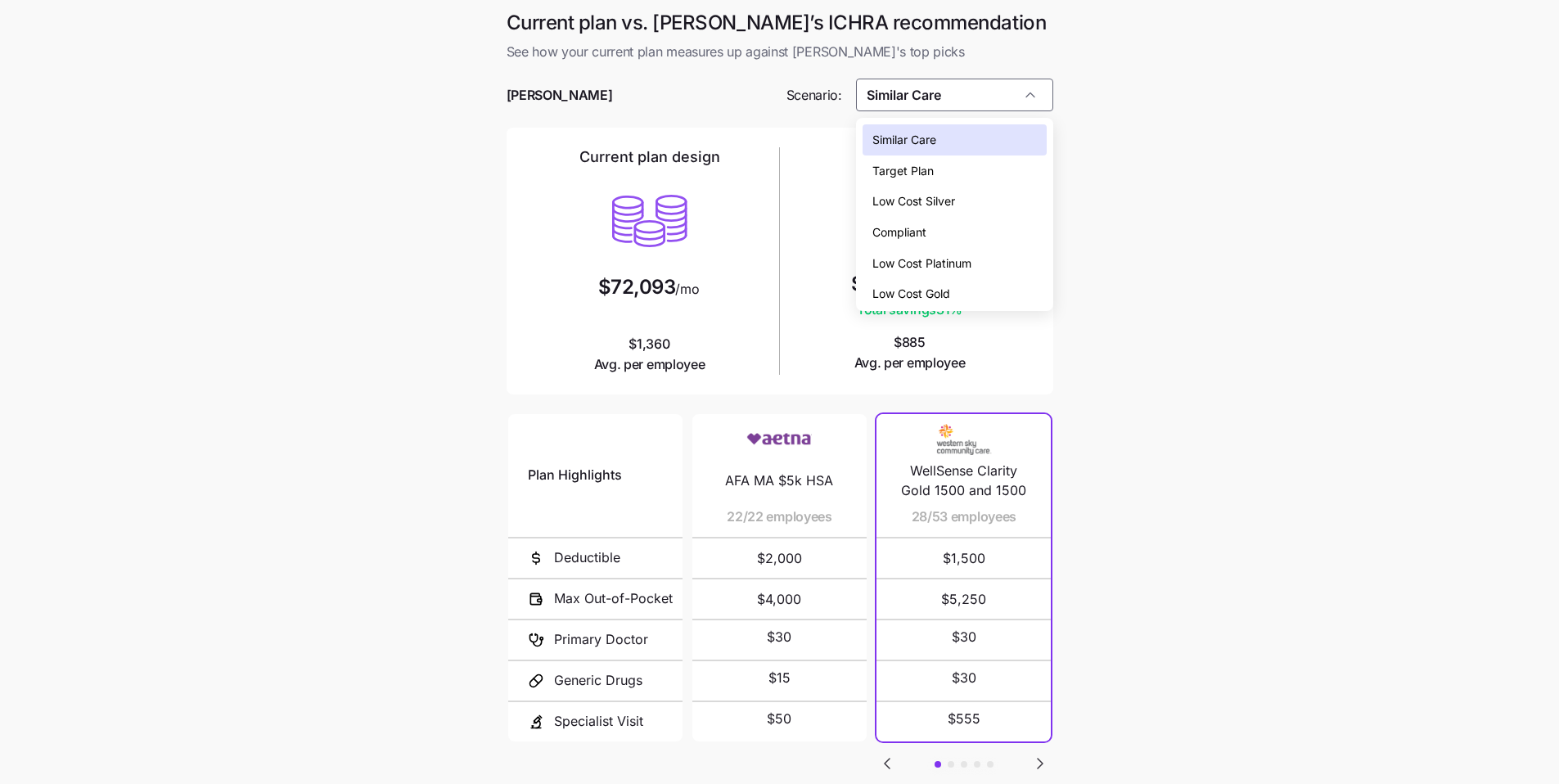 click on "Compliant" at bounding box center (954, 232) 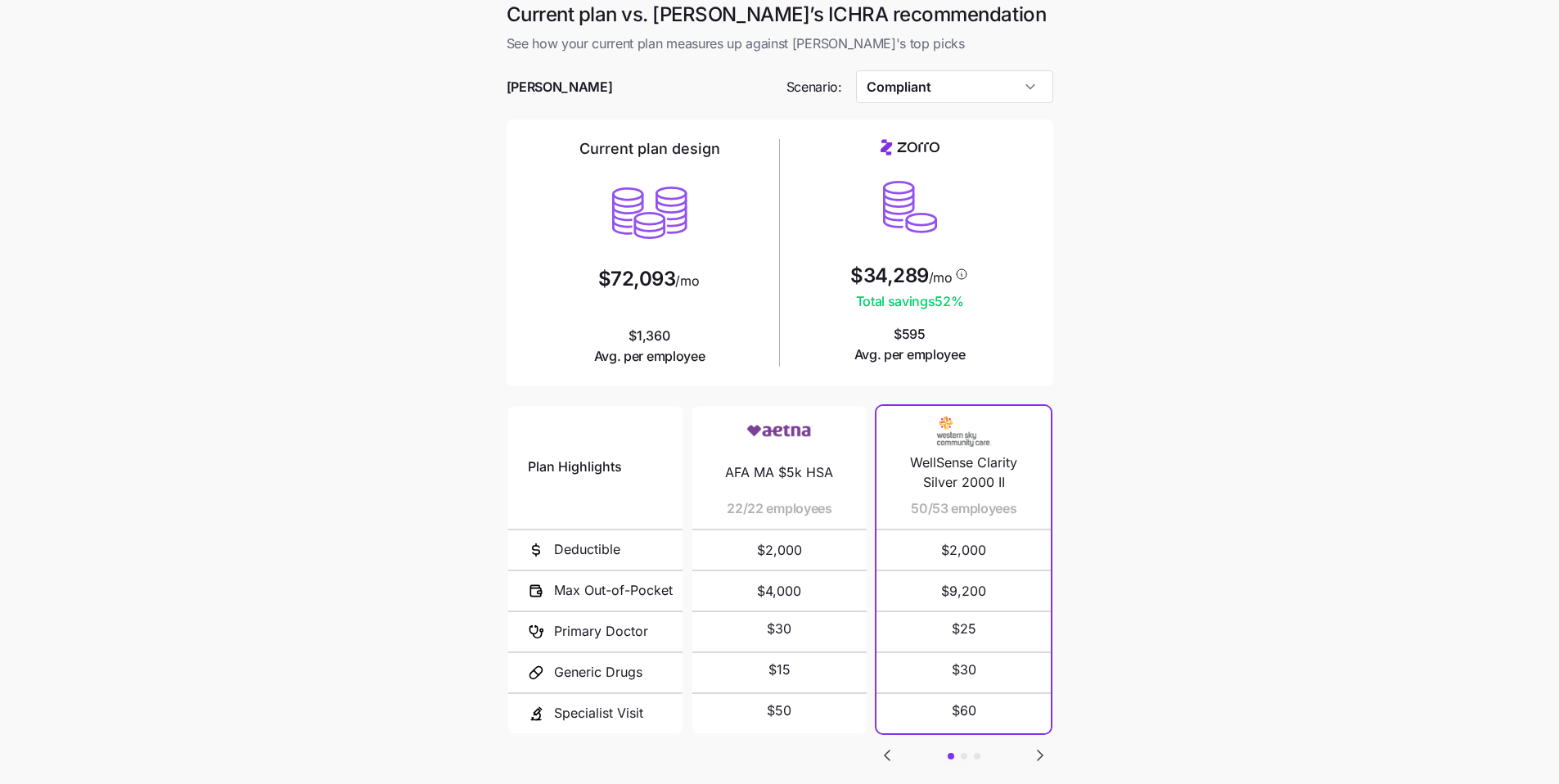 scroll, scrollTop: 0, scrollLeft: 0, axis: both 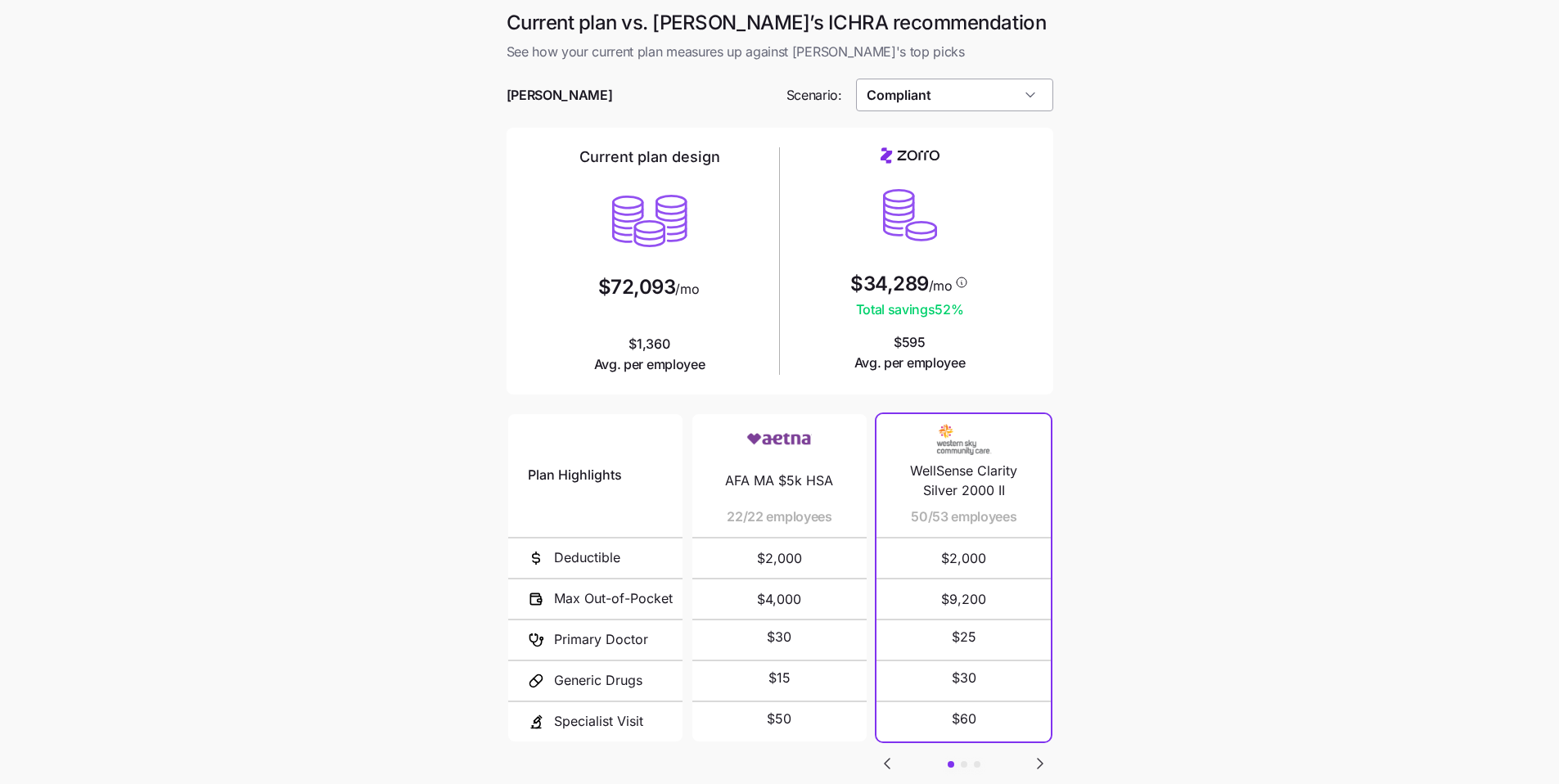 click on "Compliant" at bounding box center [954, 95] 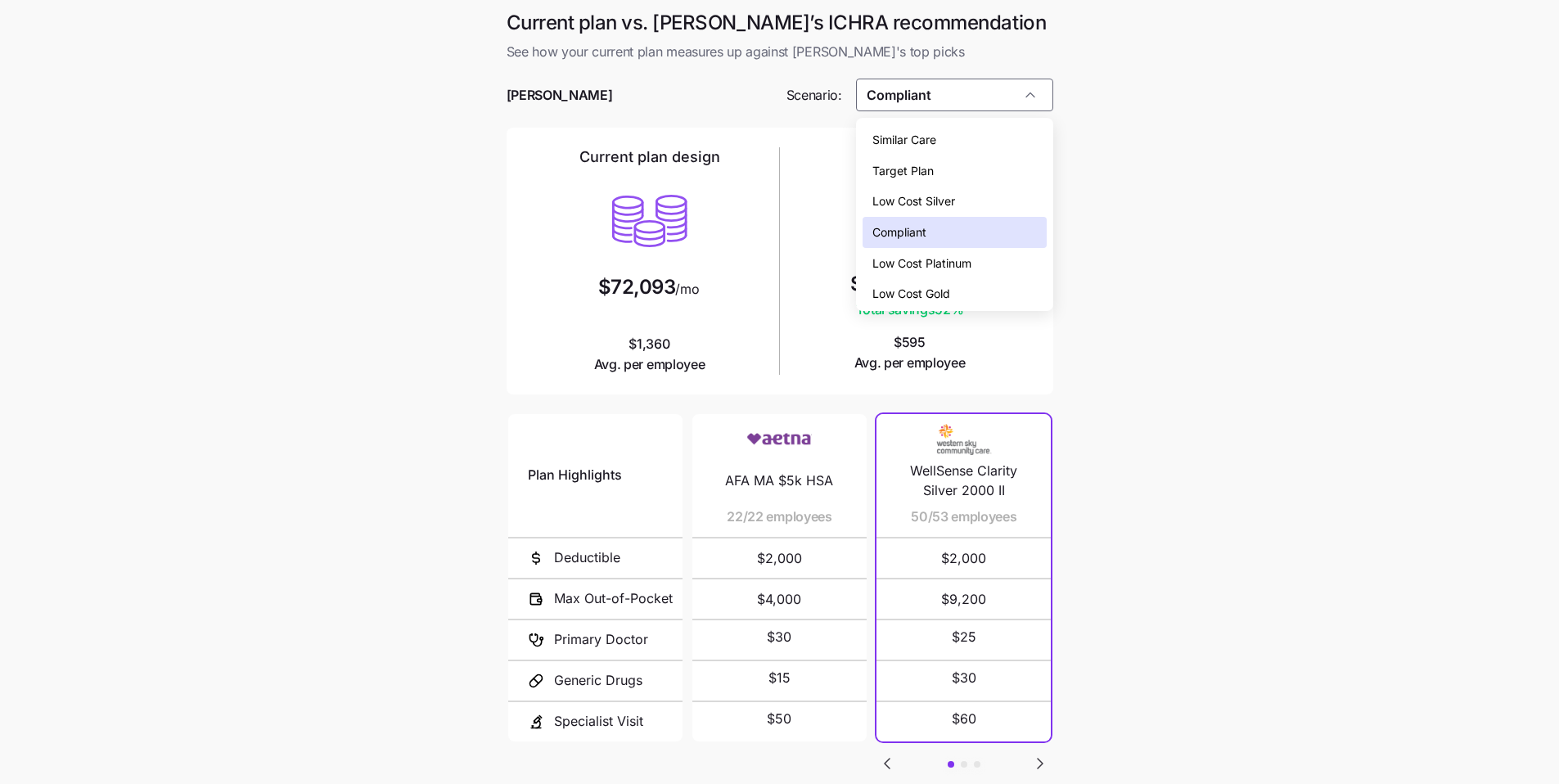 click on "Low Cost Gold" at bounding box center [954, 294] 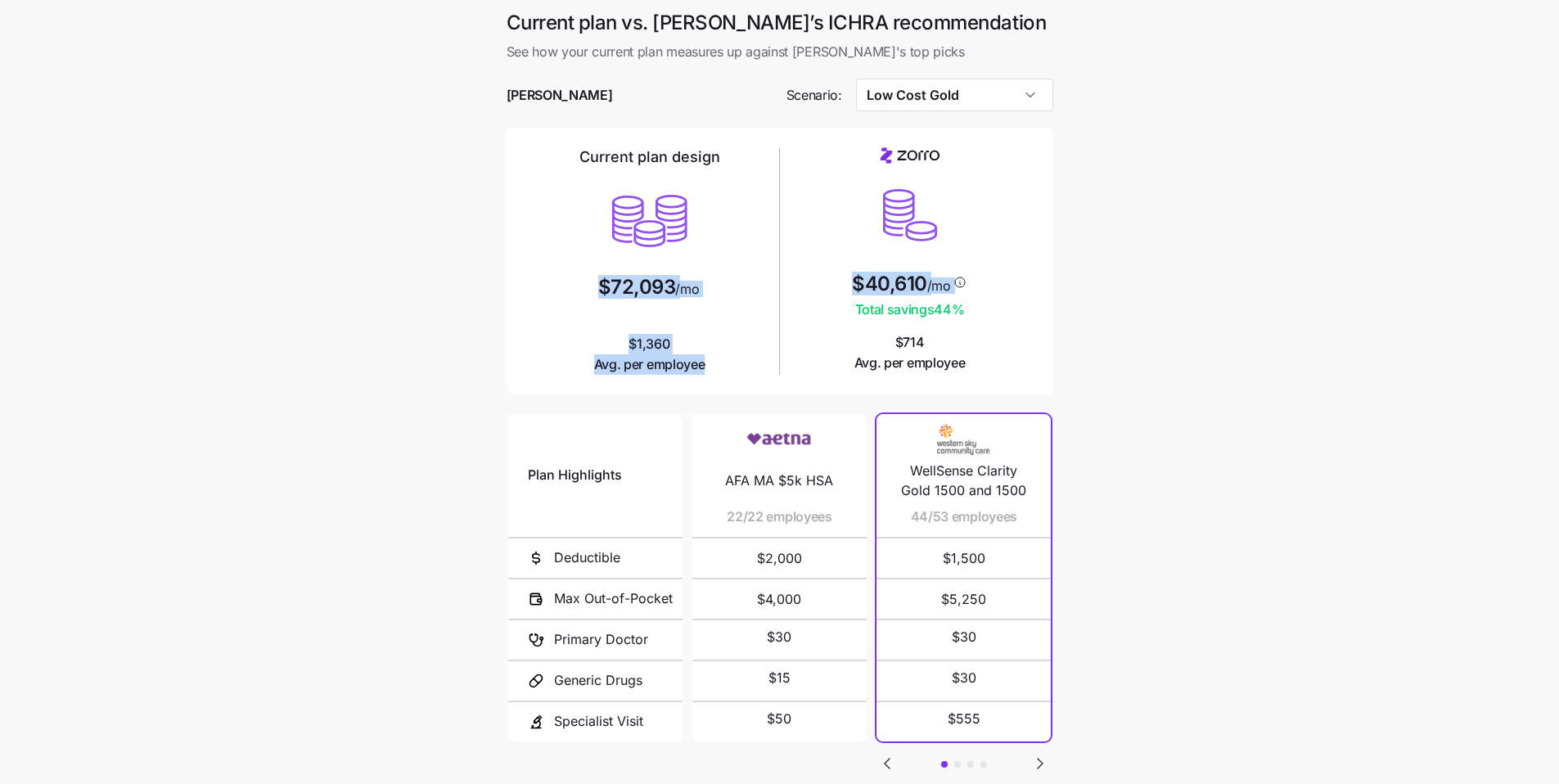 drag, startPoint x: 976, startPoint y: 289, endPoint x: 579, endPoint y: 284, distance: 397.0315 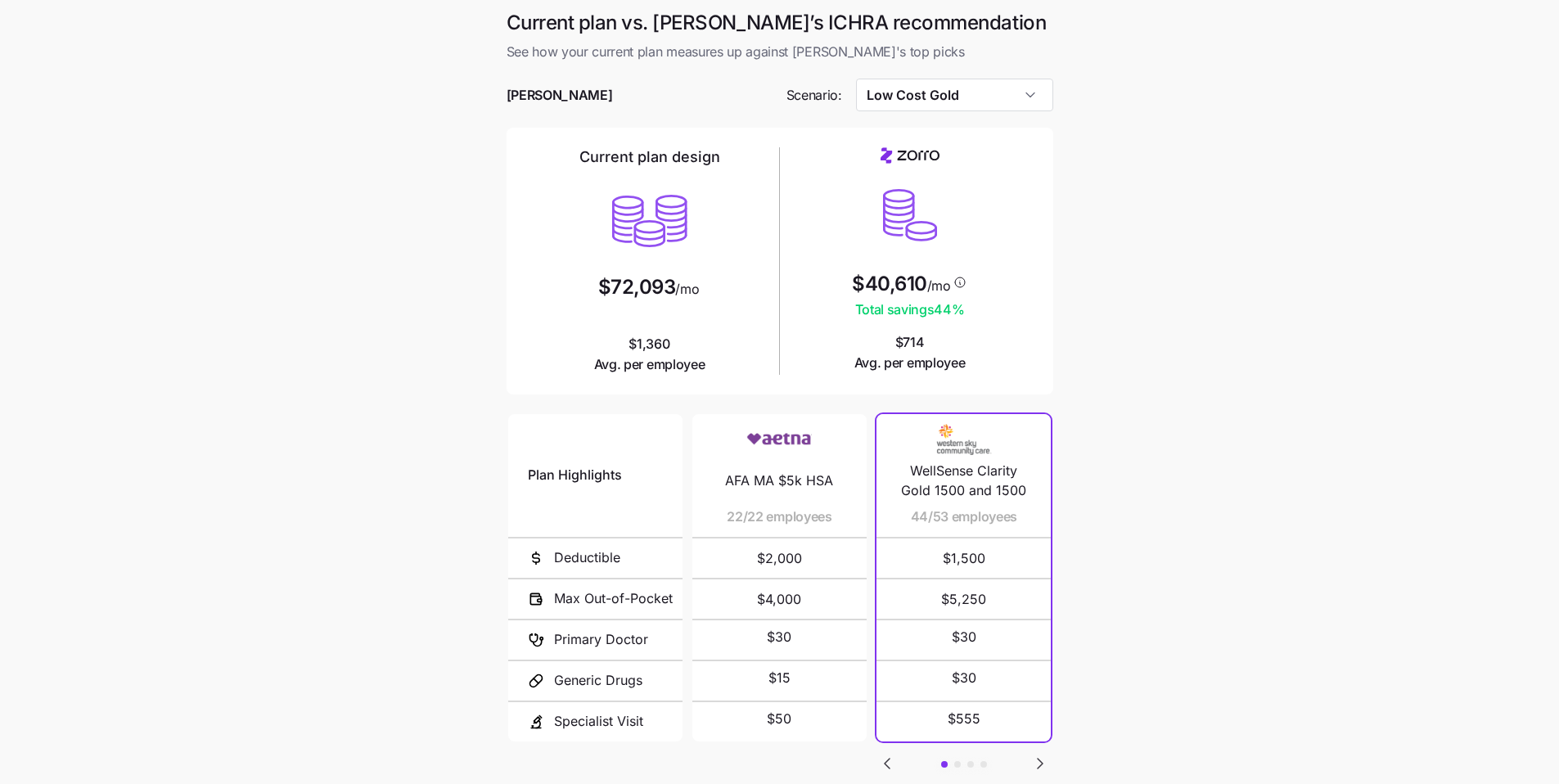 click at bounding box center [780, 119] 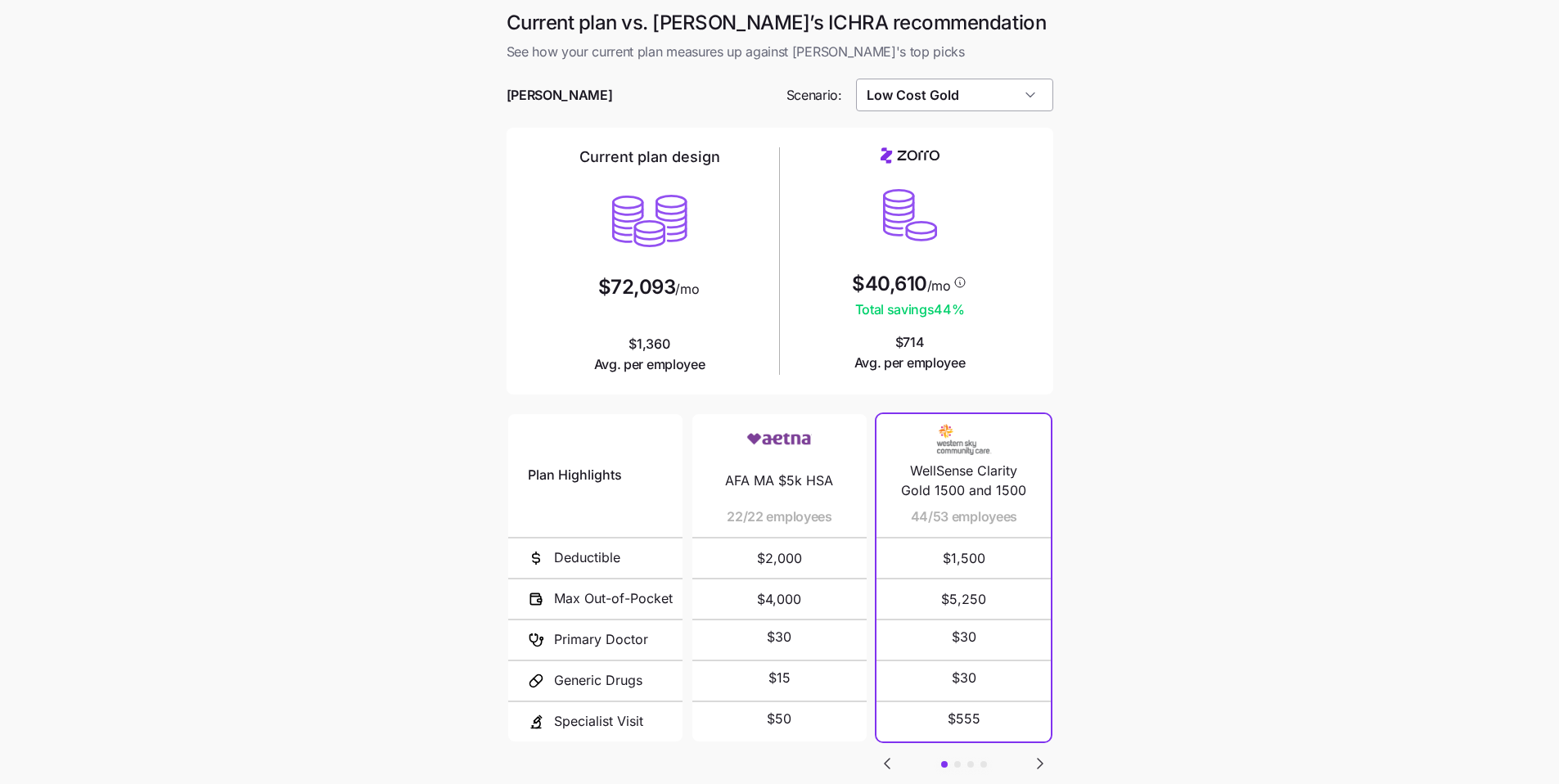 click on "Low Cost Gold" at bounding box center (954, 95) 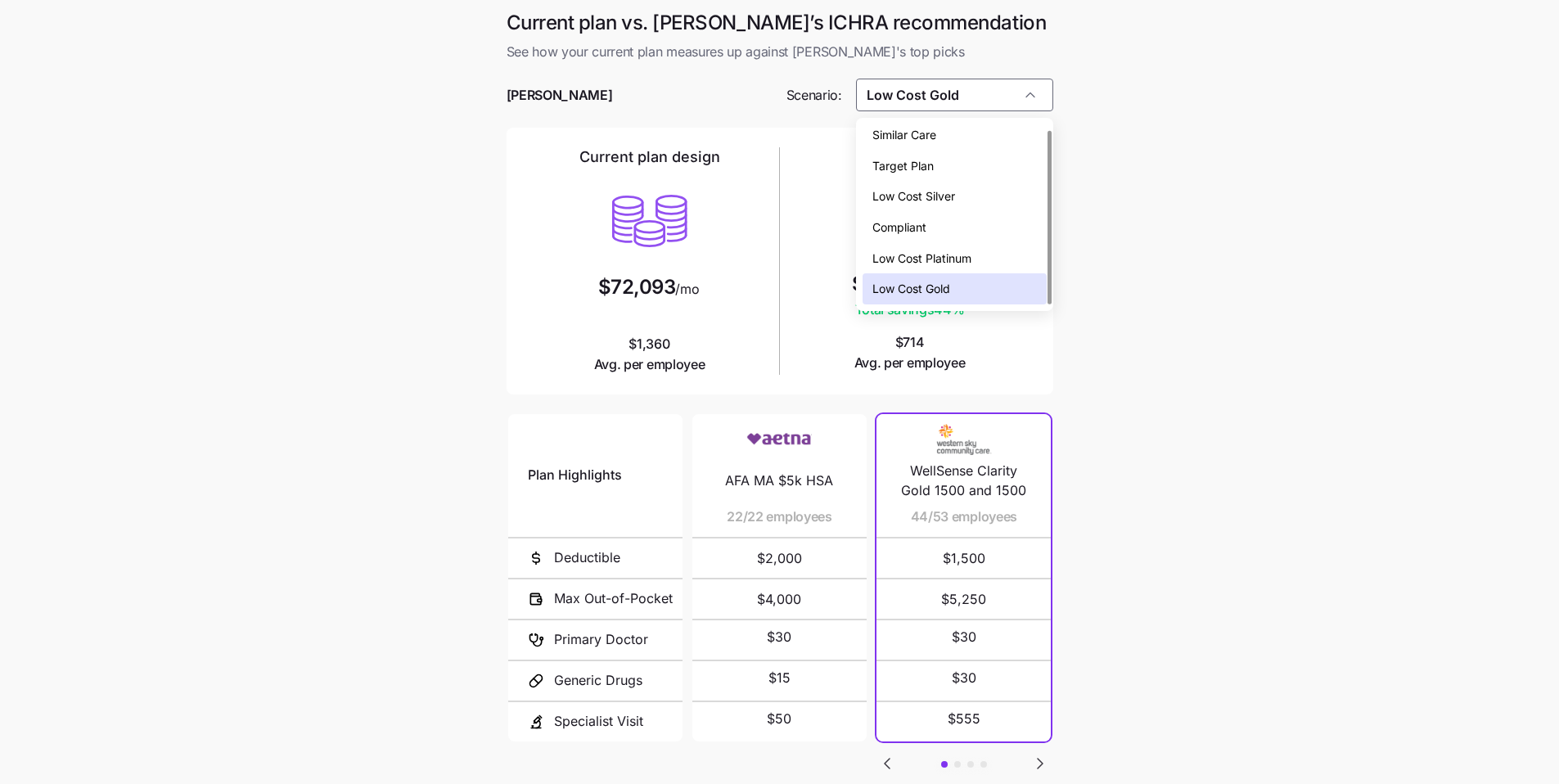click on "Low Cost Platinum" at bounding box center [921, 259] 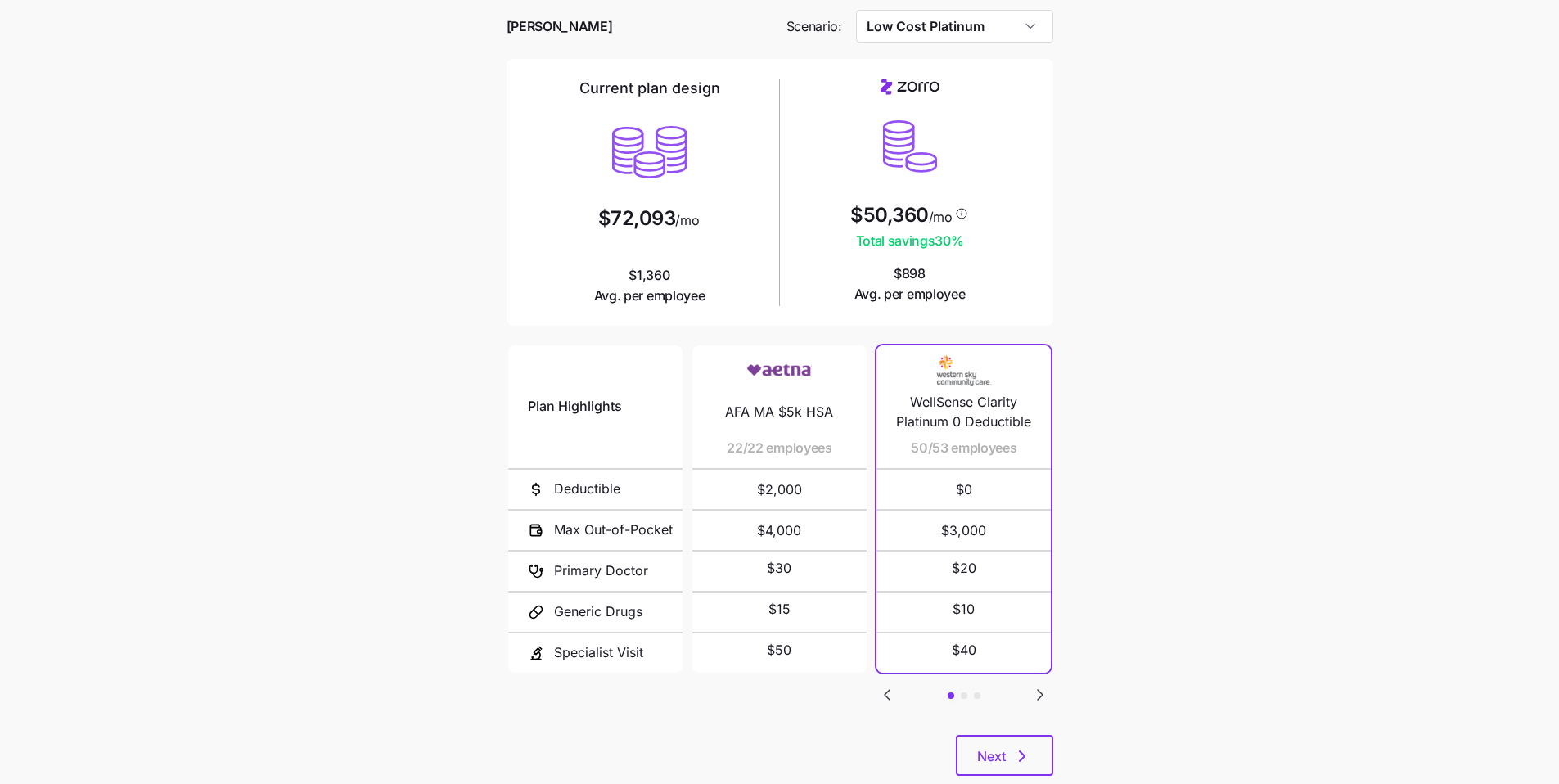 scroll, scrollTop: 88, scrollLeft: 0, axis: vertical 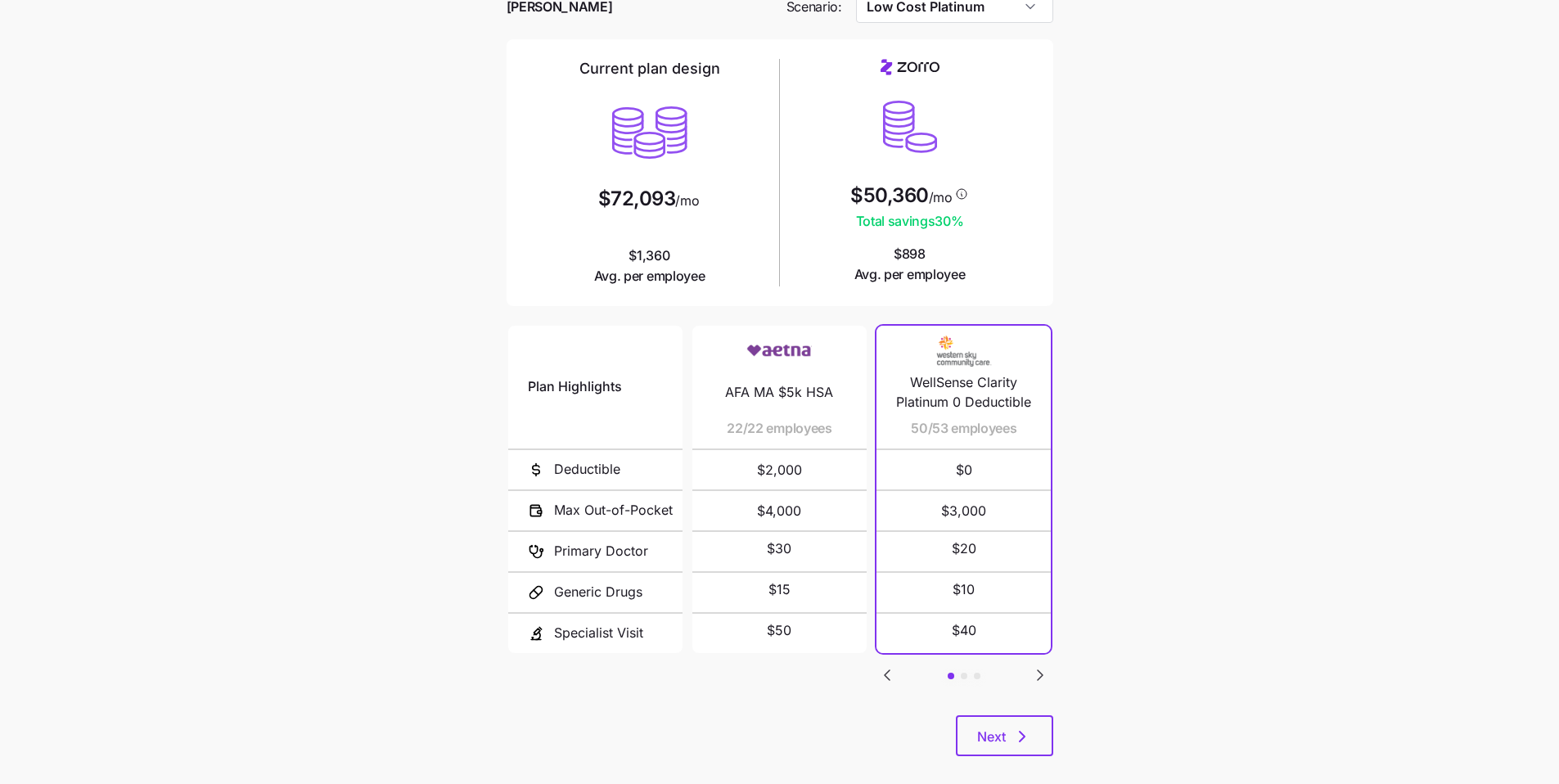 click 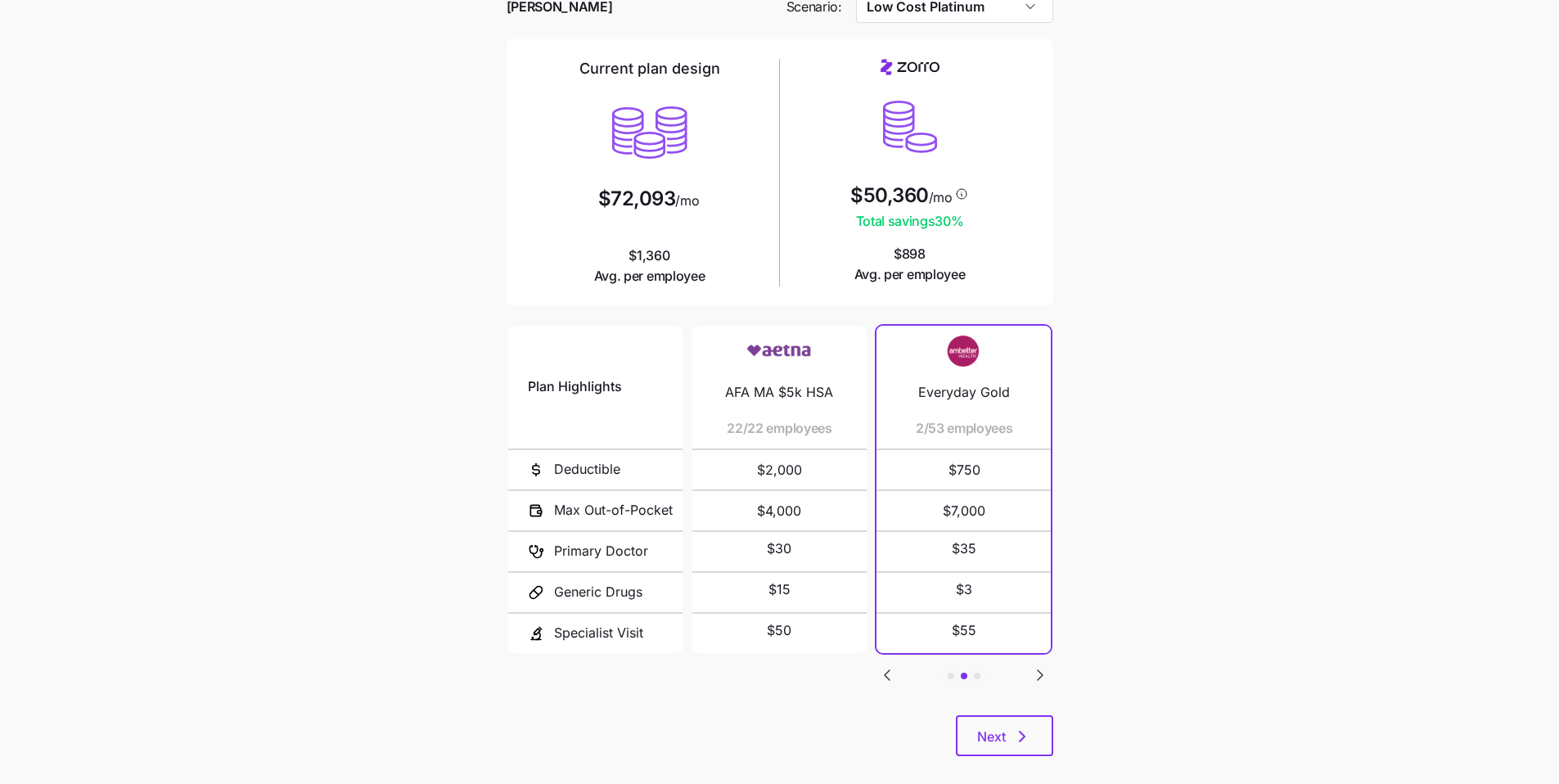 click 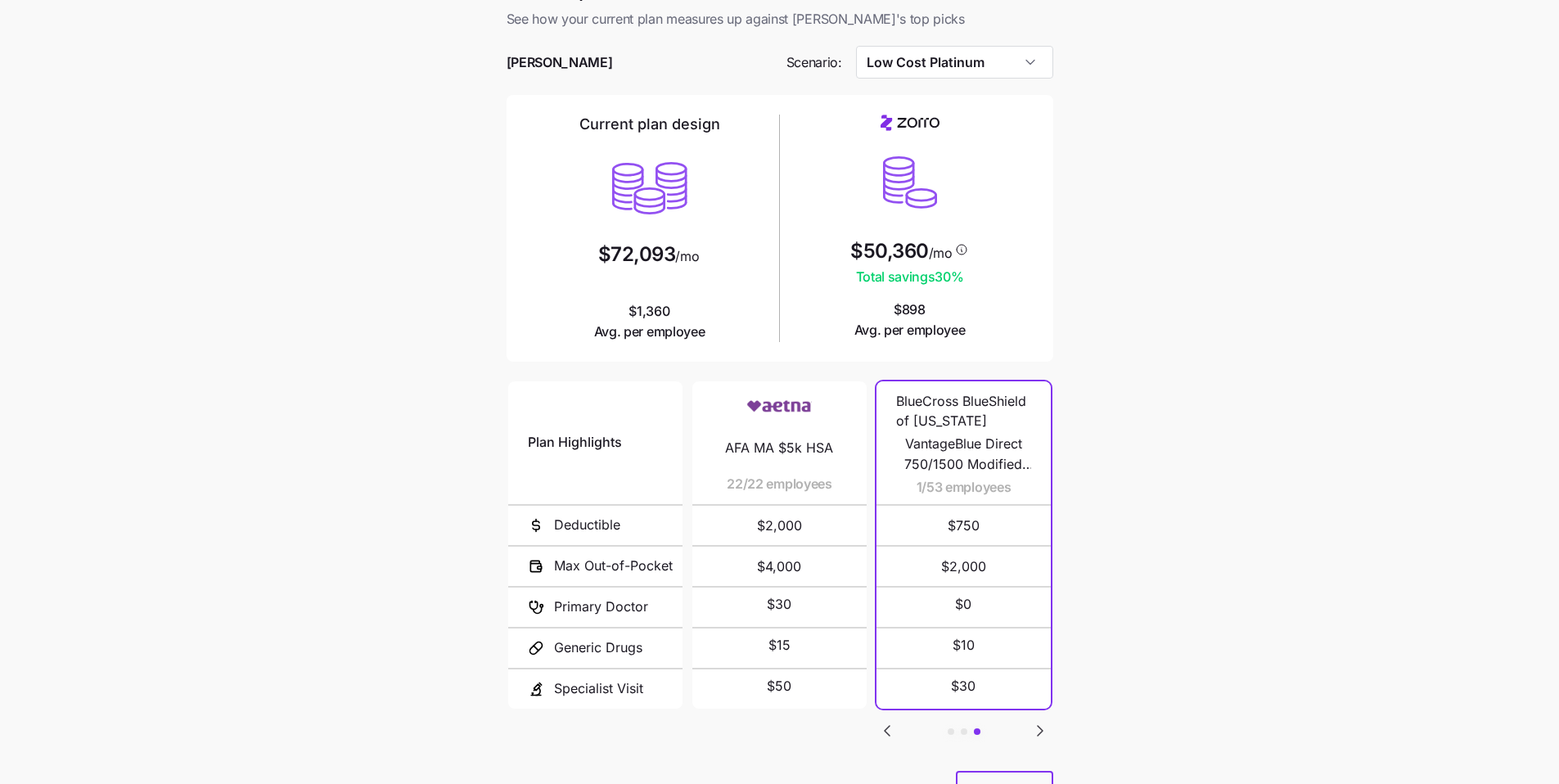 scroll, scrollTop: 34, scrollLeft: 0, axis: vertical 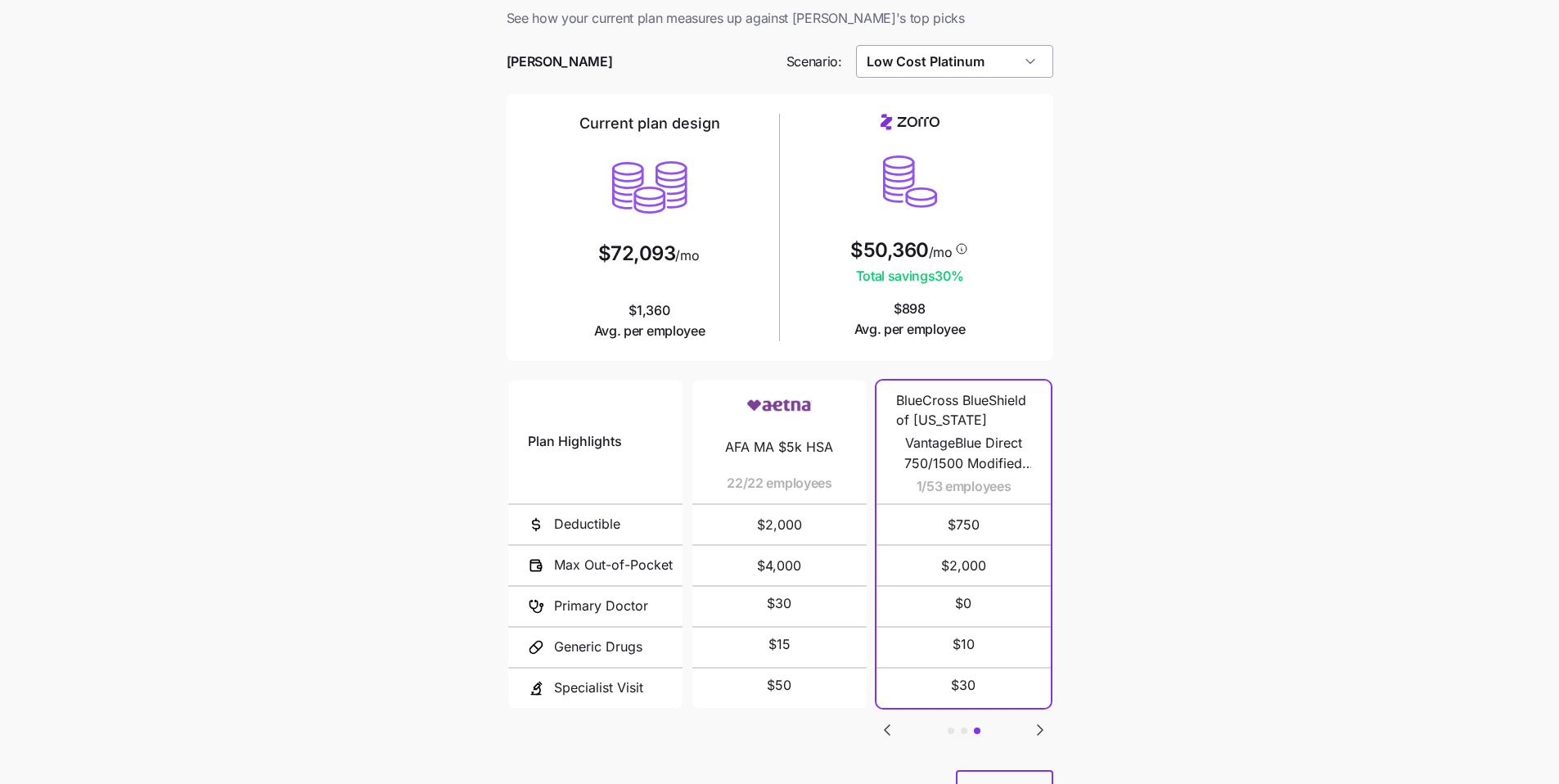 click on "Low Cost Platinum" at bounding box center [954, 61] 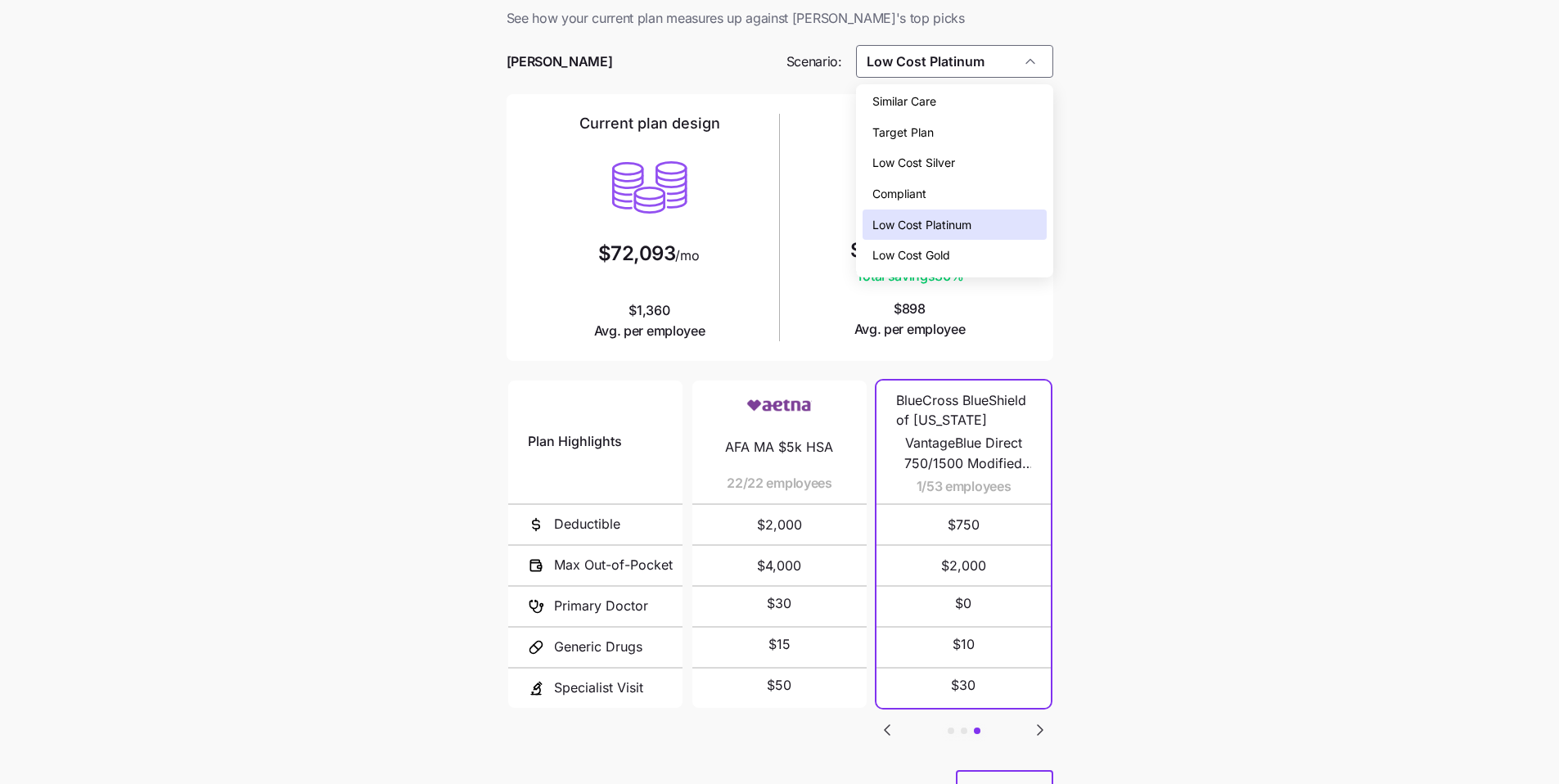 click on "Low Cost Gold" at bounding box center (954, 255) 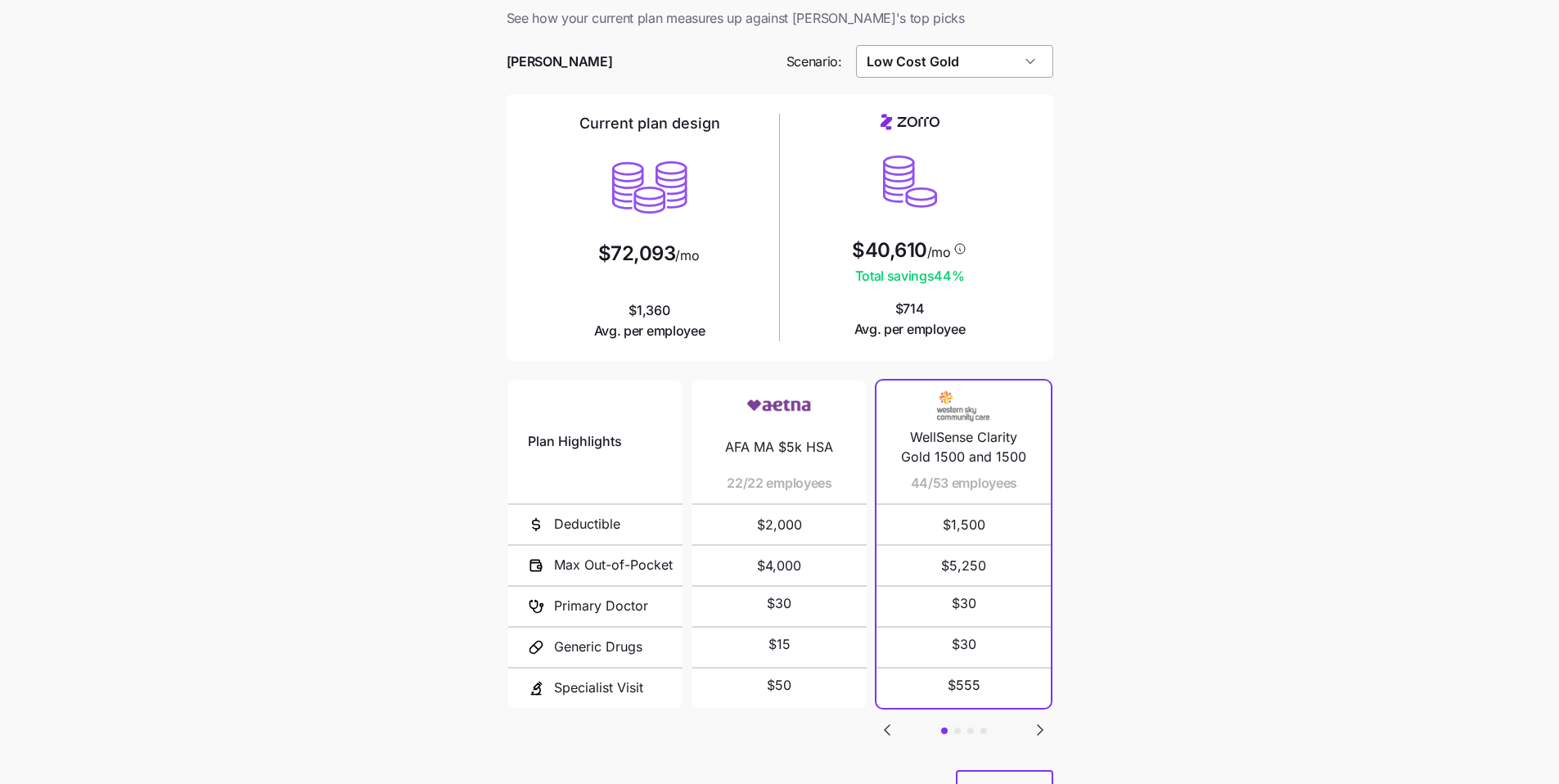 click on "Low Cost Gold" at bounding box center (954, 61) 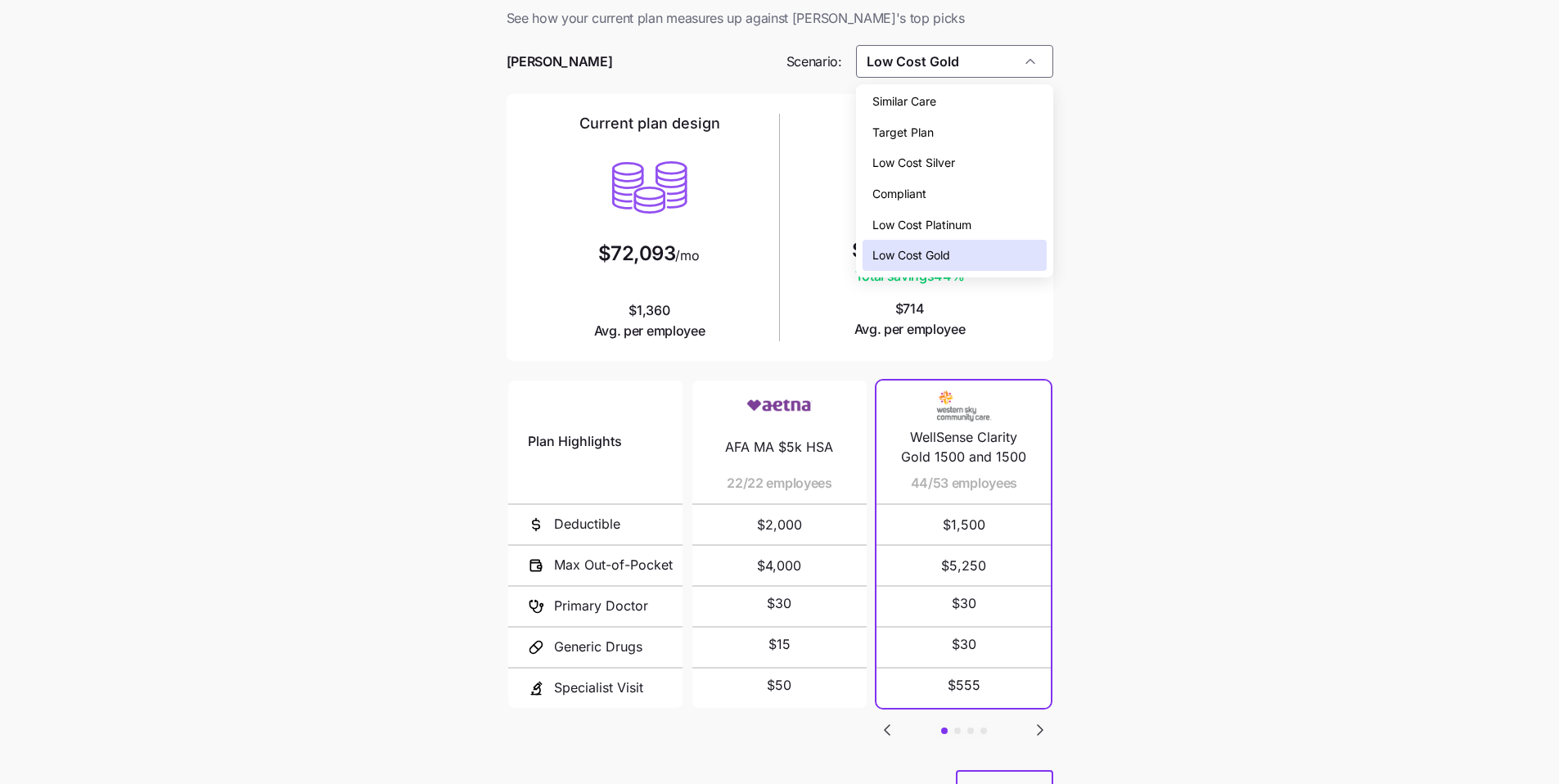 click on "Low Cost Platinum" at bounding box center (921, 225) 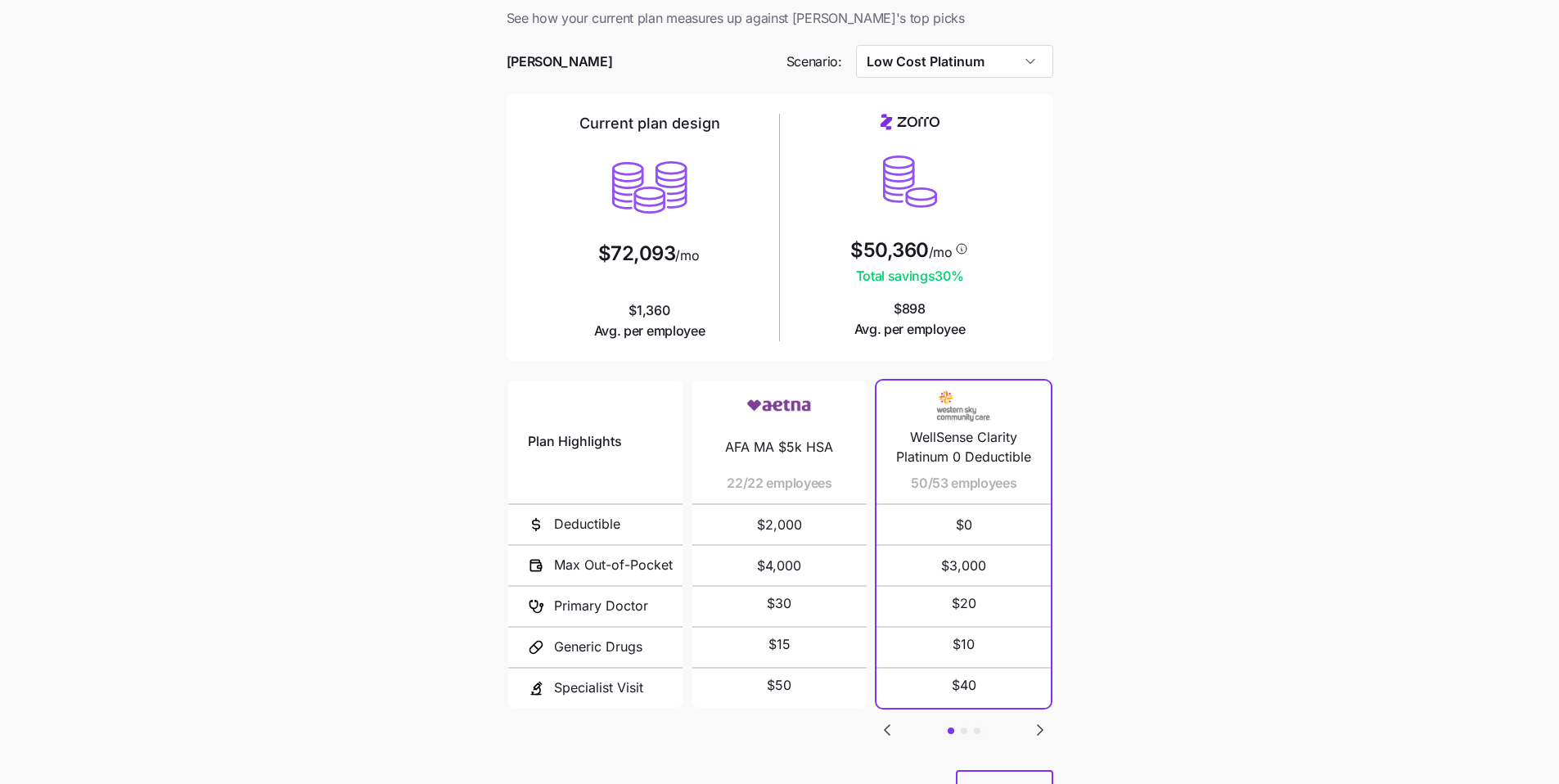 click on "Current plan vs. Zorro’s ICHRA recommendation See how your current plan measures up against Zorro's top picks Davis Malm Scenario: Low Cost Platinum Current plan design $72,093 /mo $1,360 Avg. per employee $50,360 /mo Total savings  30 % $898 Avg. per employee Plan Highlights Deductible Max Out-of-Pocket Primary Doctor Generic Drugs Specialist Visit AFA MA $5k HSA 22/22 employees $2,000 $4,000 $30 $15 $50 WellSense Clarity Platinum 0 Deductible 50/53 employees $0 $3,000 $20 $10 $40 Everyday Gold 2/53 employees $750 $7,000 $35 $3 $55 BlueCross BlueShield of Rhode Island VantageBlue Direct 750/1500 Modified WOPD 1/53 employees $750 $2,000 $0 $10 $30 Next" at bounding box center (779, 413) 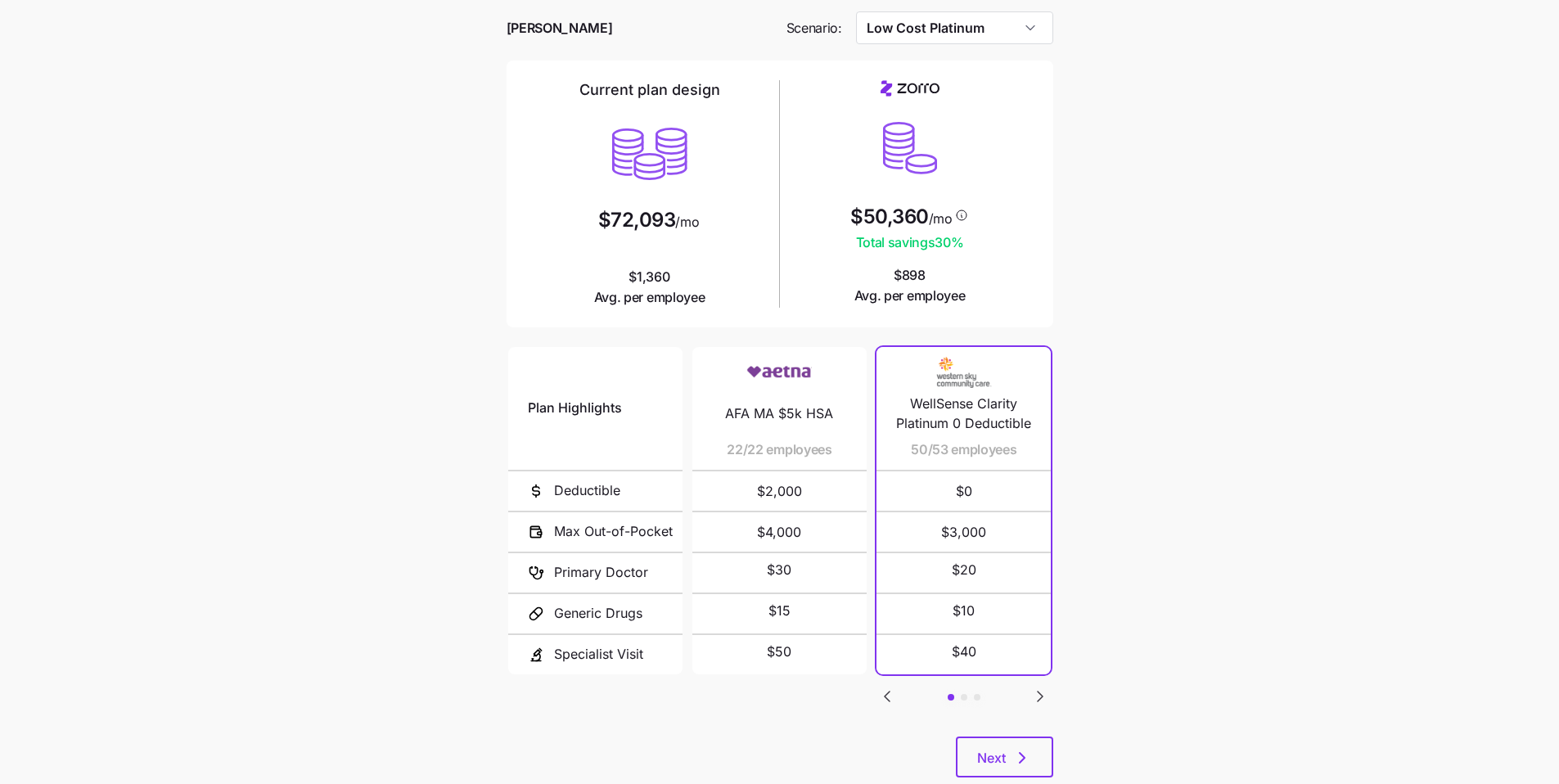 scroll, scrollTop: 110, scrollLeft: 0, axis: vertical 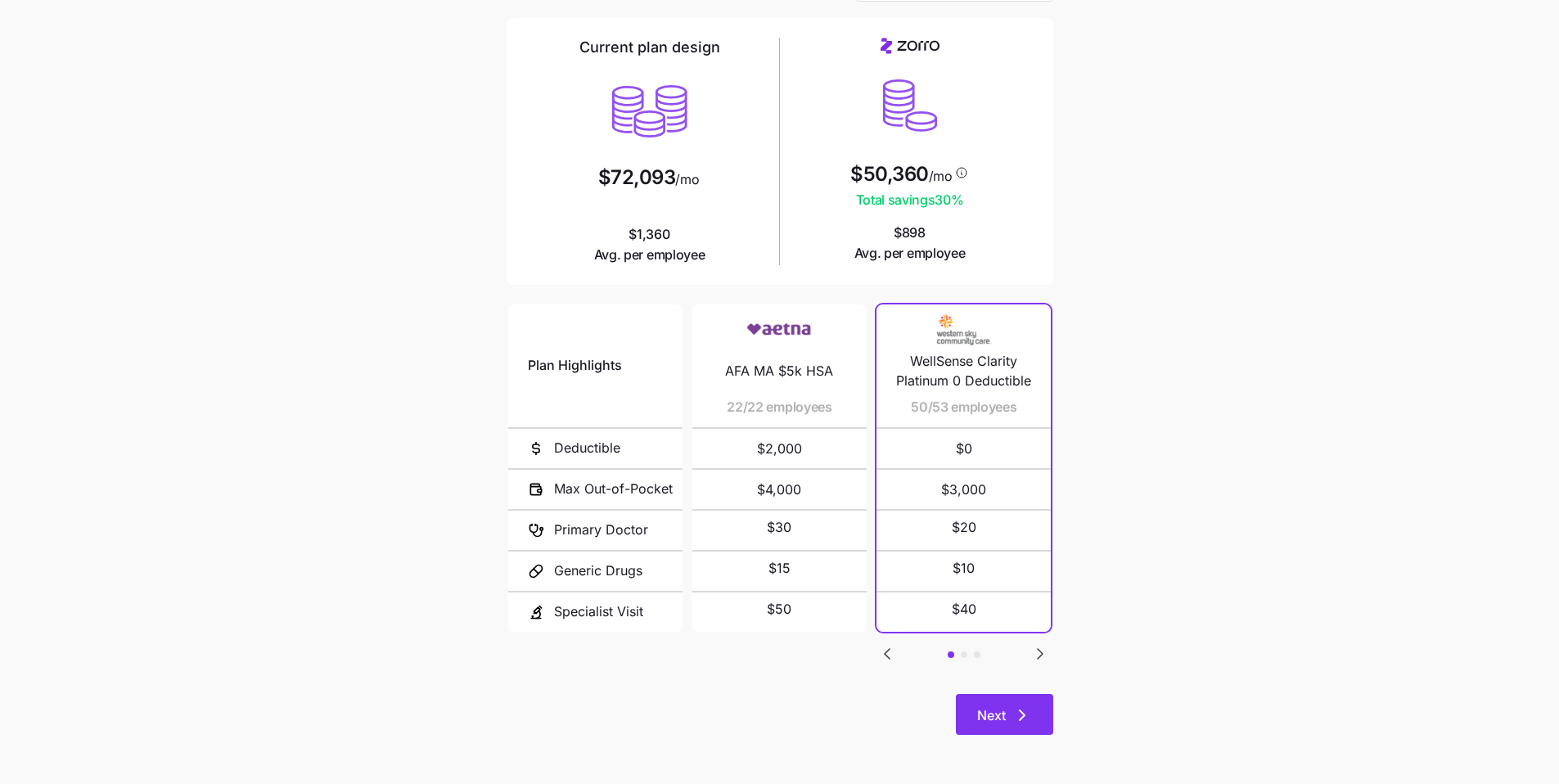 click on "Next" at bounding box center (1004, 714) 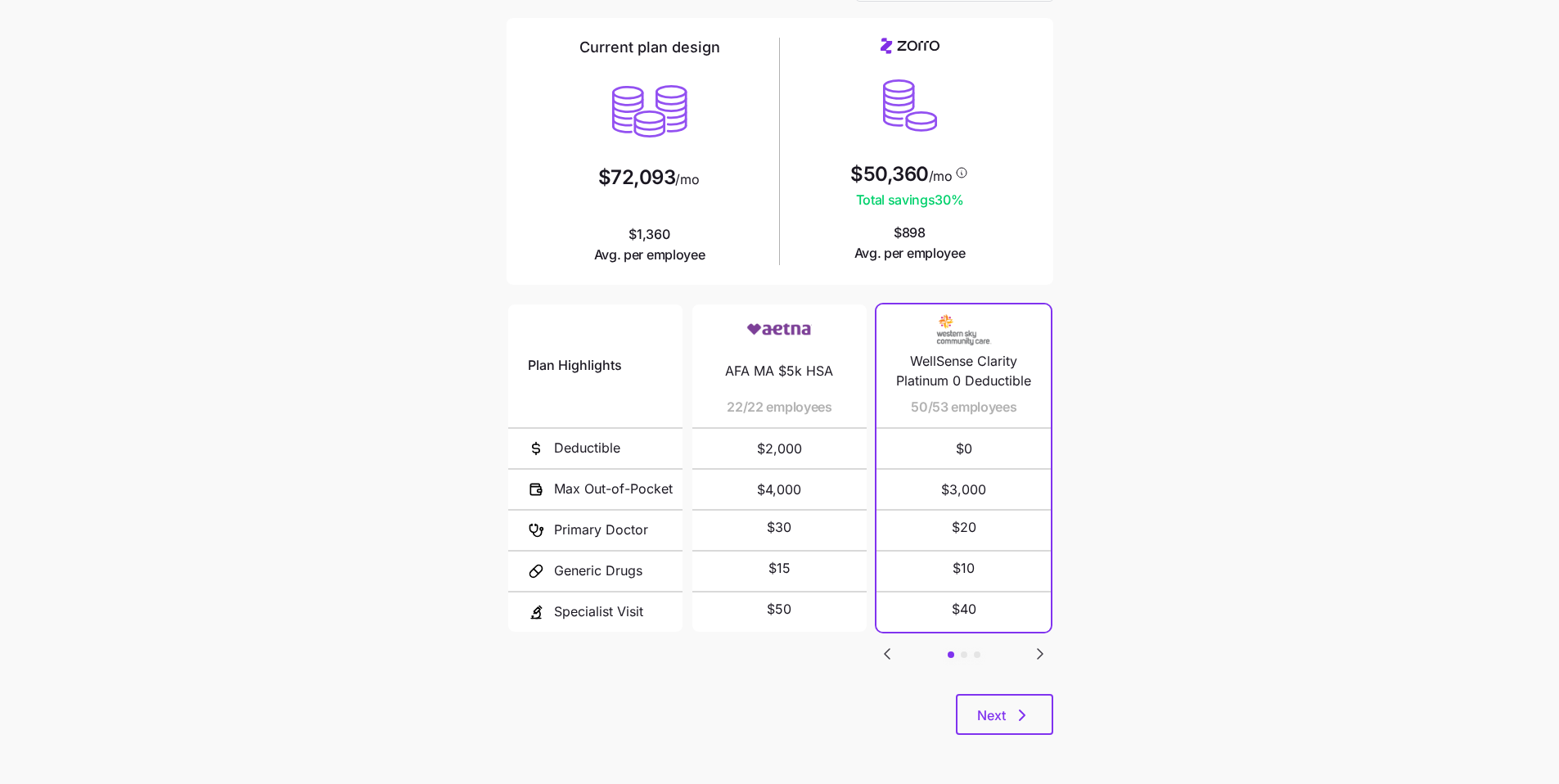 scroll, scrollTop: 0, scrollLeft: 0, axis: both 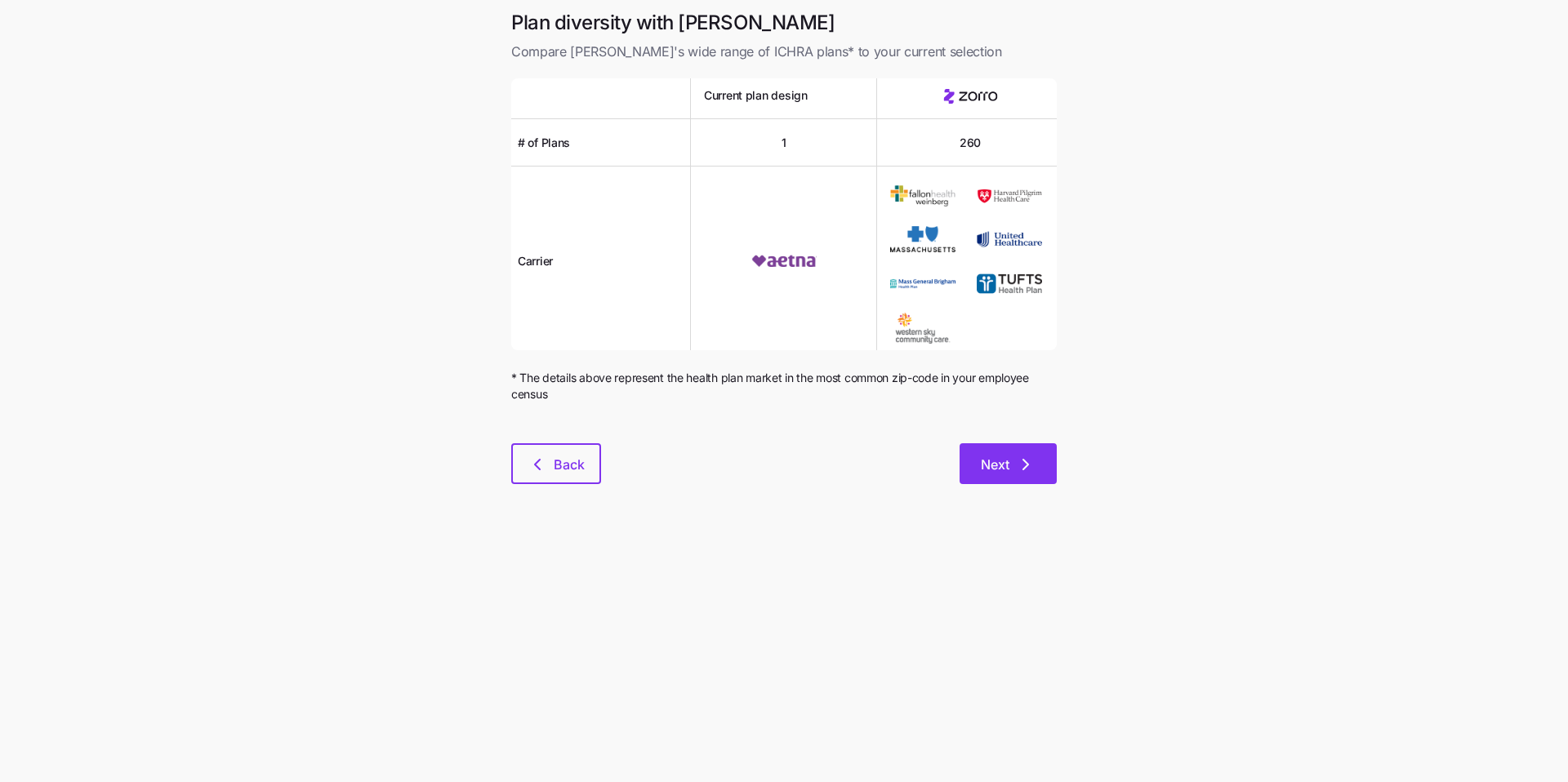 click on "Next" at bounding box center (995, 464) 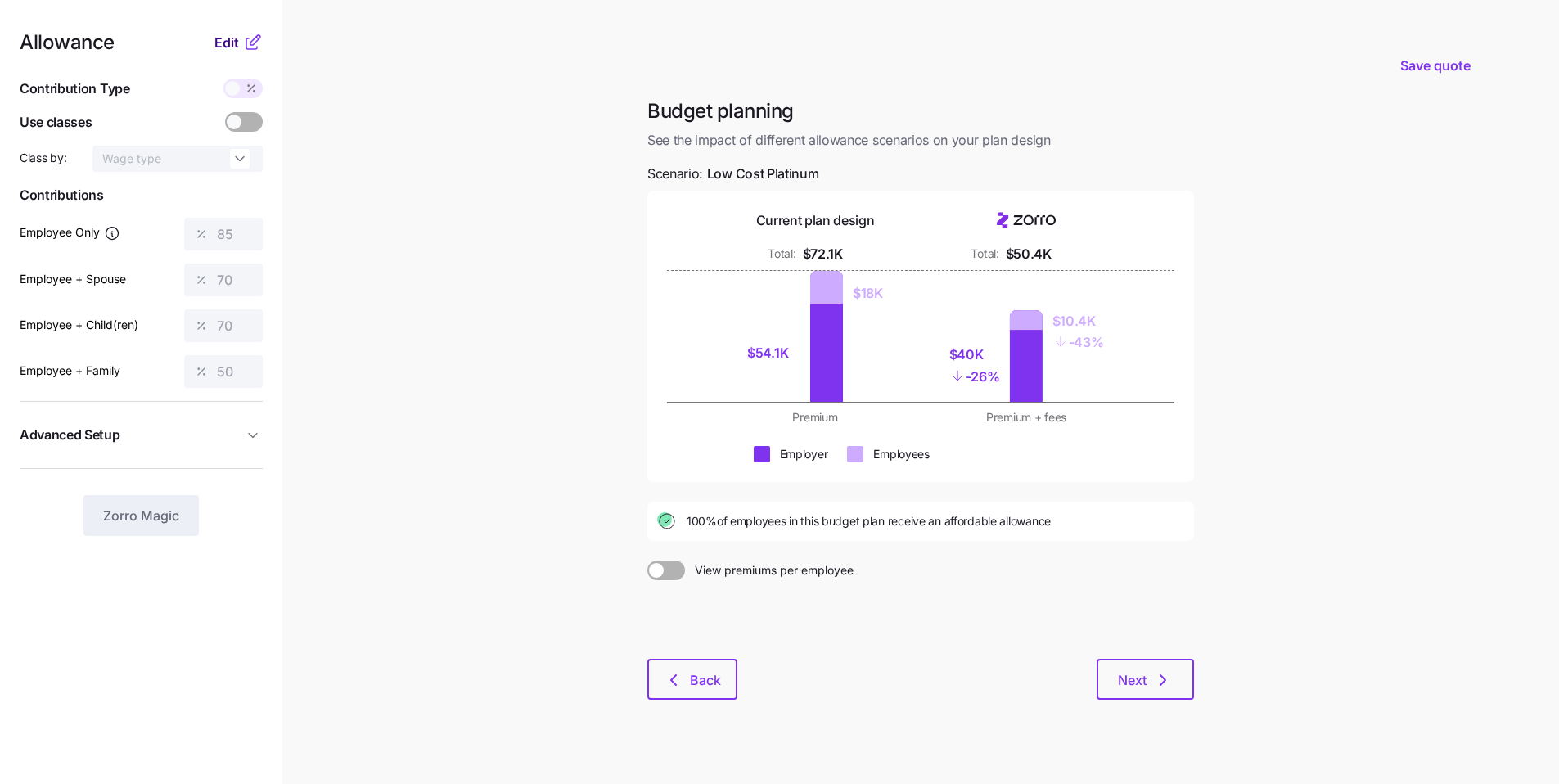 click on "Edit" at bounding box center [227, 43] 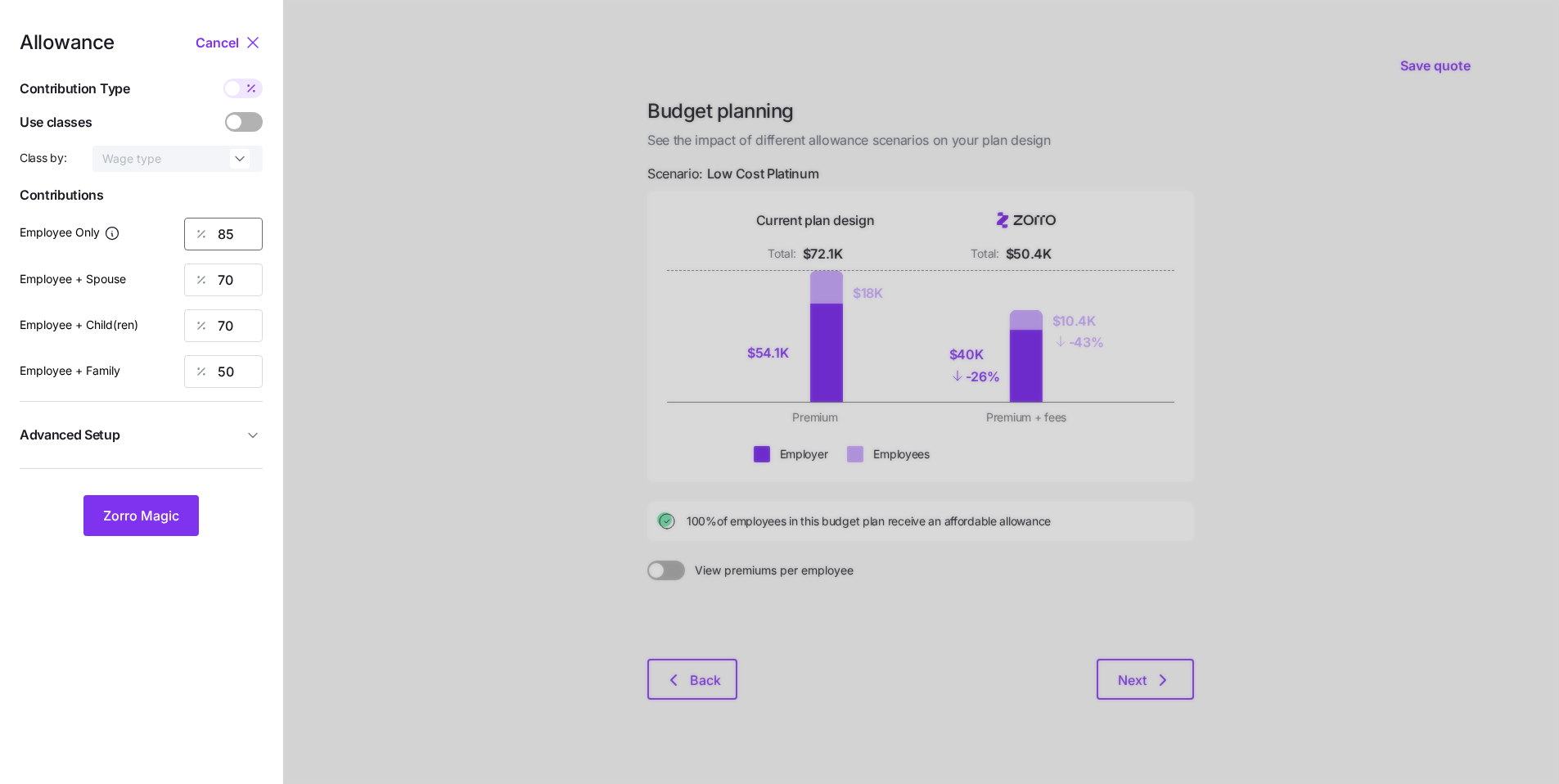 click on "85" at bounding box center [223, 234] 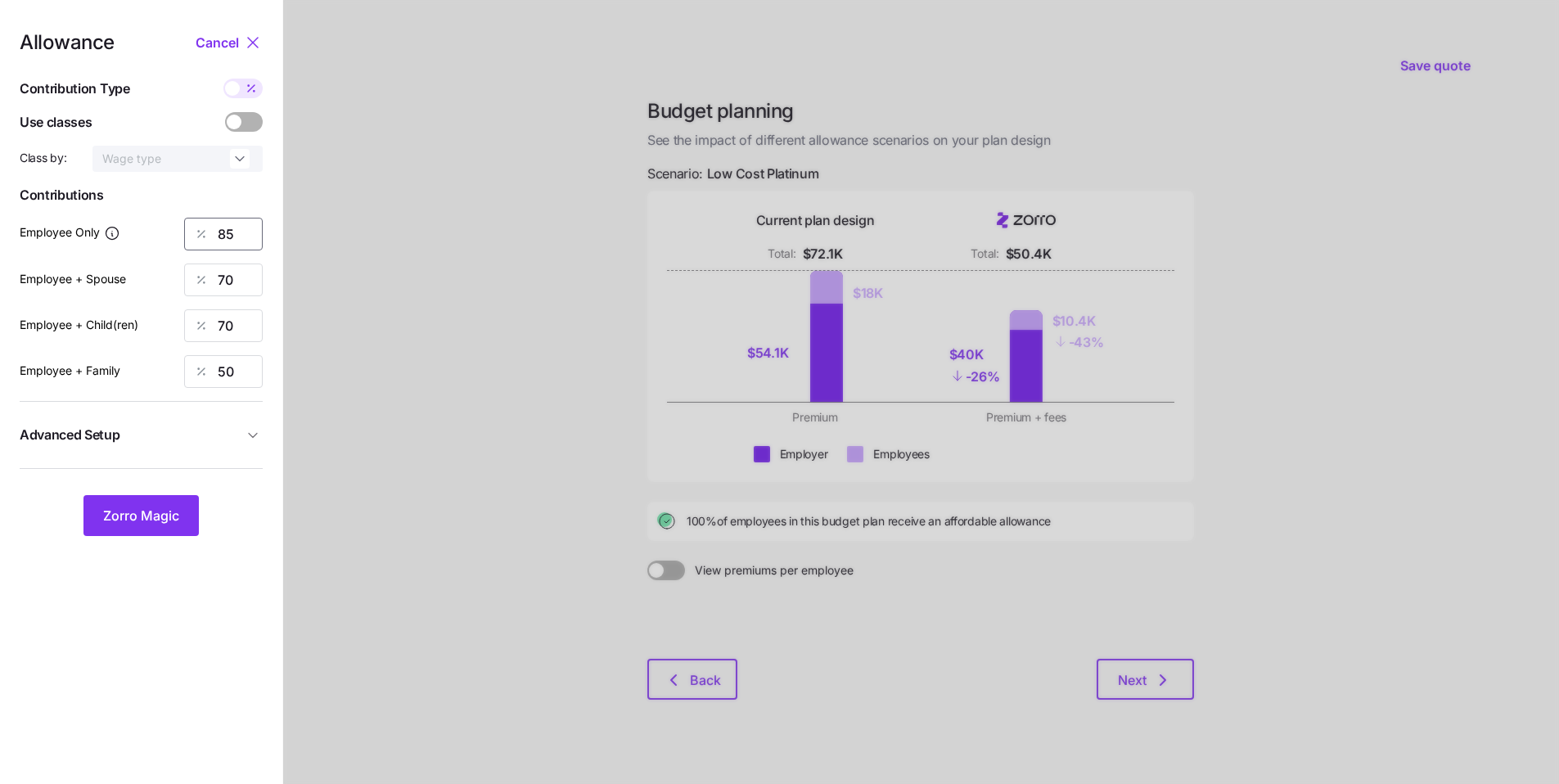 type on "8" 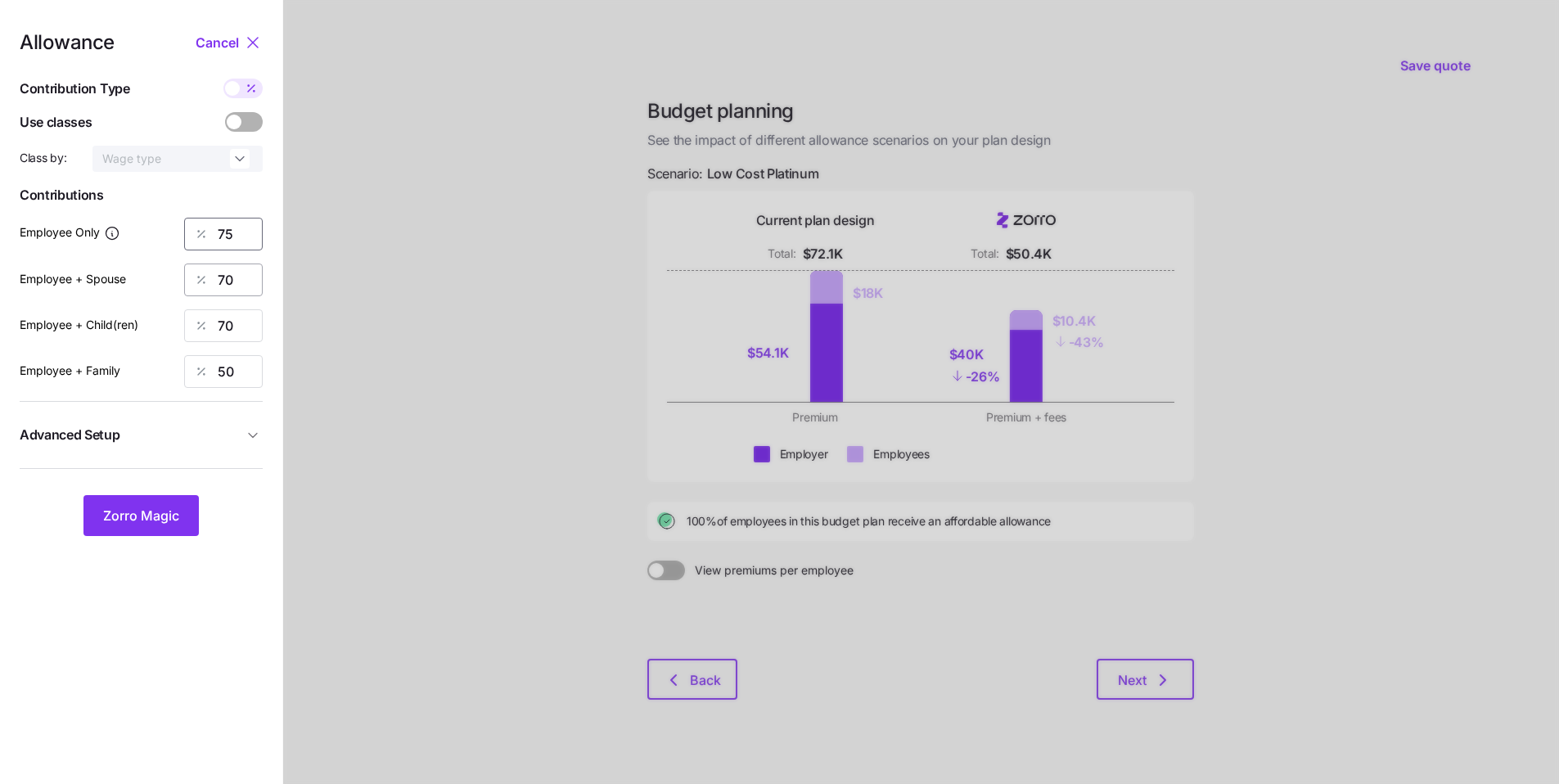 type on "75" 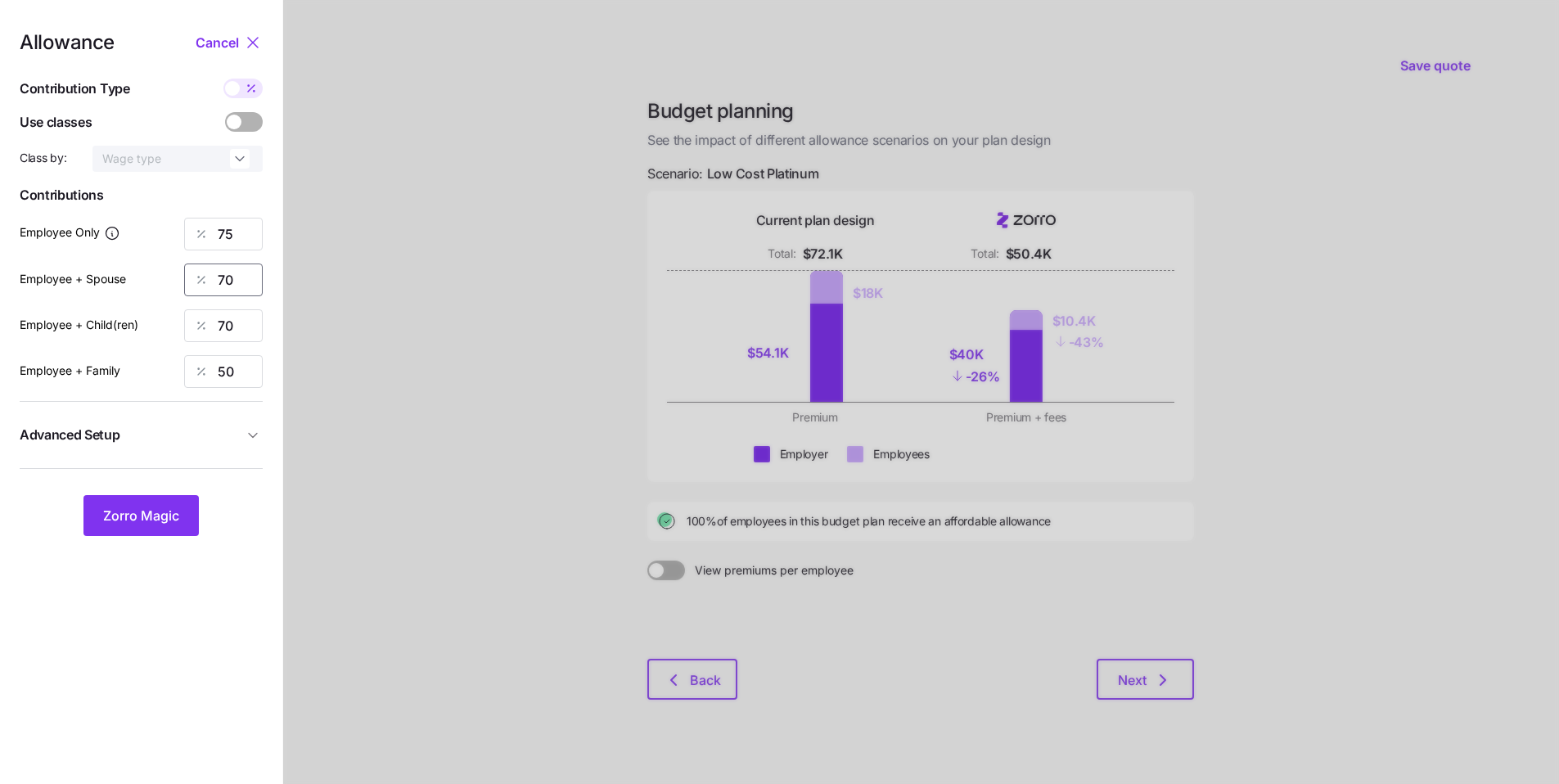 drag, startPoint x: 243, startPoint y: 279, endPoint x: 157, endPoint y: 252, distance: 90.13878 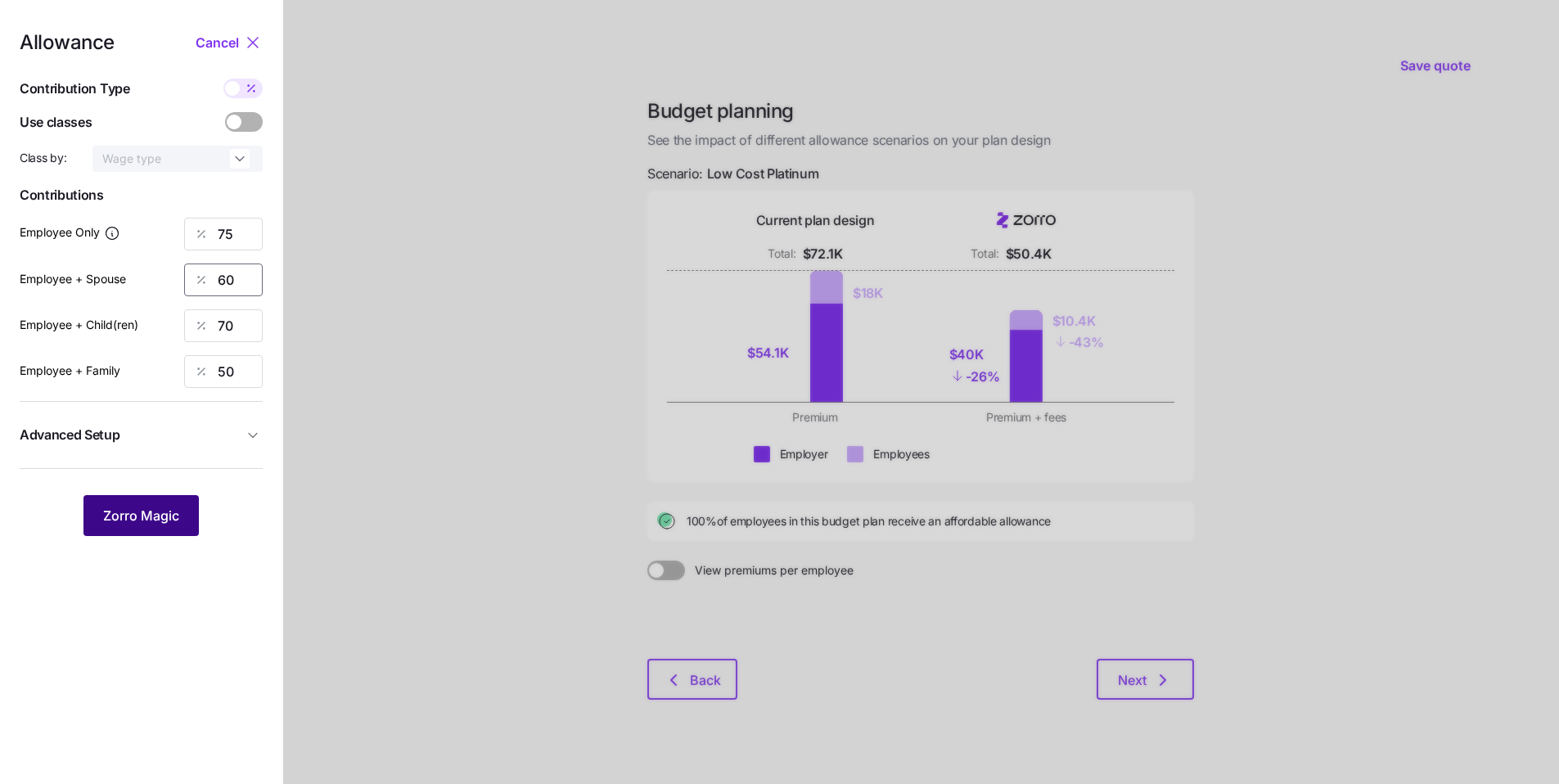 type on "60" 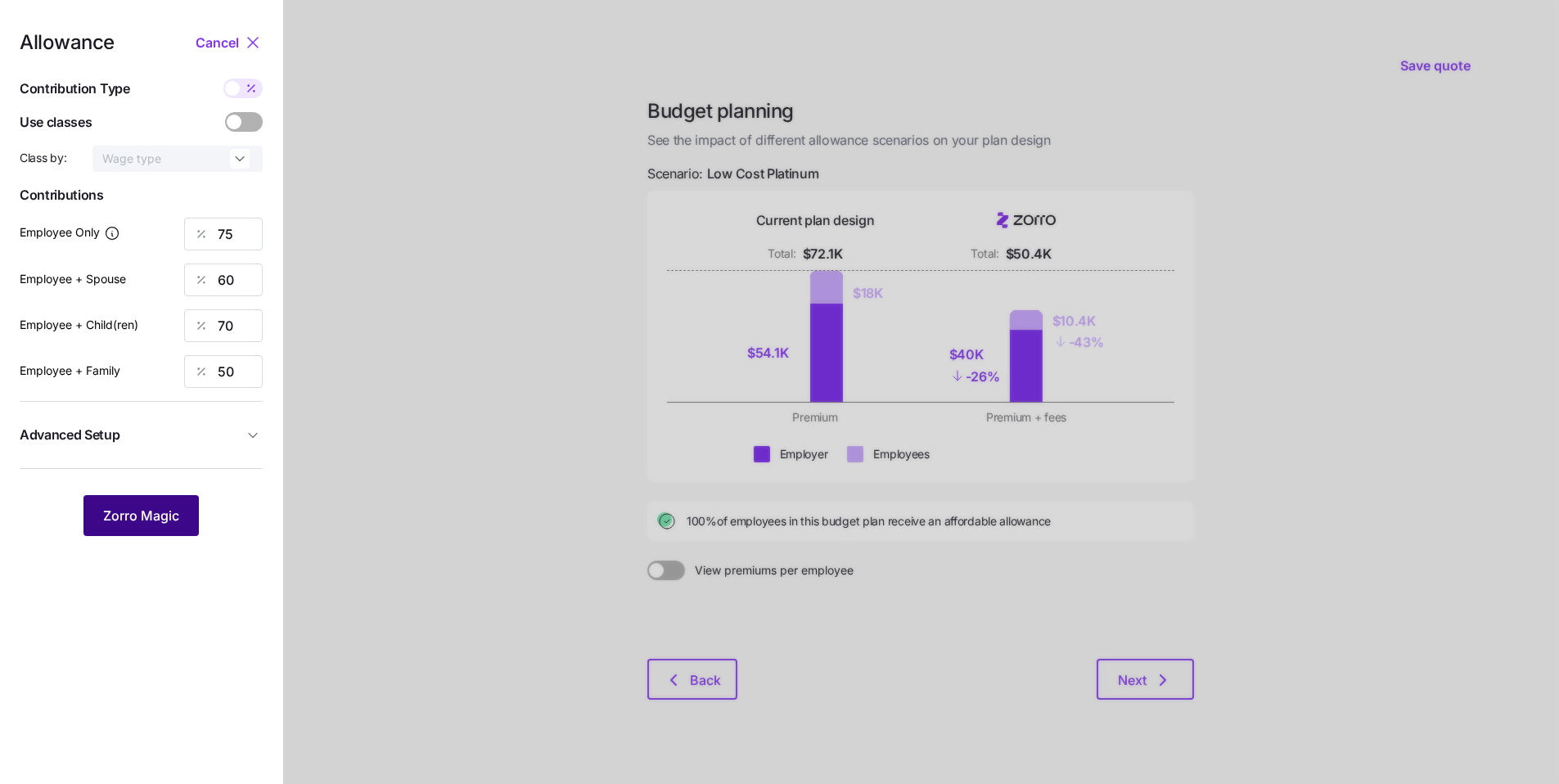 click on "Zorro Magic" at bounding box center [141, 516] 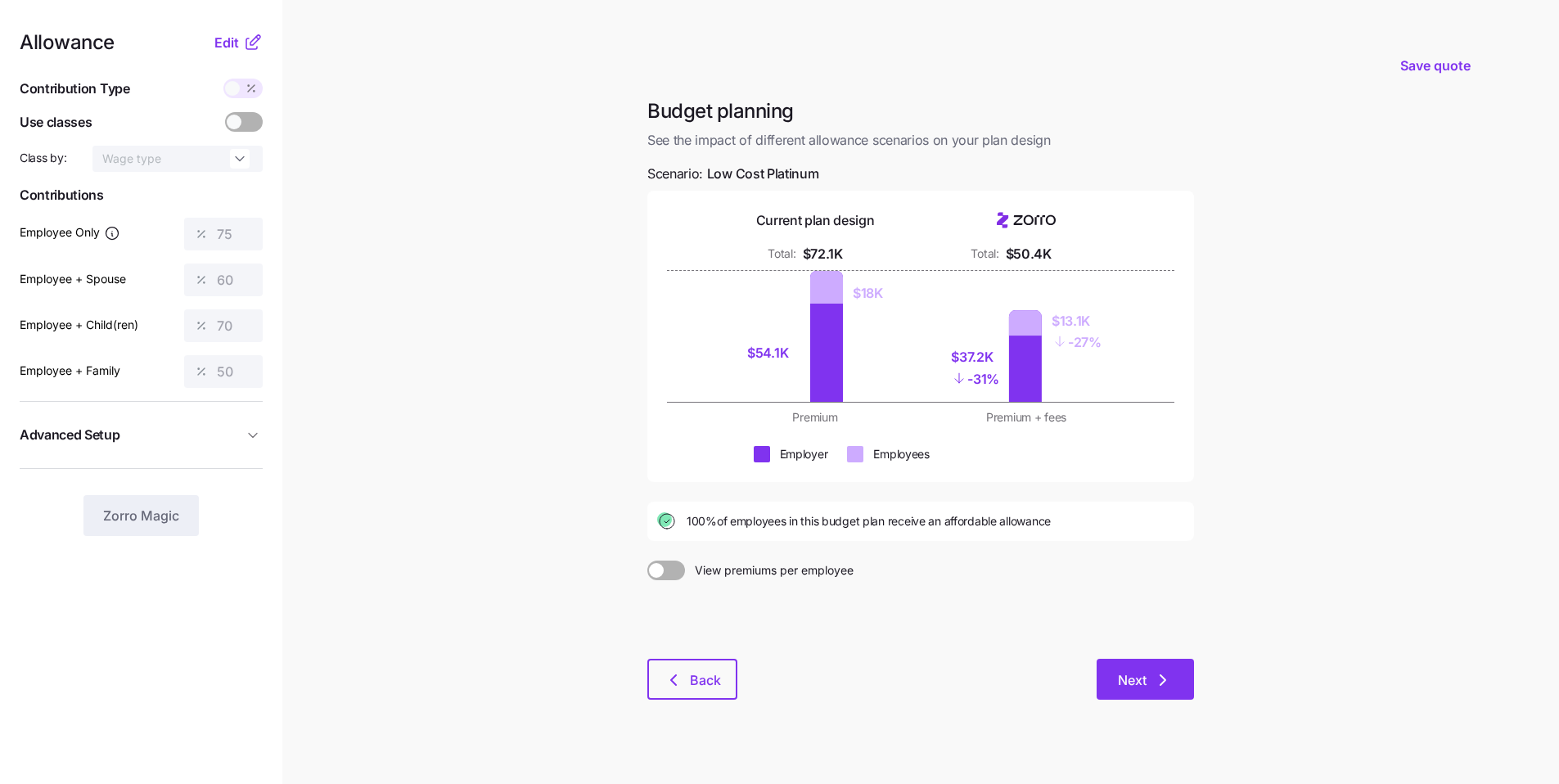 click on "Next" at bounding box center (1145, 679) 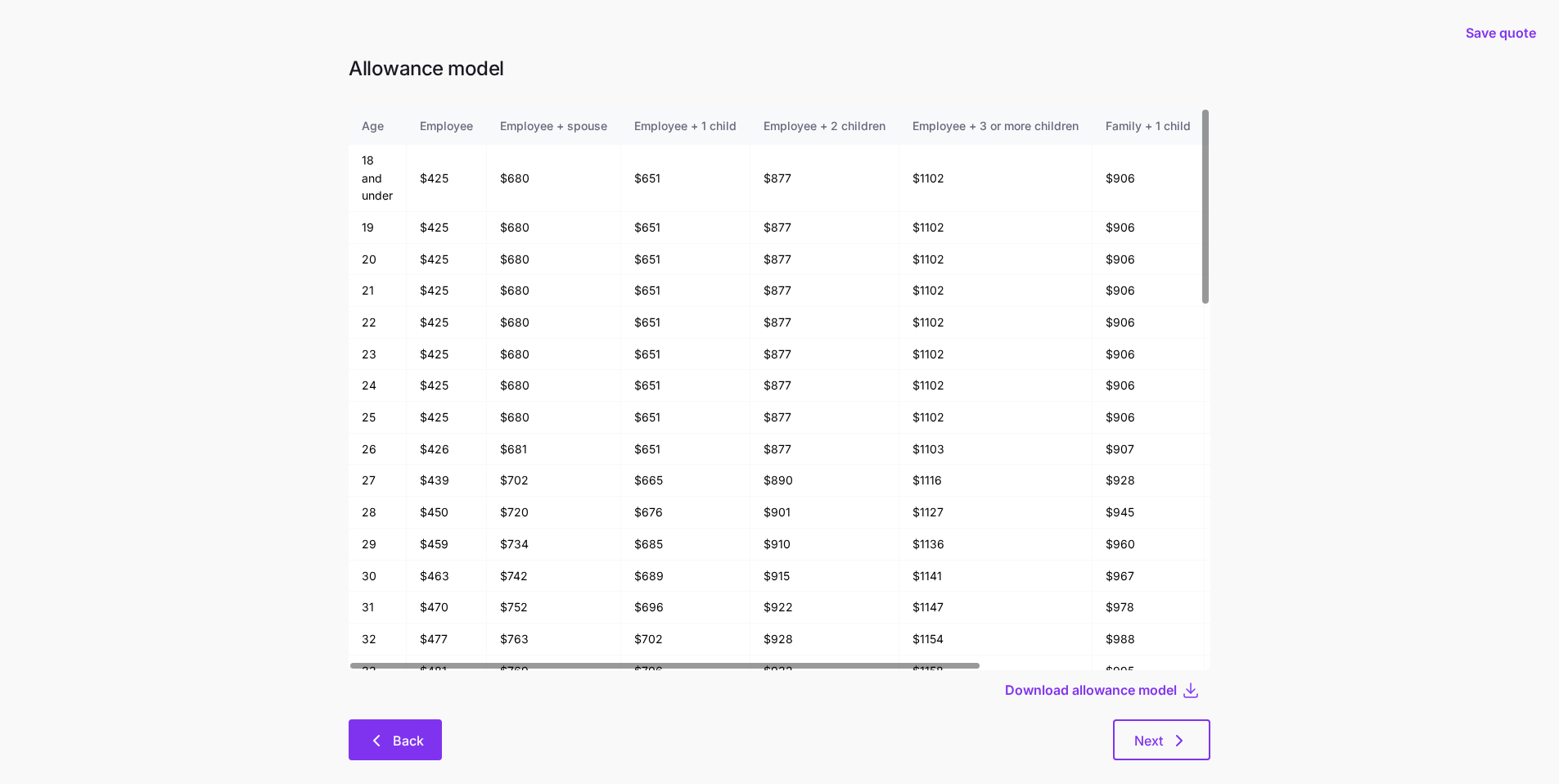 click on "Back" at bounding box center [395, 740] 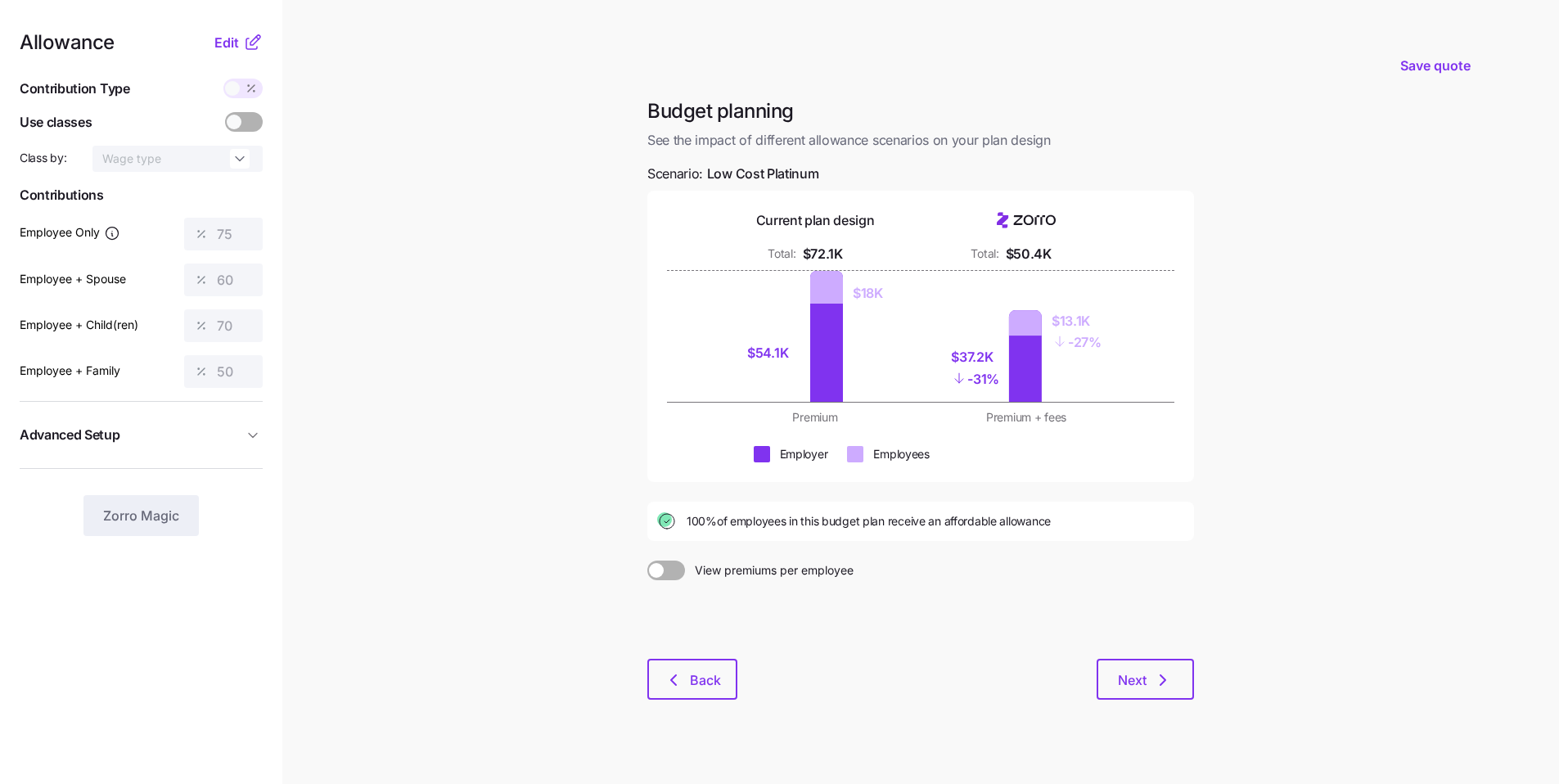 click at bounding box center (656, 570) 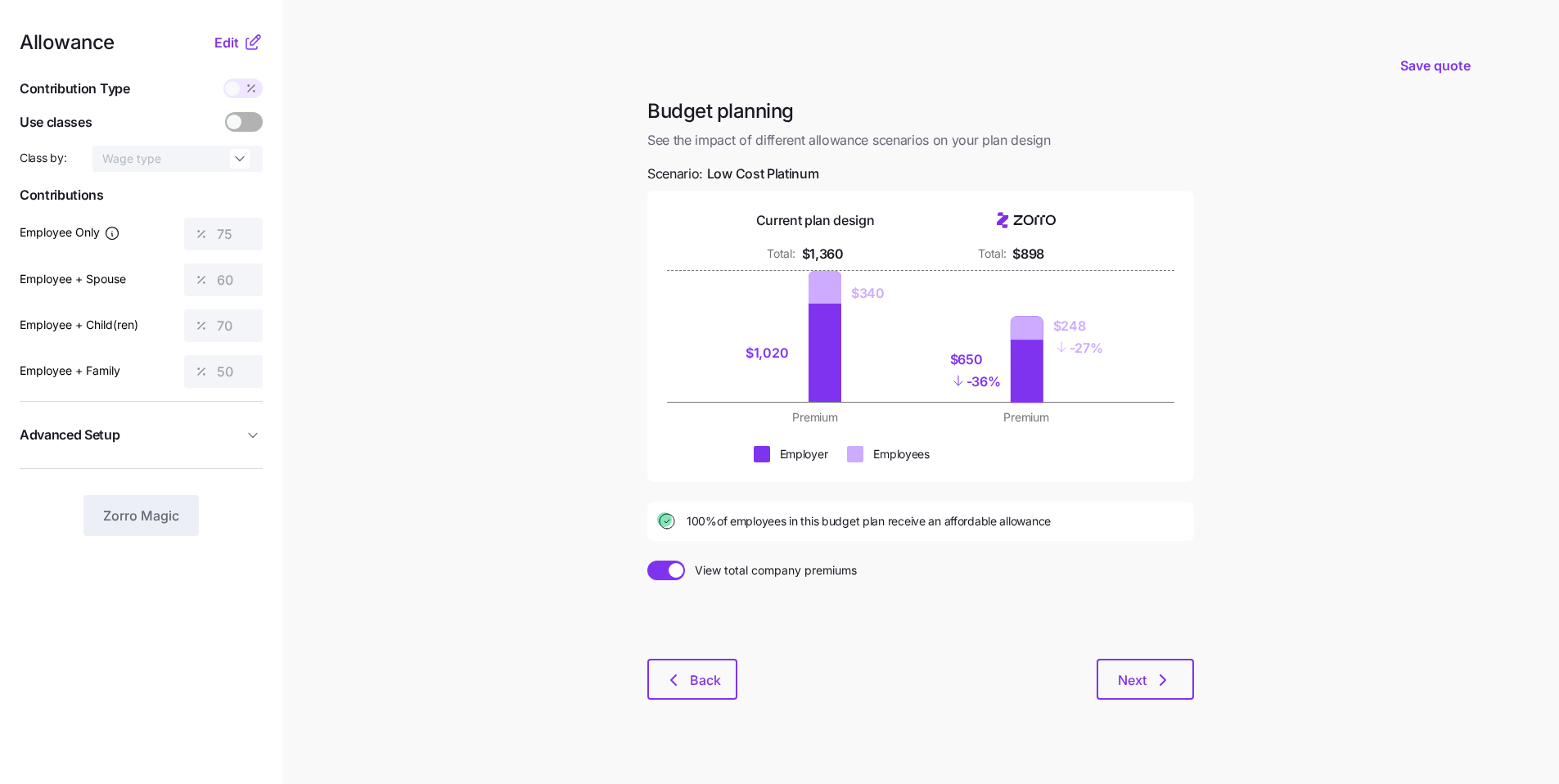 click at bounding box center (676, 570) 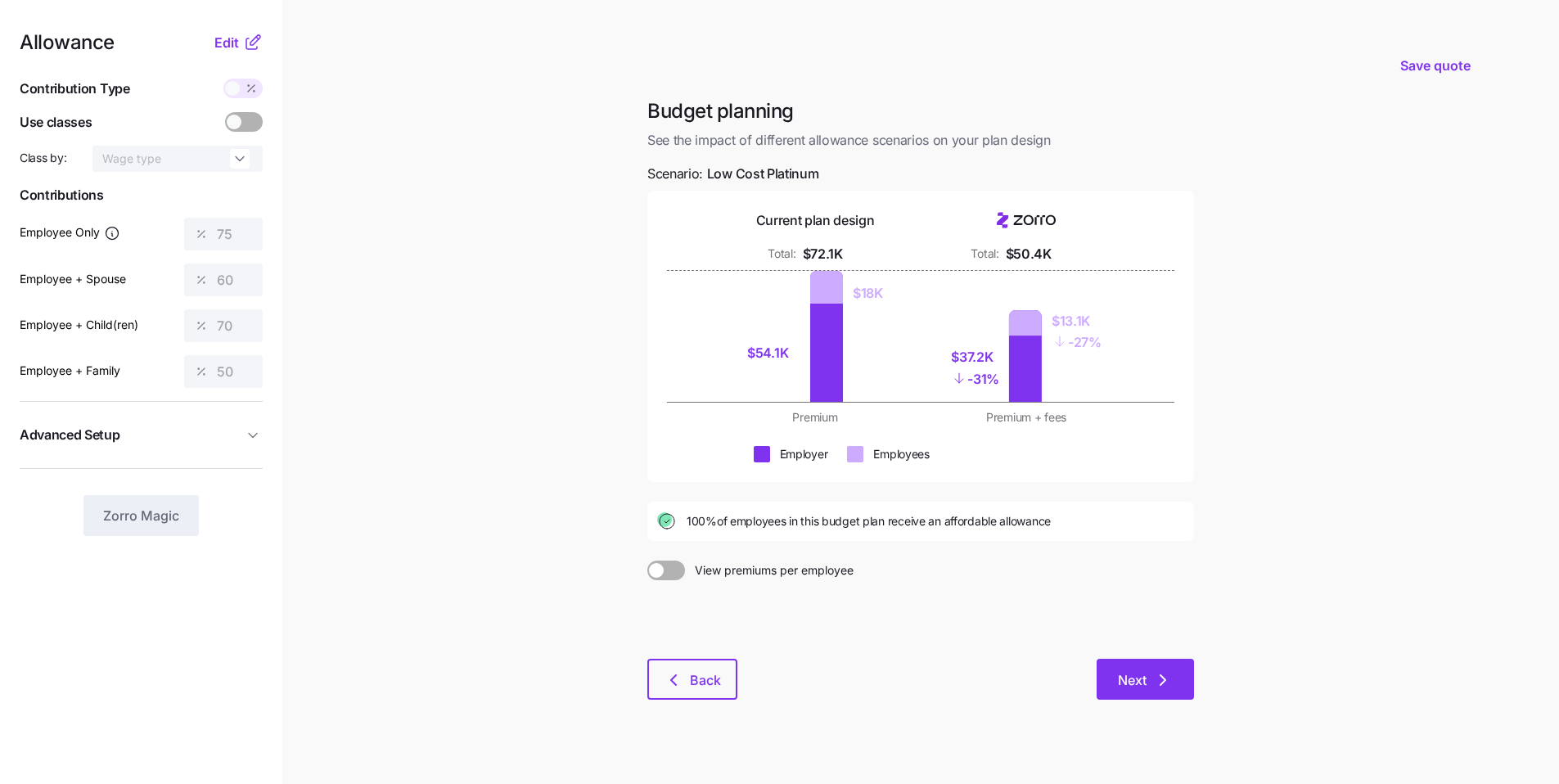 click on "Next" at bounding box center (1145, 679) 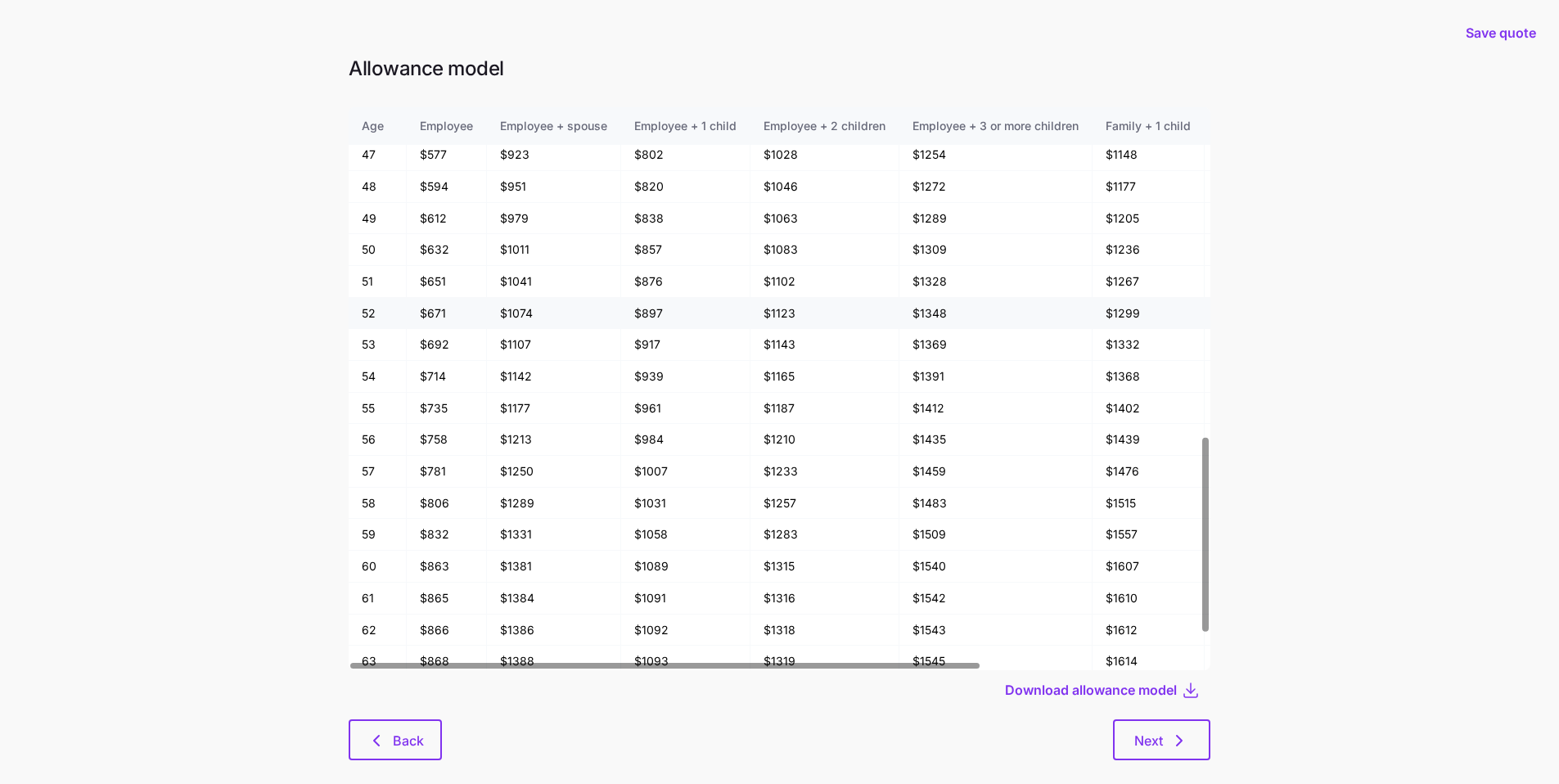 scroll, scrollTop: 976, scrollLeft: 0, axis: vertical 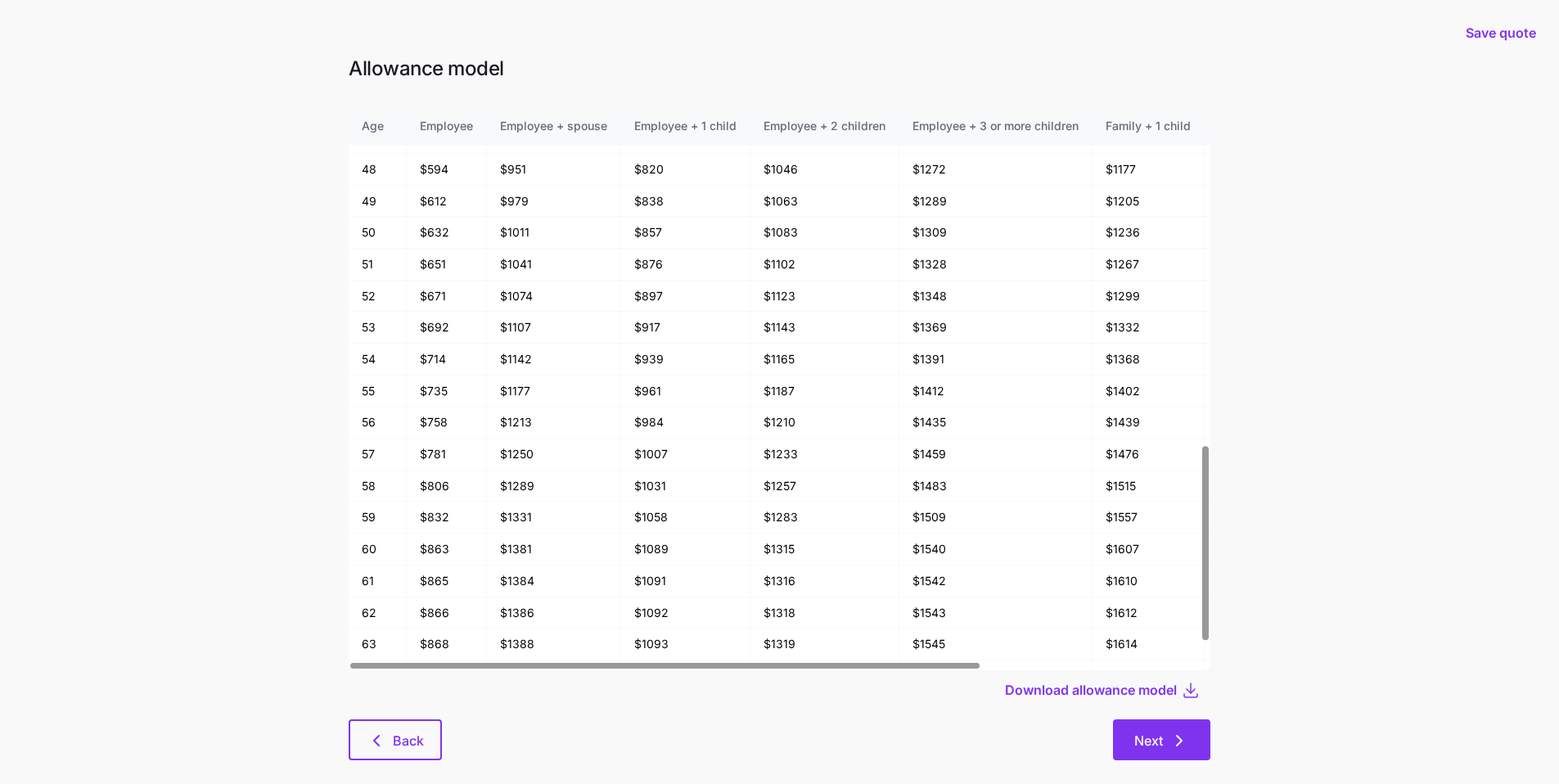 click 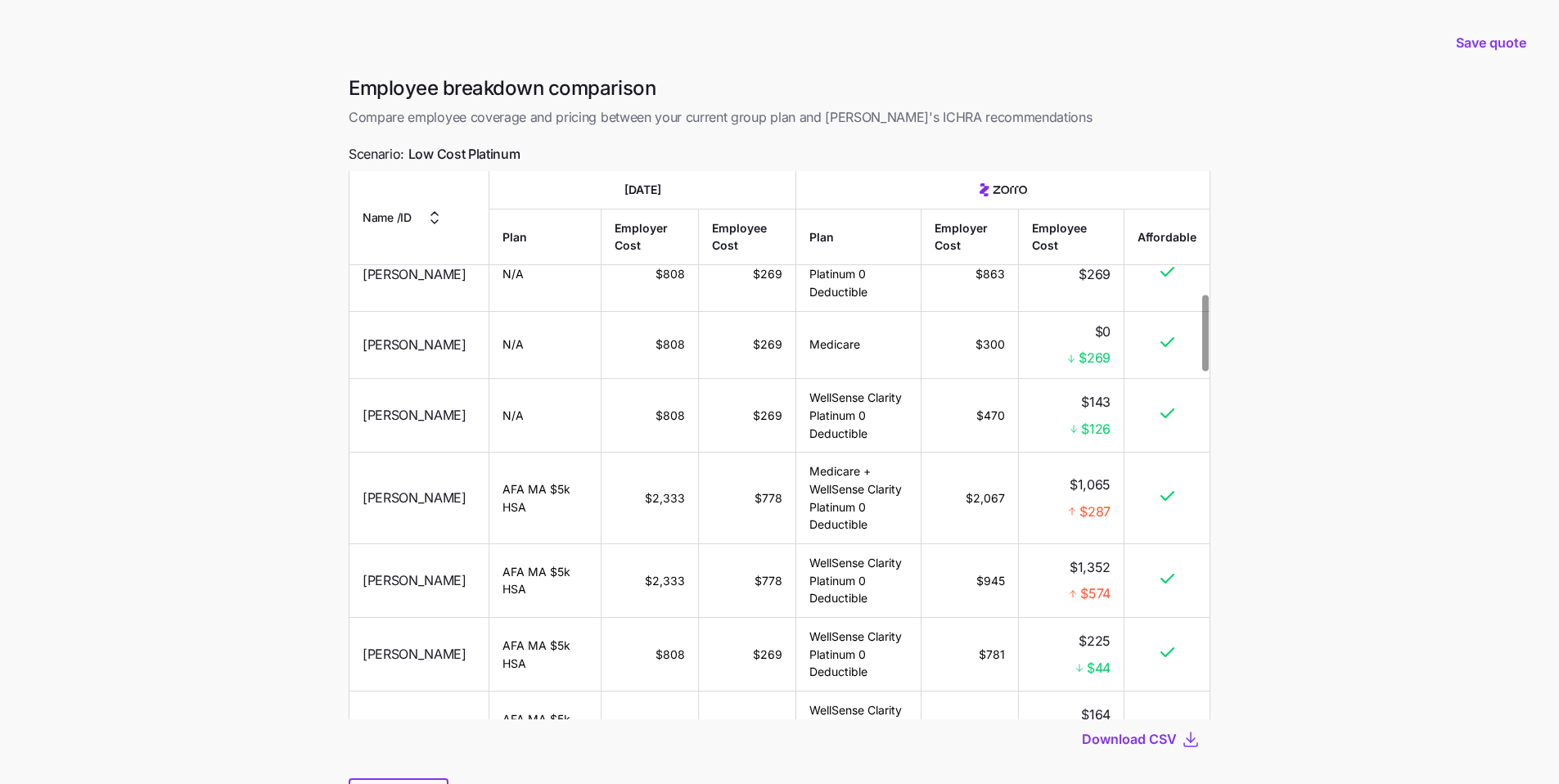 scroll, scrollTop: 881, scrollLeft: 0, axis: vertical 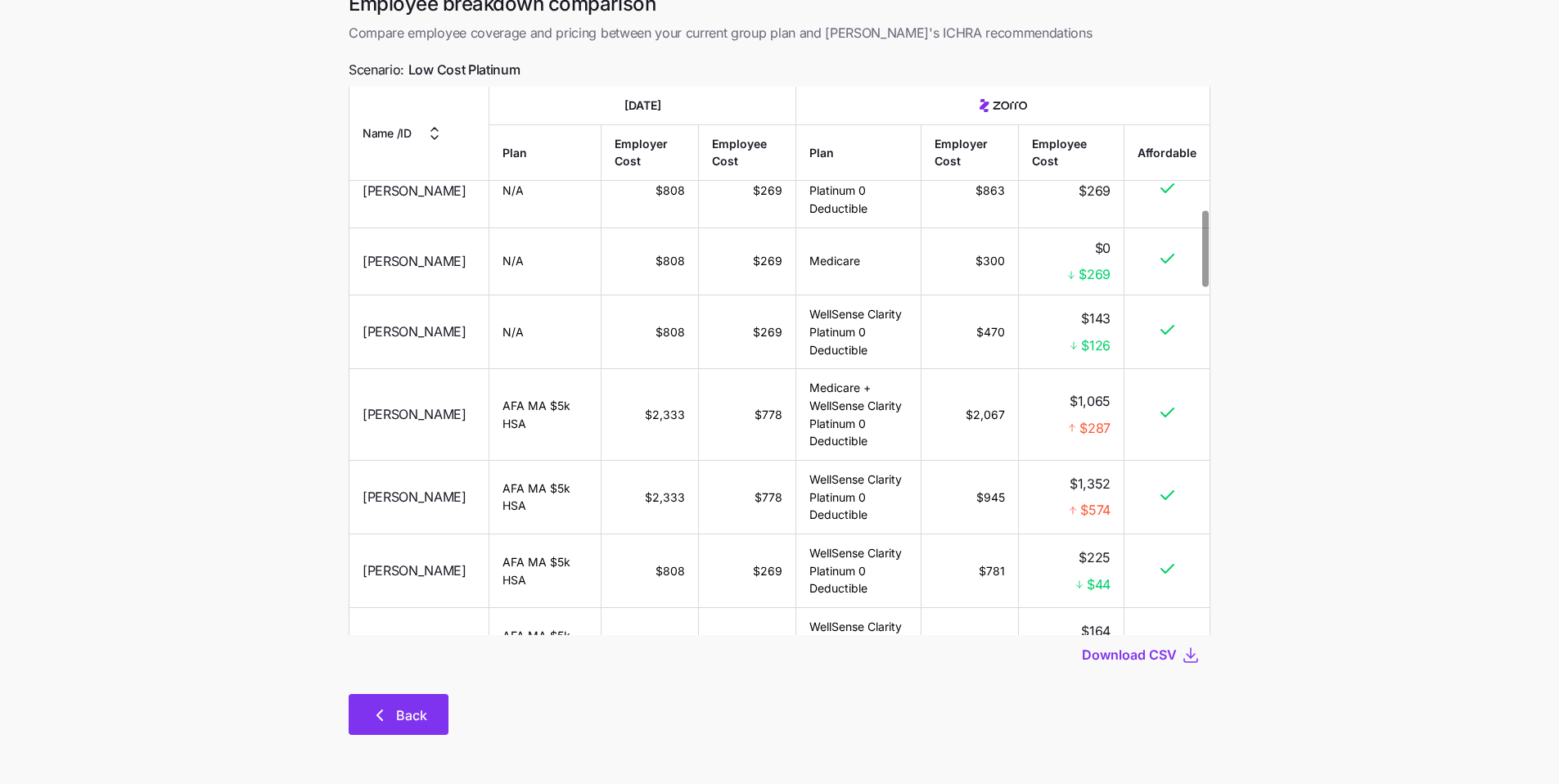 click on "Back" at bounding box center [399, 714] 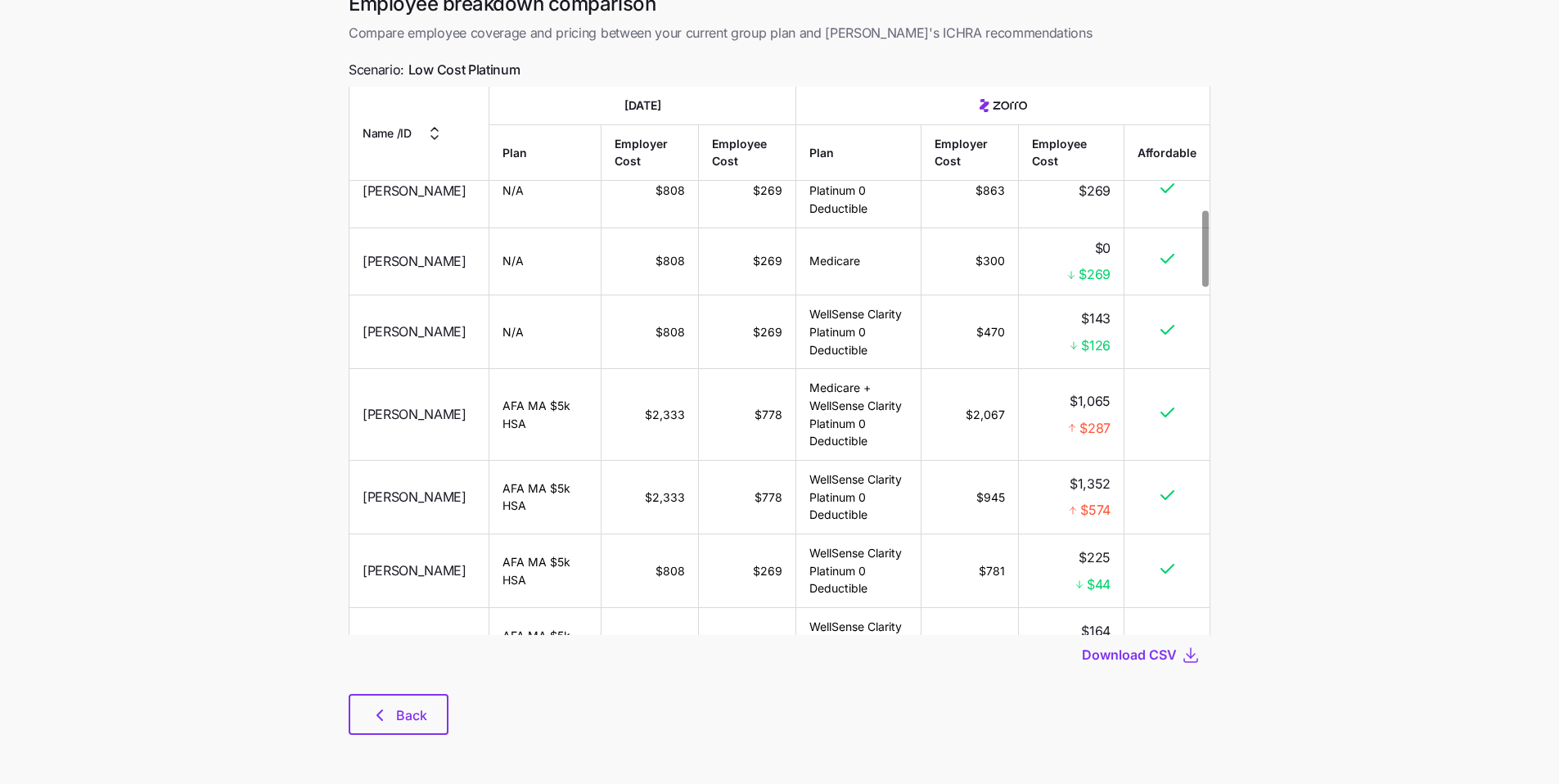 scroll, scrollTop: 0, scrollLeft: 0, axis: both 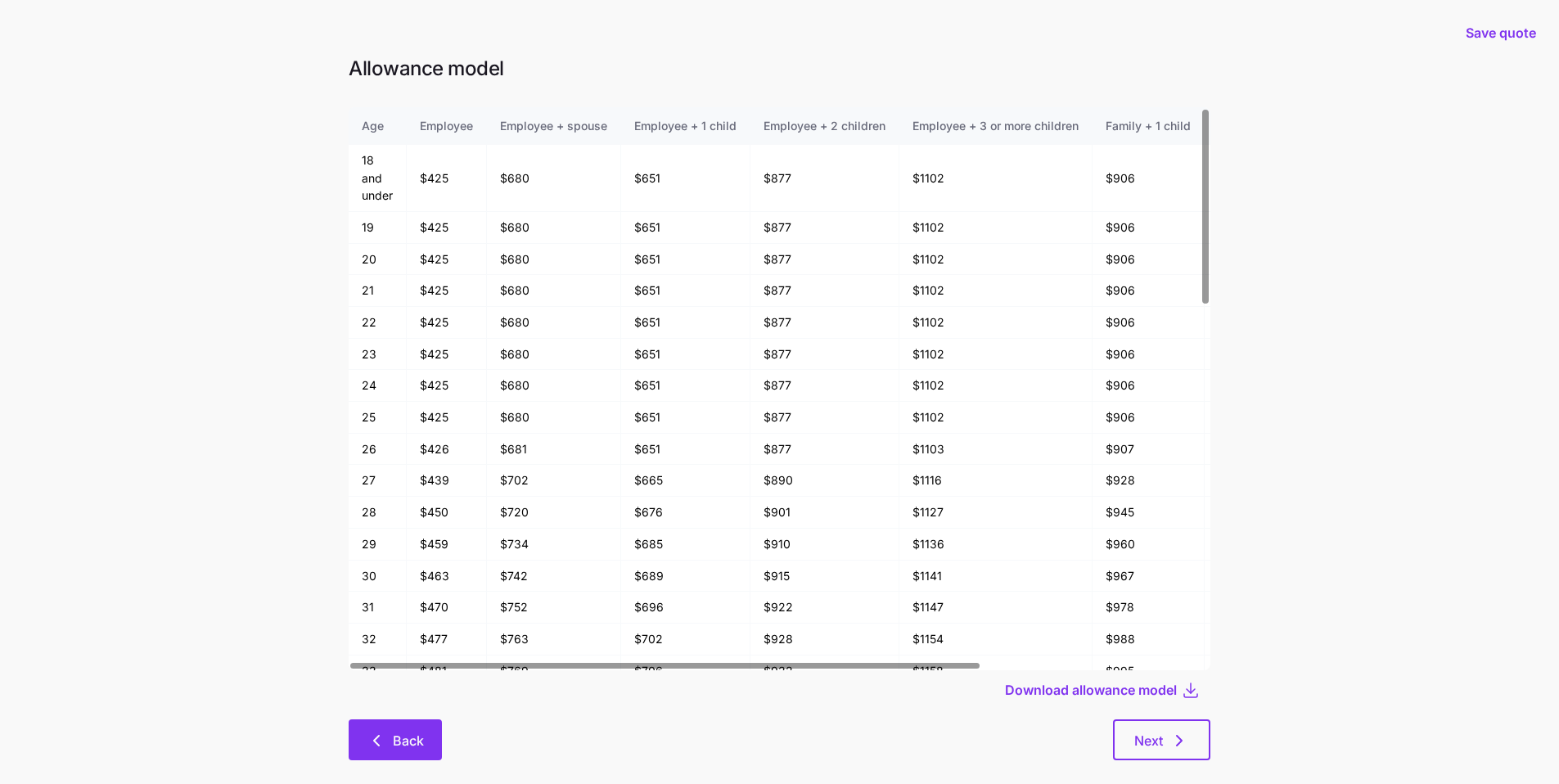 click on "Back" at bounding box center (395, 740) 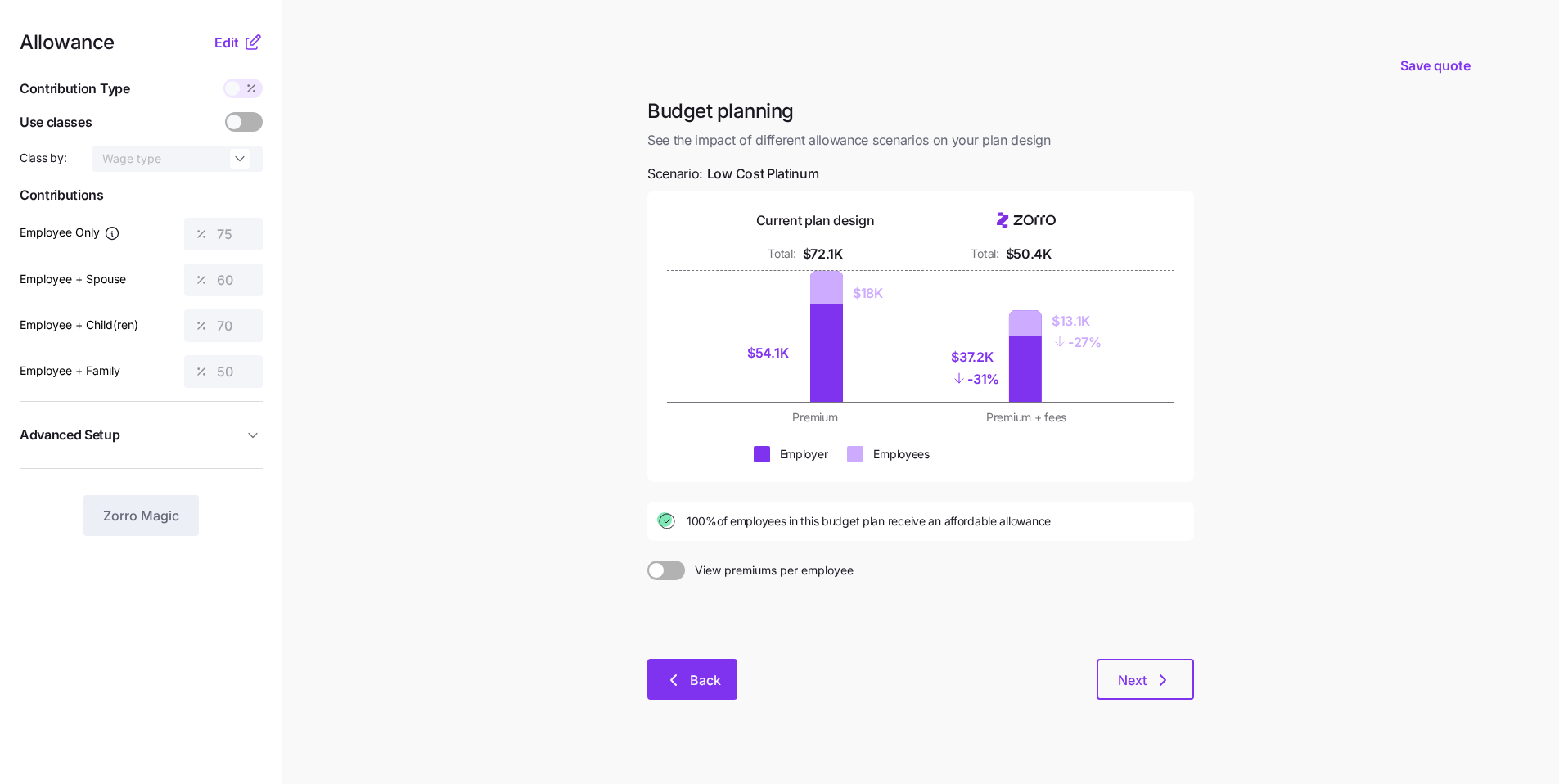 click on "Back" at bounding box center (692, 679) 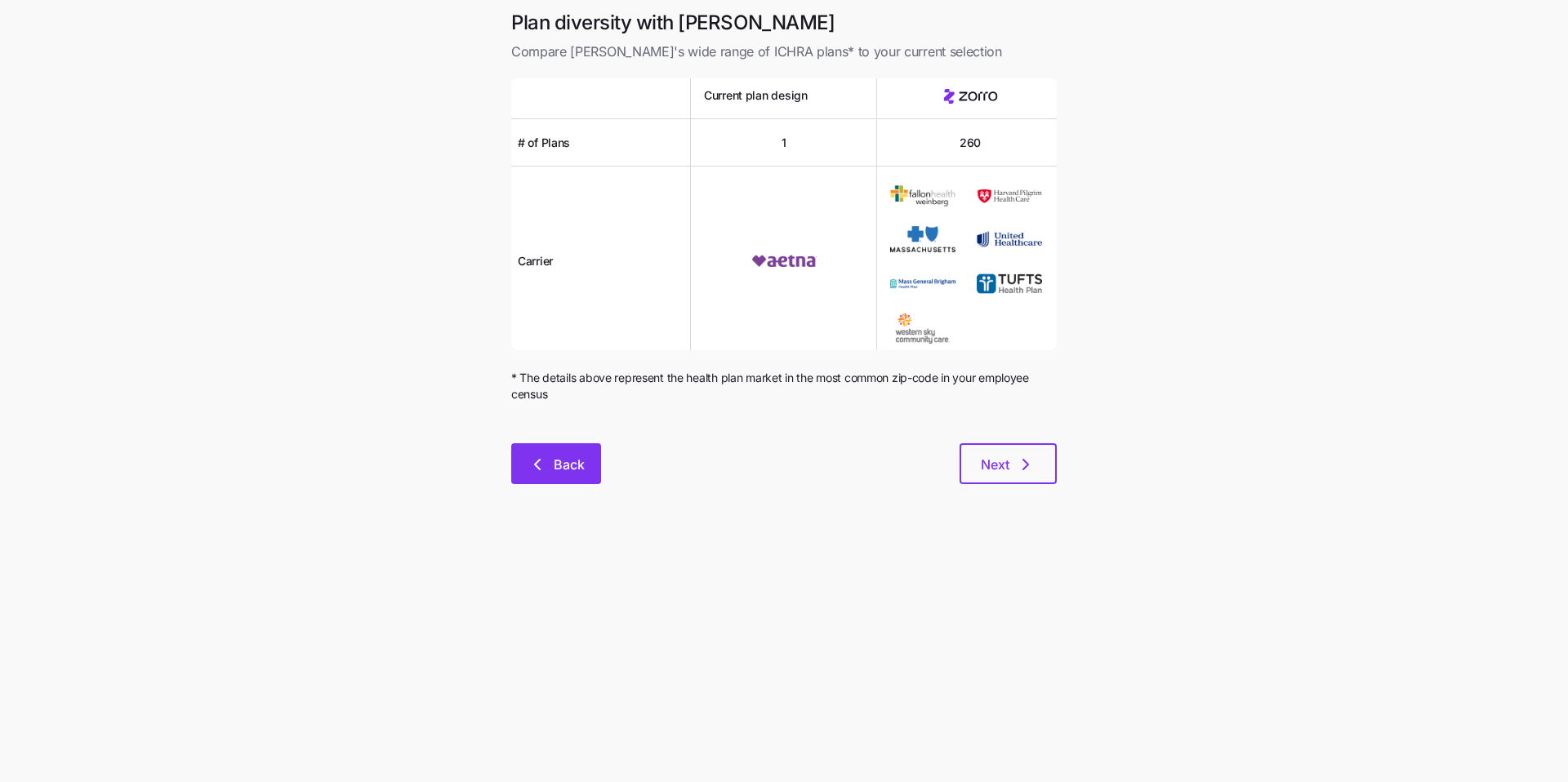 click on "Back" at bounding box center [569, 464] 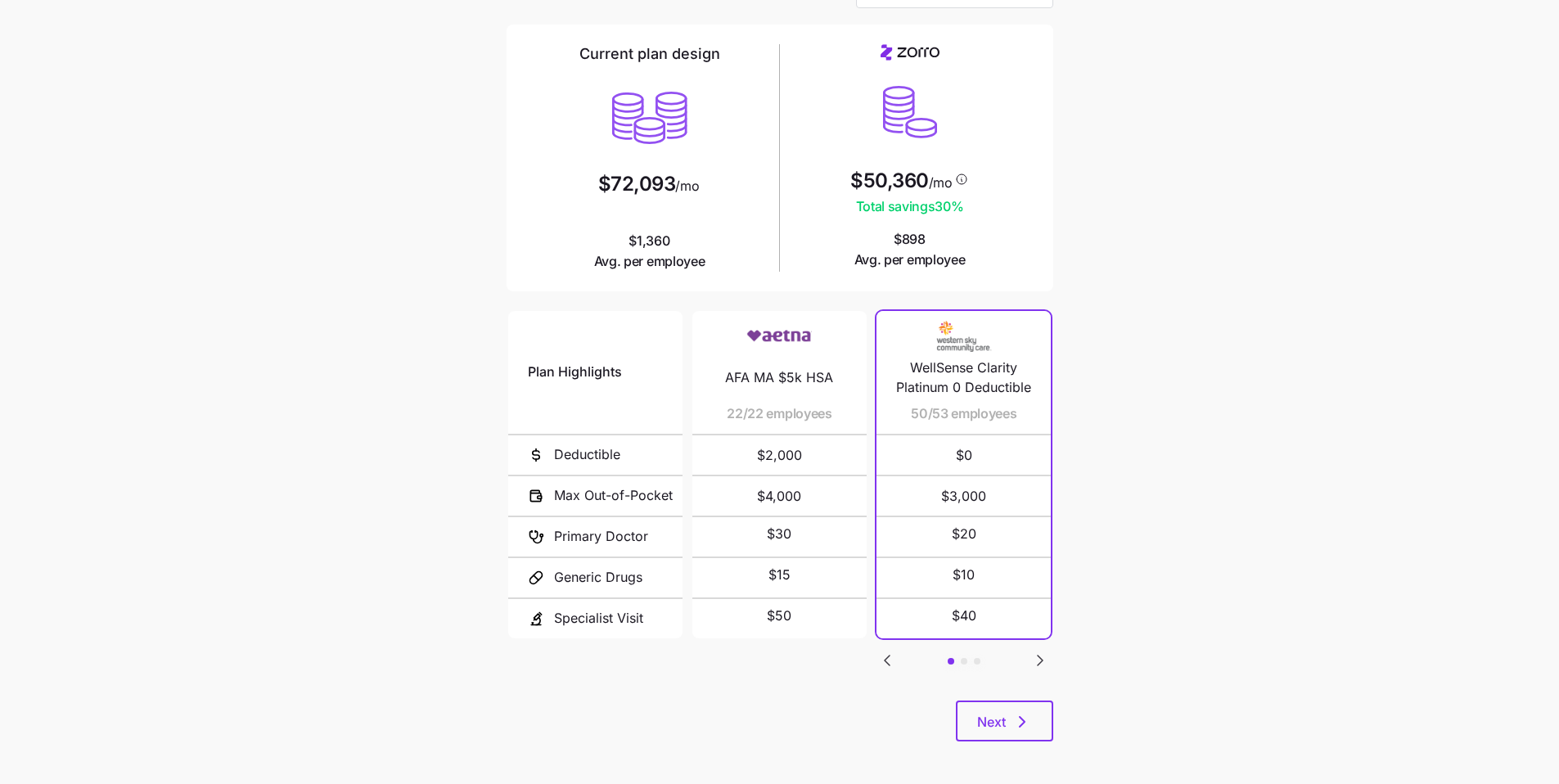 scroll, scrollTop: 110, scrollLeft: 0, axis: vertical 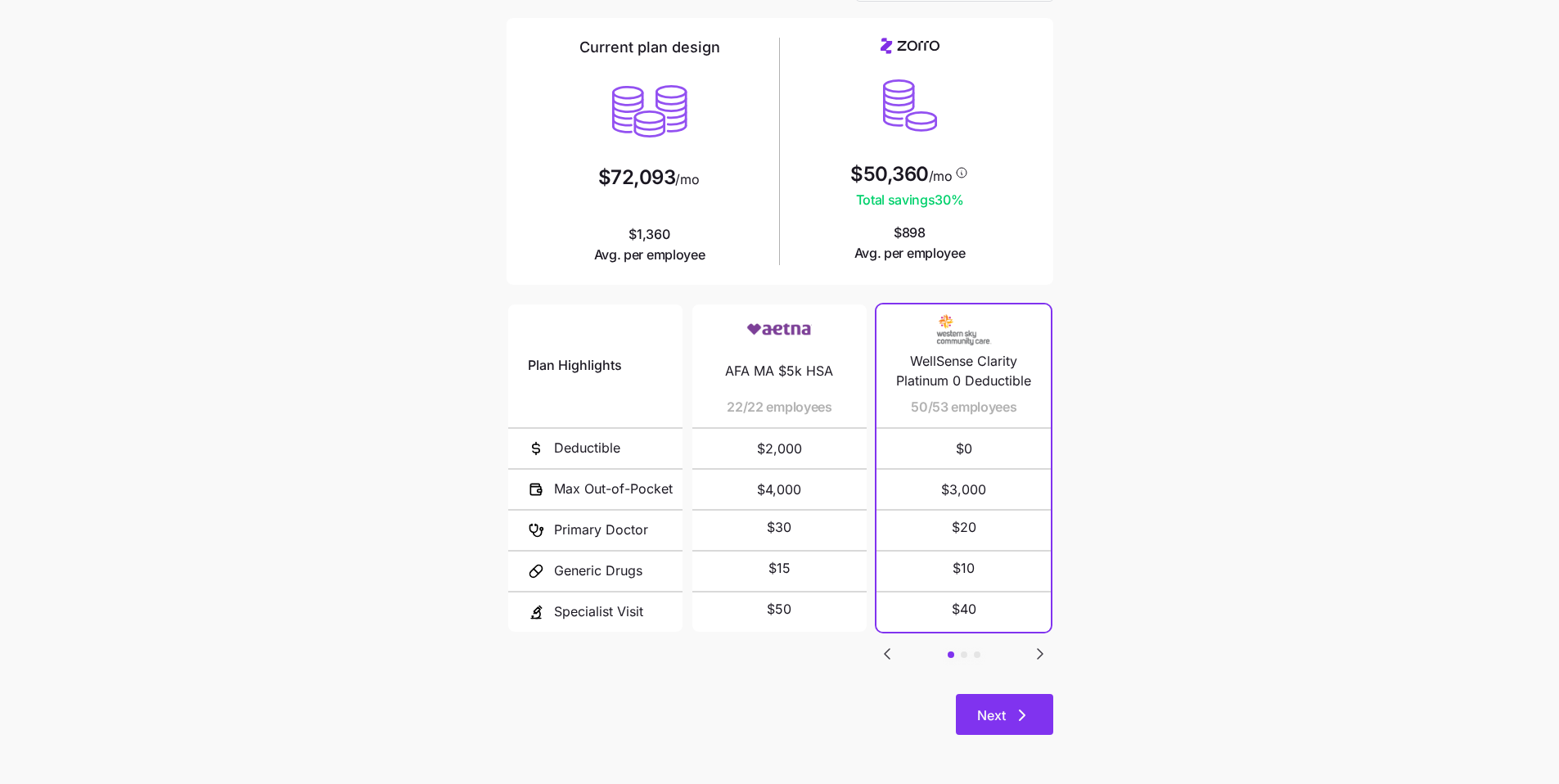 click on "Next" at bounding box center [1004, 714] 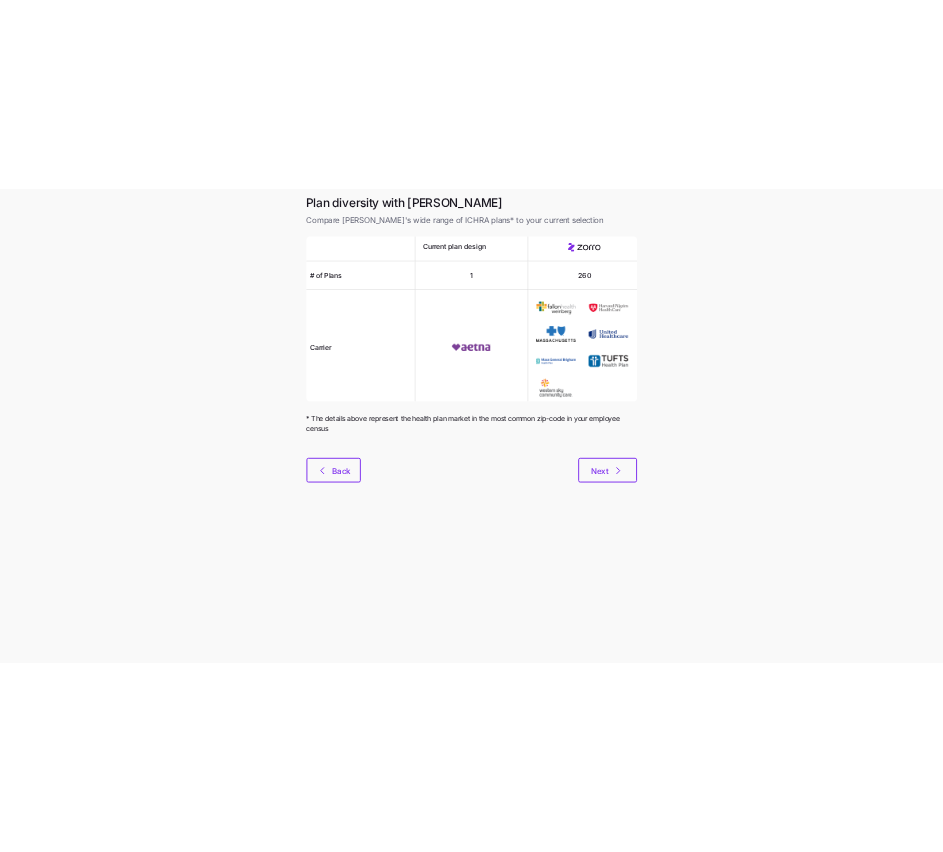scroll, scrollTop: 0, scrollLeft: 0, axis: both 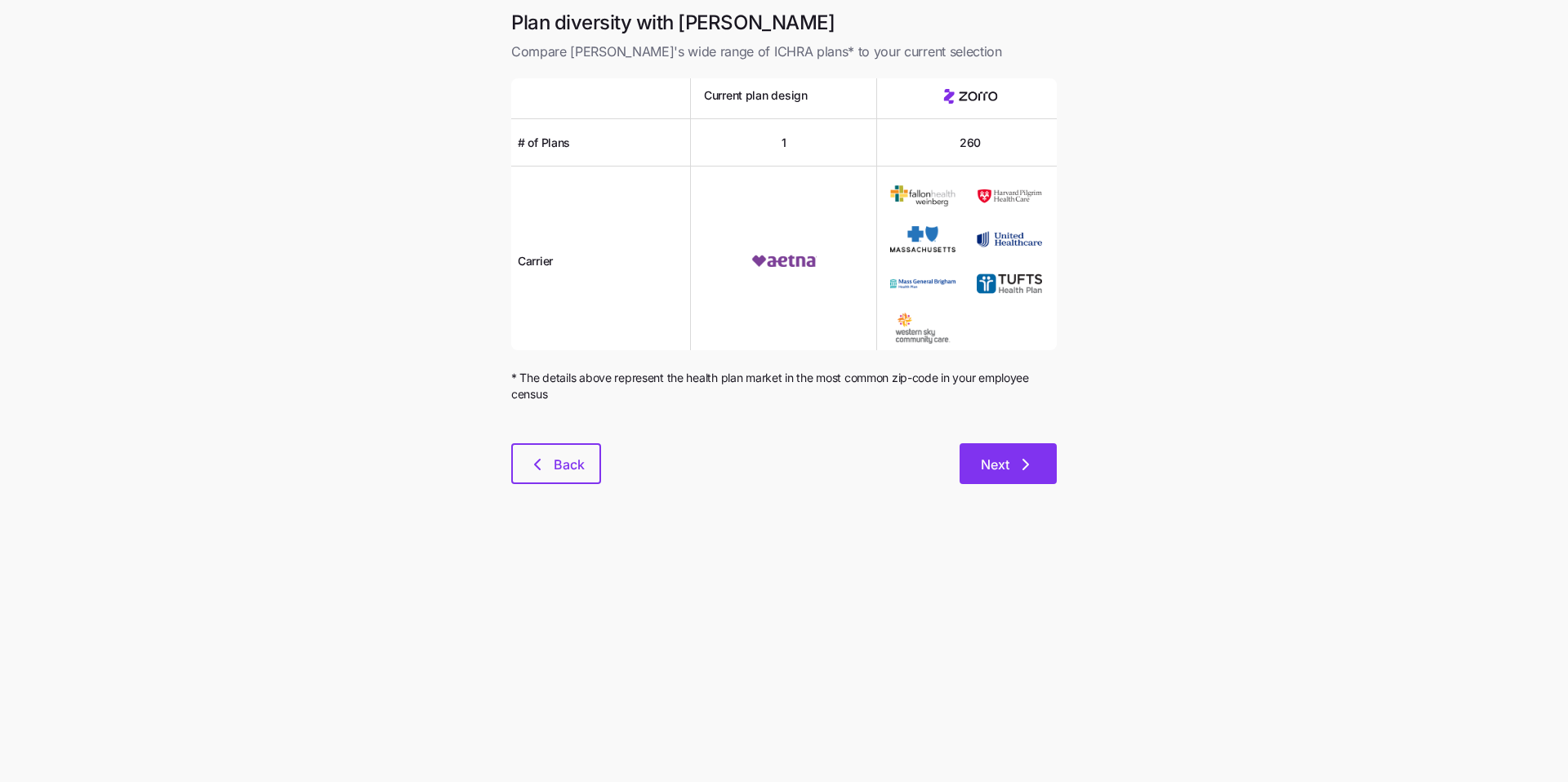 click on "Next" at bounding box center (1008, 464) 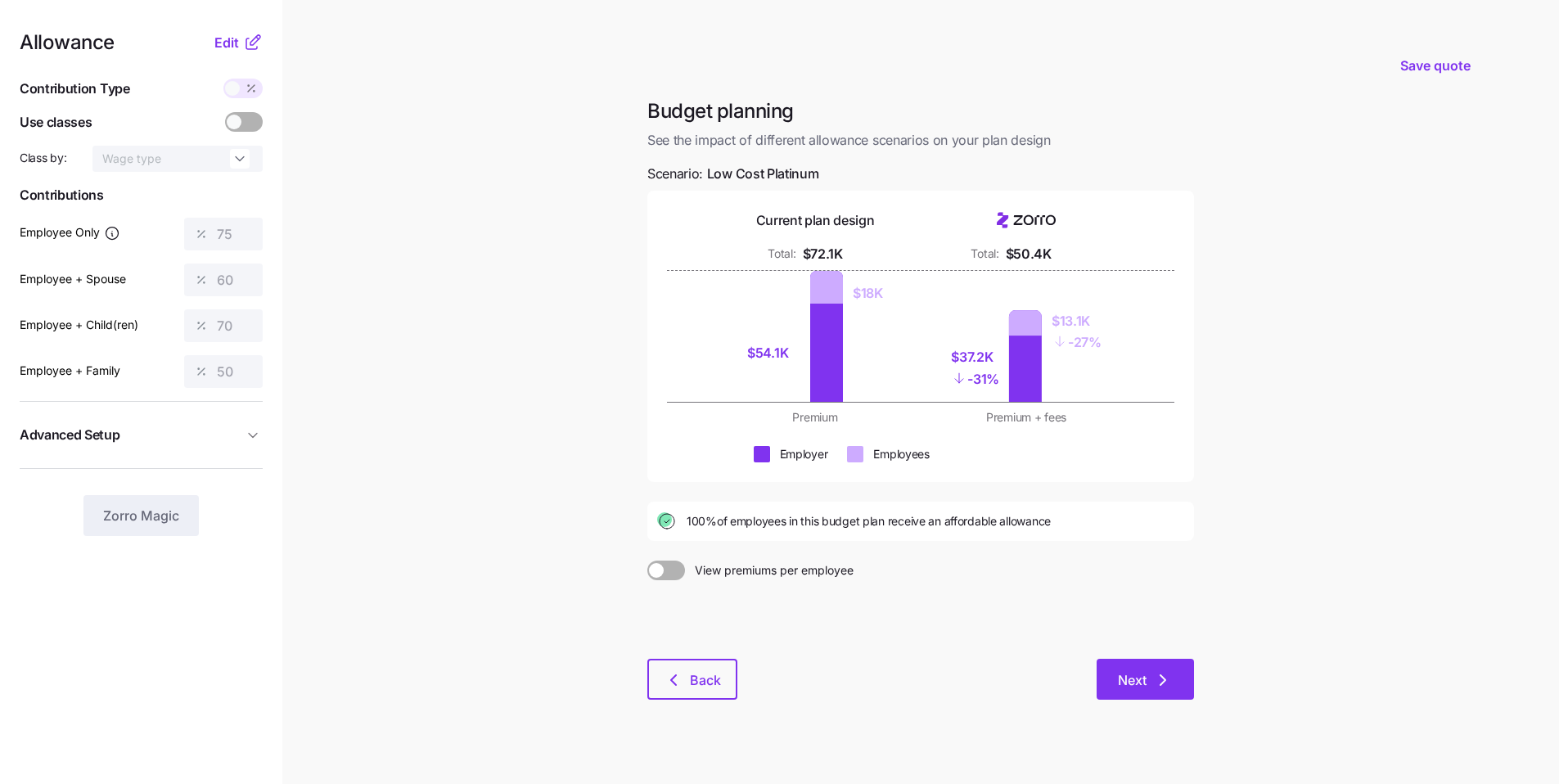click 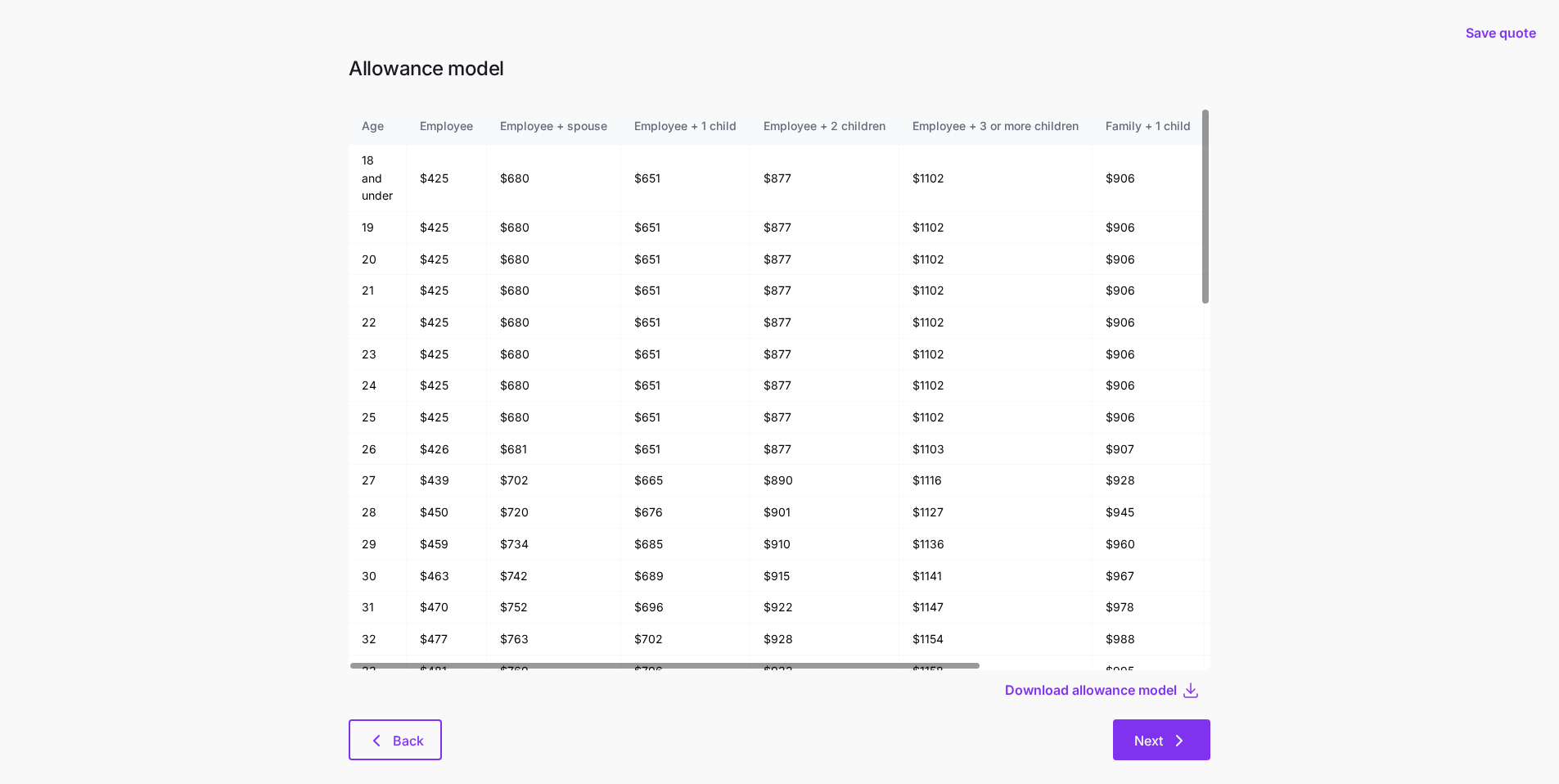 click on "Next" at bounding box center (1148, 741) 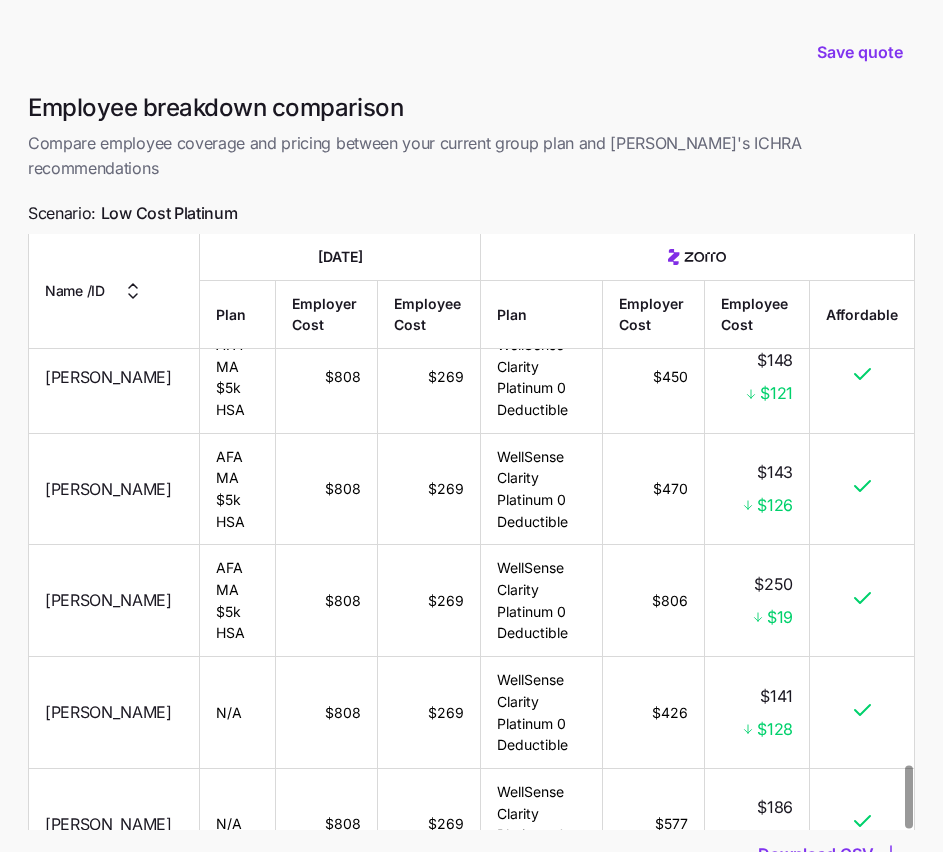 scroll, scrollTop: 5049, scrollLeft: 0, axis: vertical 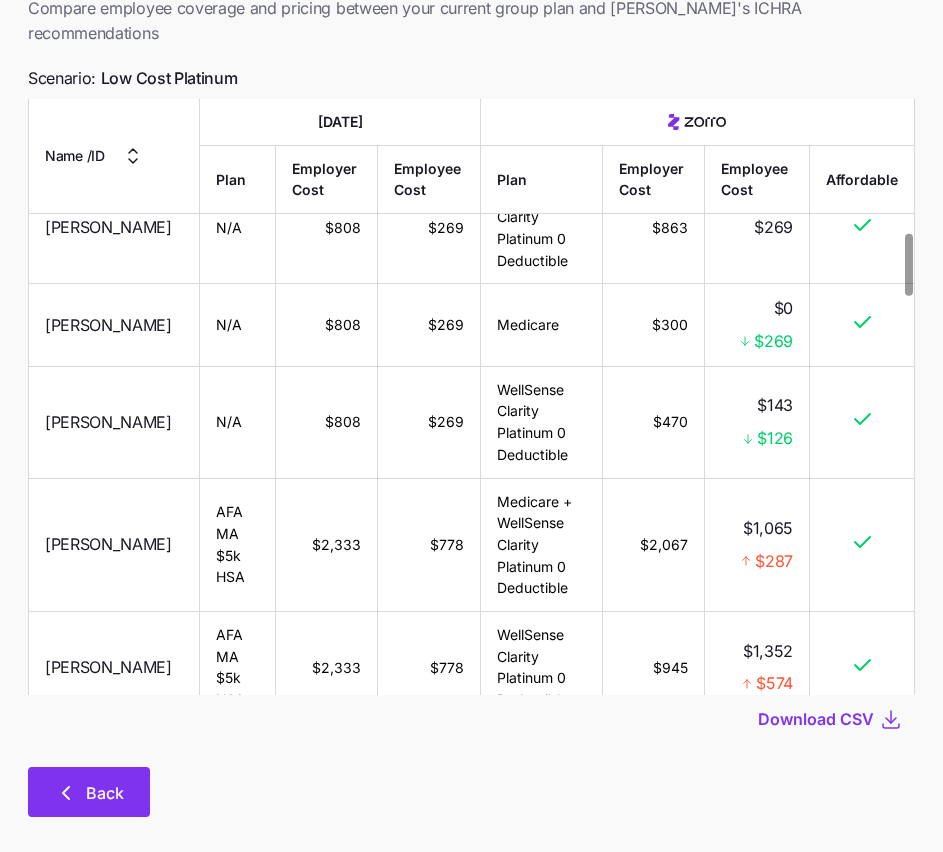 click on "Back" at bounding box center [89, 792] 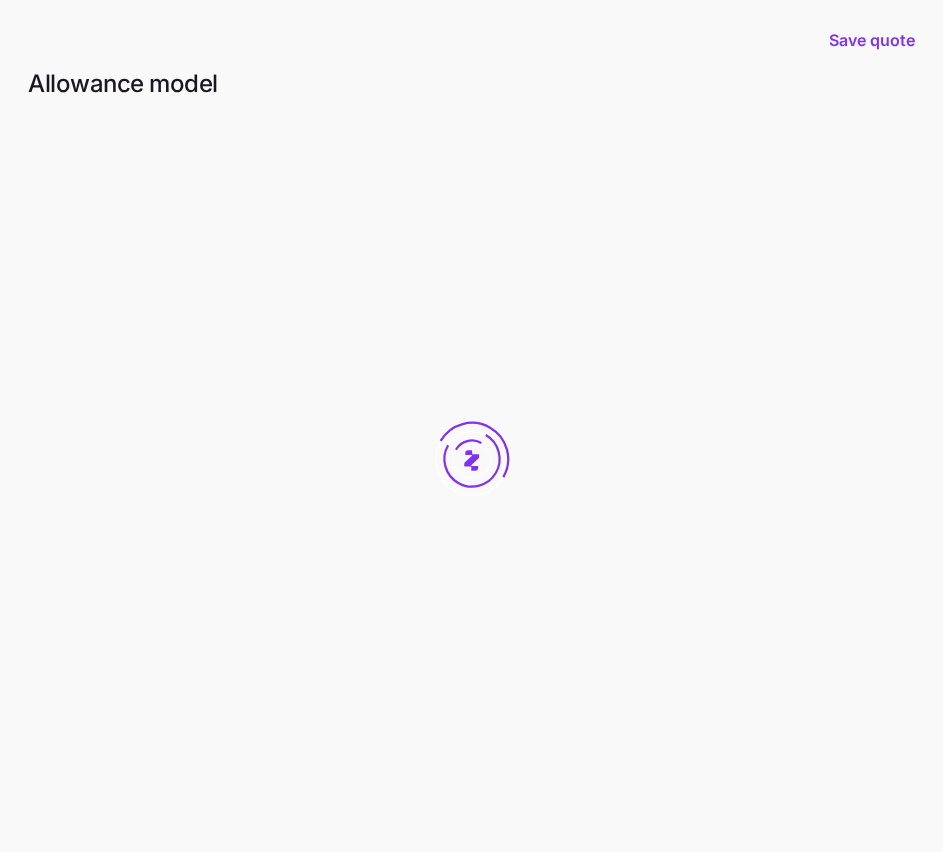 scroll, scrollTop: 0, scrollLeft: 0, axis: both 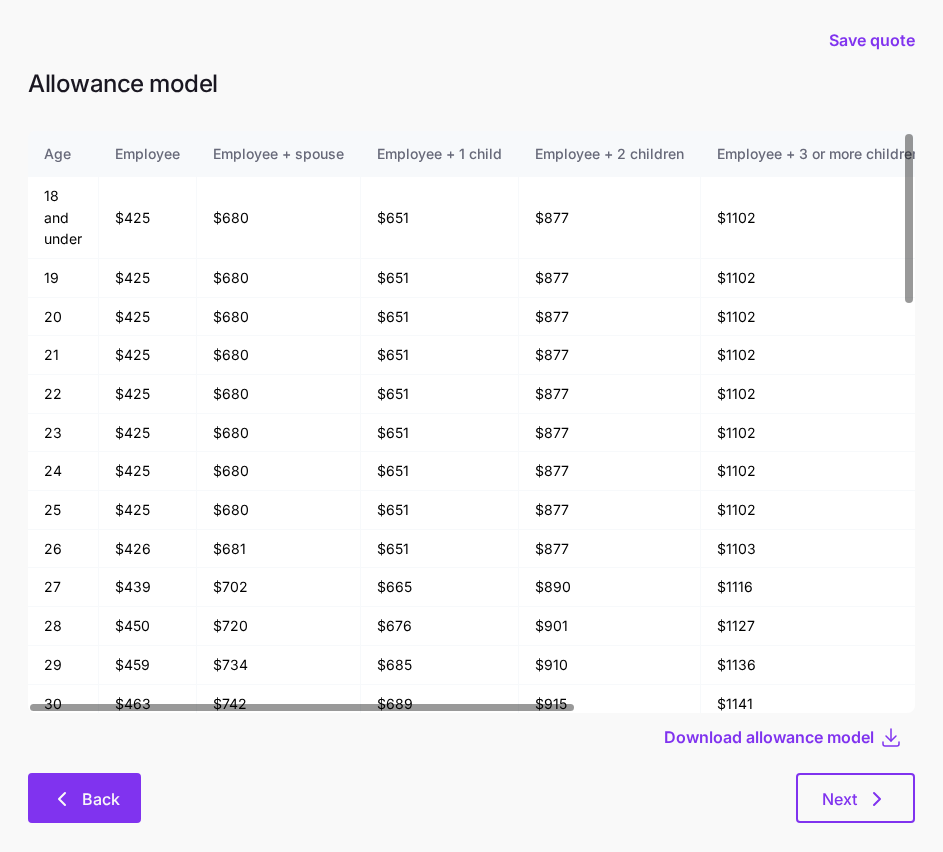 click on "Back" at bounding box center [84, 798] 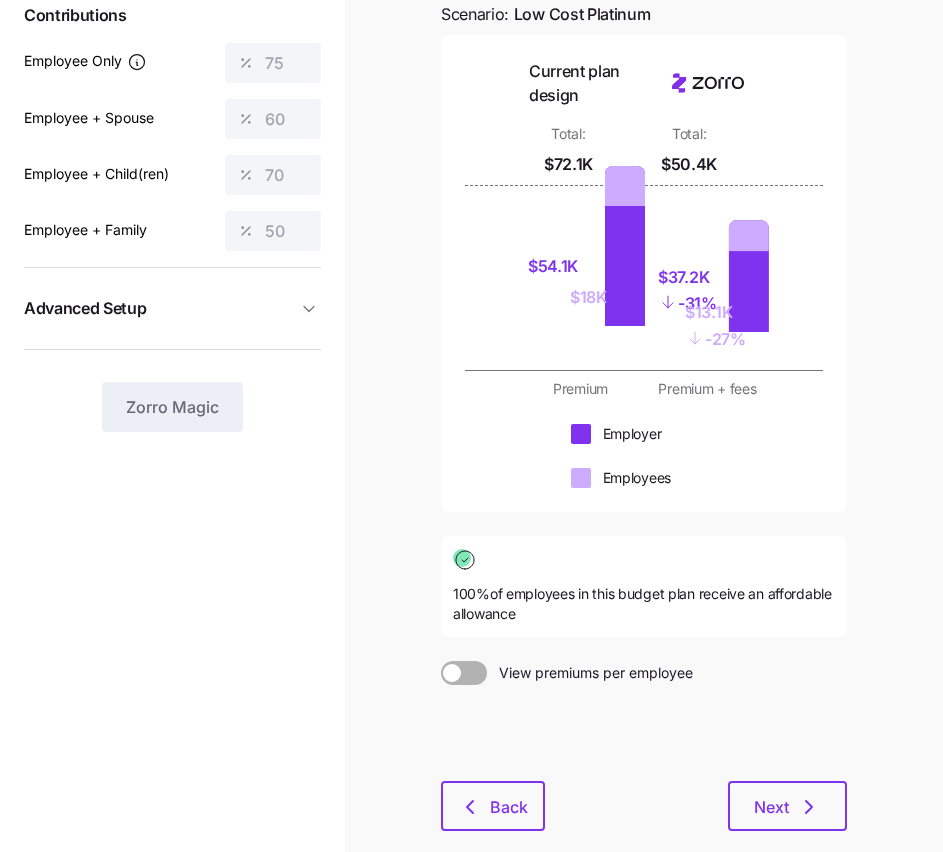 scroll, scrollTop: 330, scrollLeft: 0, axis: vertical 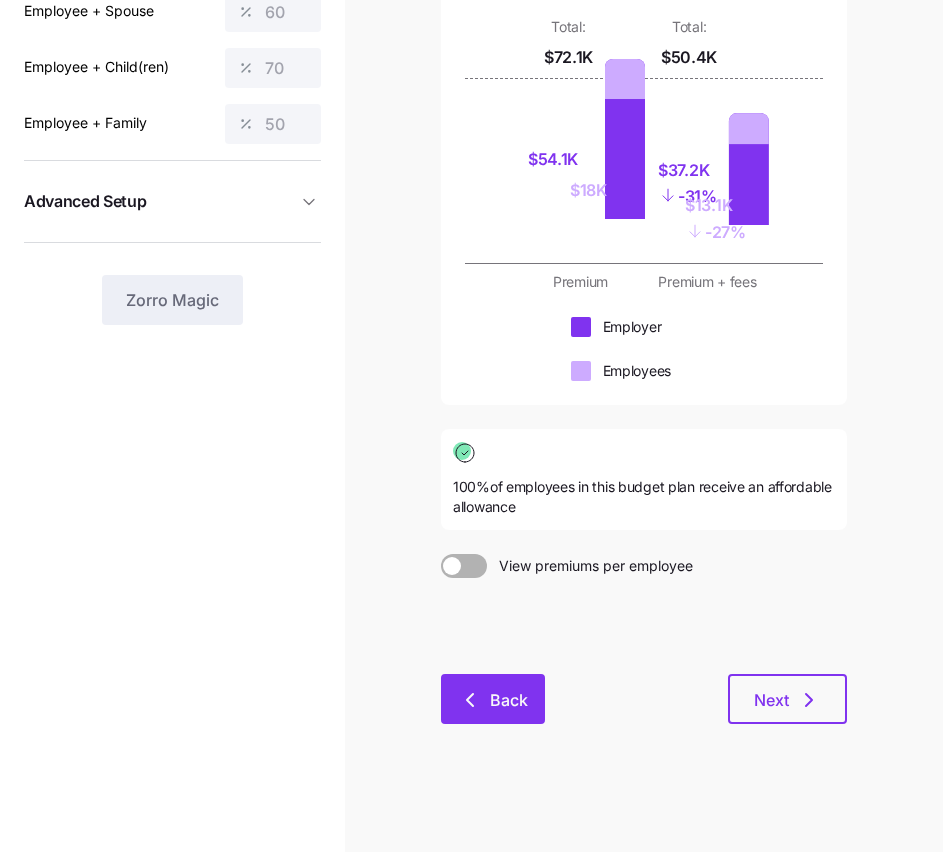 click on "Back" at bounding box center (493, 699) 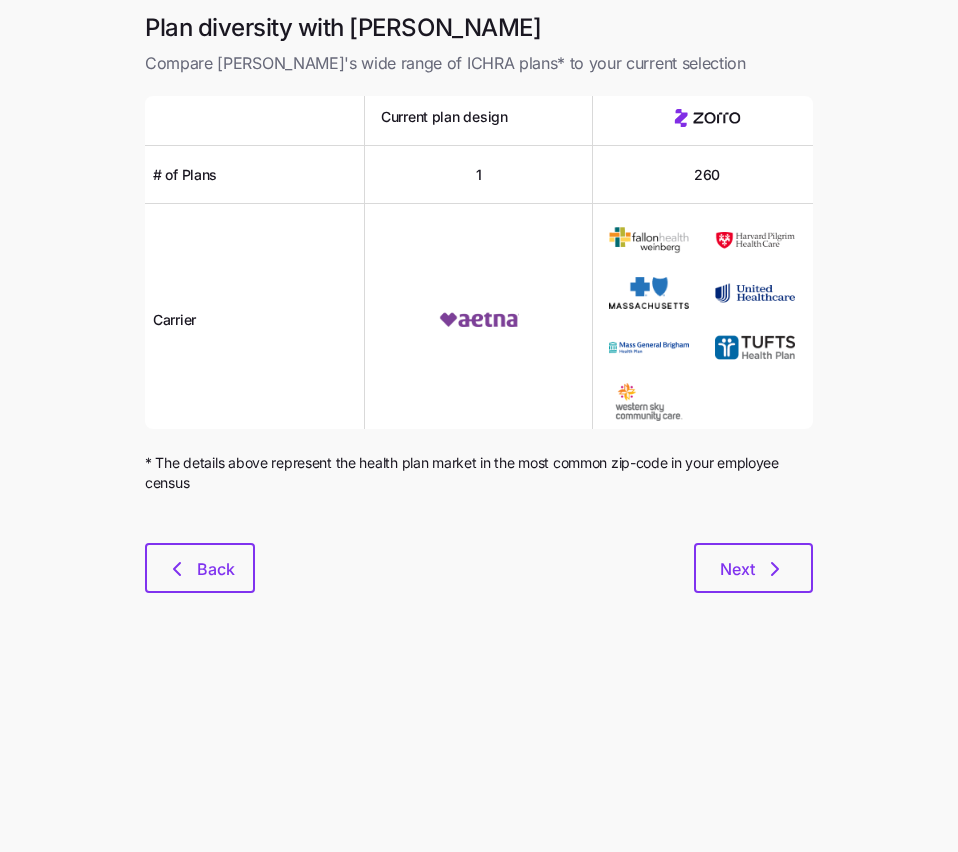 click on "Next" at bounding box center [534, 568] 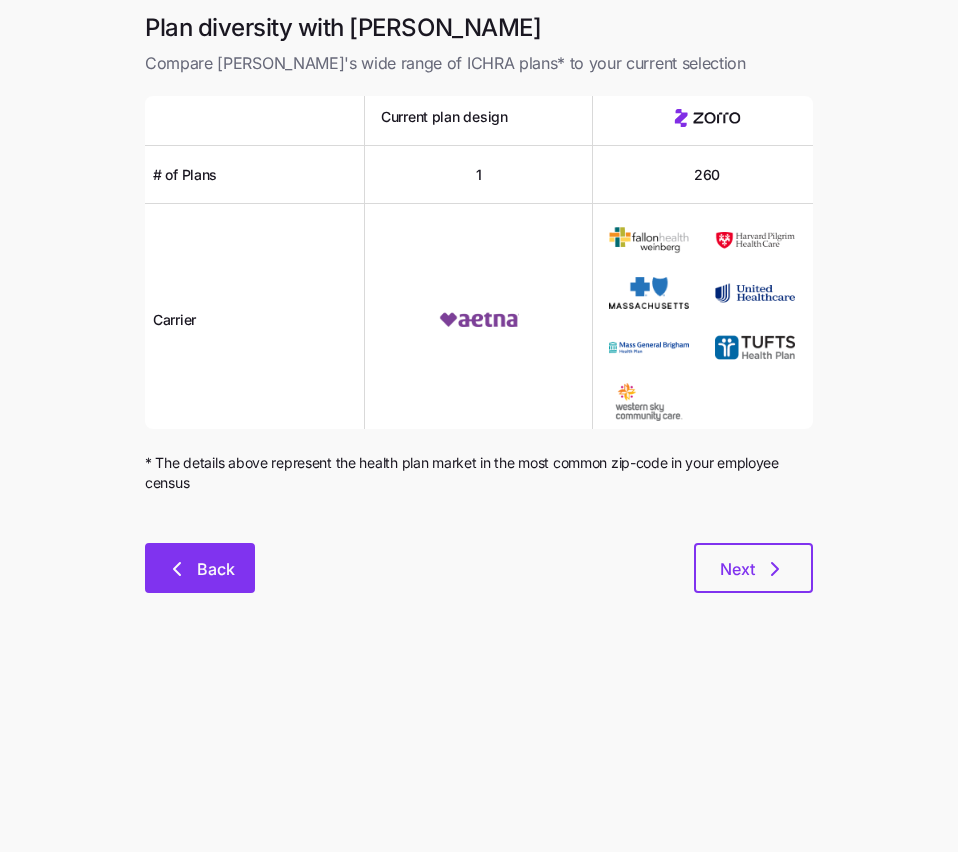click on "Back" at bounding box center (200, 568) 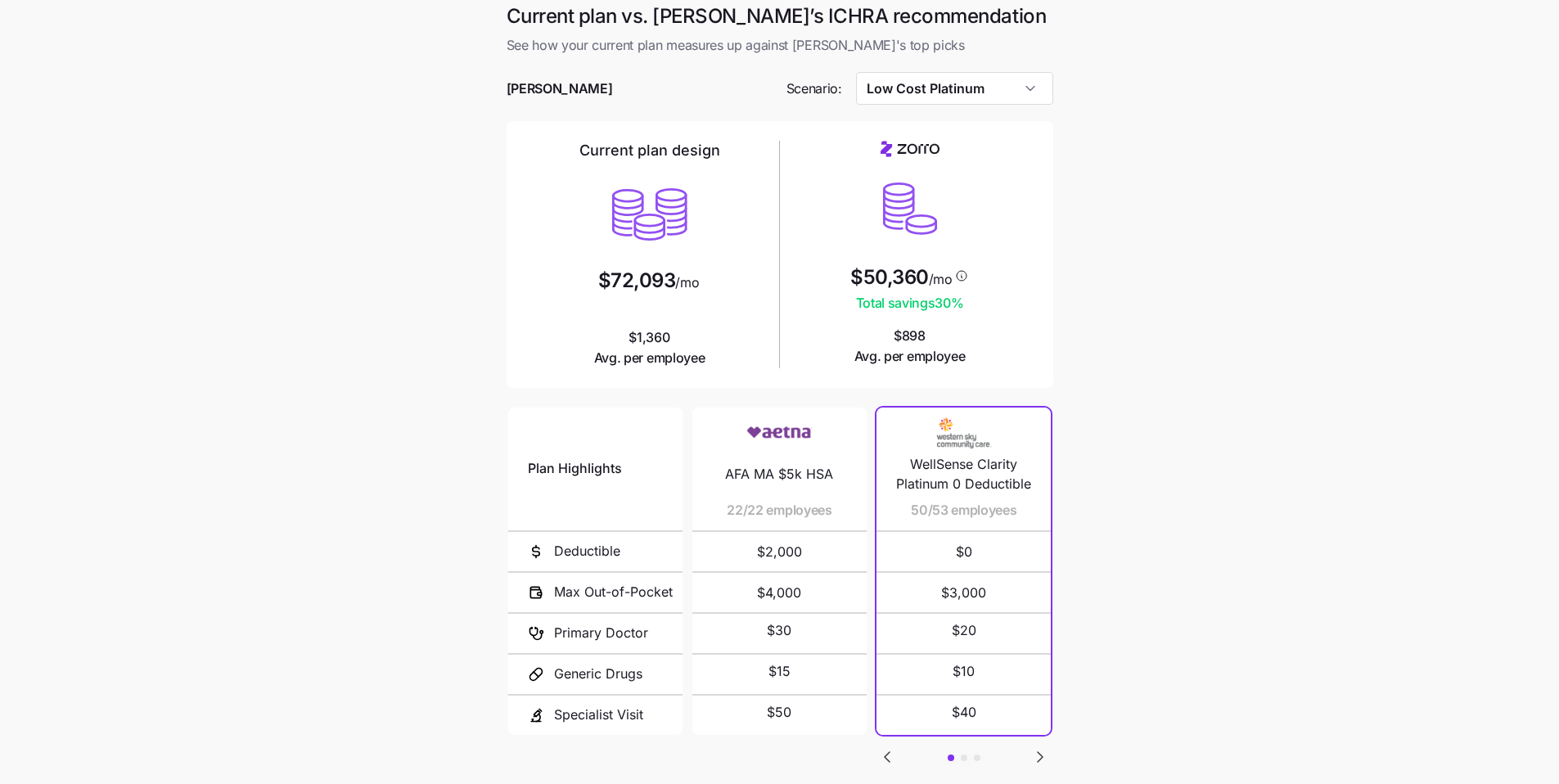 scroll, scrollTop: 10, scrollLeft: 0, axis: vertical 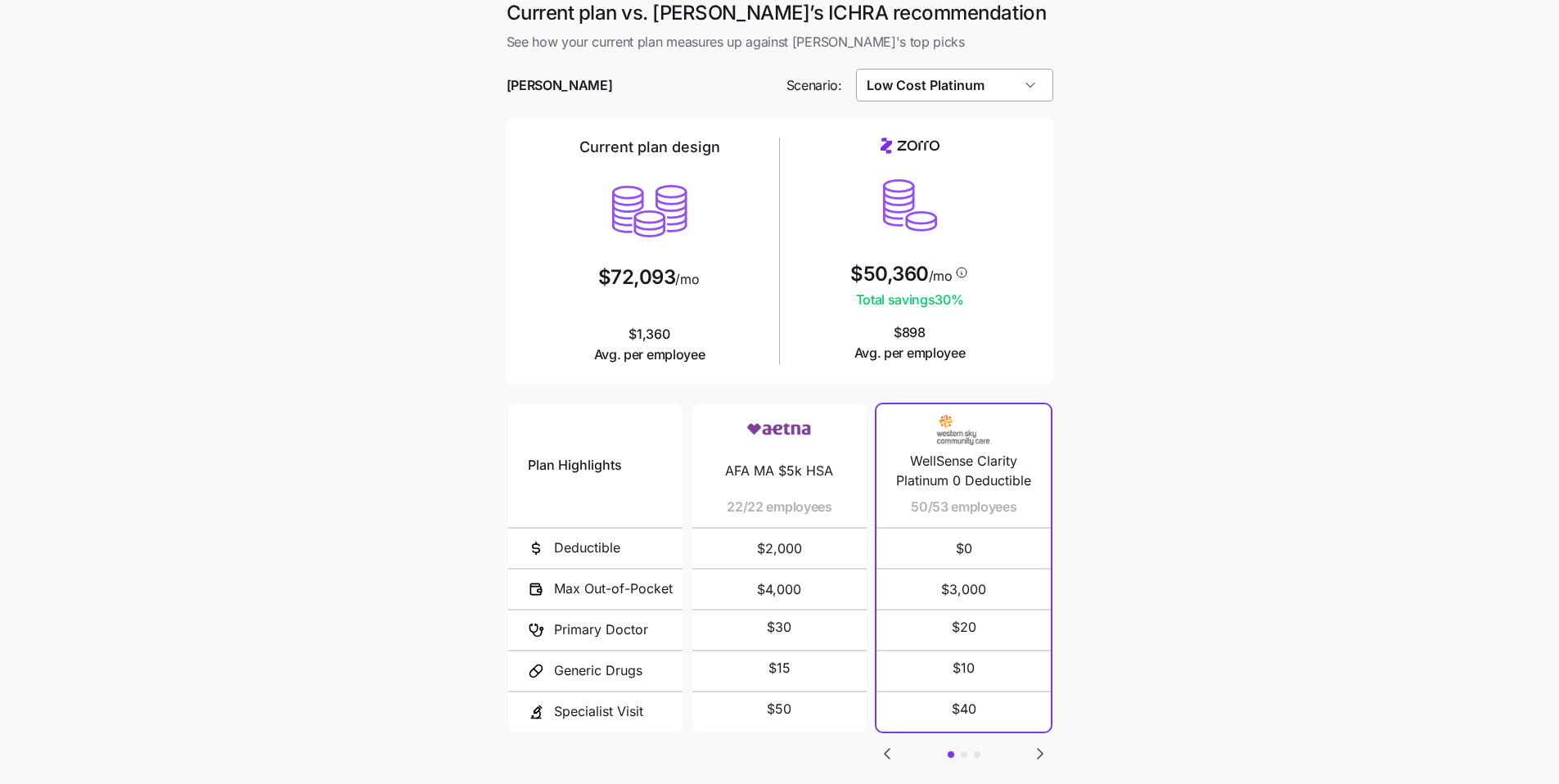 click on "Low Cost Platinum" at bounding box center [954, 85] 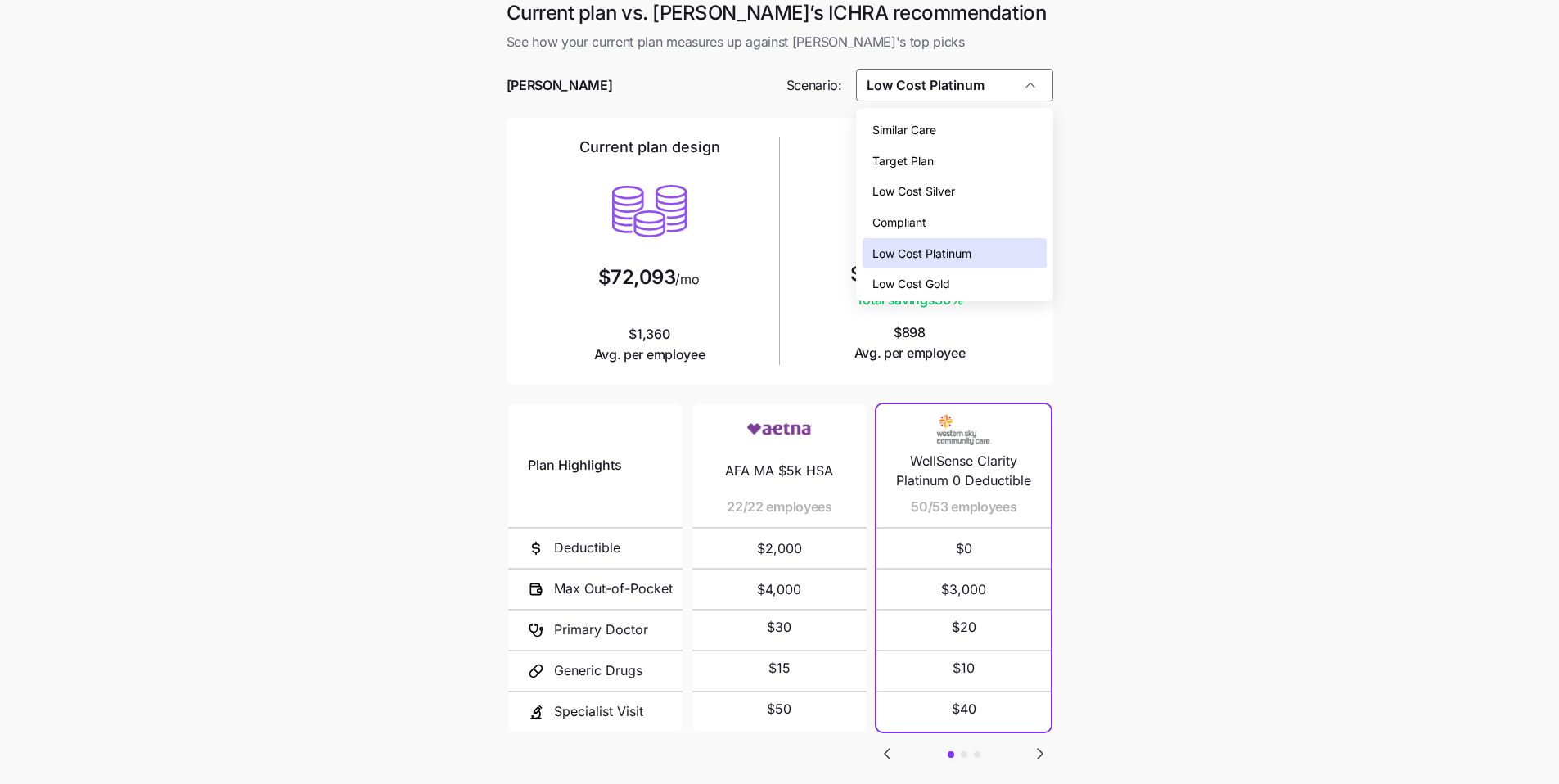 click on "Low Cost Gold" at bounding box center (954, 284) 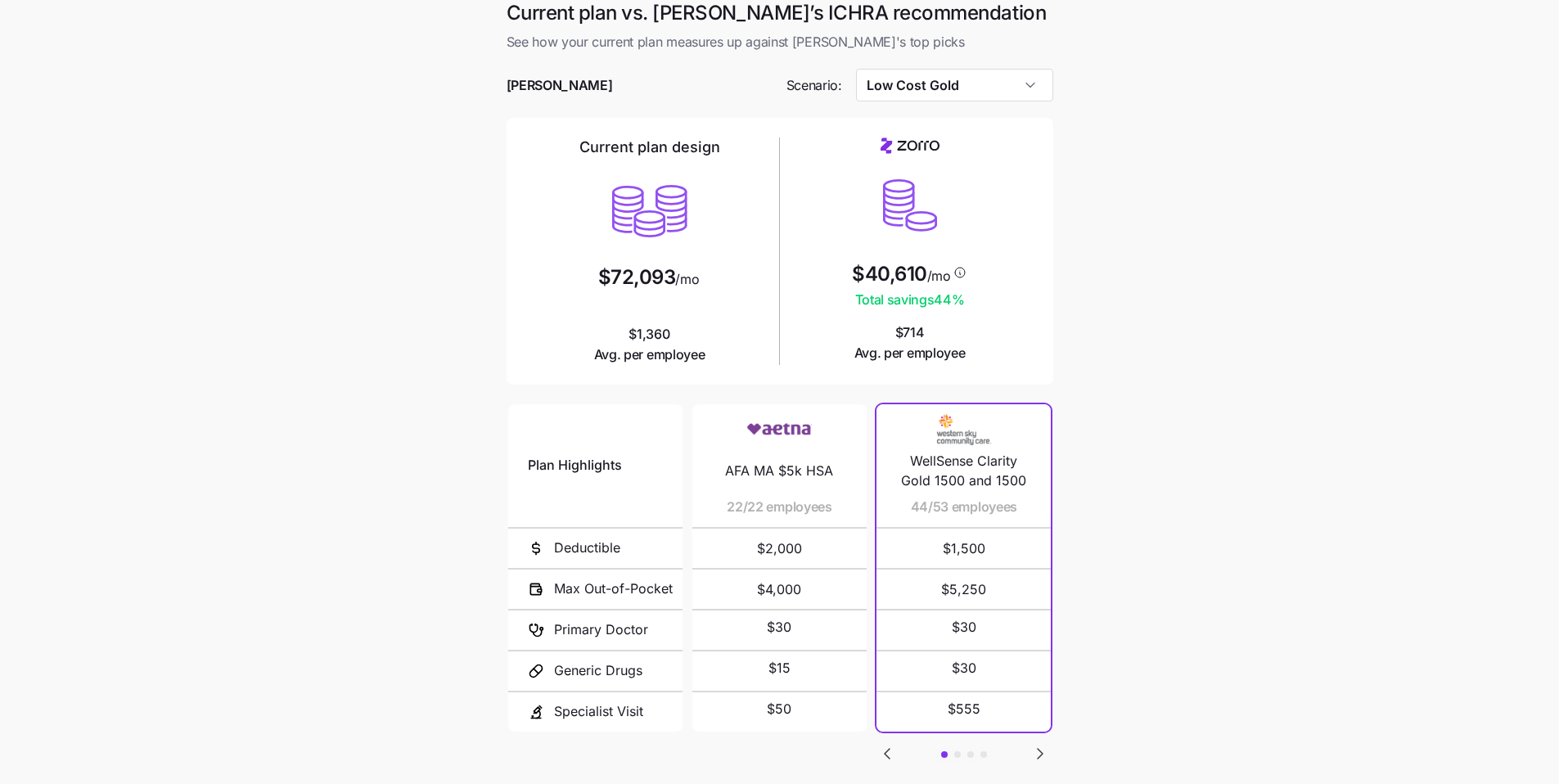 click on "Current plan vs. Zorro’s ICHRA recommendation See how your current plan measures up against Zorro's top picks Davis Malm Scenario: Low Cost Gold Current plan design $72,093 /mo $1,360 Avg. per employee $40,610 /mo Total savings  44 % $714 Avg. per employee Plan Highlights Deductible Max Out-of-Pocket Primary Doctor Generic Drugs Specialist Visit AFA MA $5k HSA 22/22 employees $2,000 $4,000 $30 $15 $50 WellSense Clarity Gold 1500 and 1500 44/53 employees $1,500 $5,250 $30 $30 $555 Non-Standard Low Gold: Community Care Connector Low Gold 6/53 employees $2,000 $6,000 $30 $30 $50 Everyday Gold 2/53 employees $750 $7,000 $35 $3 $55 Neighborhood PLUS 1/53 employees $1,375 $7,550 $25 $10 $50 Next" at bounding box center [779, 437] 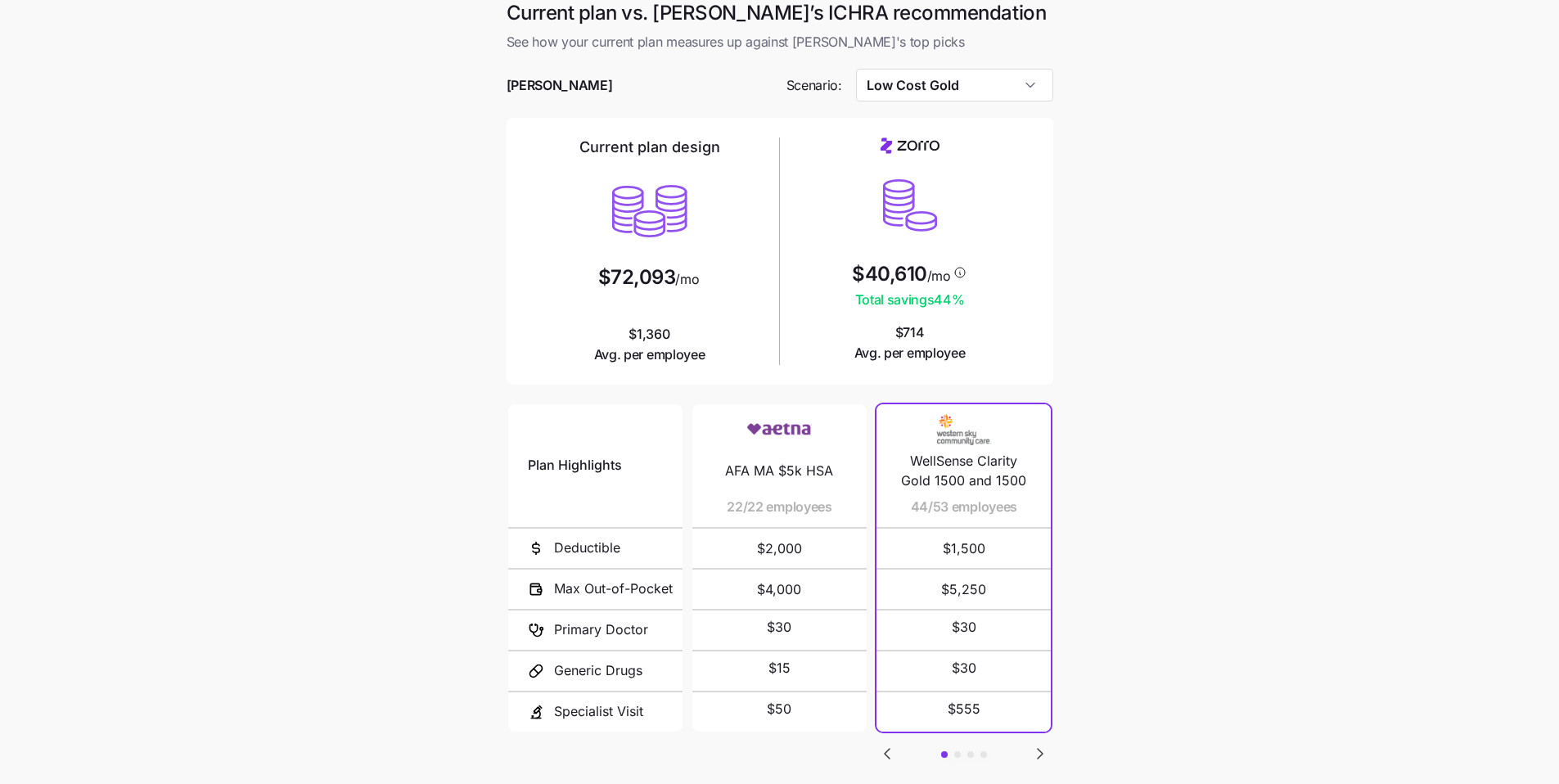 click on "Current plan vs. Zorro’s ICHRA recommendation See how your current plan measures up against Zorro's top picks Davis Malm Scenario: Low Cost Gold Current plan design $72,093 /mo $1,360 Avg. per employee $40,610 /mo Total savings  44 % $714 Avg. per employee Plan Highlights Deductible Max Out-of-Pocket Primary Doctor Generic Drugs Specialist Visit AFA MA $5k HSA 22/22 employees $2,000 $4,000 $30 $15 $50 WellSense Clarity Gold 1500 and 1500 44/53 employees $1,500 $5,250 $30 $30 $555 Non-Standard Low Gold: Community Care Connector Low Gold 6/53 employees $2,000 $6,000 $30 $30 $50 Everyday Gold 2/53 employees $750 $7,000 $35 $3 $55 Neighborhood PLUS 1/53 employees $1,375 $7,550 $25 $10 $50 Next" at bounding box center (779, 437) 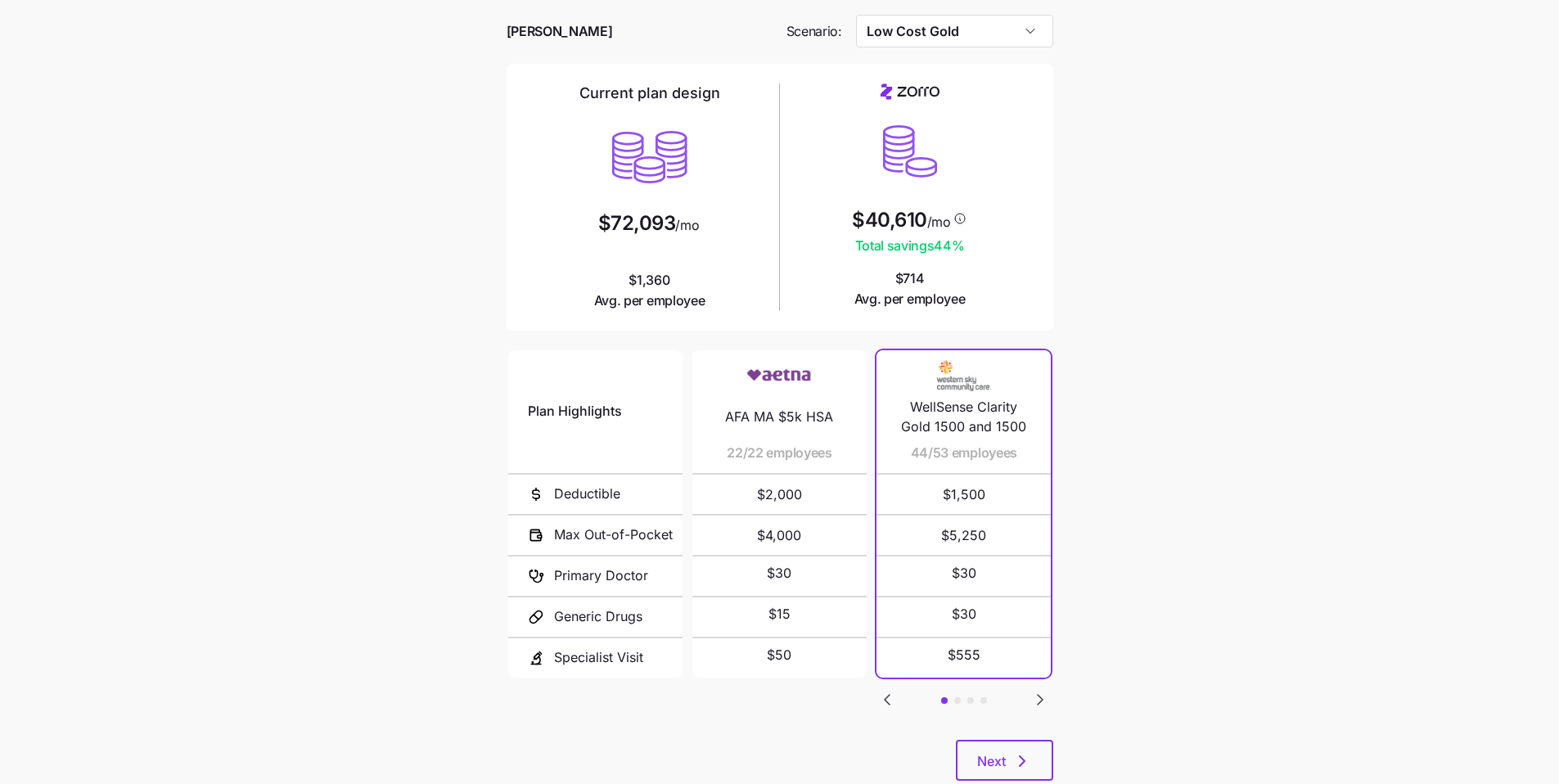 scroll, scrollTop: 65, scrollLeft: 0, axis: vertical 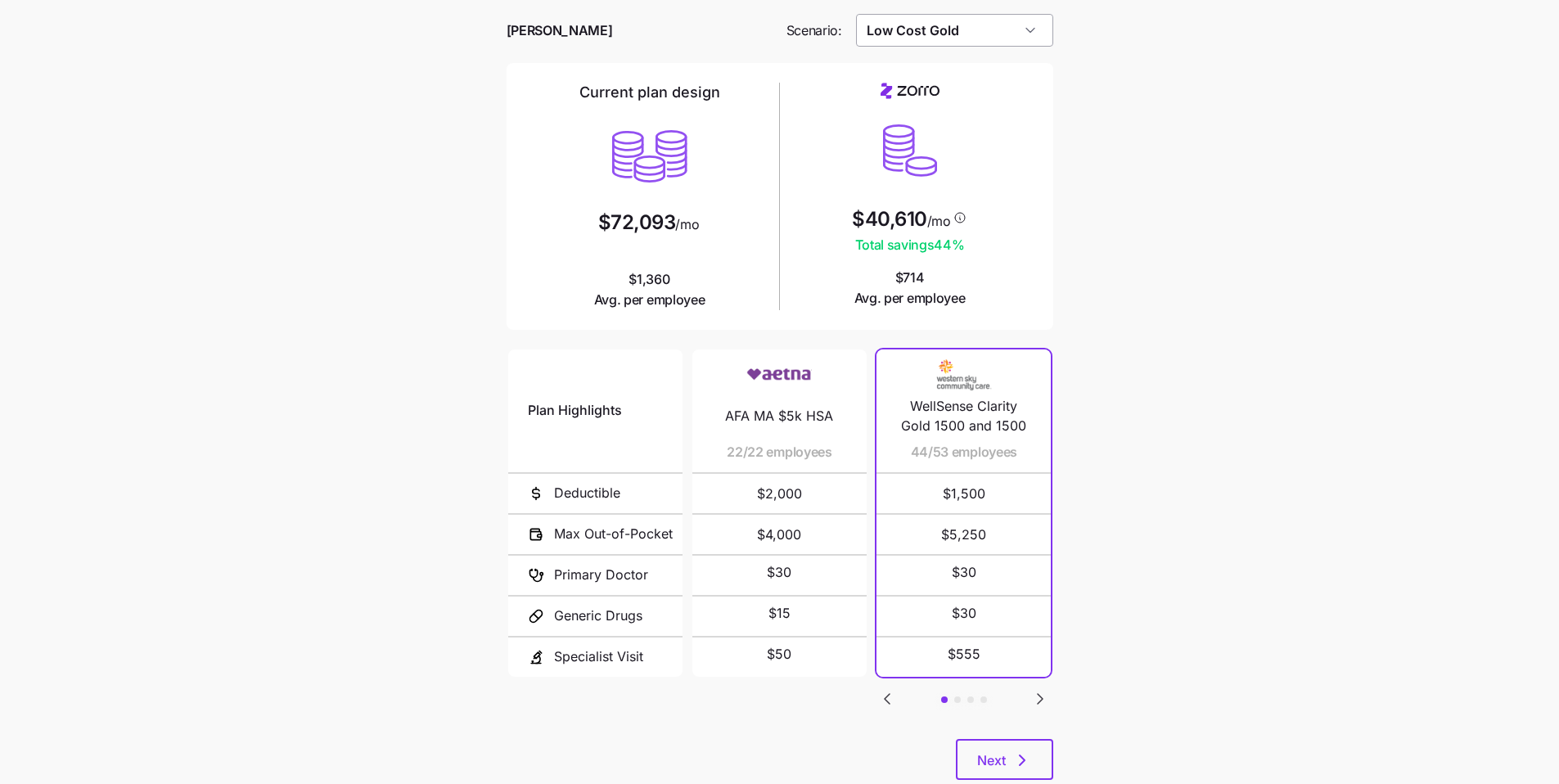click on "Low Cost Gold" at bounding box center [954, 30] 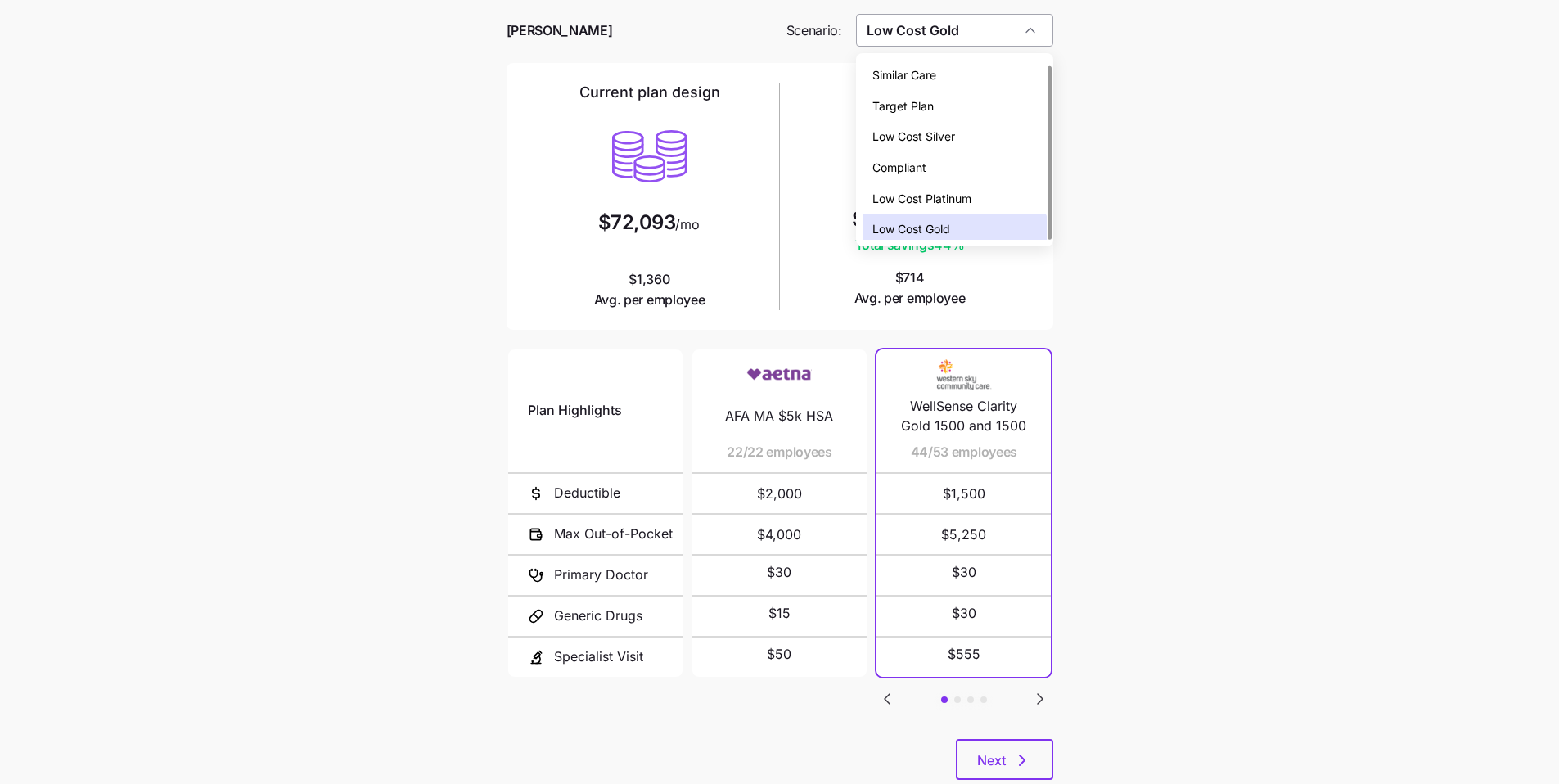 scroll, scrollTop: 5, scrollLeft: 0, axis: vertical 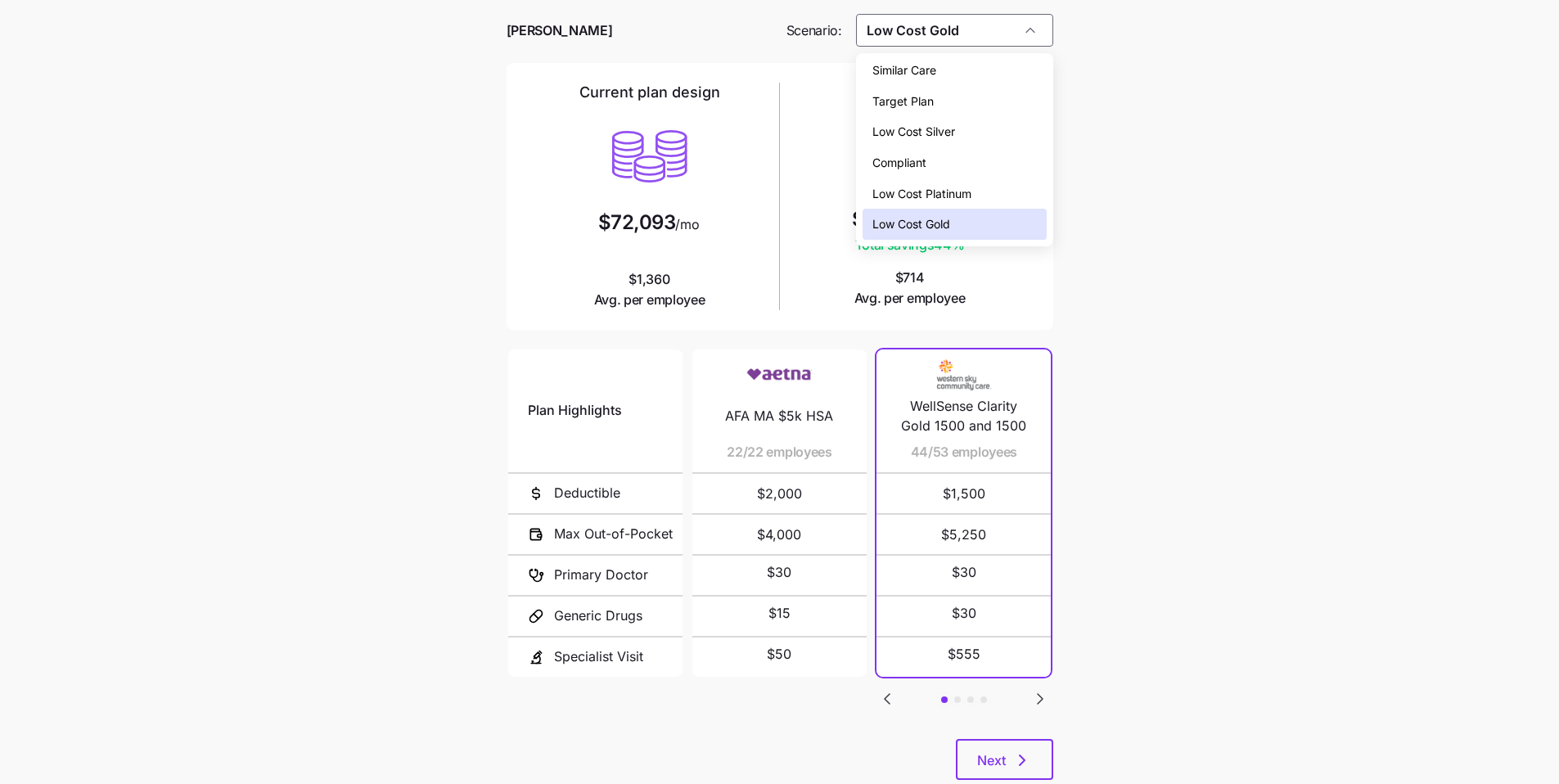 click on "Low Cost Platinum" at bounding box center (921, 194) 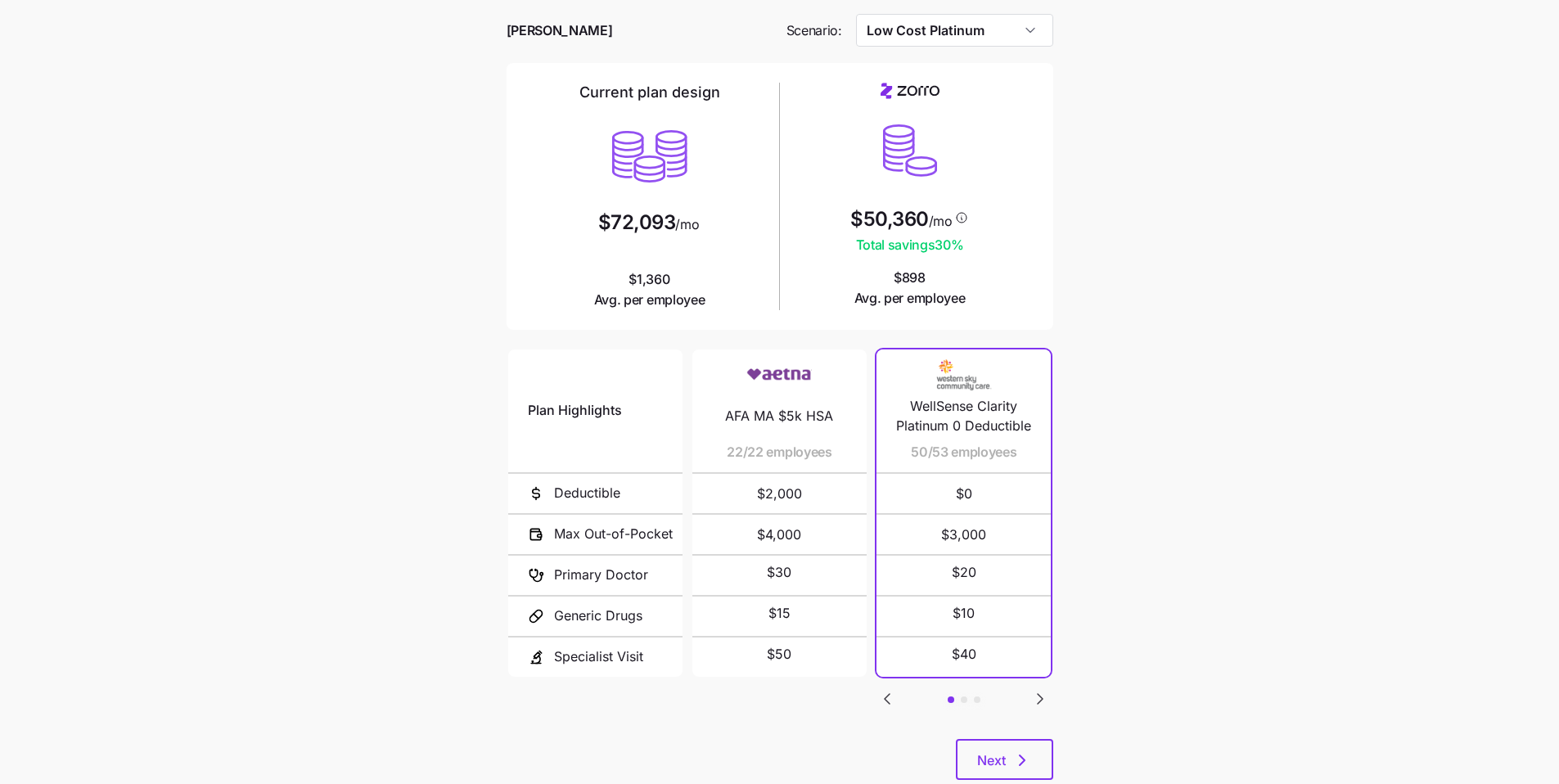 click on "Current plan vs. Zorro’s ICHRA recommendation See how your current plan measures up against Zorro's top picks Davis Malm Scenario: Low Cost Platinum Current plan design $72,093 /mo $1,360 Avg. per employee $50,360 /mo Total savings  30 % $898 Avg. per employee Plan Highlights Deductible Max Out-of-Pocket Primary Doctor Generic Drugs Specialist Visit AFA MA $5k HSA 22/22 employees $2,000 $4,000 $30 $15 $50 WellSense Clarity Platinum 0 Deductible 50/53 employees $0 $3,000 $20 $10 $40 Everyday Gold 2/53 employees $750 $7,000 $35 $3 $55 BlueCross BlueShield of Rhode Island VantageBlue Direct 750/1500 Modified WOPD 1/53 employees $750 $2,000 $0 $10 $30 Next" at bounding box center (779, 382) 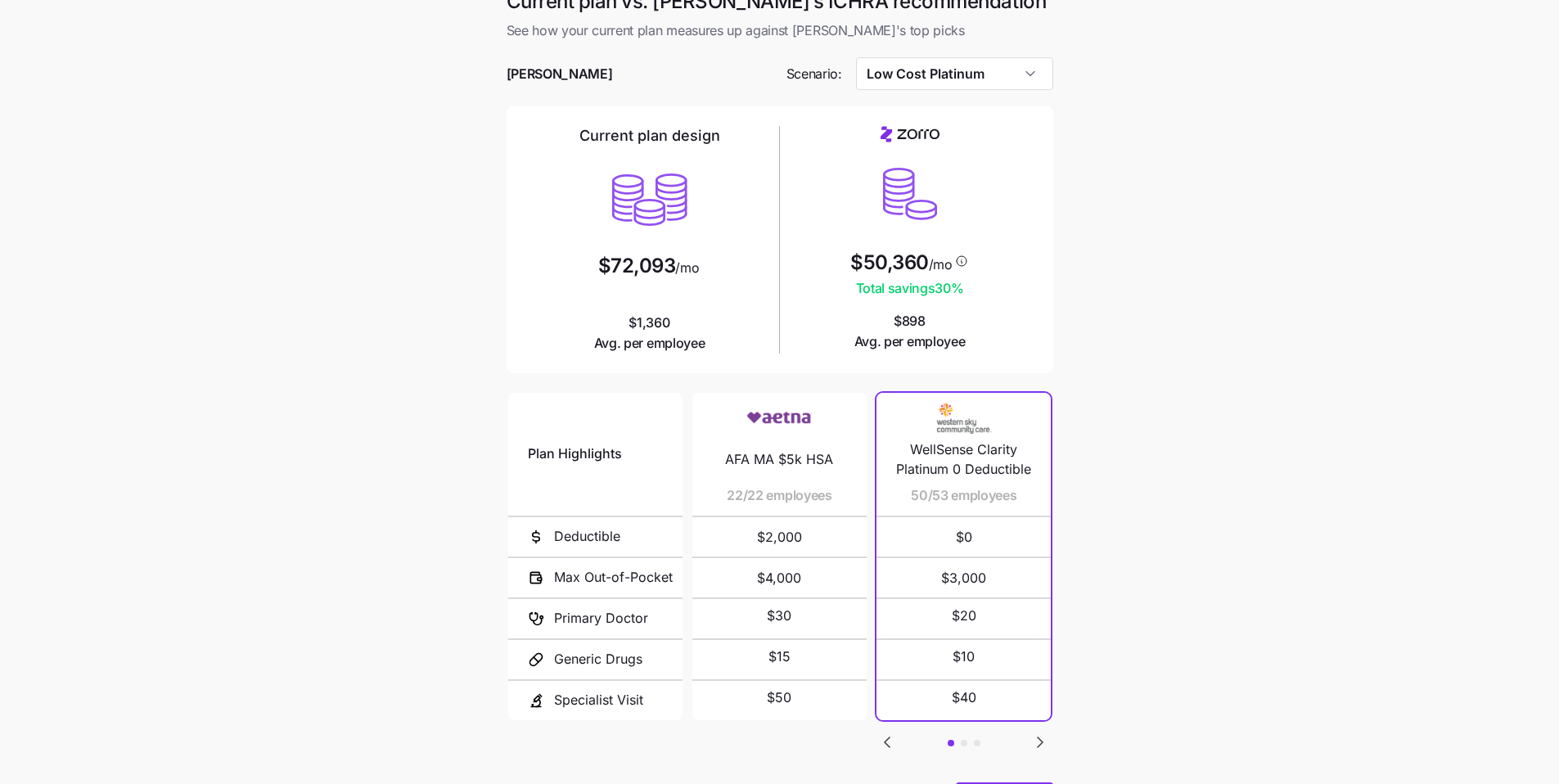 scroll, scrollTop: 110, scrollLeft: 0, axis: vertical 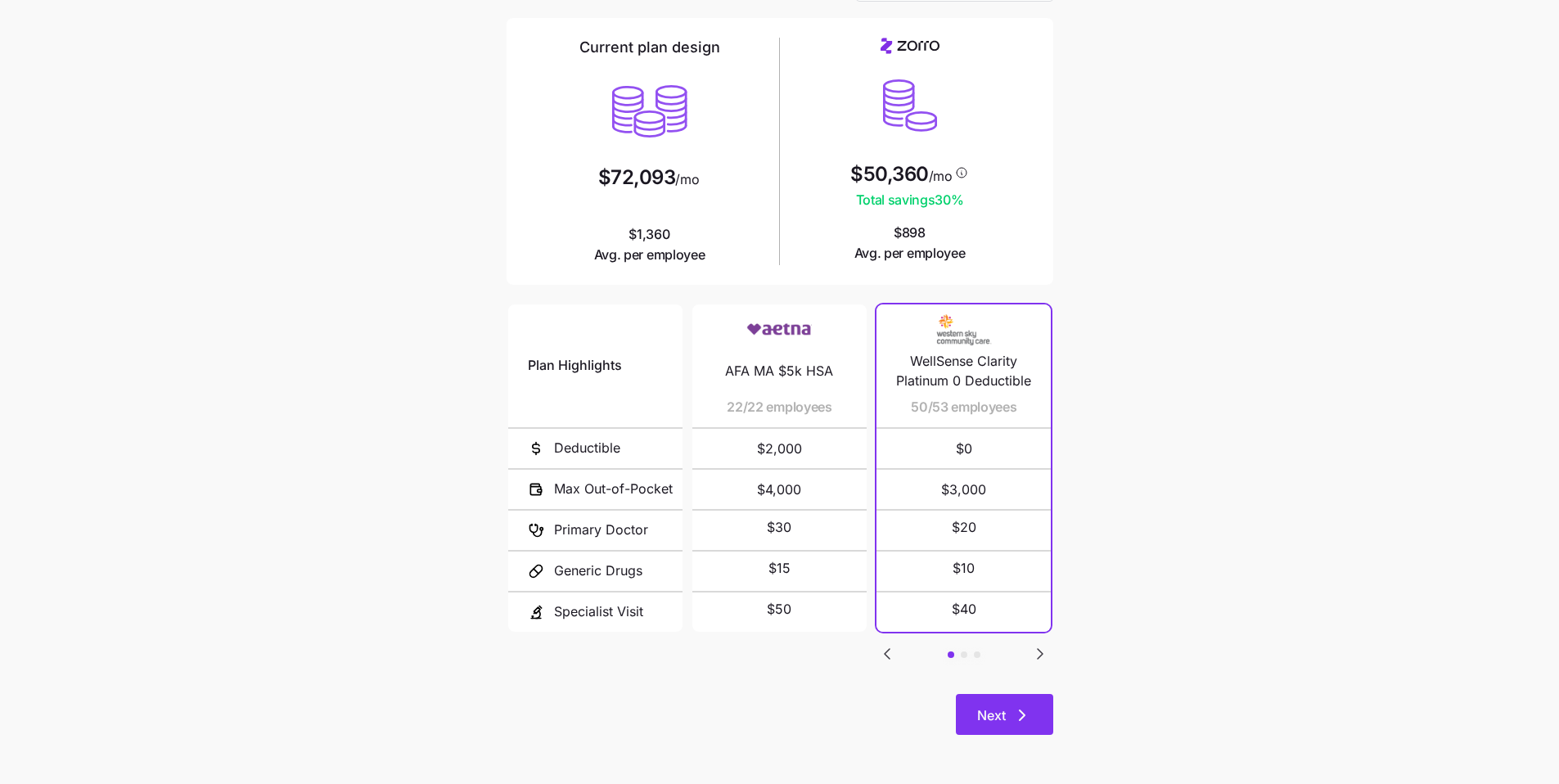 click on "Next" at bounding box center (1004, 714) 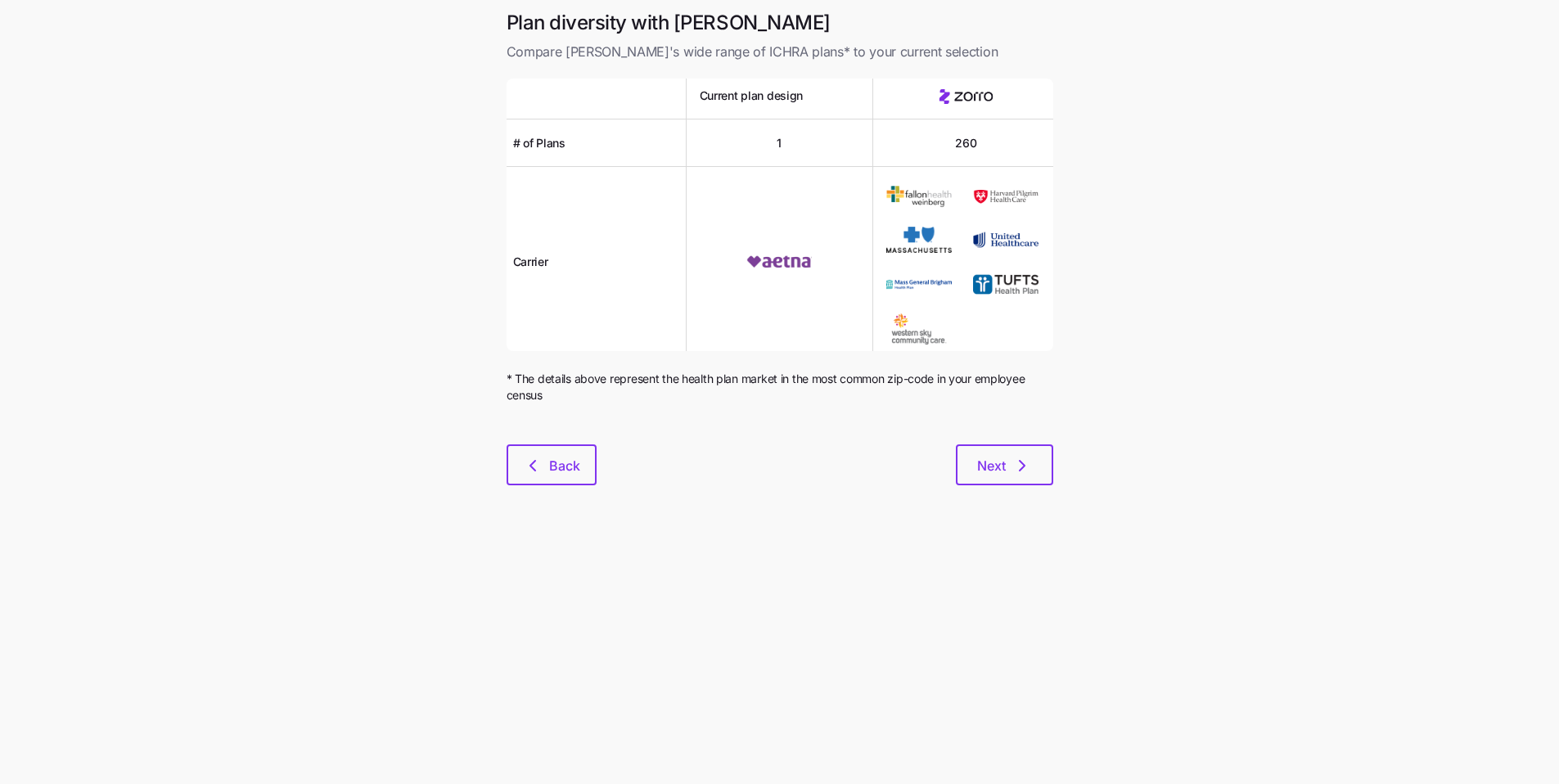 scroll, scrollTop: 0, scrollLeft: 0, axis: both 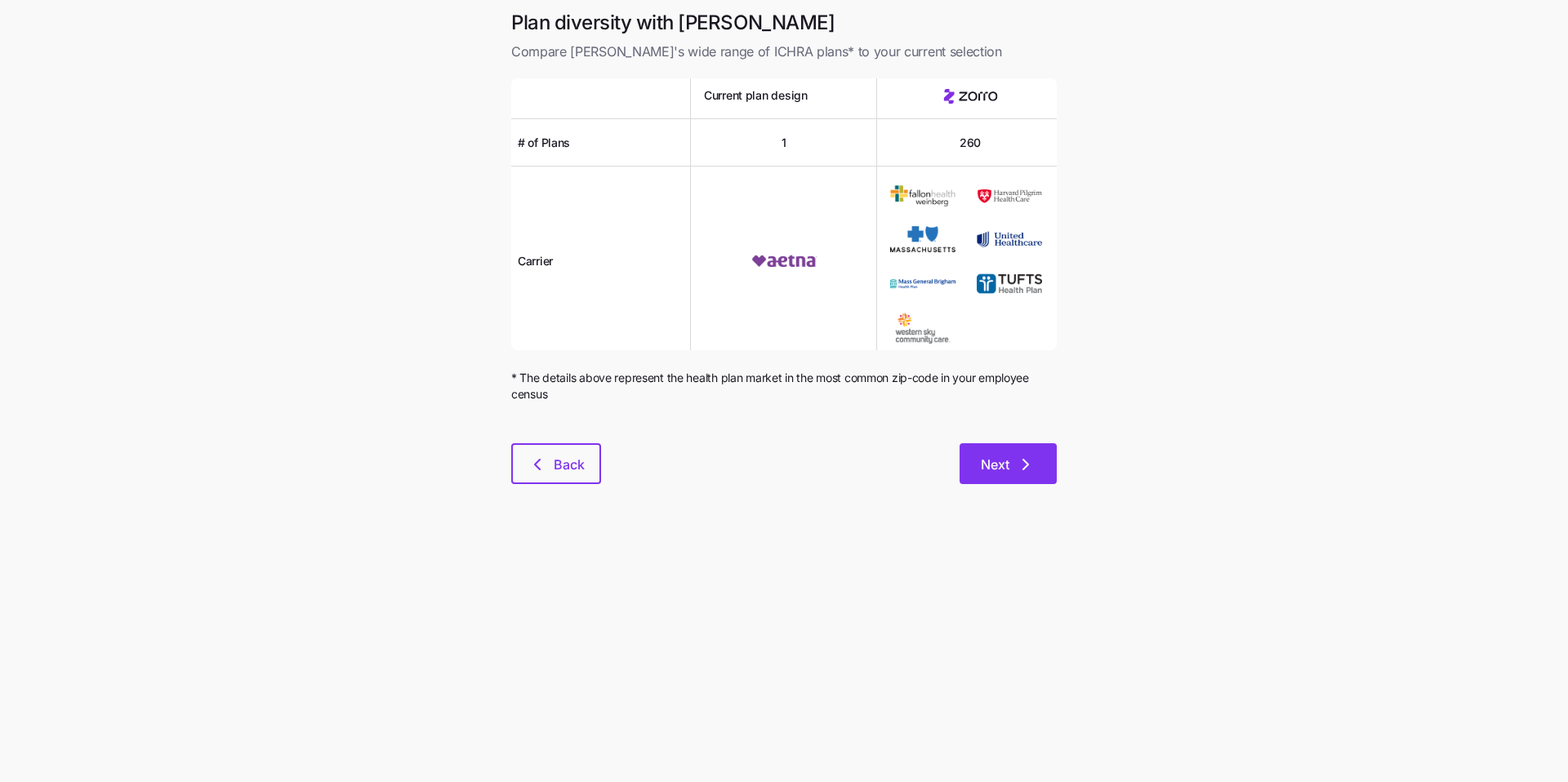 click on "Next" at bounding box center [1008, 464] 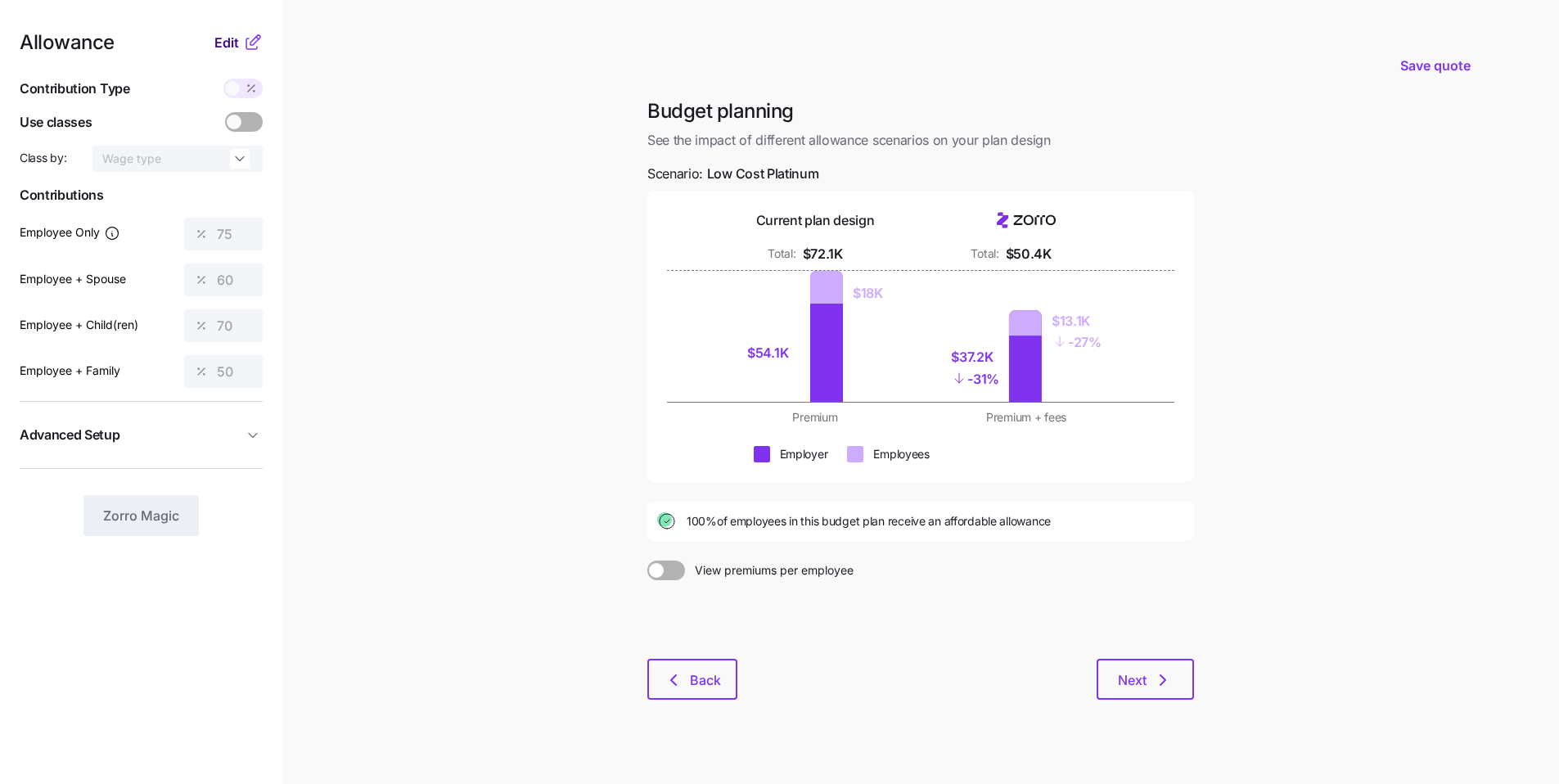 click on "Edit" at bounding box center (227, 43) 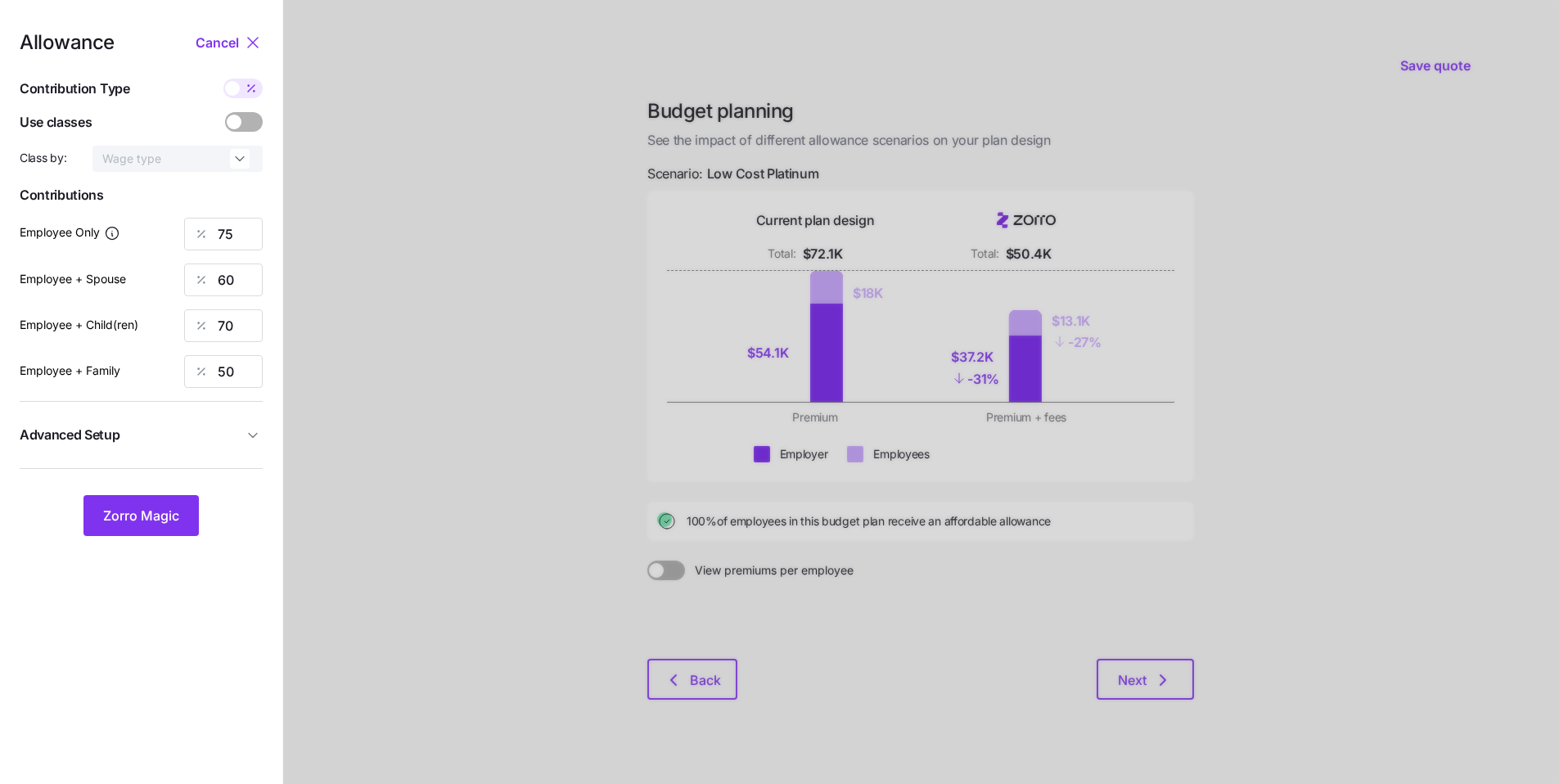 type 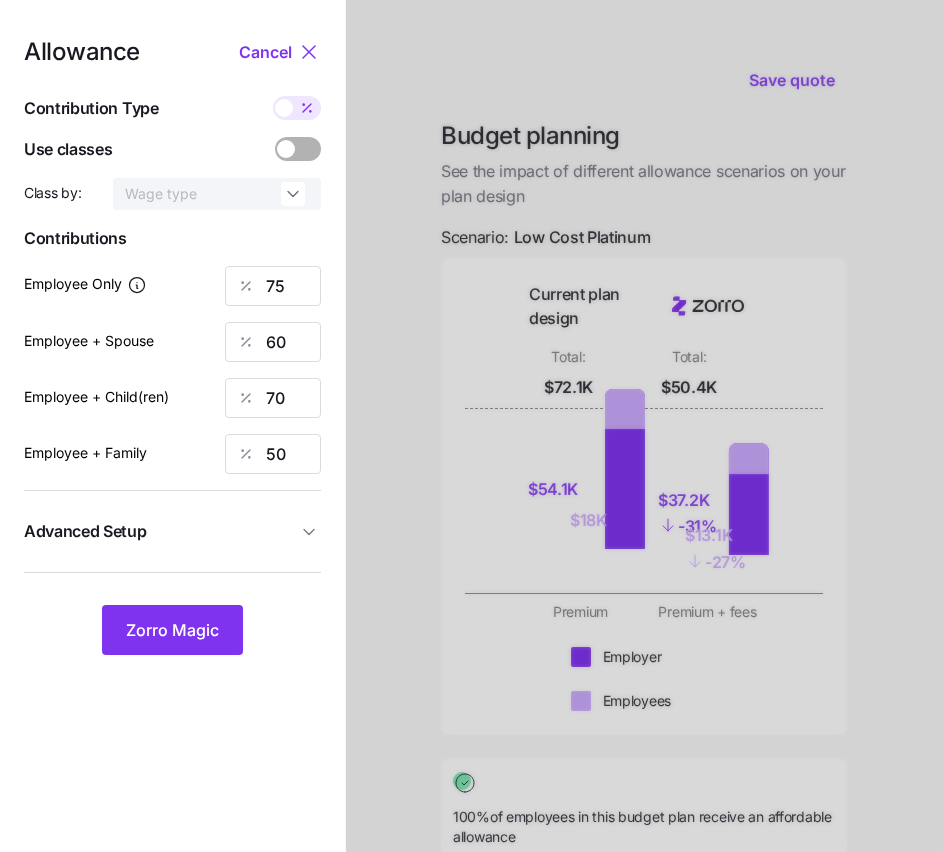 click at bounding box center [644, 591] 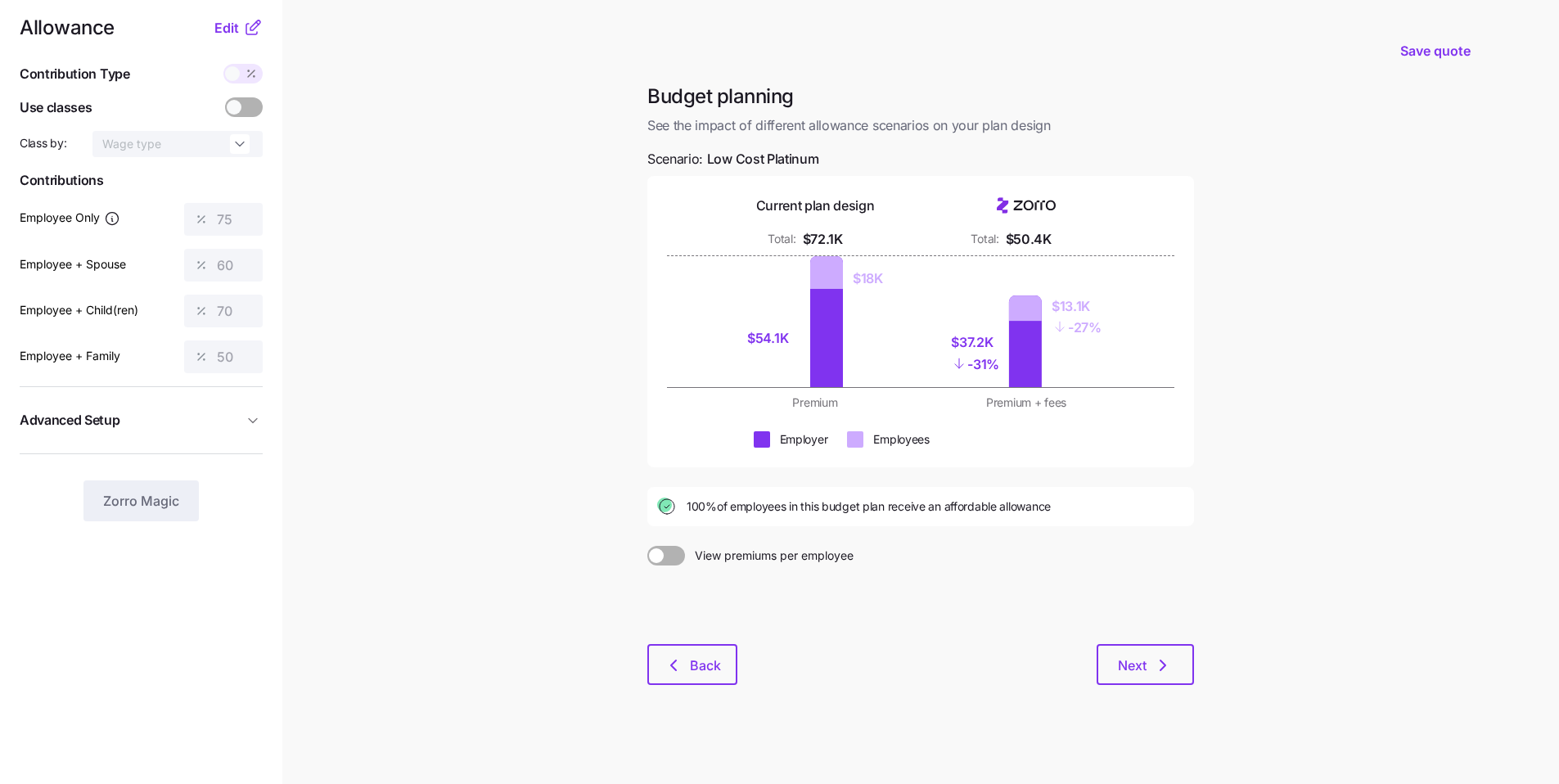 scroll, scrollTop: 20, scrollLeft: 0, axis: vertical 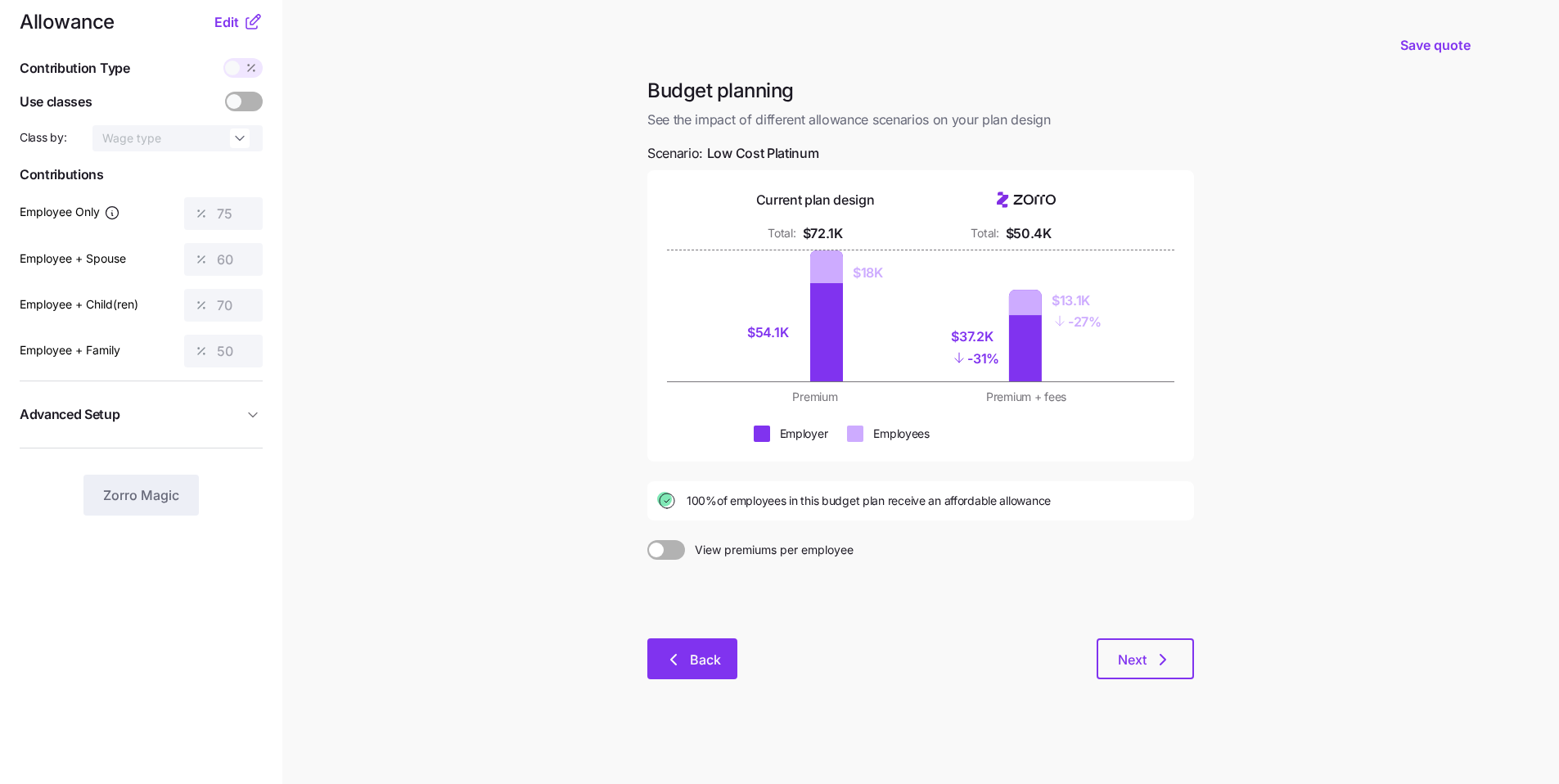 click on "Back" at bounding box center (692, 659) 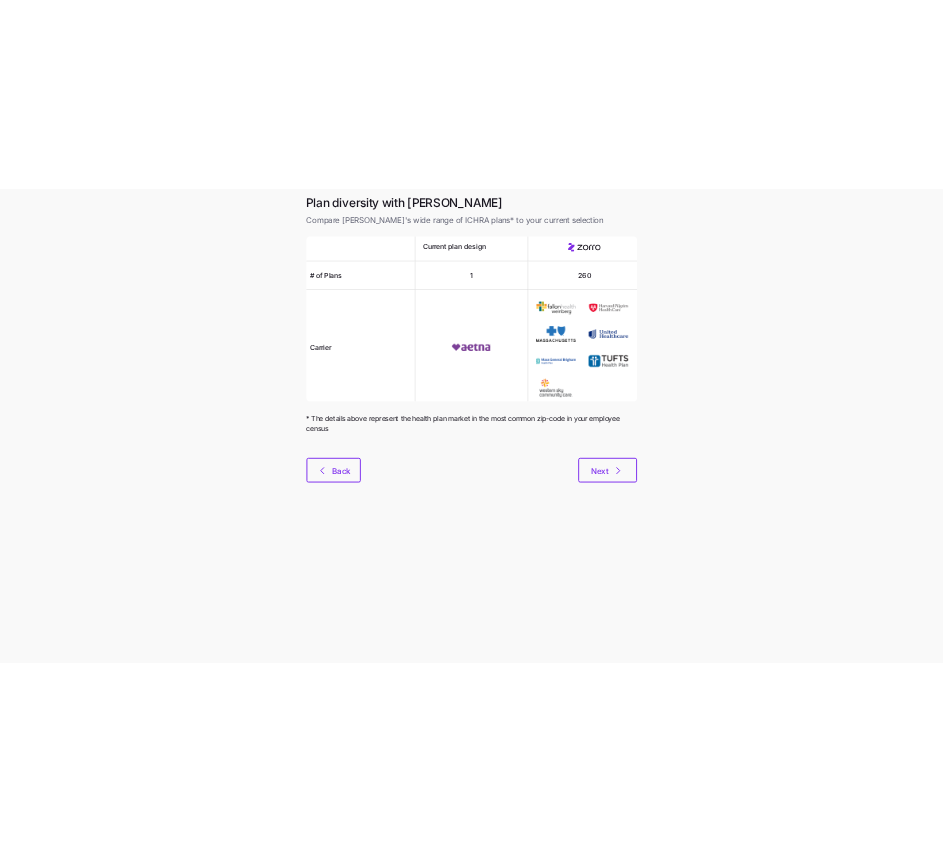 scroll, scrollTop: 0, scrollLeft: 0, axis: both 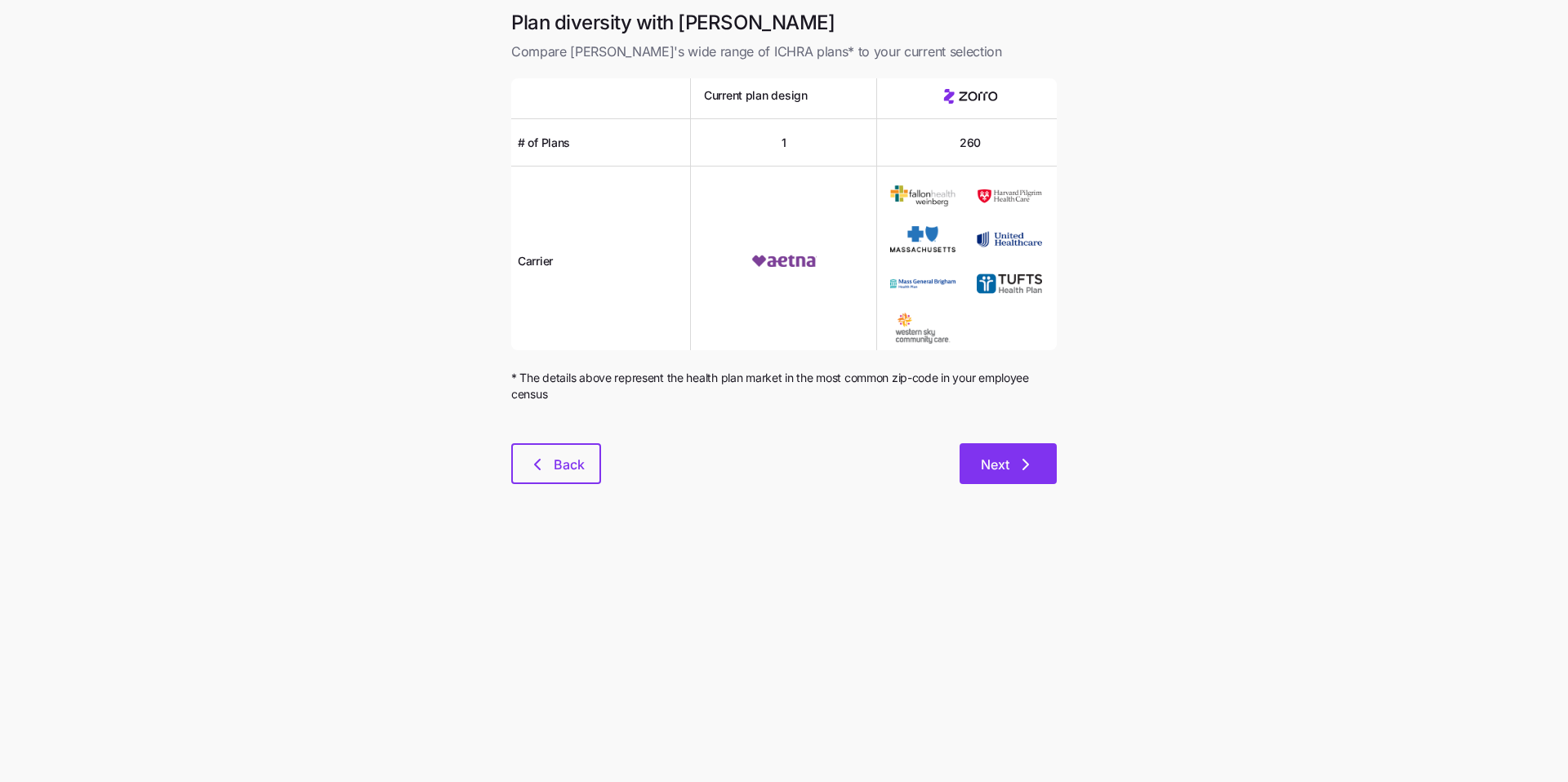 click on "Next" at bounding box center (1008, 464) 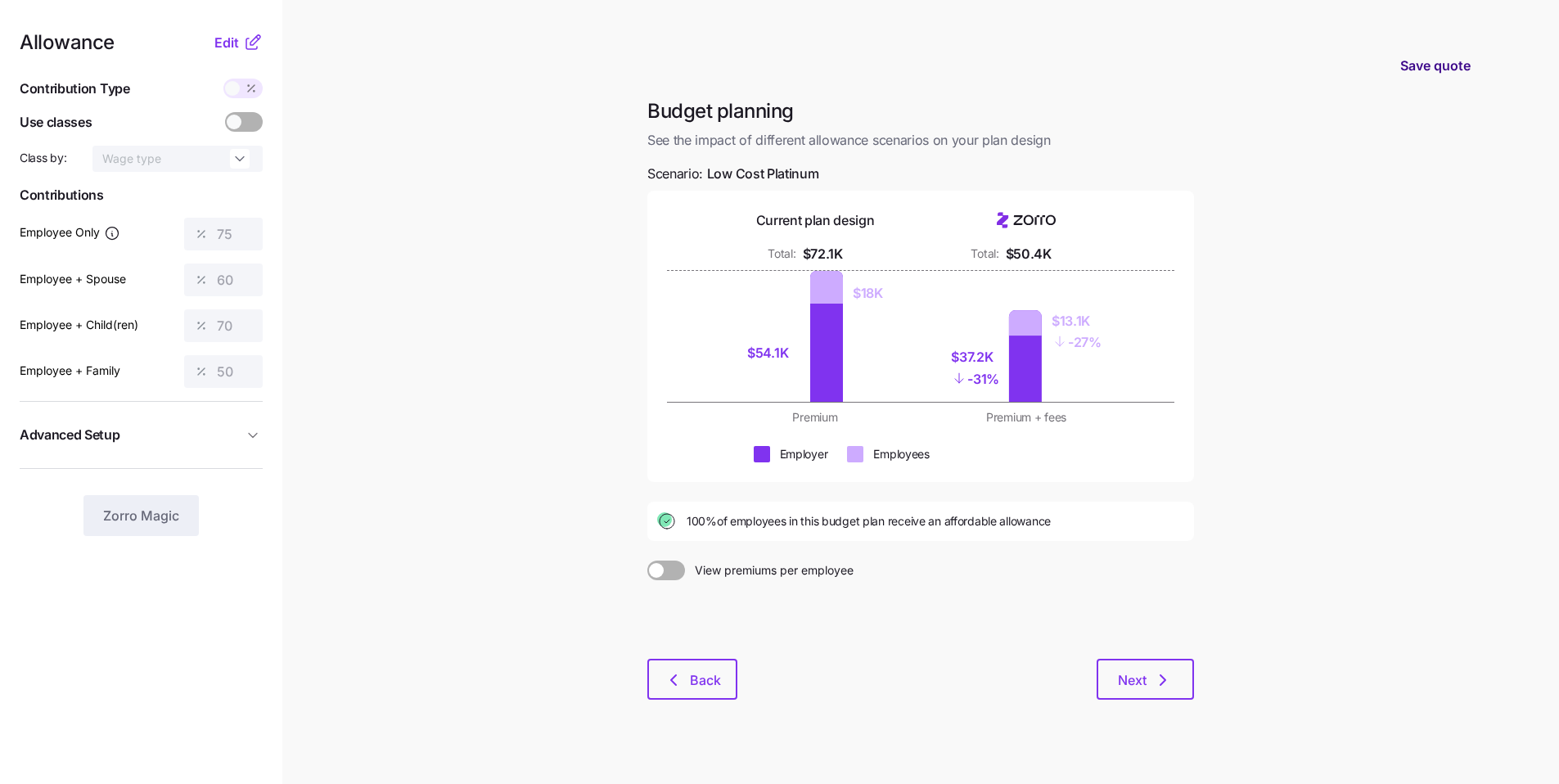 click on "Save quote" at bounding box center (1435, 65) 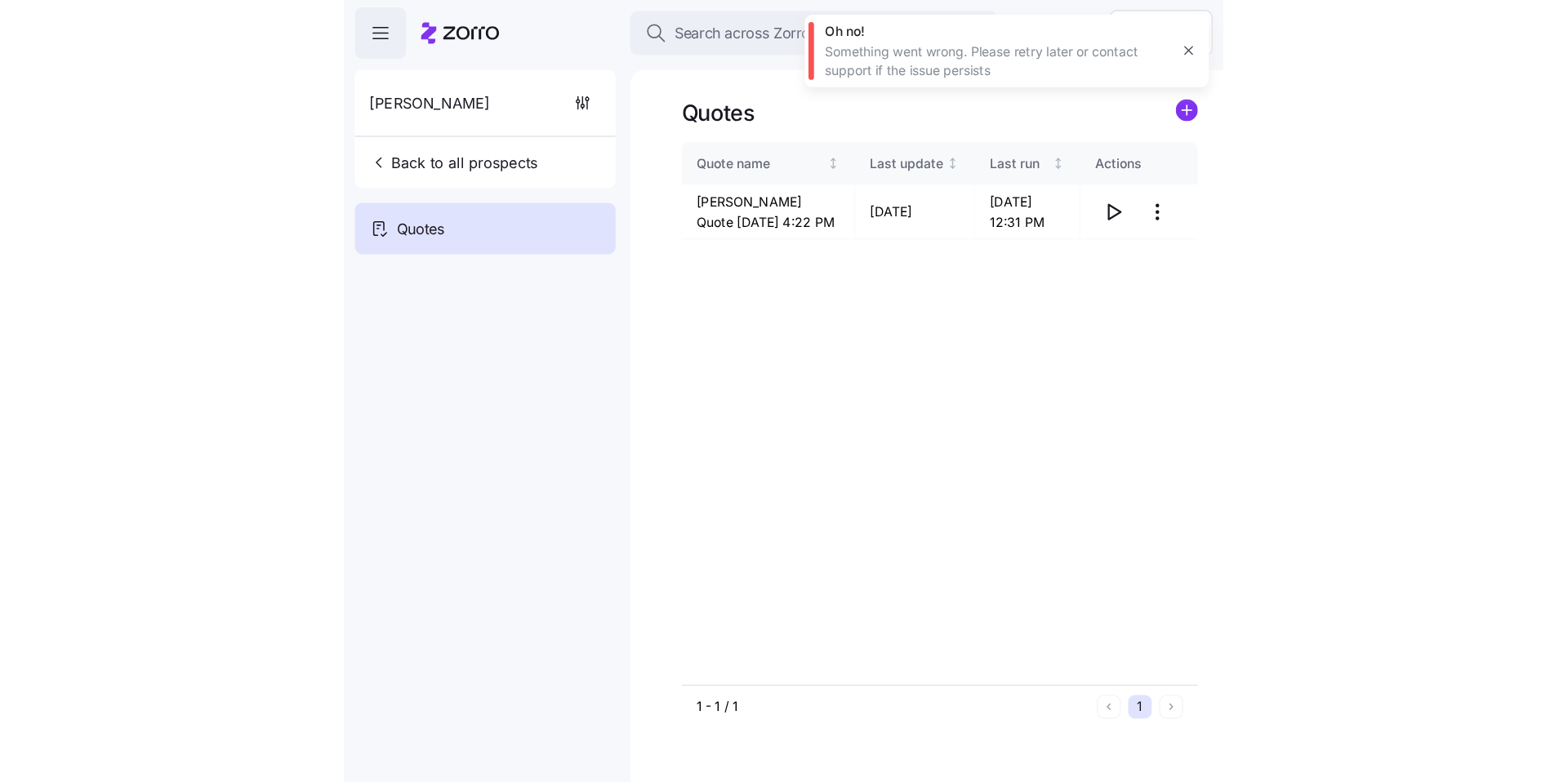 scroll, scrollTop: 0, scrollLeft: 0, axis: both 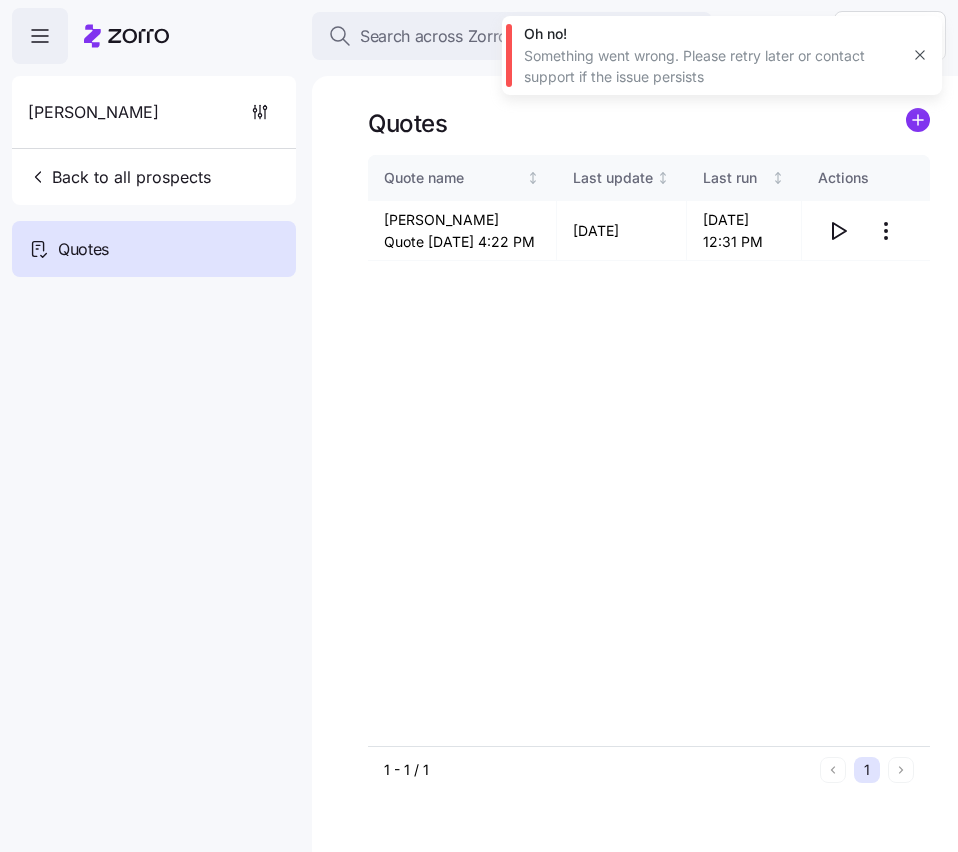 click 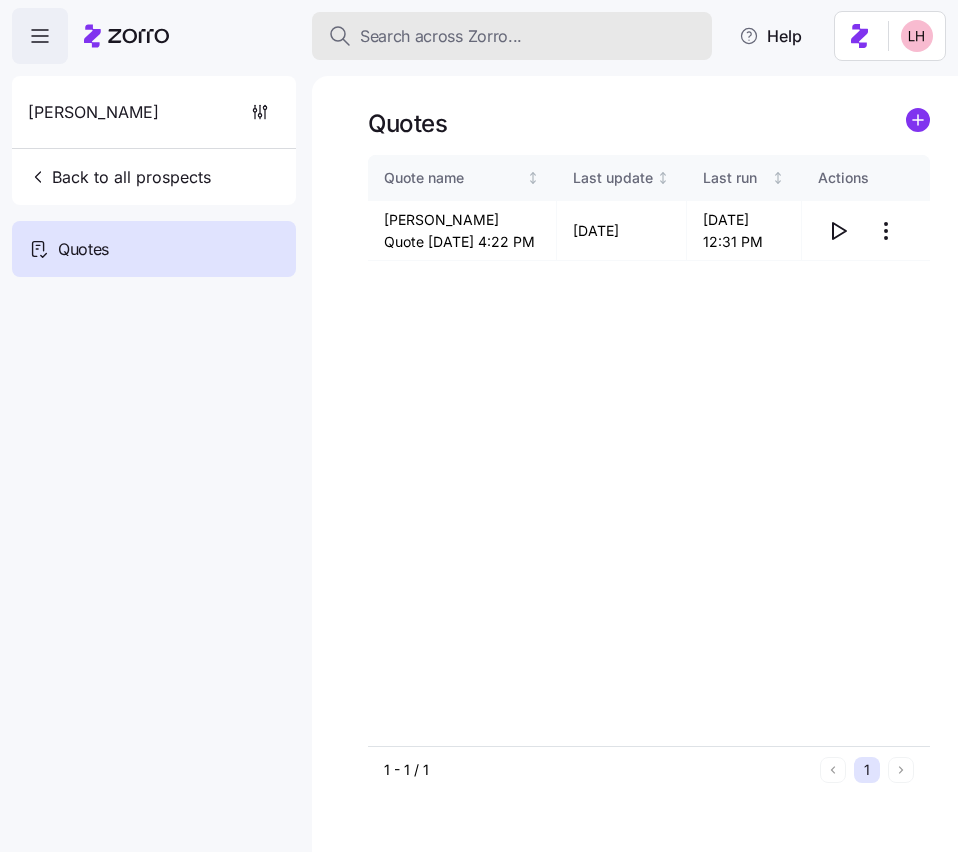 click on "Search across Zorro..." at bounding box center [512, 36] 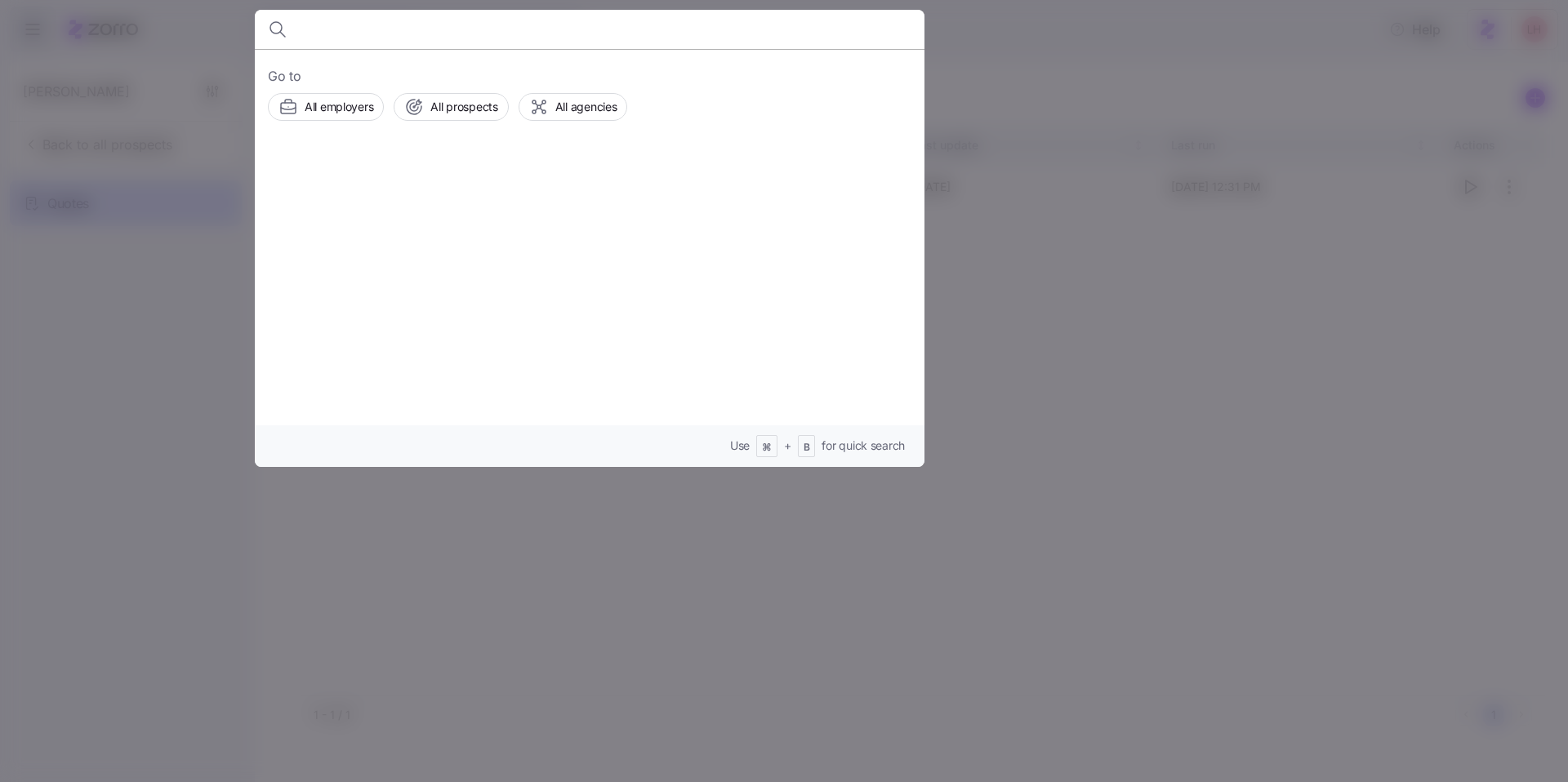 type on "i" 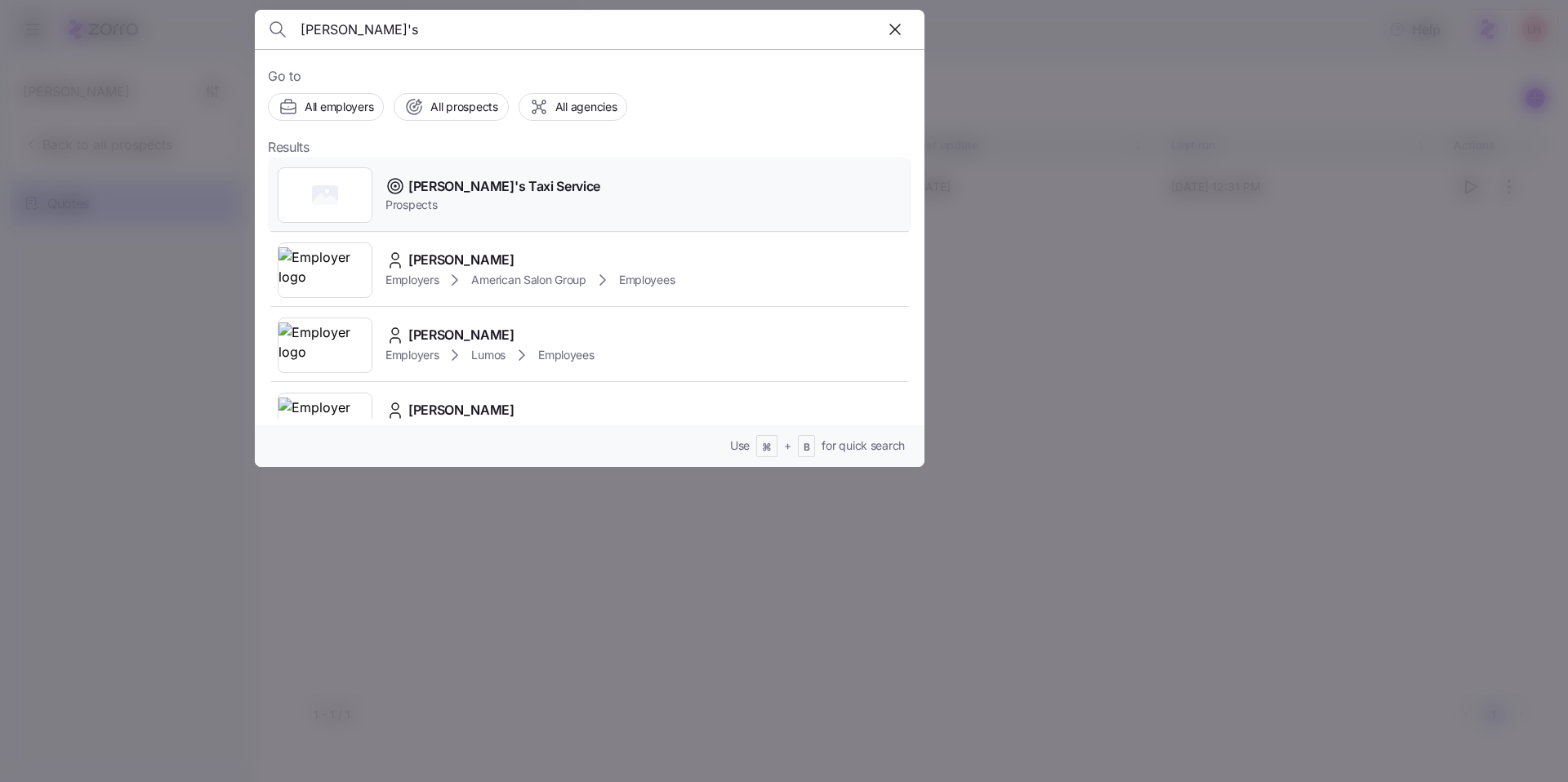 type on "[PERSON_NAME]'s" 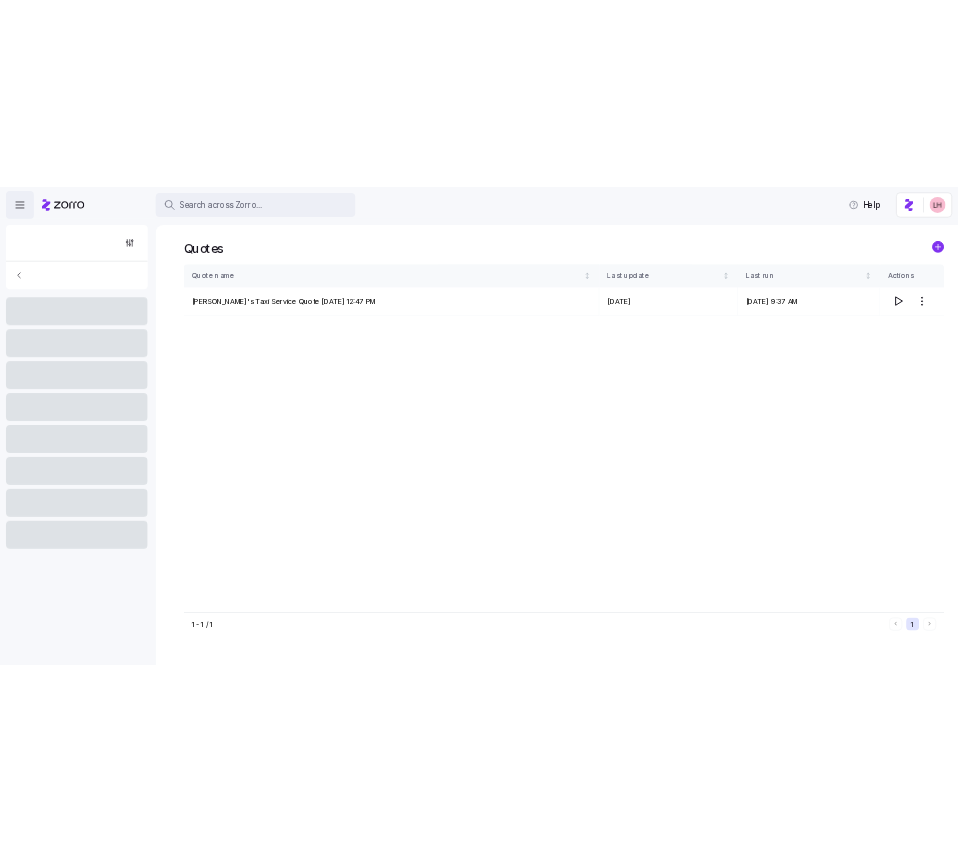 scroll, scrollTop: 0, scrollLeft: 0, axis: both 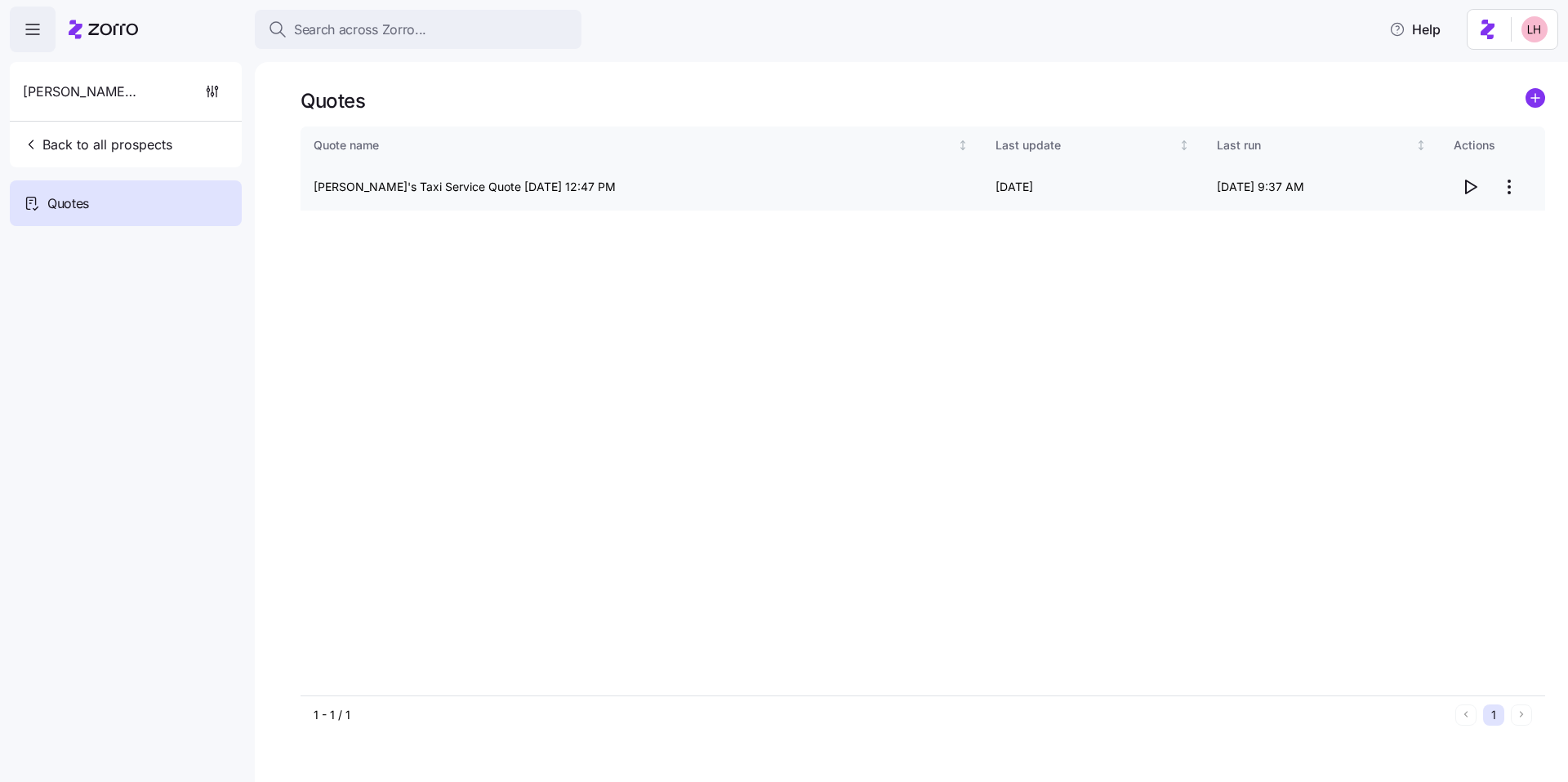 click 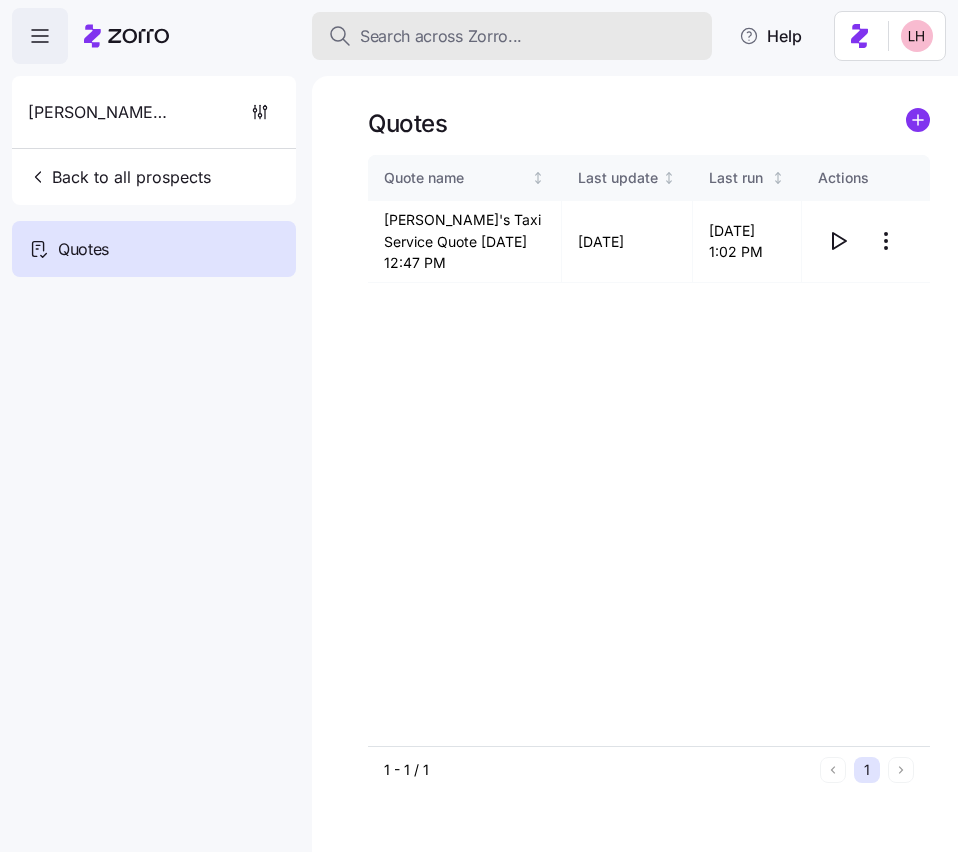 click on "Search across Zorro..." at bounding box center (512, 36) 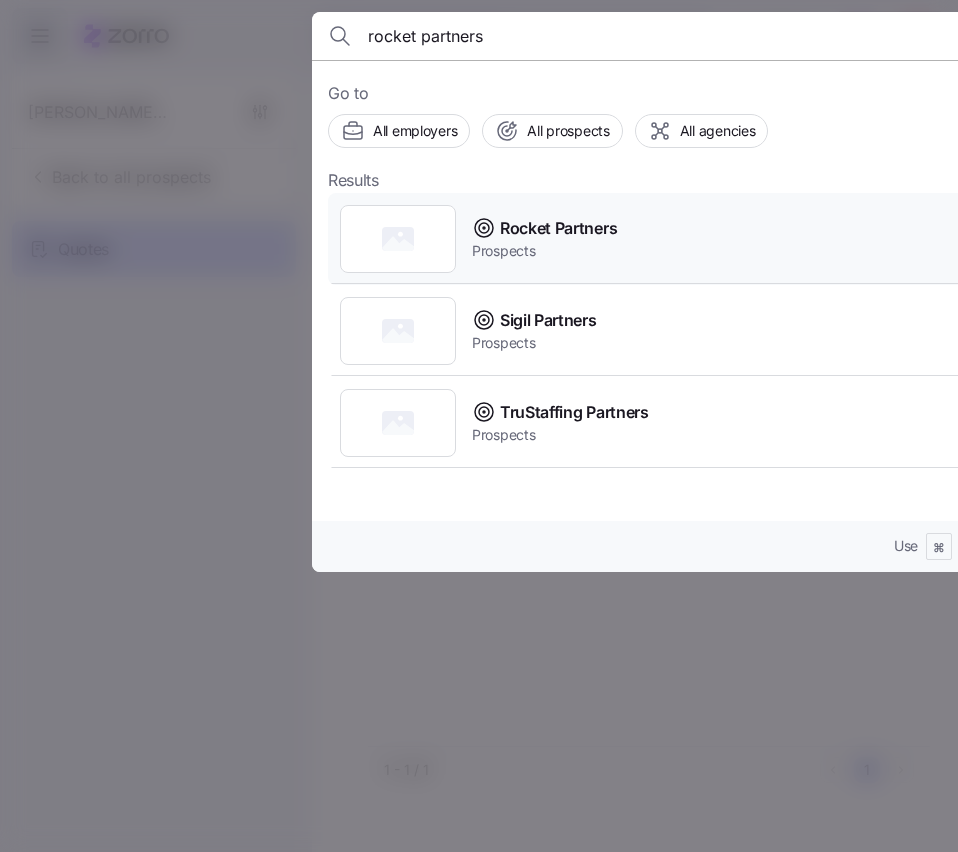 type on "rocket partners" 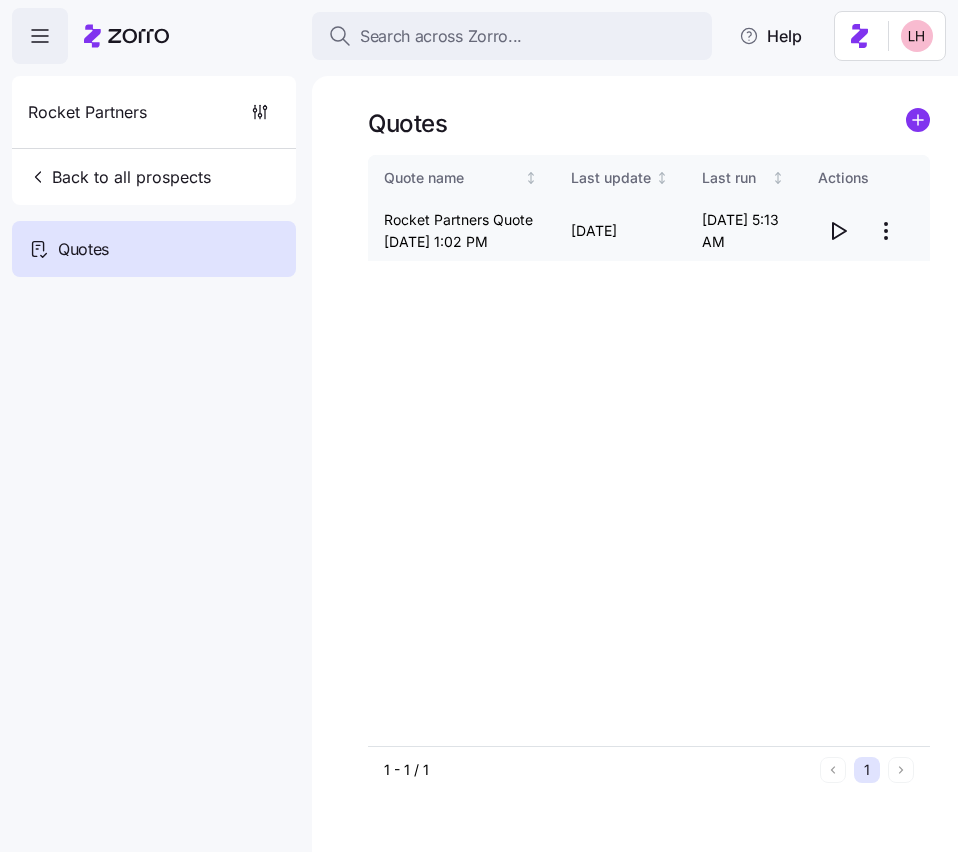 click on "Search across Zorro... Help Rocket Partners Back to all prospects Quotes Quotes Quote name Last update Last run Actions Rocket Partners Quote [DATE] 1:02 PM 07/10/2025 [DATE] 5:13 AM 1 - 1 / 1 1 Quotes" at bounding box center [479, 420] 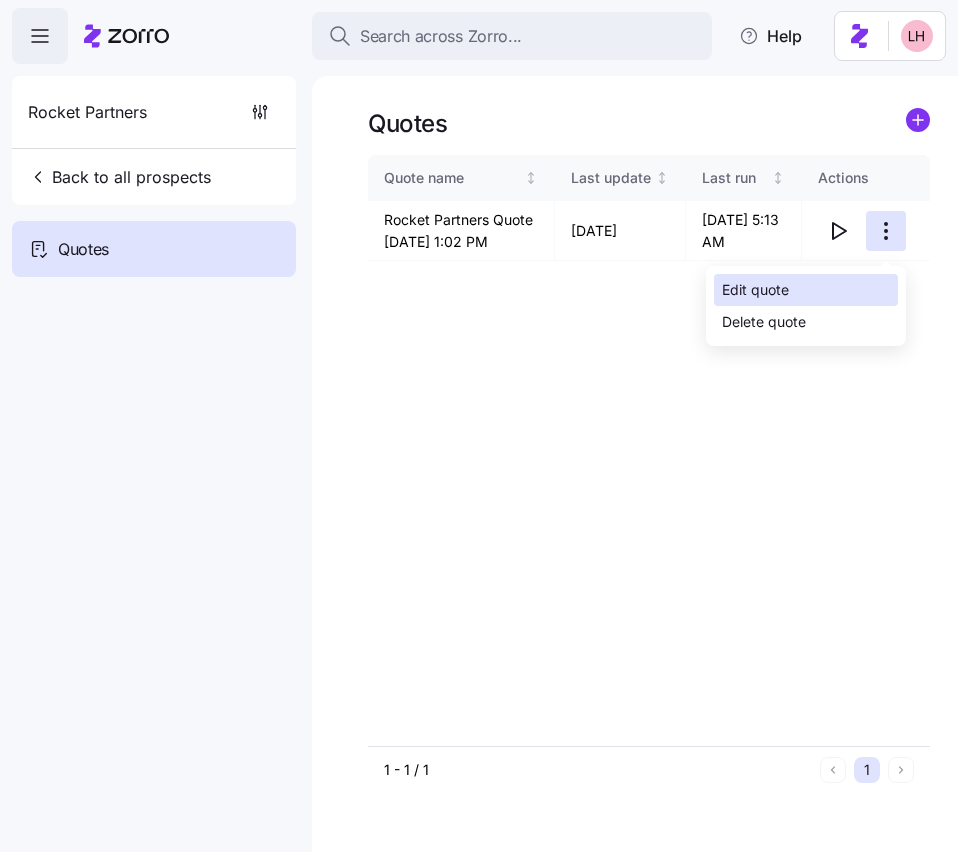 click on "Edit quote" at bounding box center (755, 290) 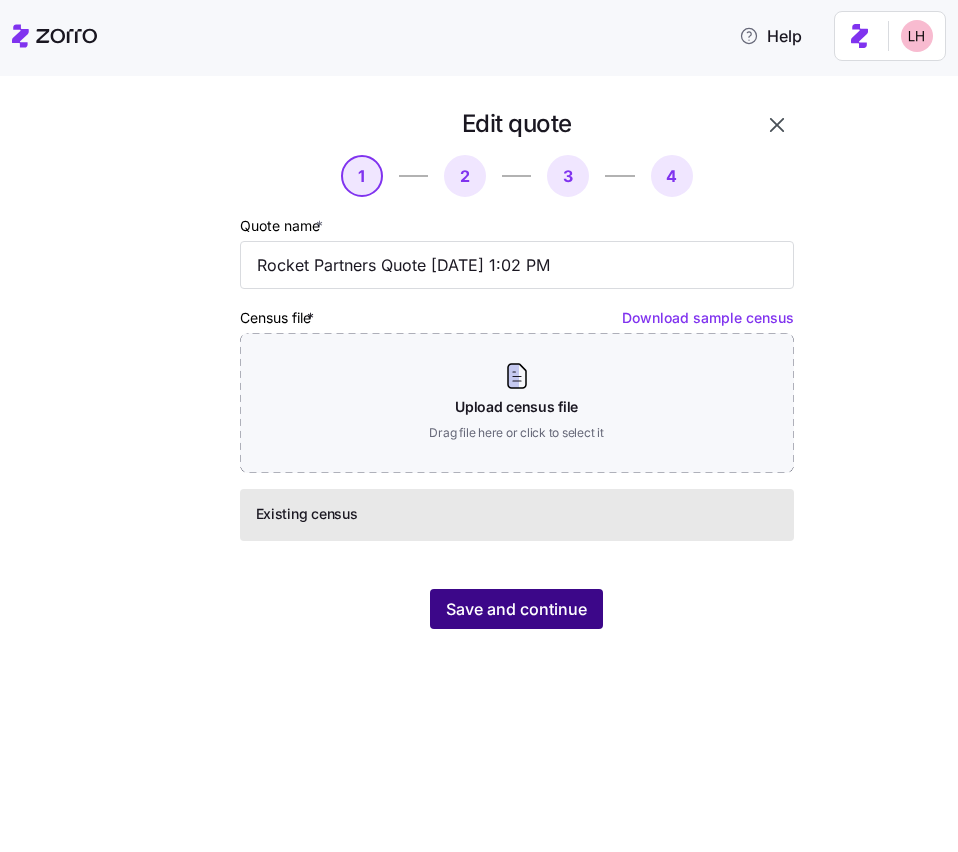 click on "Save and continue" at bounding box center (516, 609) 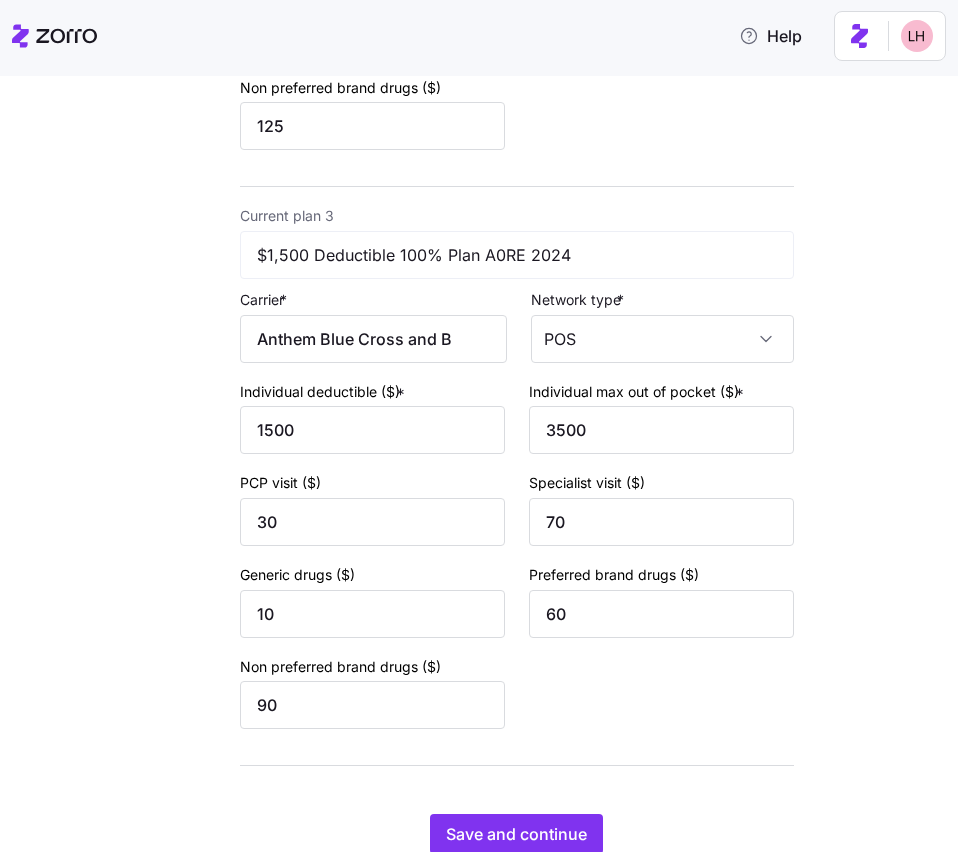 scroll, scrollTop: 1283, scrollLeft: 0, axis: vertical 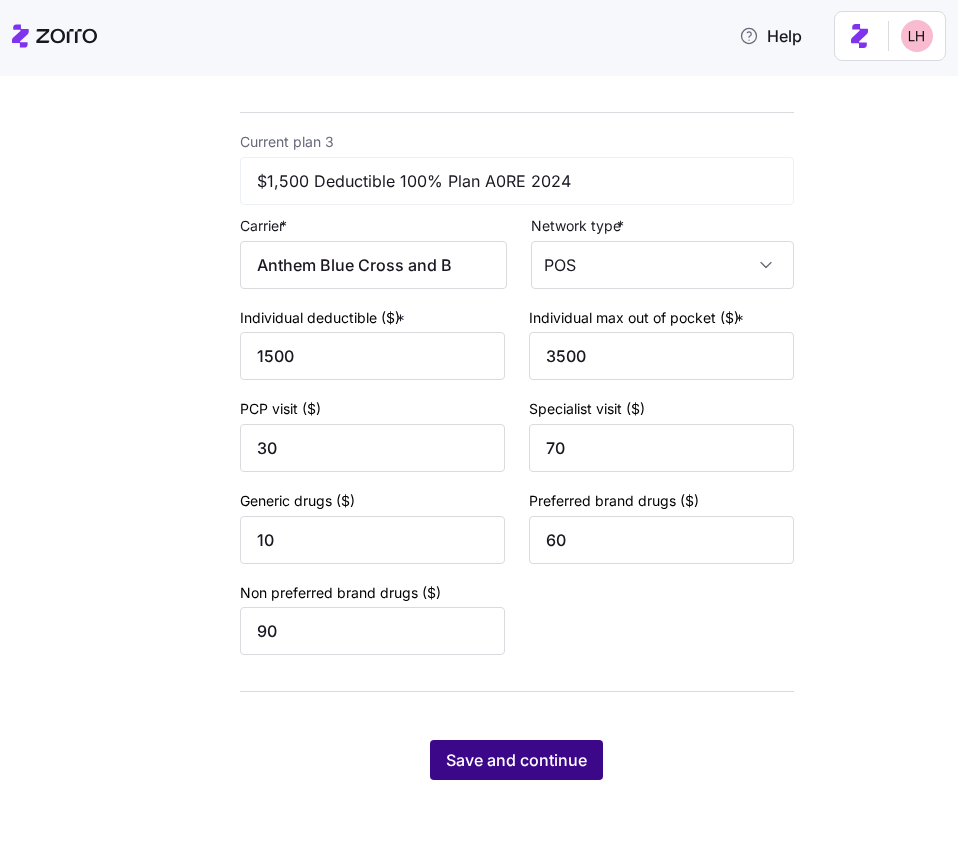 click on "Save and continue" at bounding box center [516, 760] 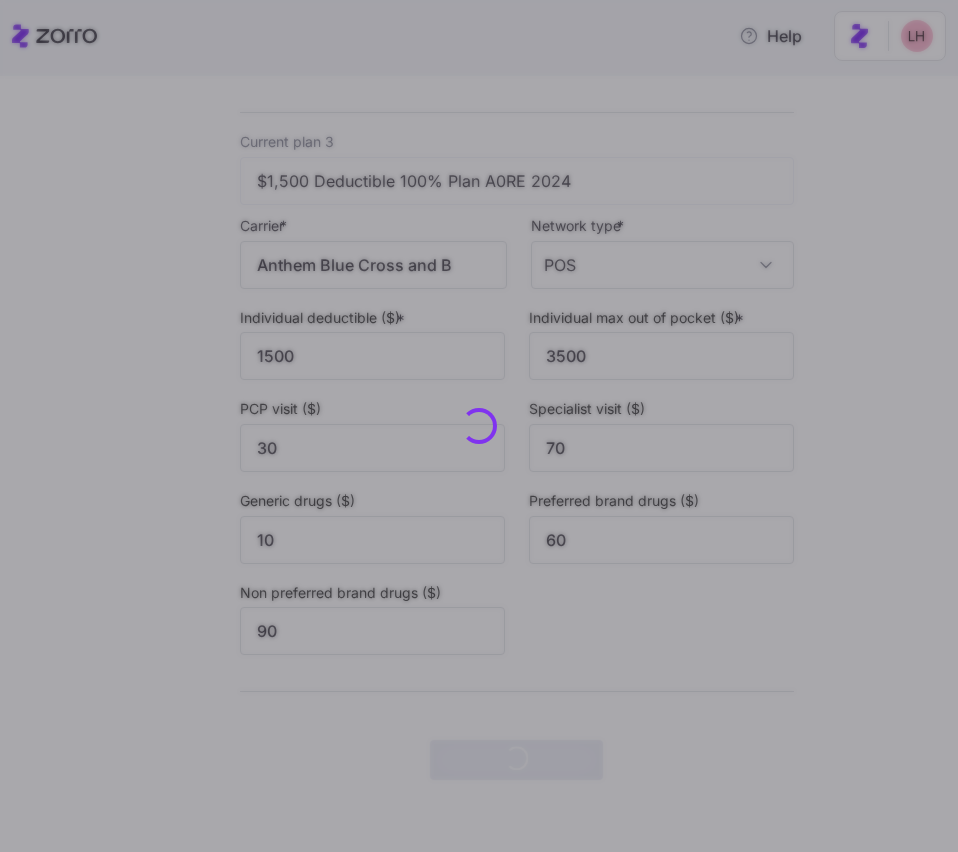 scroll, scrollTop: 0, scrollLeft: 0, axis: both 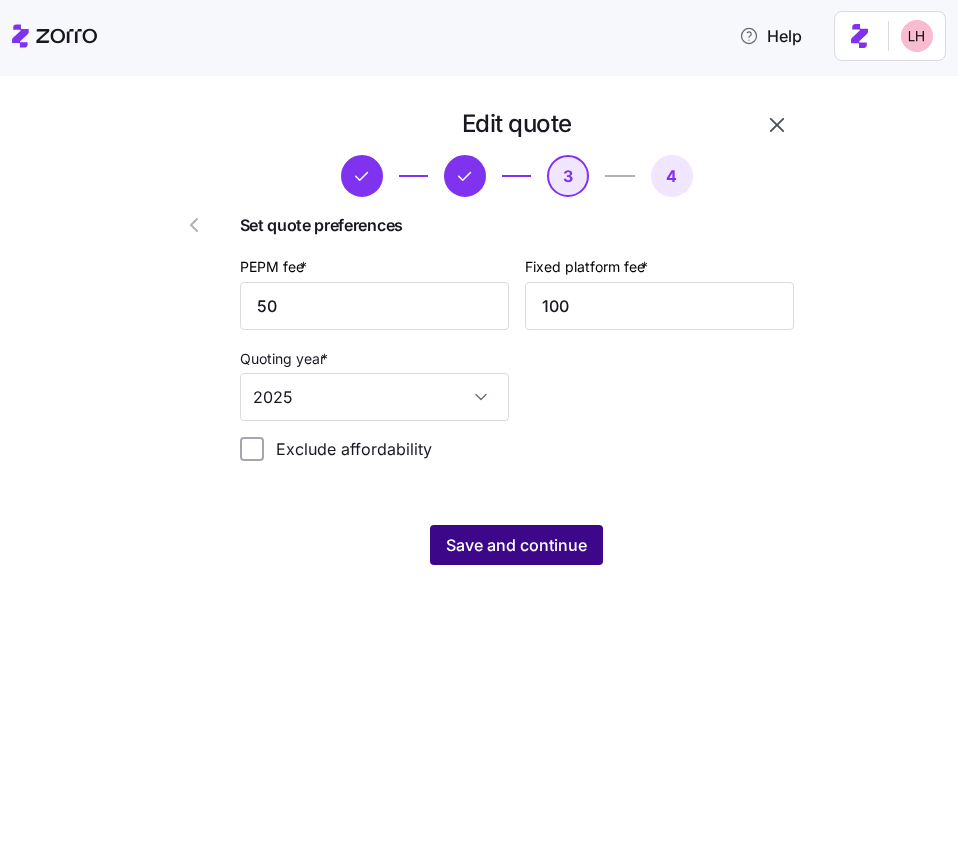 click on "Save and continue" at bounding box center (516, 545) 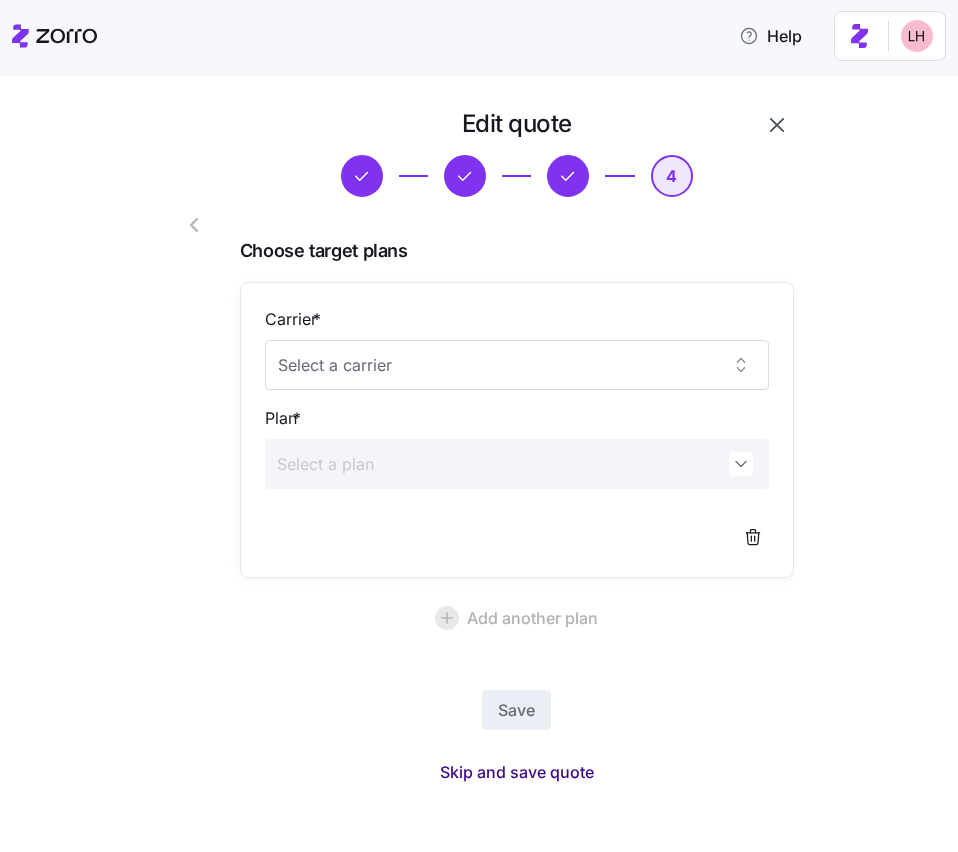 click on "Skip and save quote" at bounding box center (517, 772) 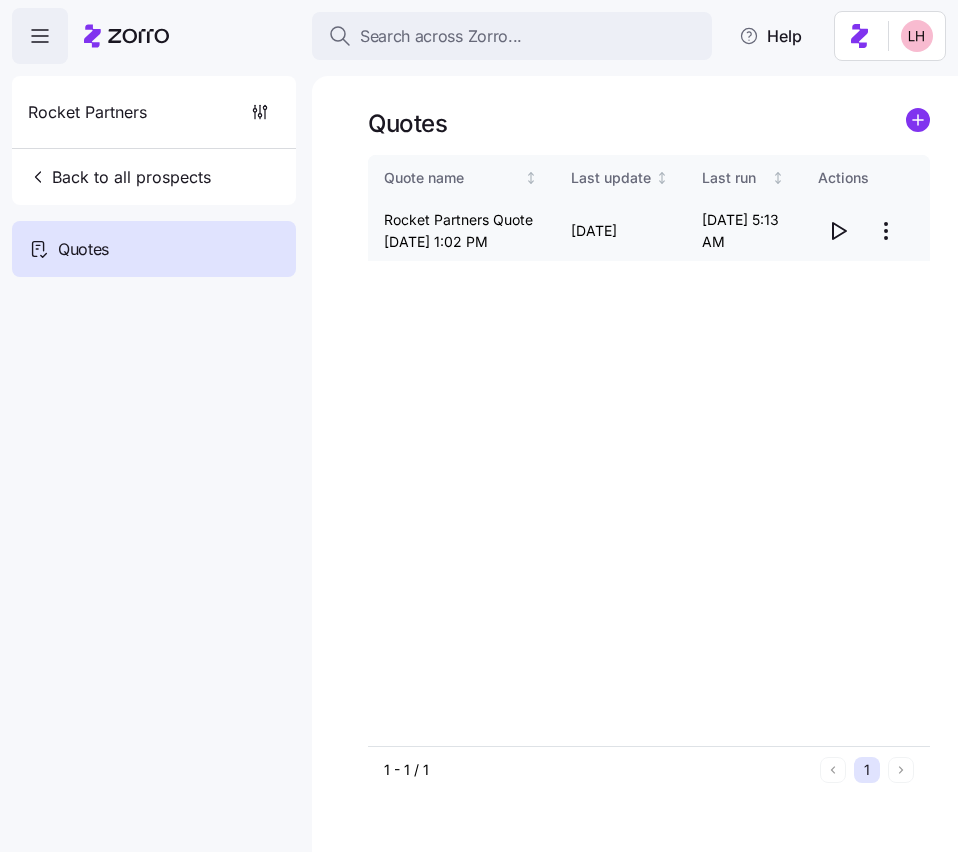 click 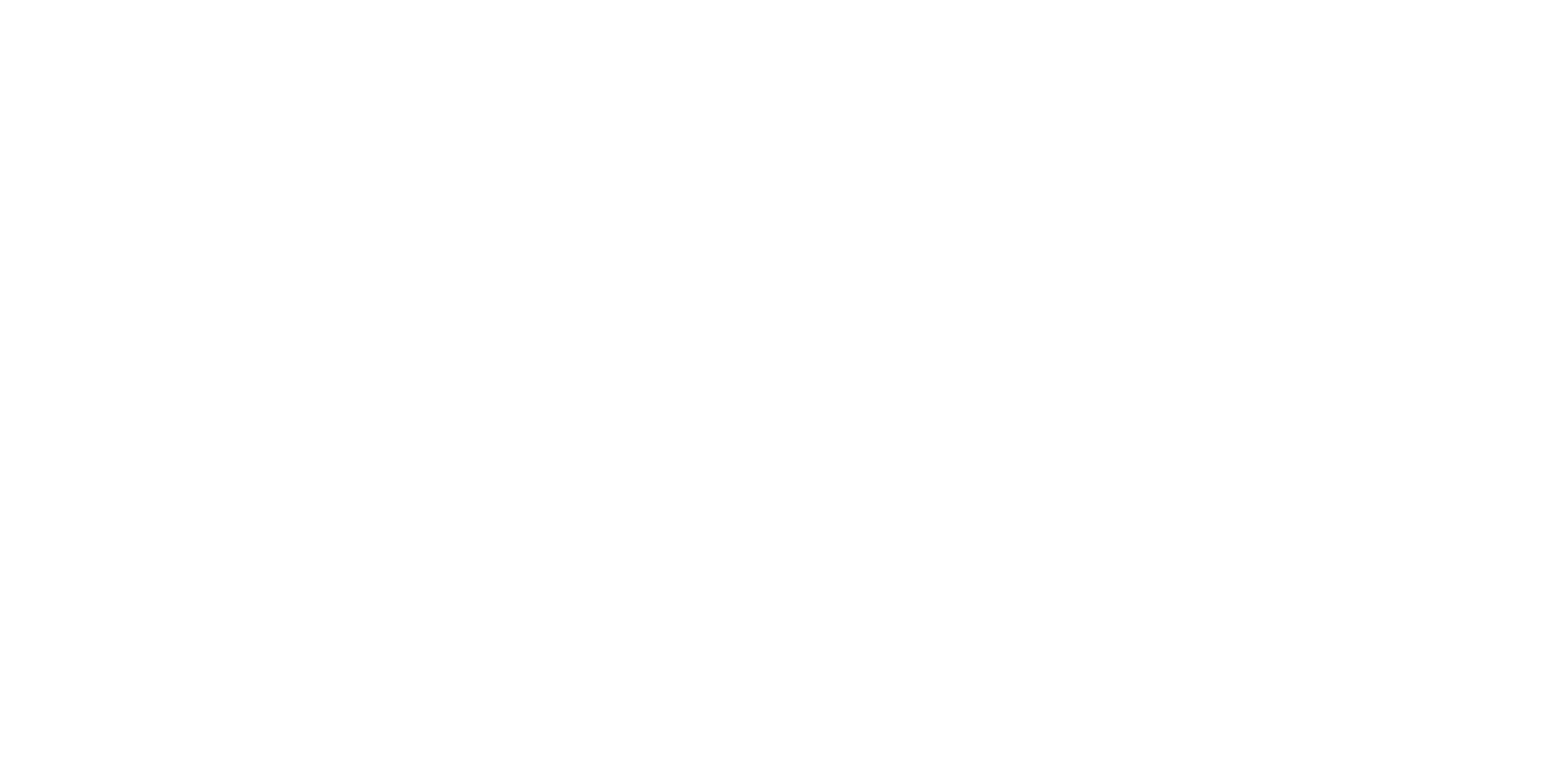 scroll, scrollTop: 0, scrollLeft: 0, axis: both 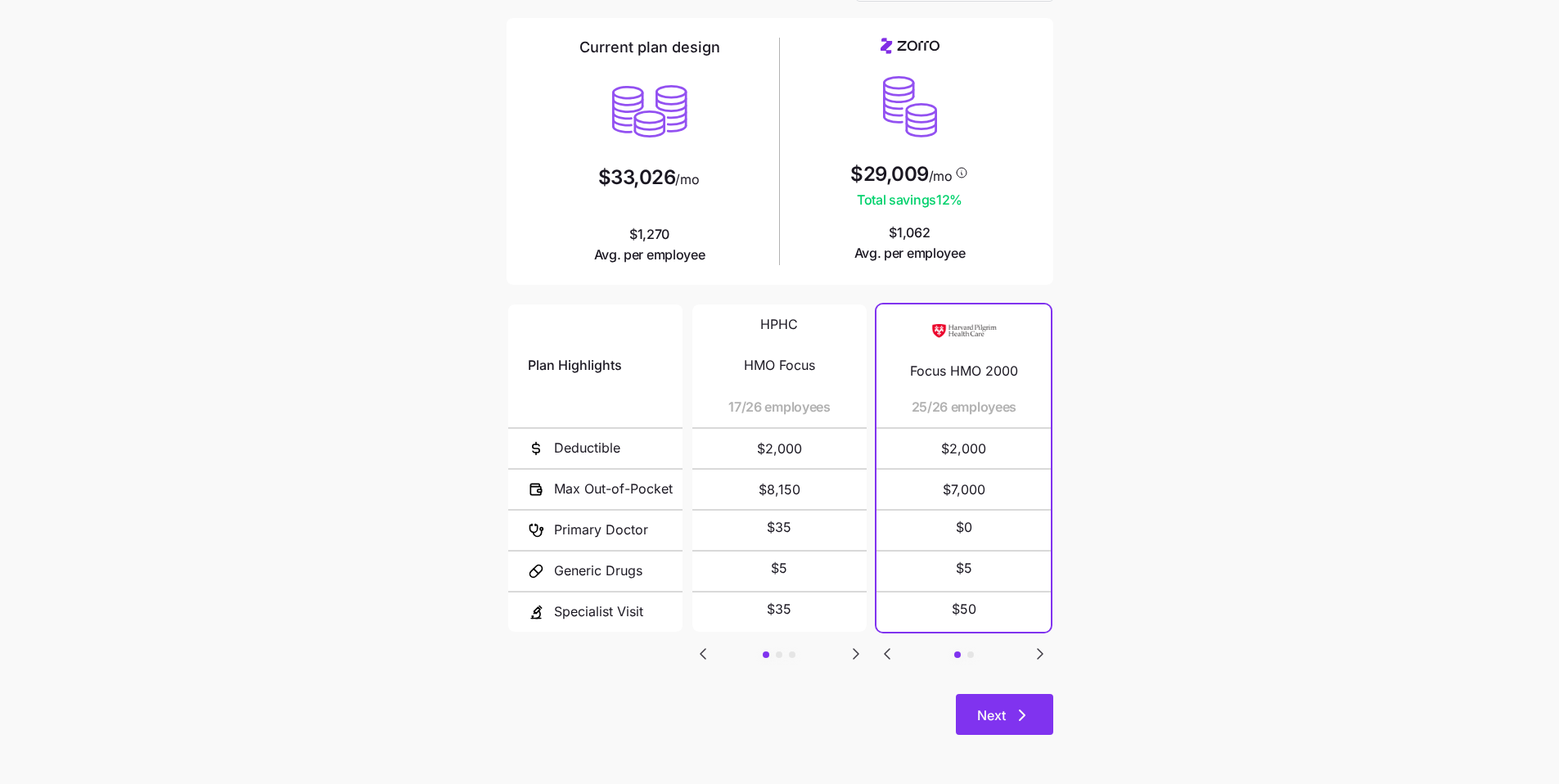 click 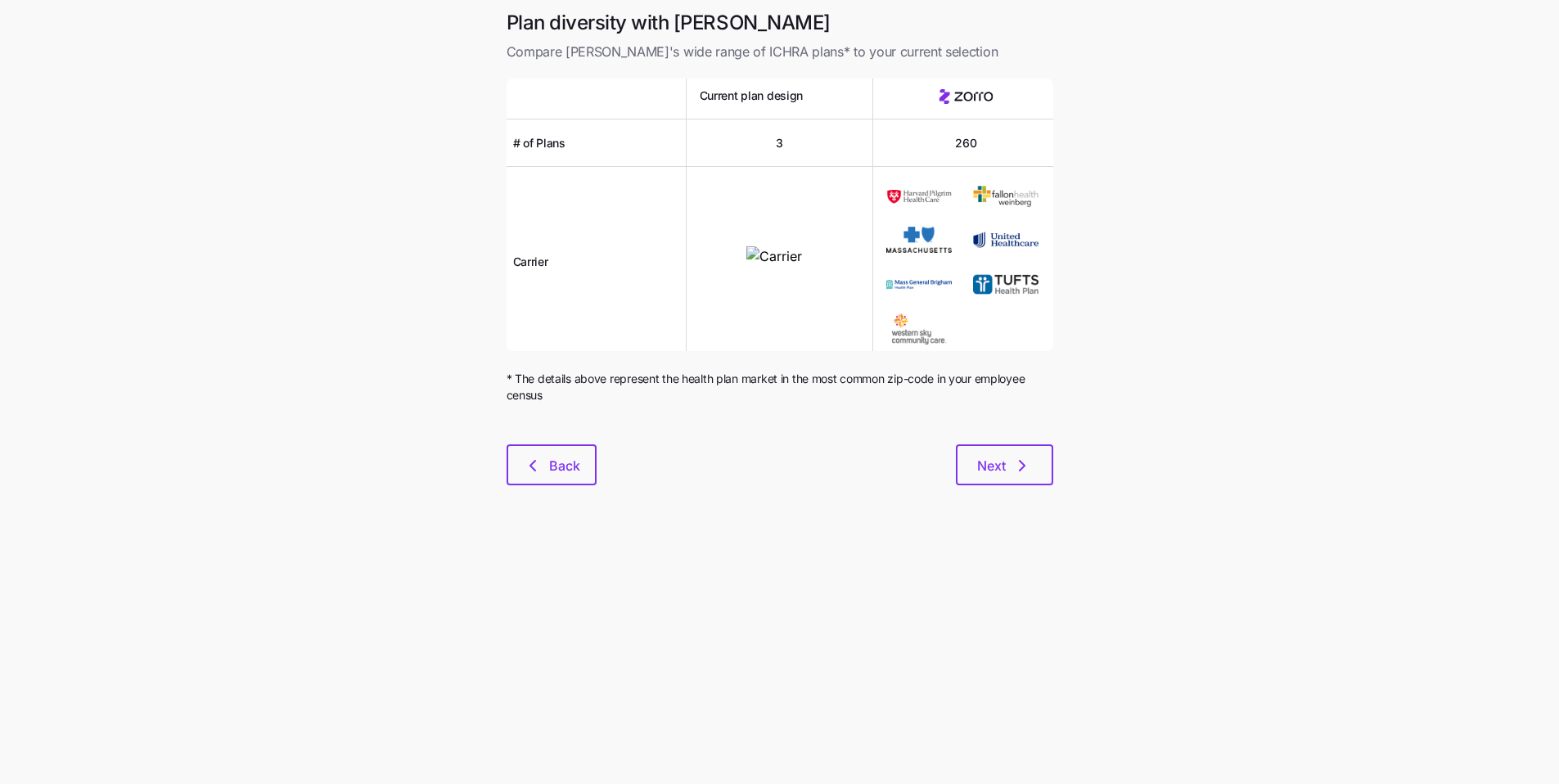 scroll, scrollTop: 0, scrollLeft: 0, axis: both 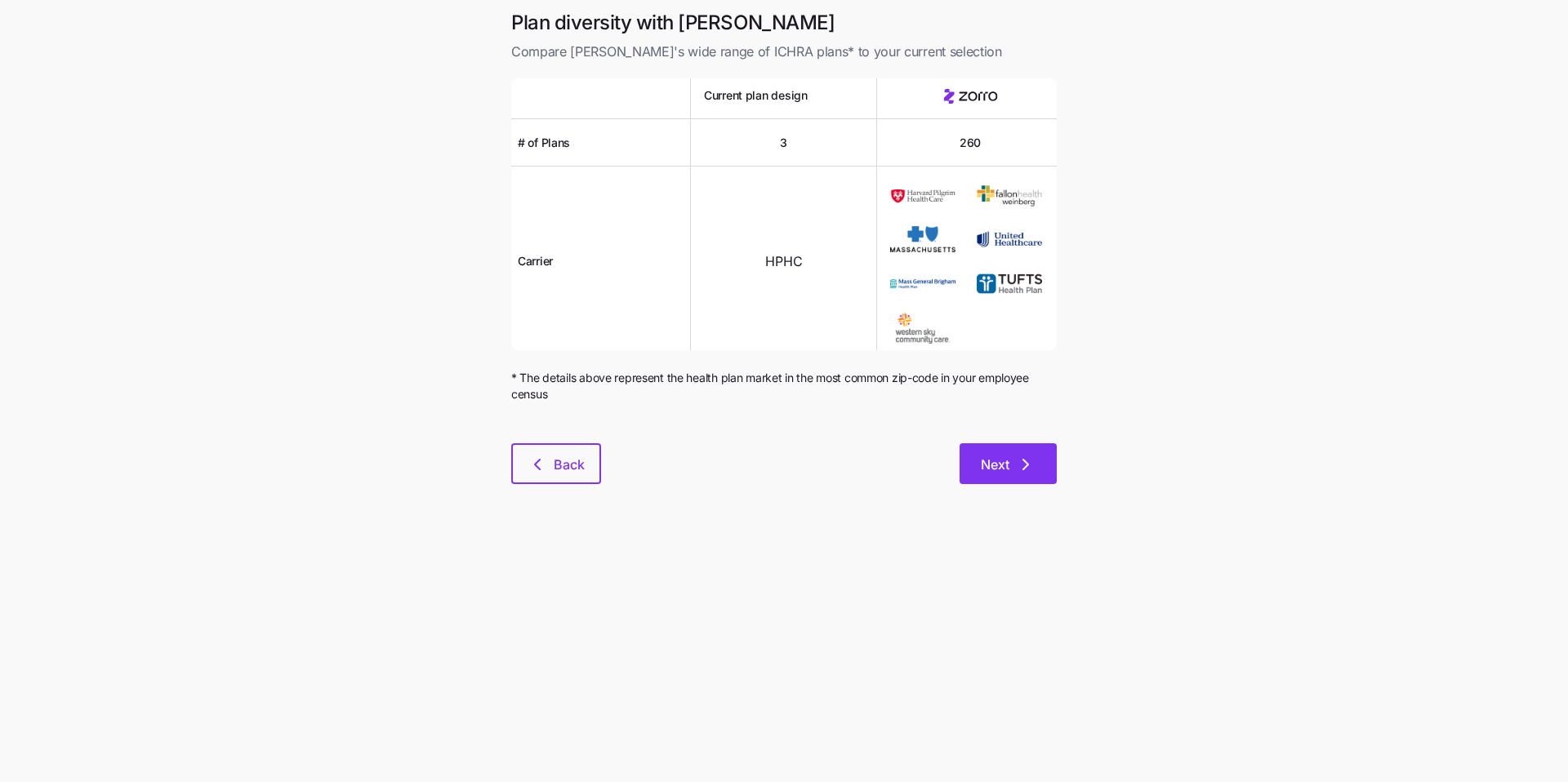 click on "Next" at bounding box center (995, 464) 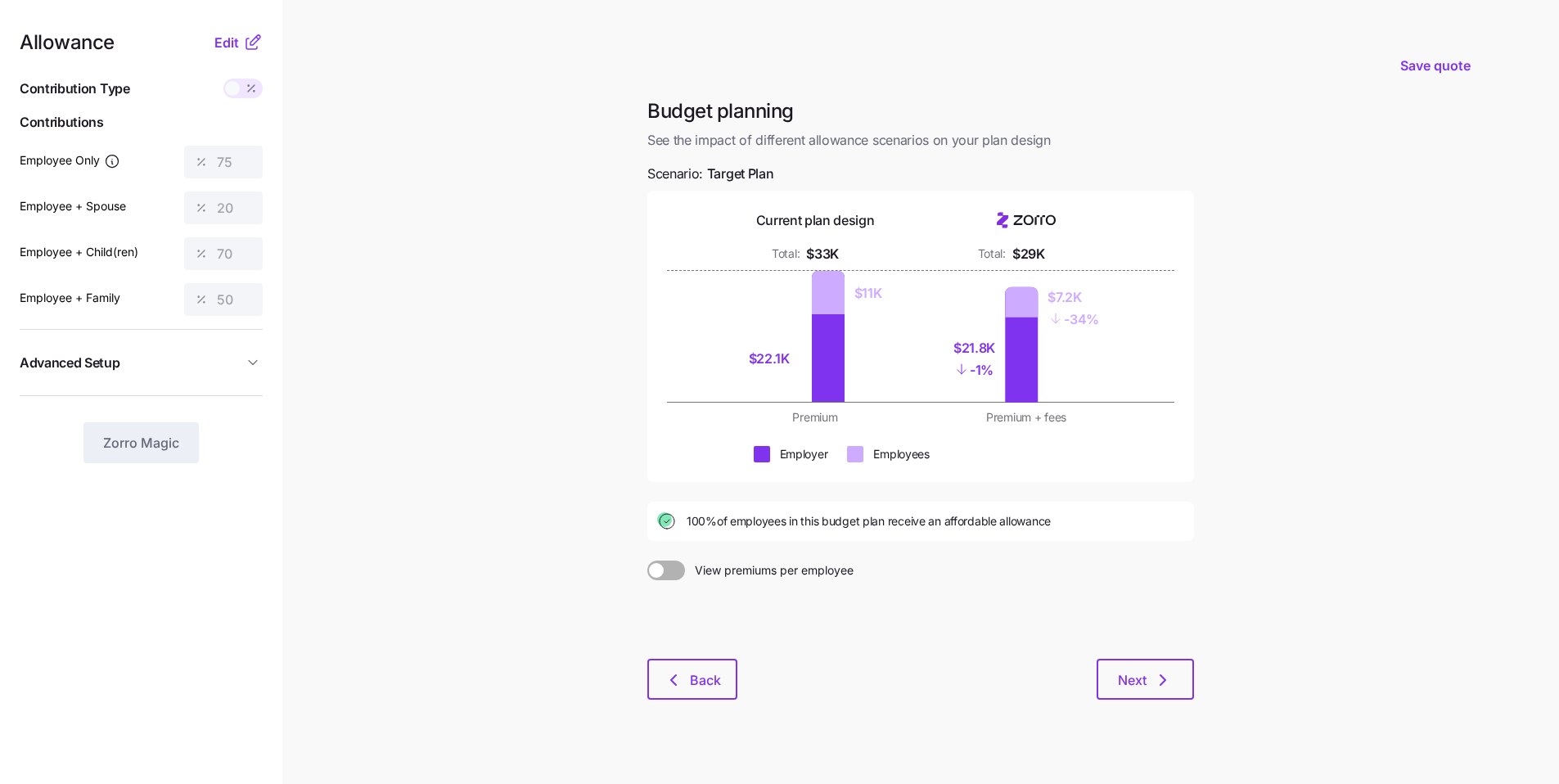 click on "Allowance Edit Contribution Type Use classes Contributions Employee Only 75 Employee + Spouse 20 Employee + Child(ren) 70 Employee + Family 50 Advanced Setup Geo distribution off Family Units 8 units Zorro Magic" at bounding box center [141, 248] 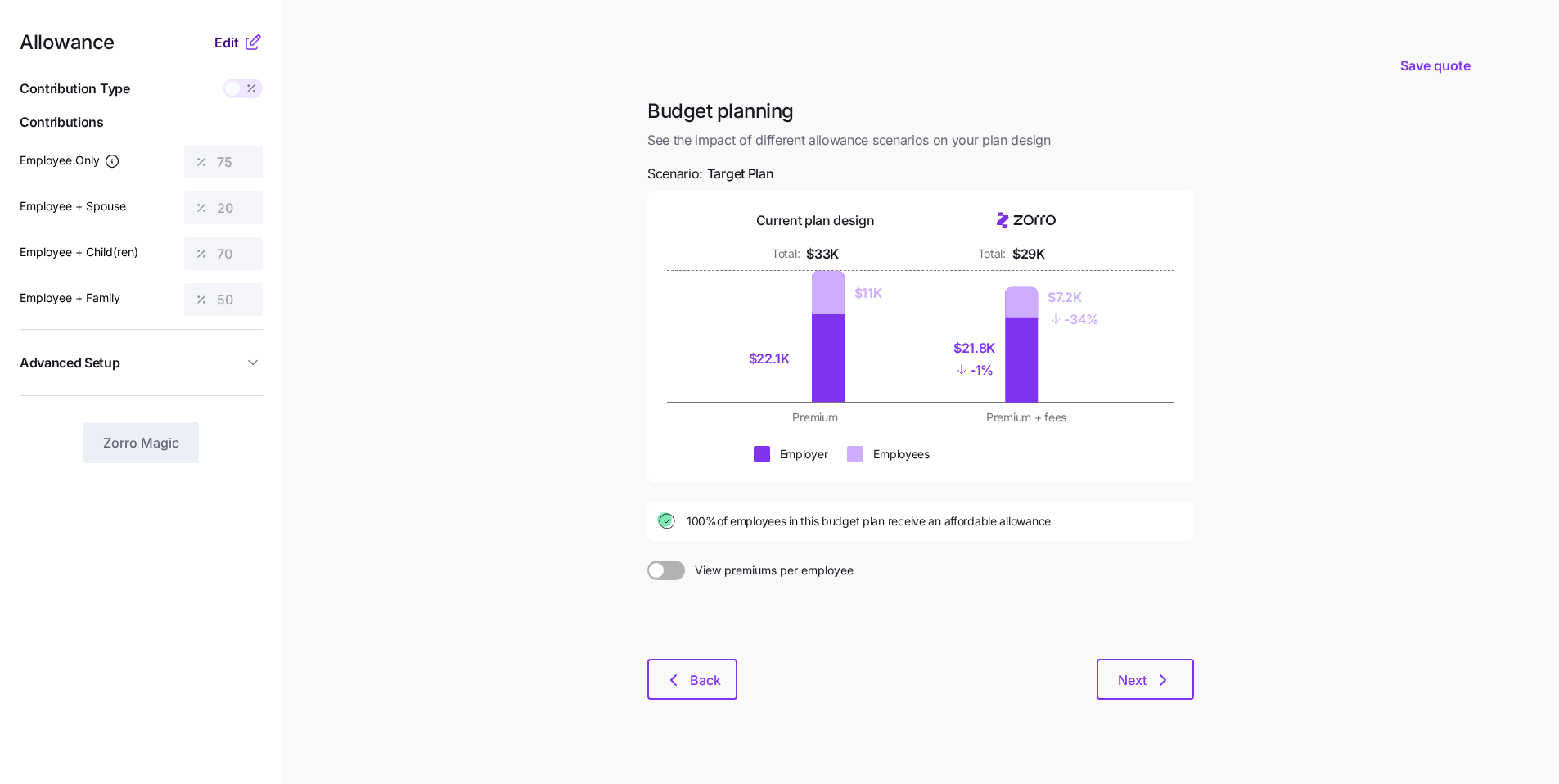 click on "Edit" at bounding box center (227, 43) 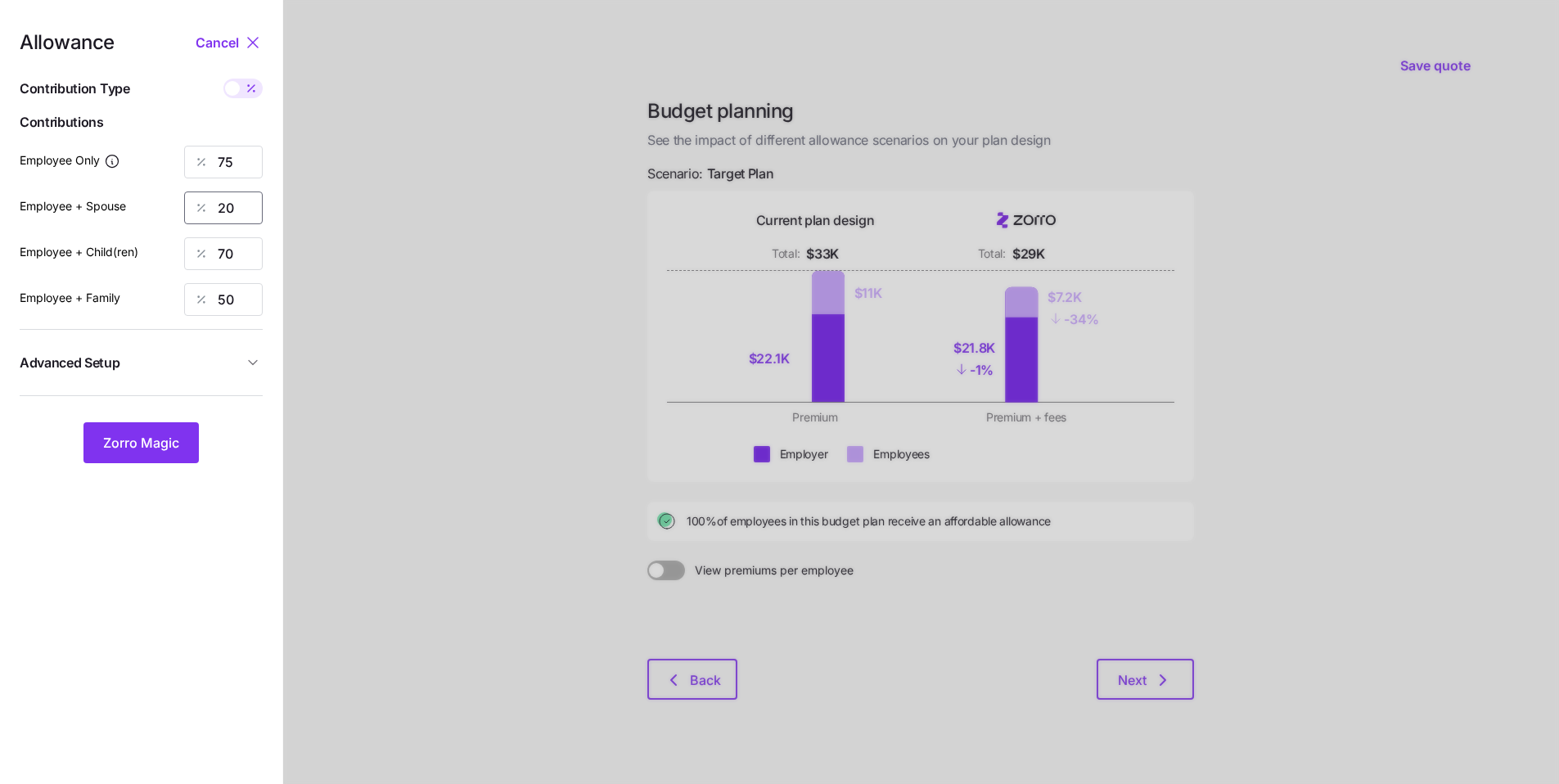 drag, startPoint x: 250, startPoint y: 206, endPoint x: 146, endPoint y: 185, distance: 106.09901 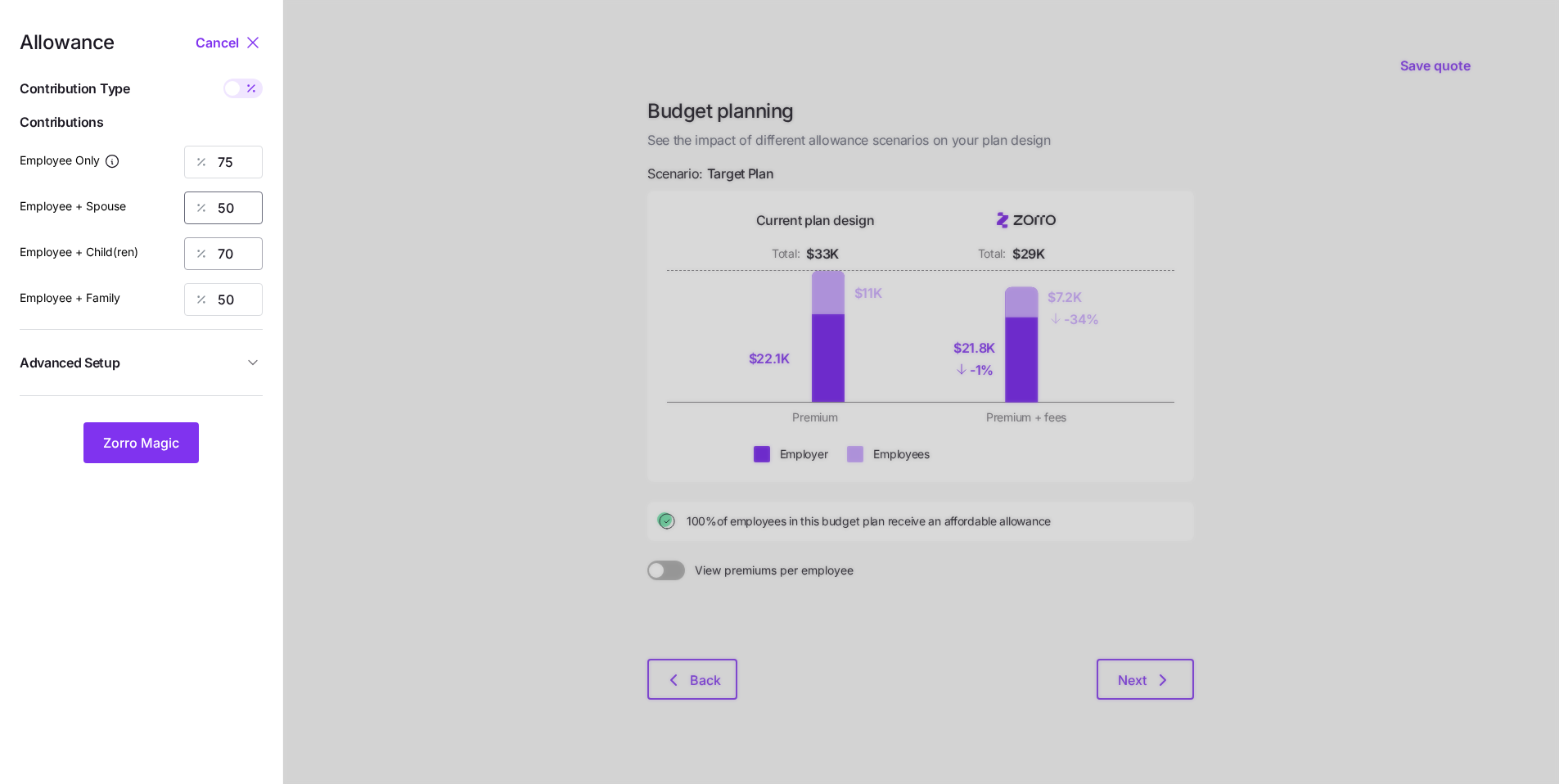 type on "50" 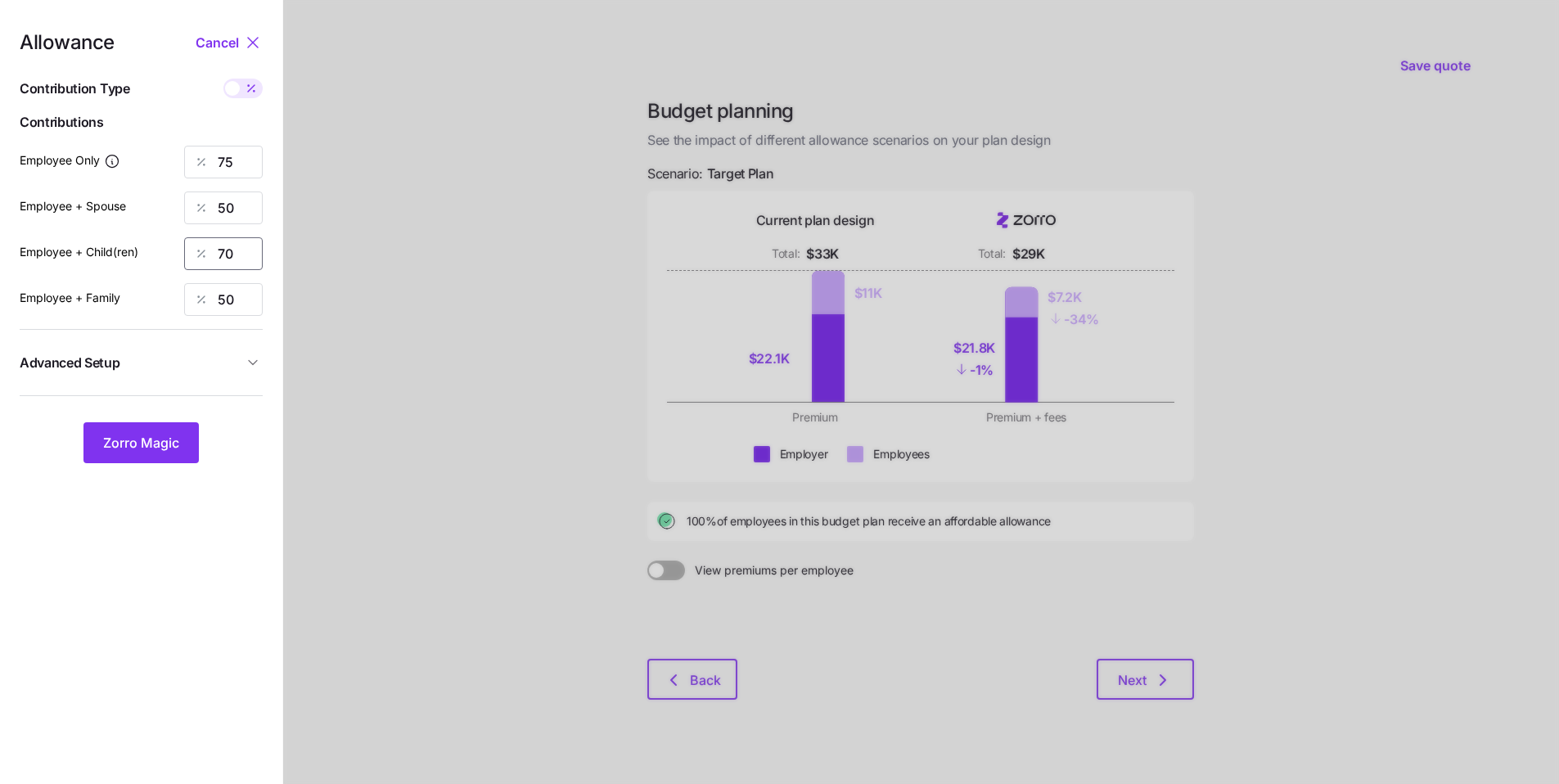 drag, startPoint x: 241, startPoint y: 254, endPoint x: 165, endPoint y: 232, distance: 79.12016 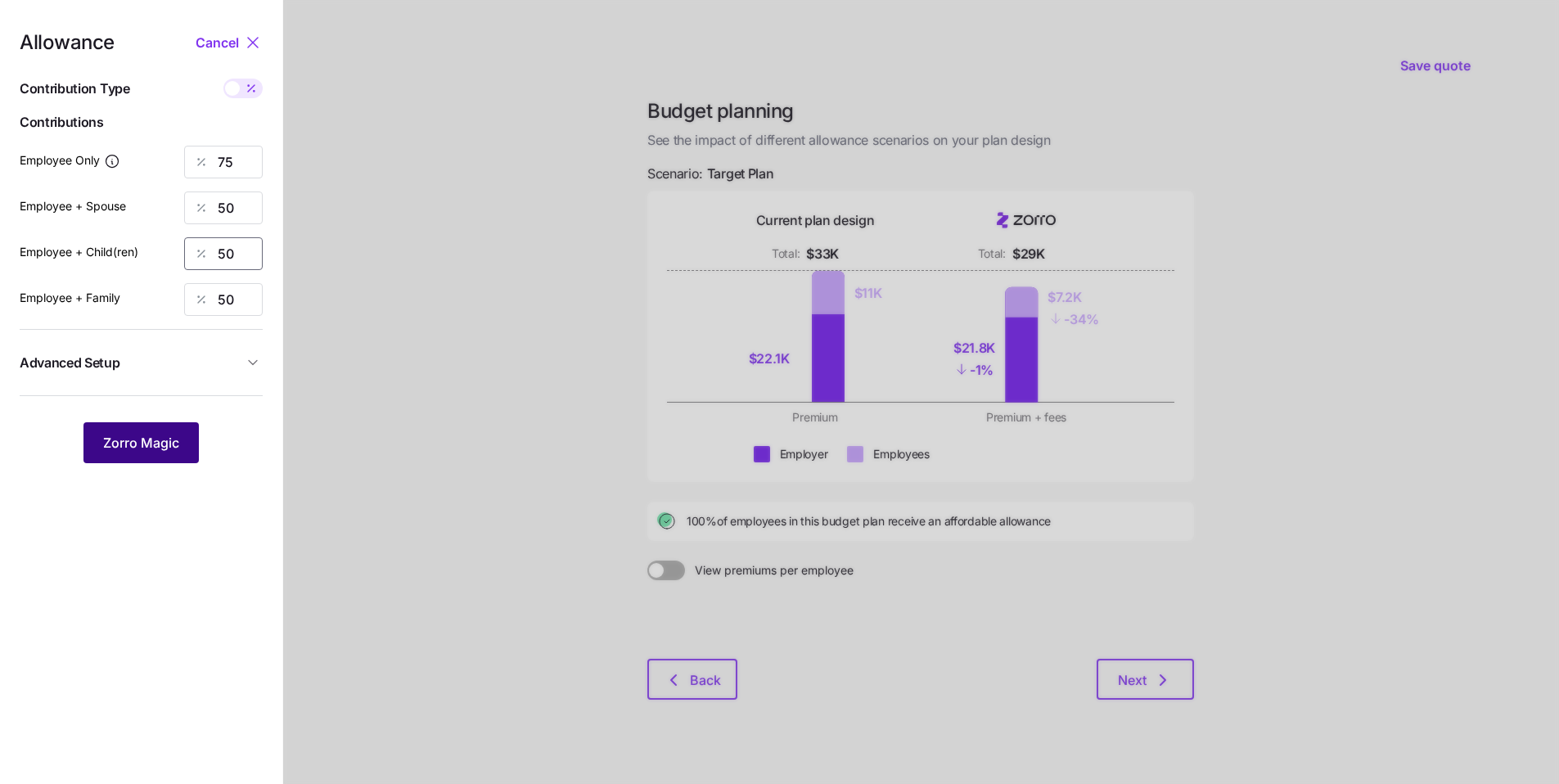 type on "50" 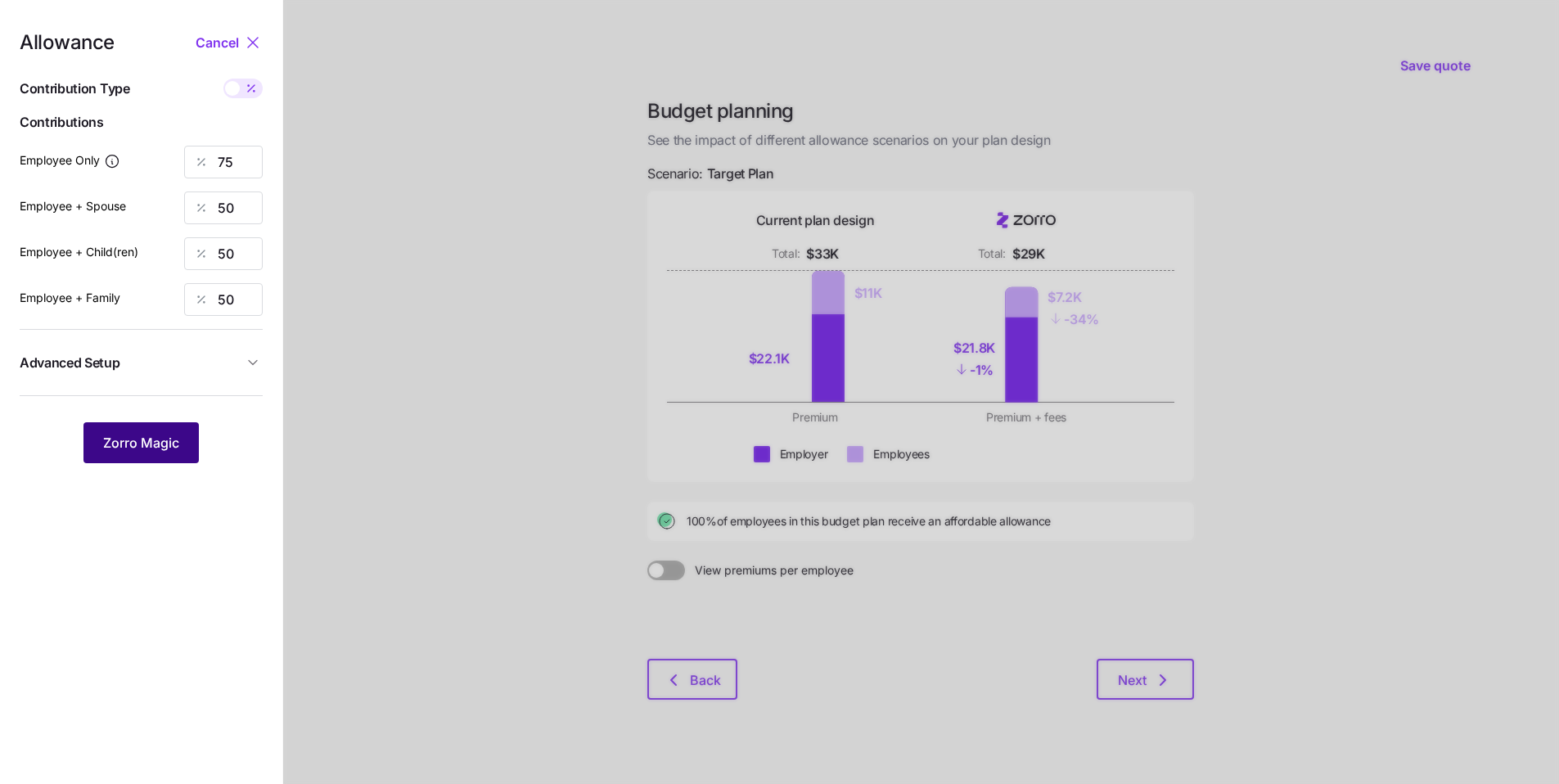 click on "Zorro Magic" at bounding box center [141, 443] 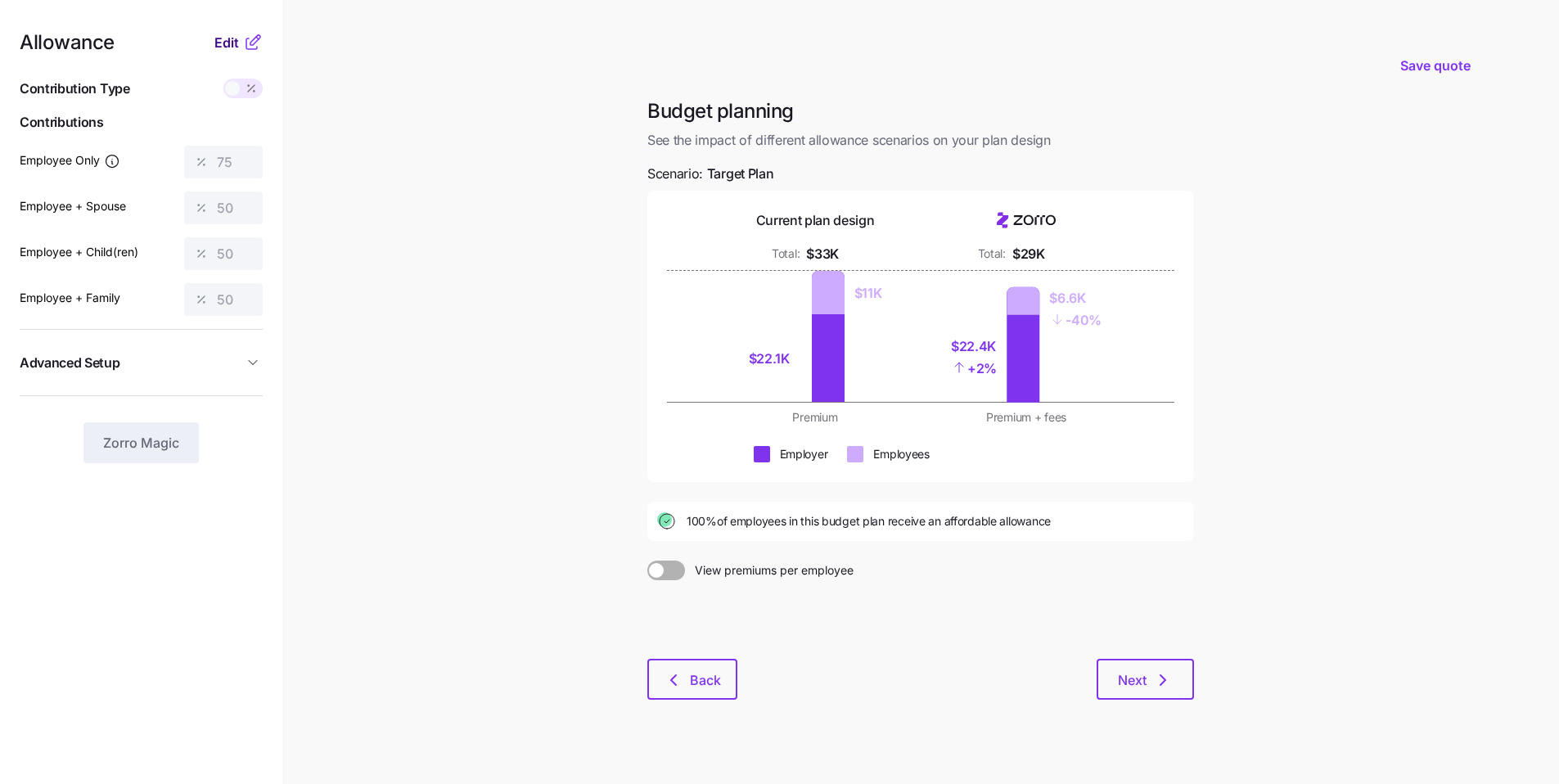 click on "Edit" at bounding box center [227, 43] 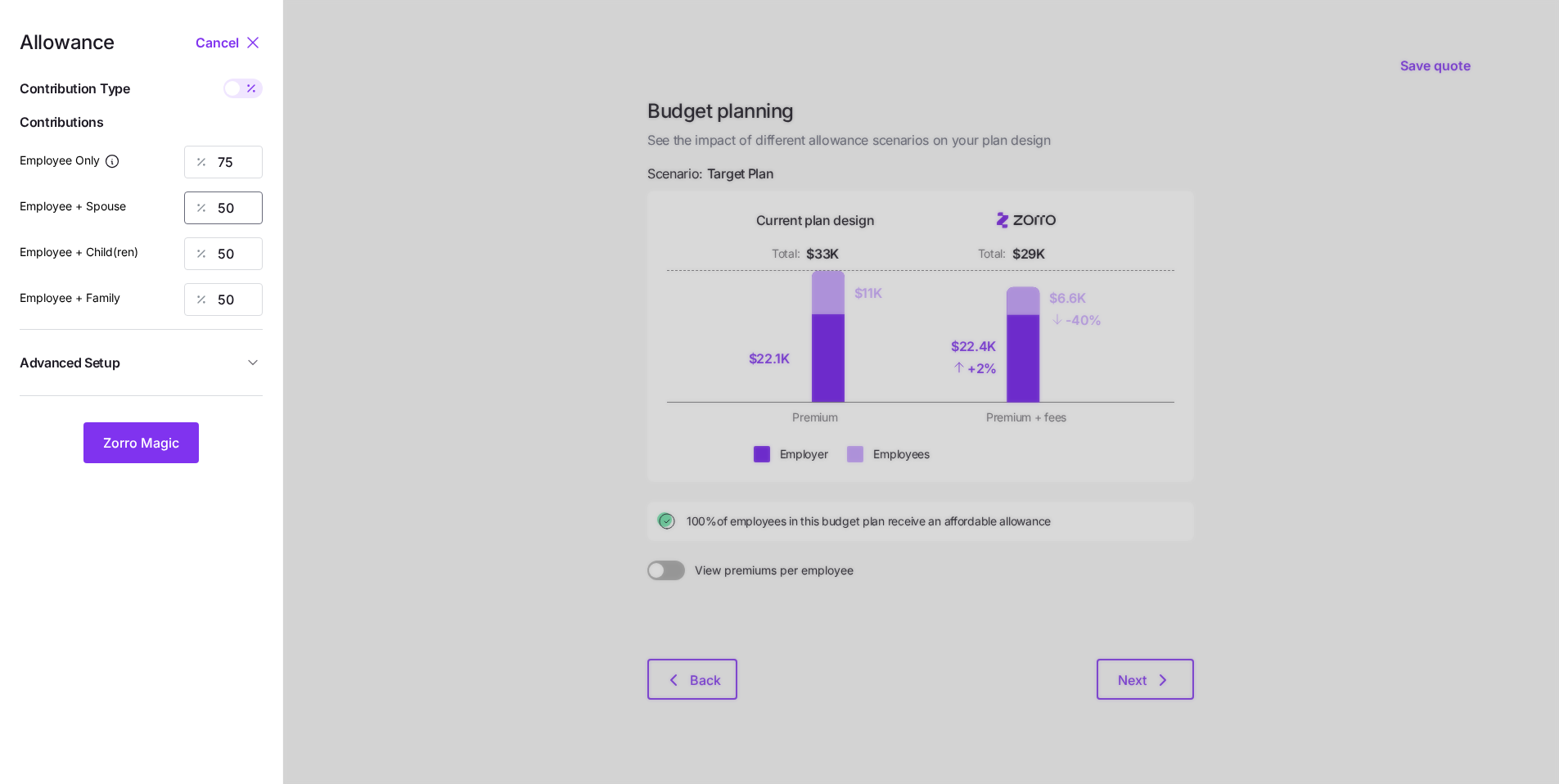 drag, startPoint x: 237, startPoint y: 212, endPoint x: 217, endPoint y: 210, distance: 20.099751 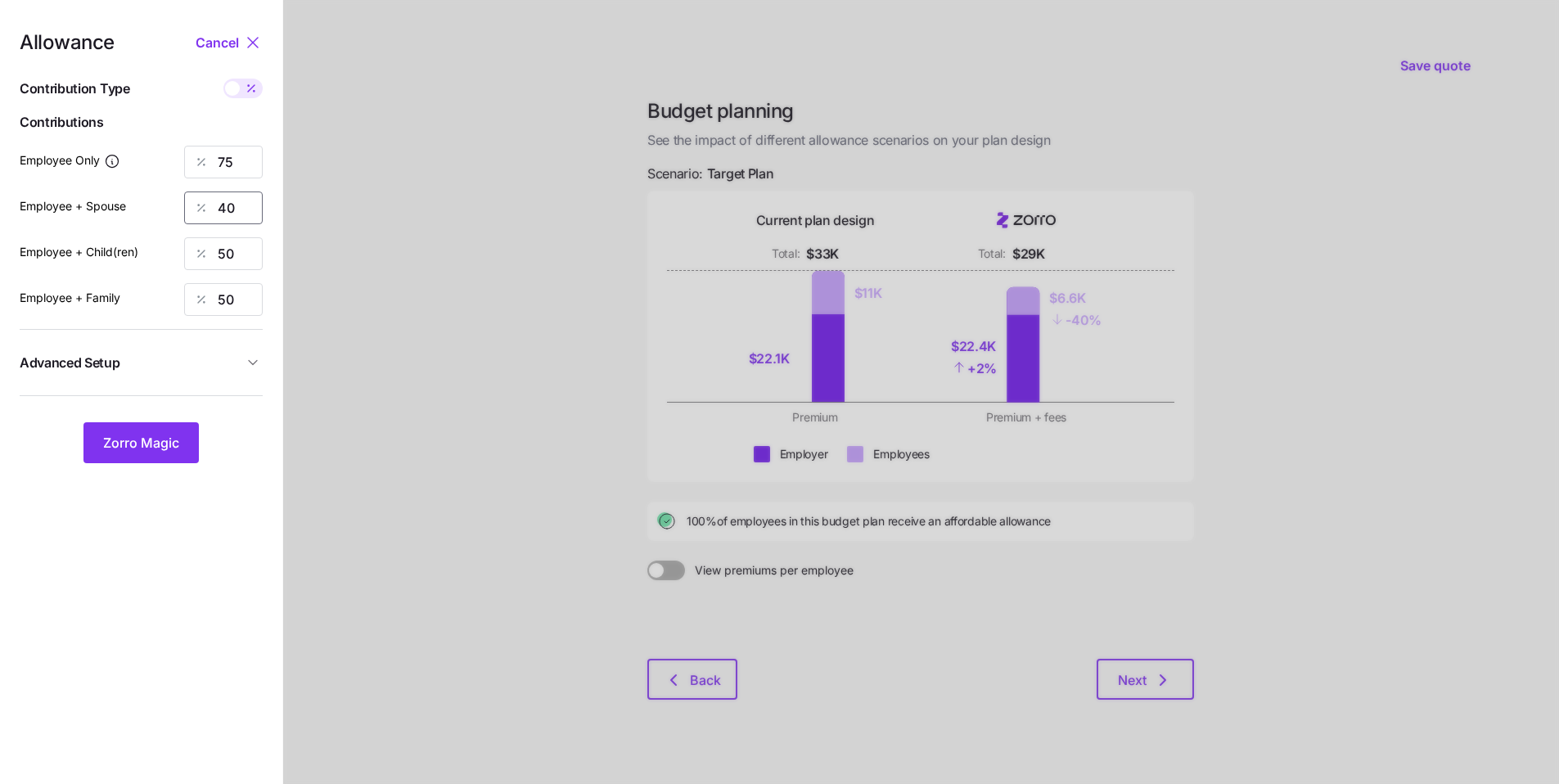 type on "40" 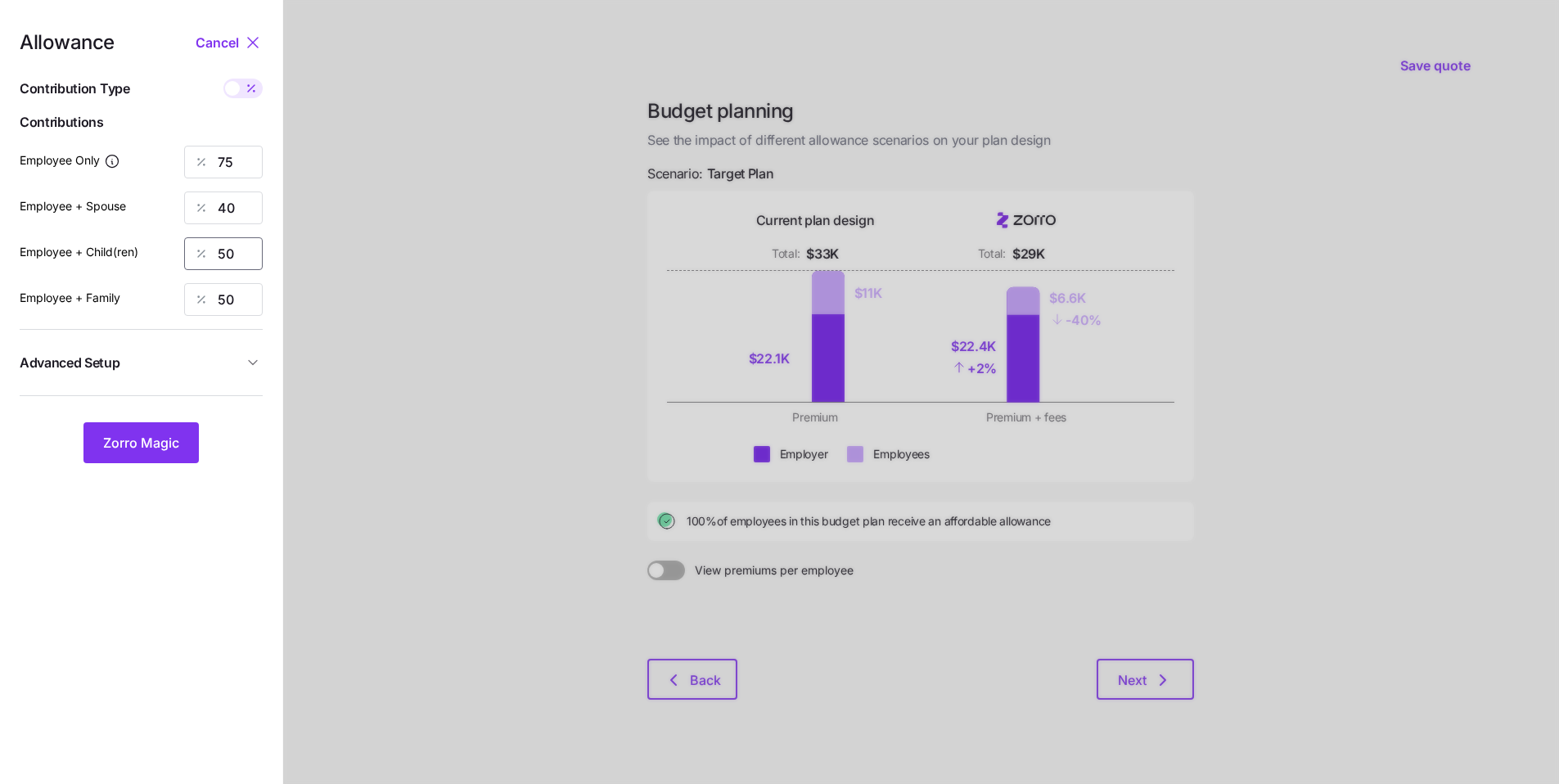 click on "Allowance Cancel Contribution Type Use classes Contributions Employee Only 75 Employee + Spouse 40 Employee + Child(ren) 50 Employee + Family 50 Advanced Setup Geo distribution off Family Units 8 units Zorro Magic" at bounding box center (141, 248) 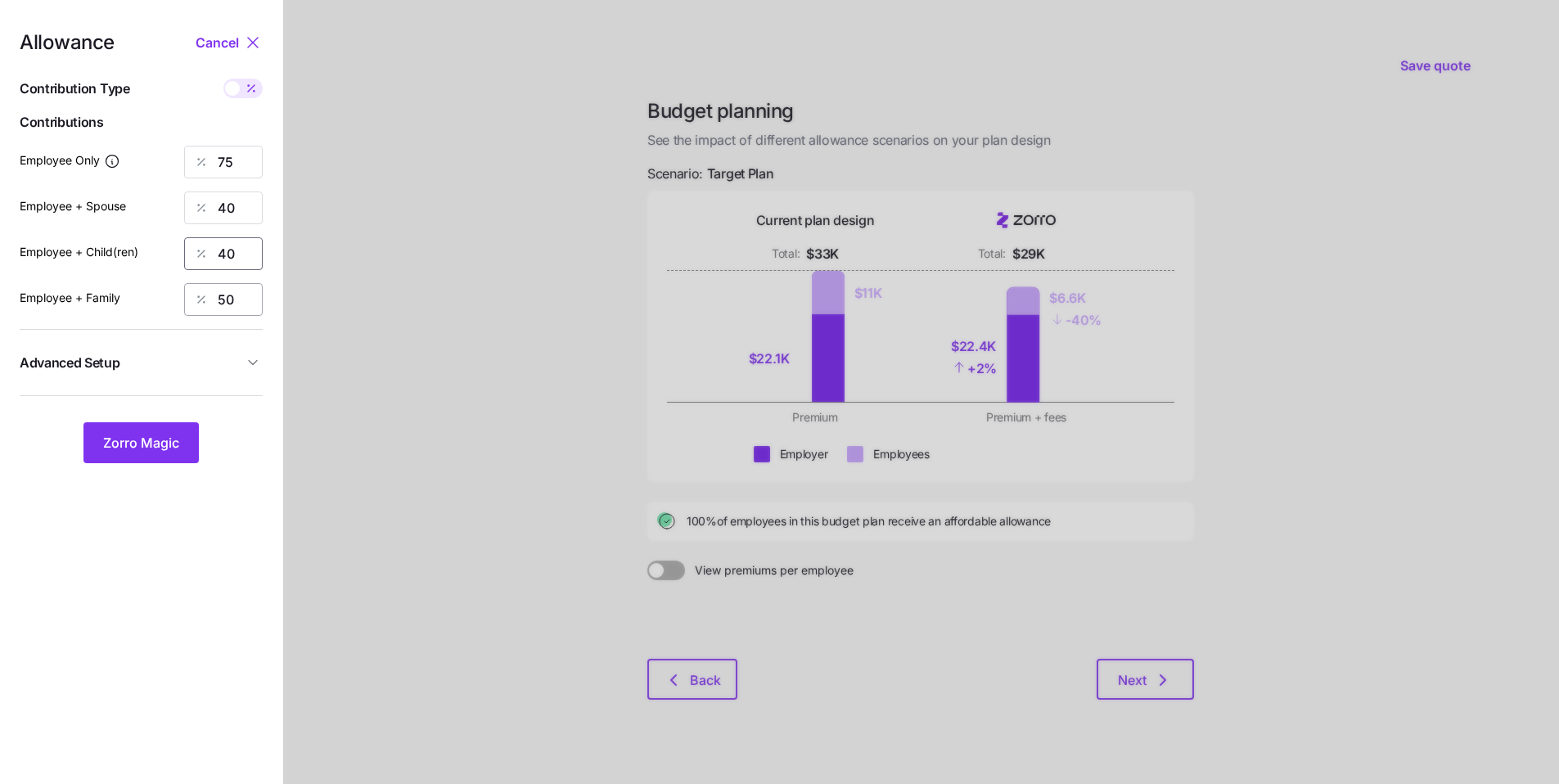 type on "40" 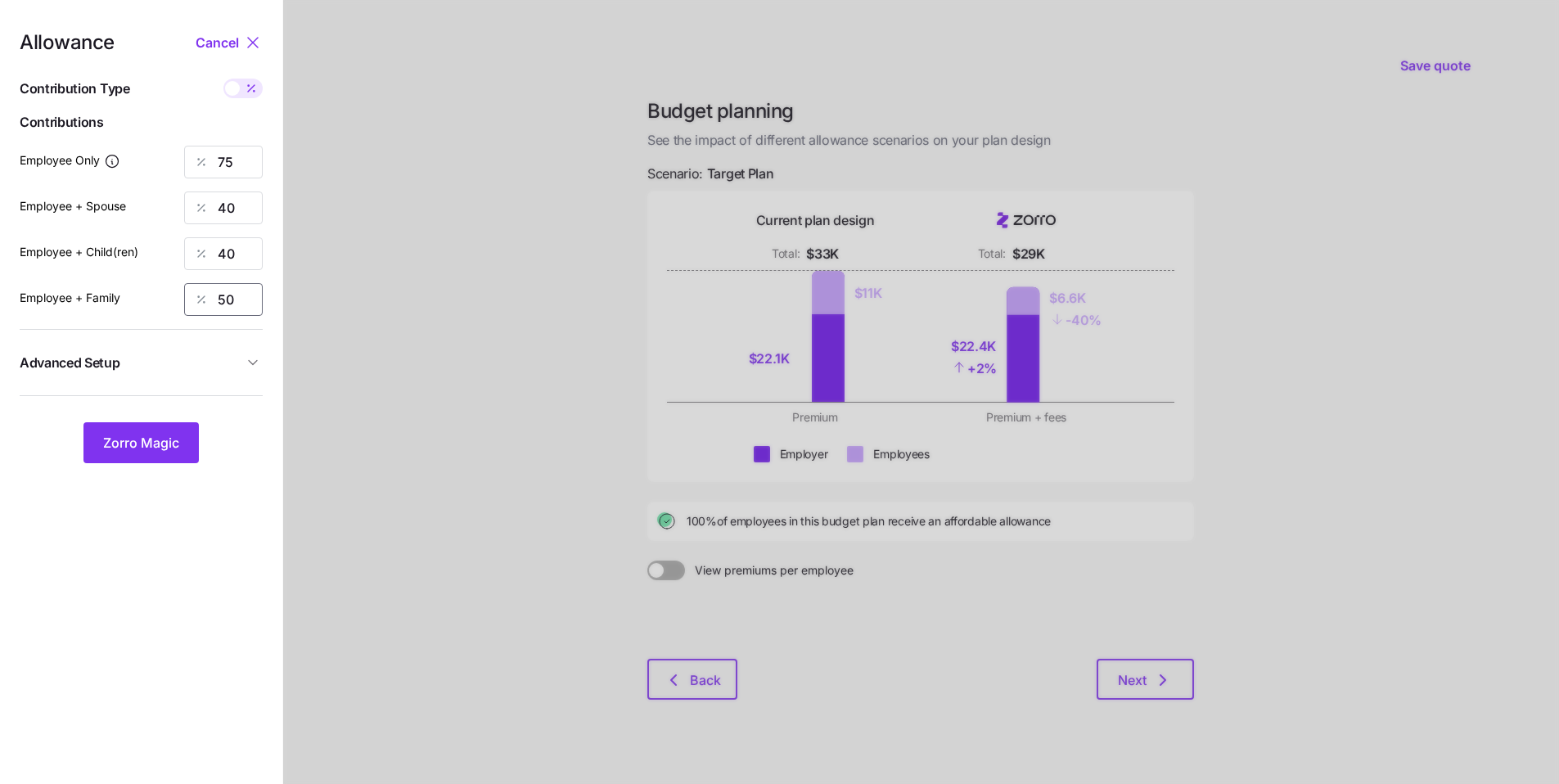 drag, startPoint x: 246, startPoint y: 304, endPoint x: 154, endPoint y: 286, distance: 93.74433 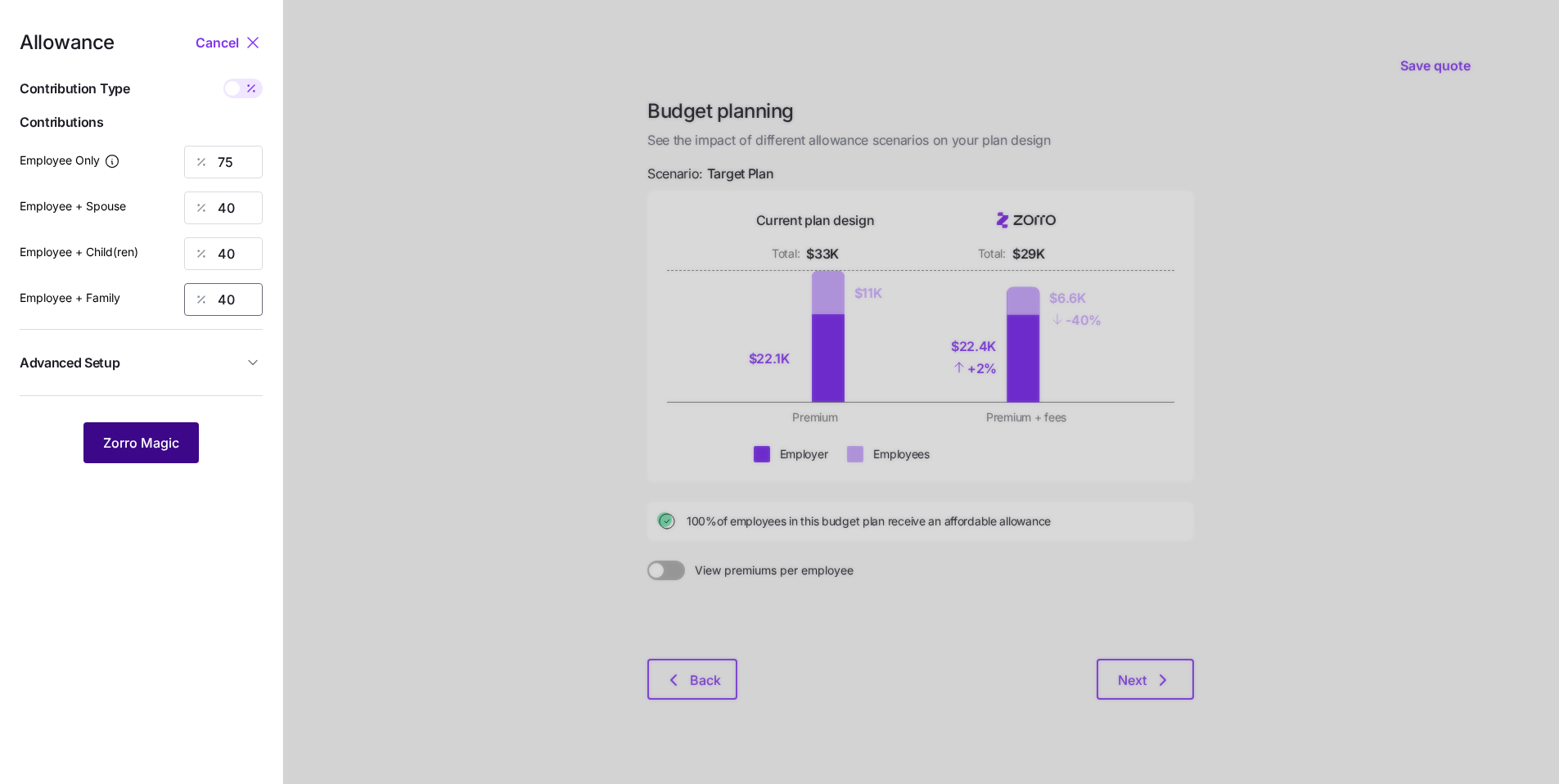 type on "40" 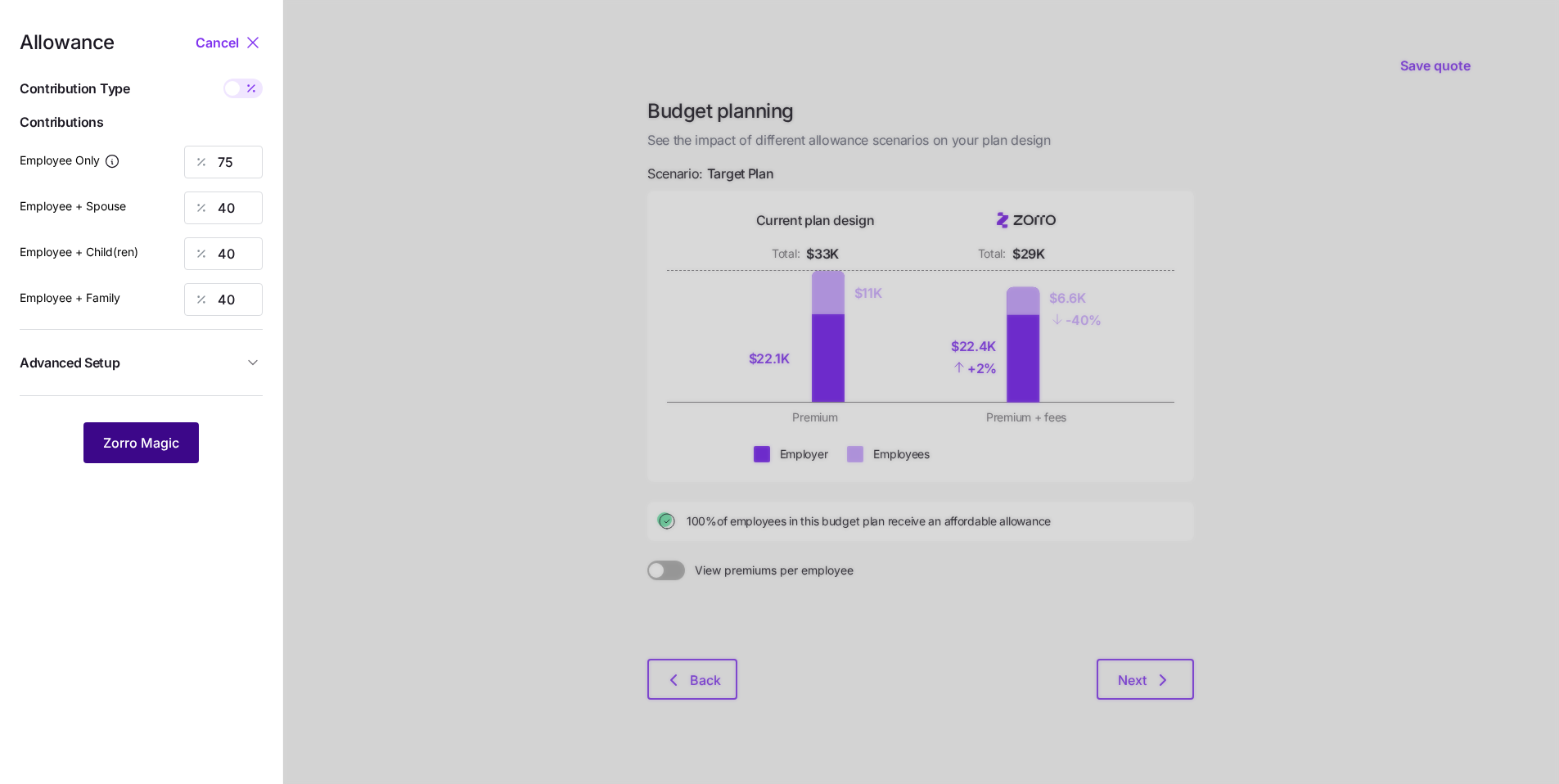 drag, startPoint x: 136, startPoint y: 439, endPoint x: 134, endPoint y: 447, distance: 8.246211 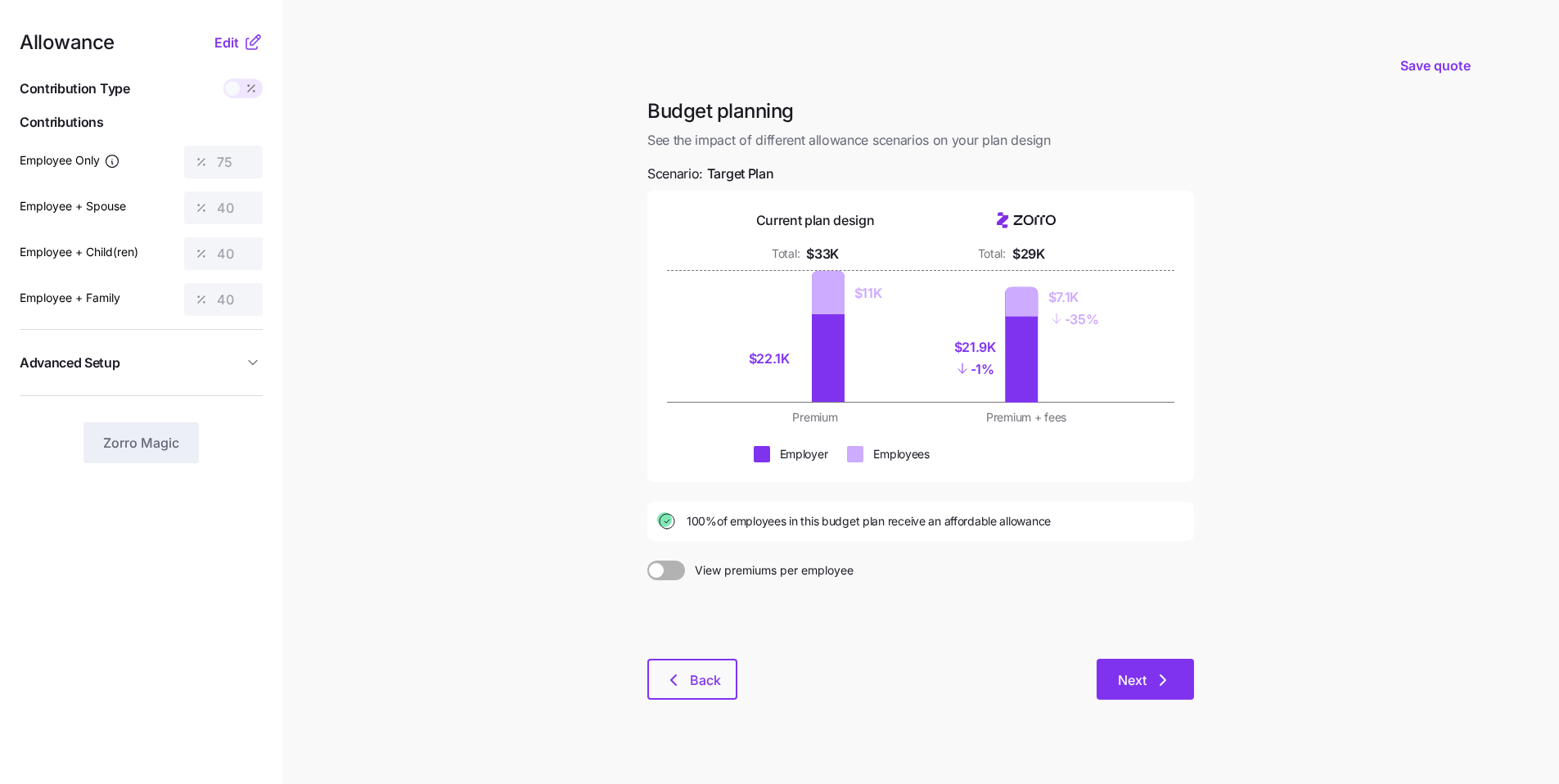 click on "Next" at bounding box center [1132, 680] 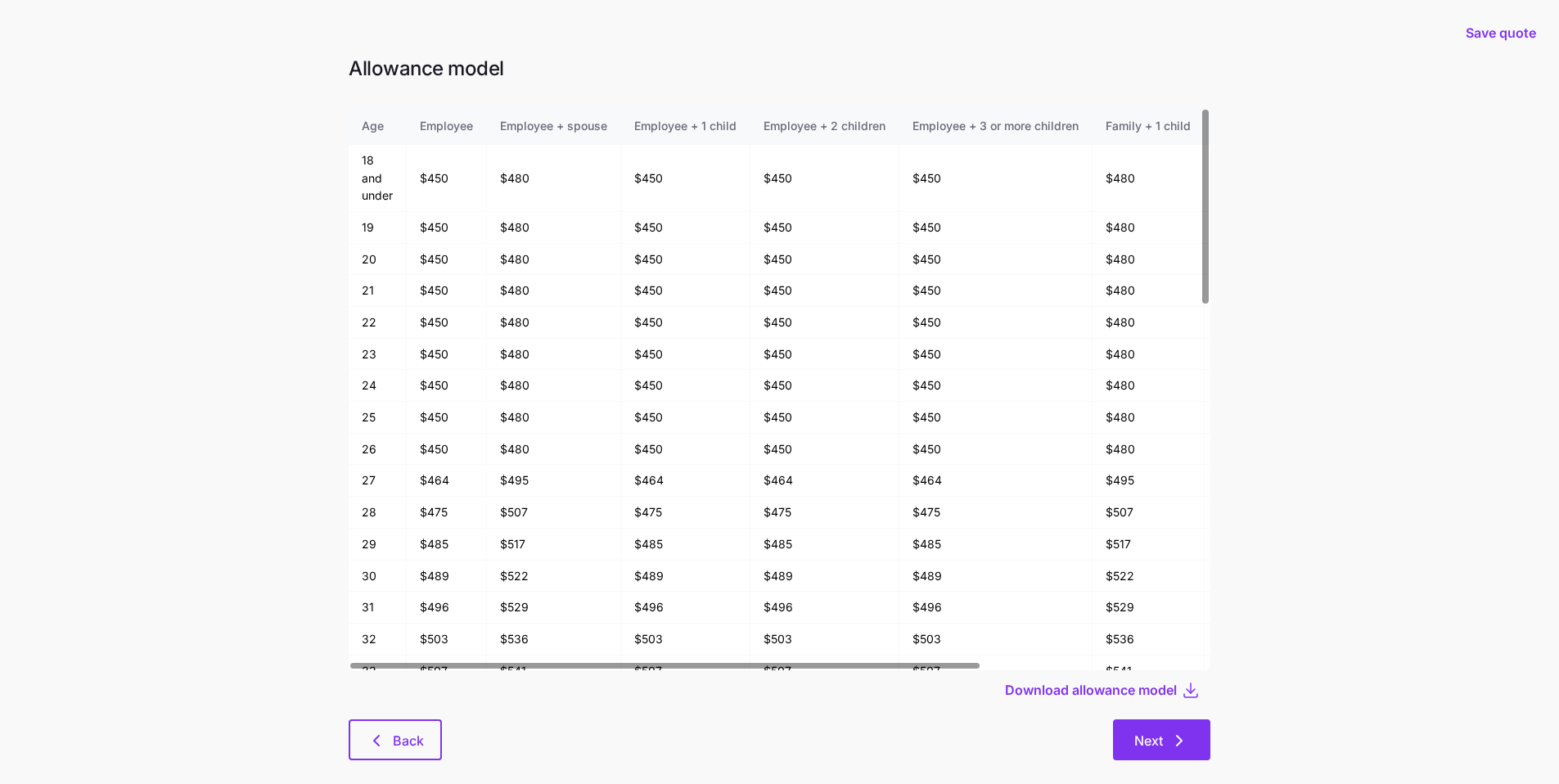 click 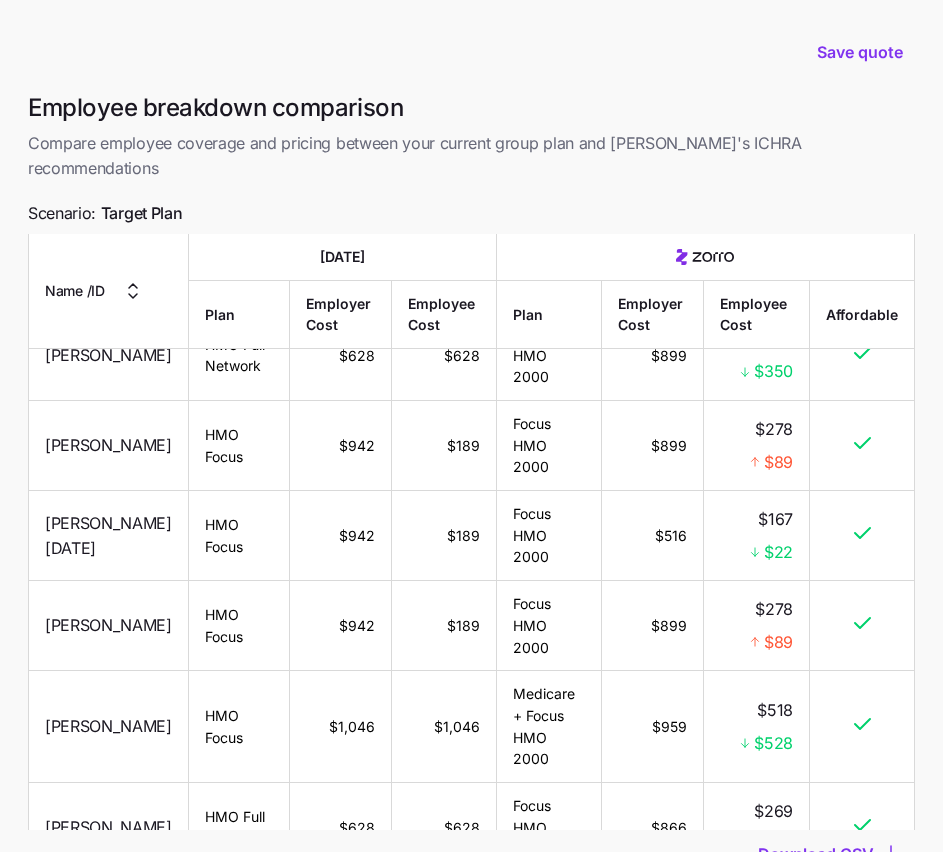 scroll, scrollTop: 1315, scrollLeft: 0, axis: vertical 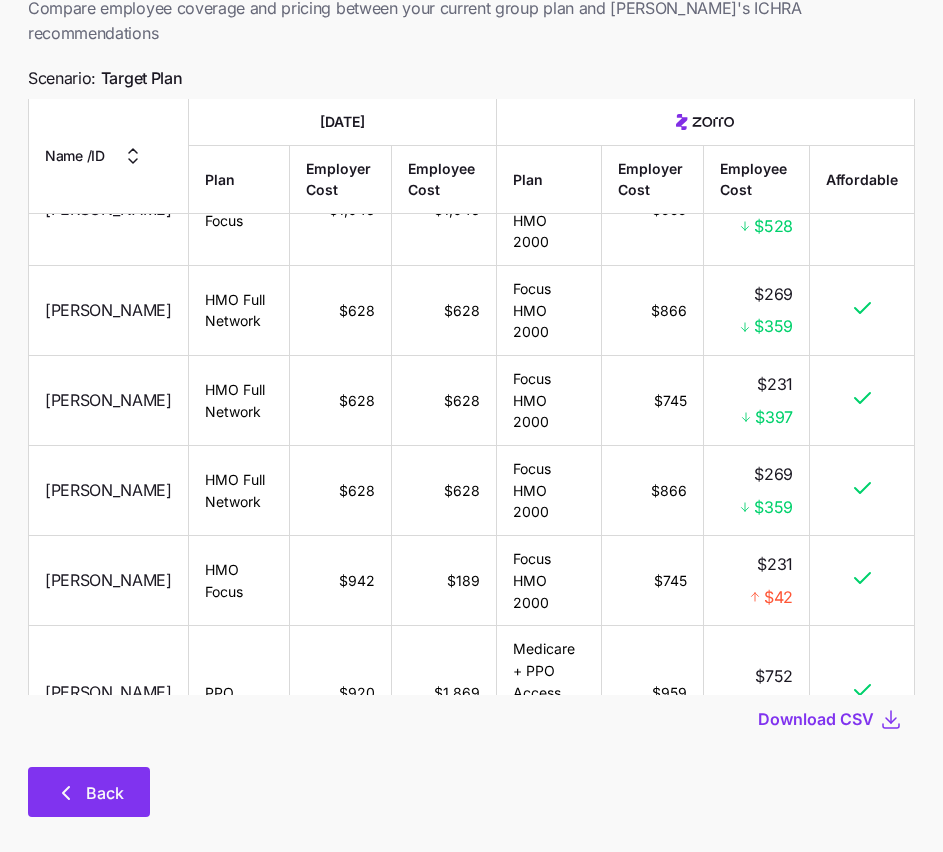 click on "Back" at bounding box center (105, 793) 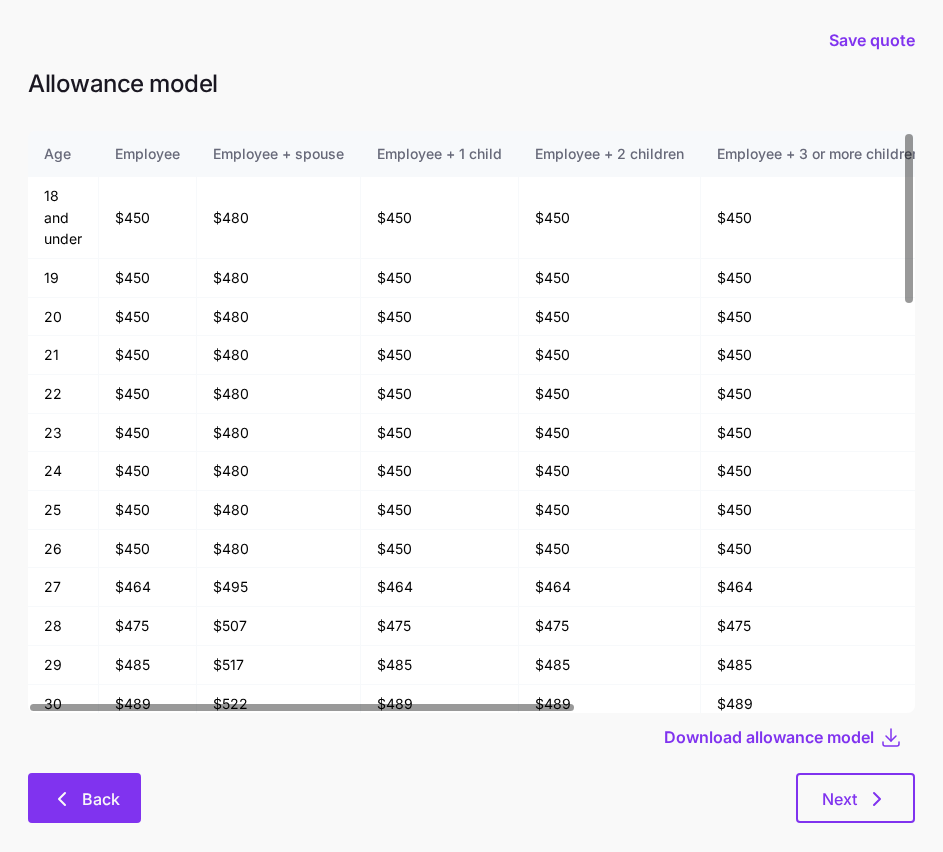 click on "Back" at bounding box center [84, 798] 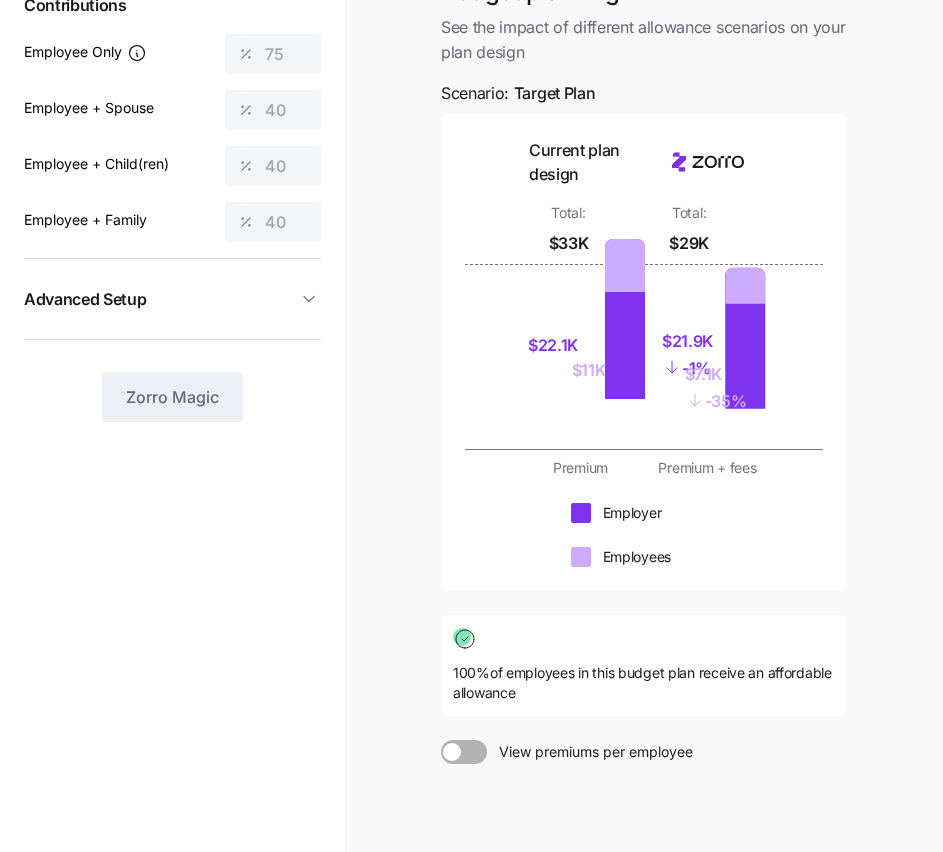 scroll, scrollTop: 330, scrollLeft: 0, axis: vertical 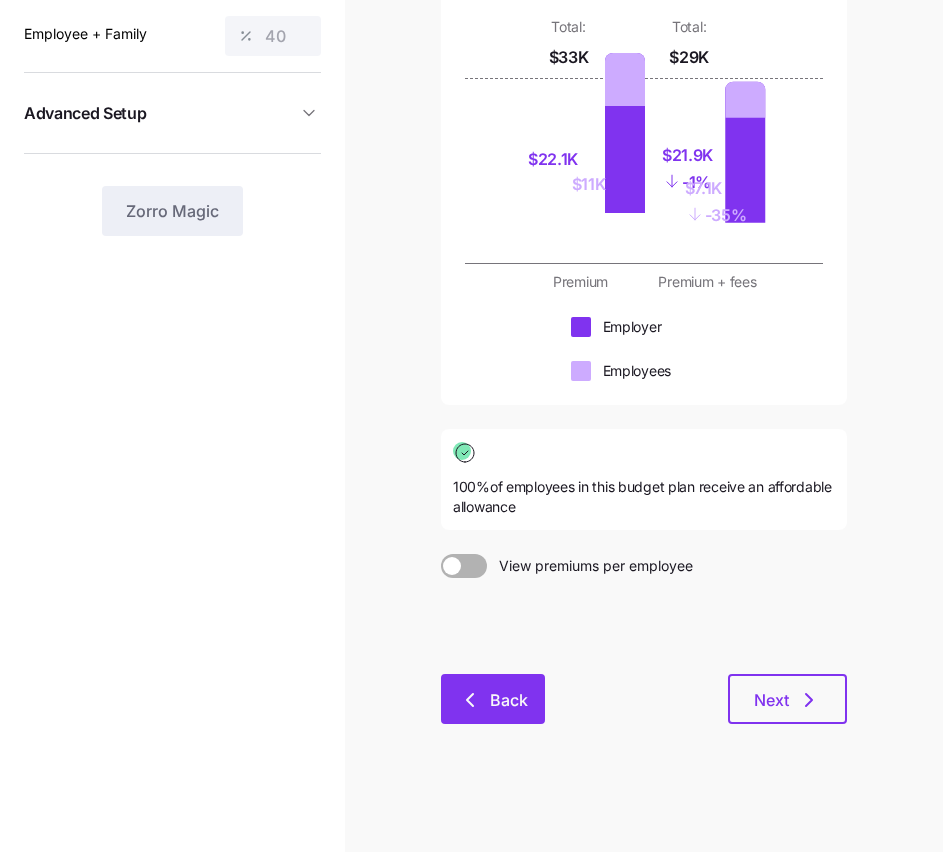 click on "Back" at bounding box center (493, 699) 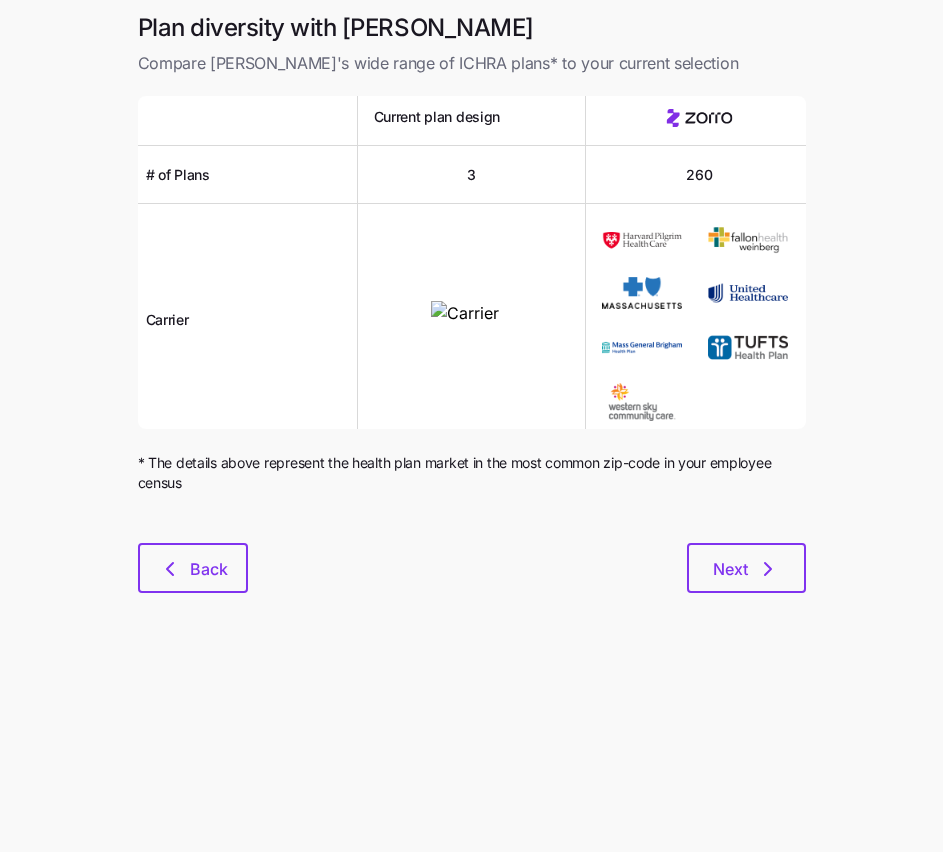 scroll, scrollTop: 0, scrollLeft: 0, axis: both 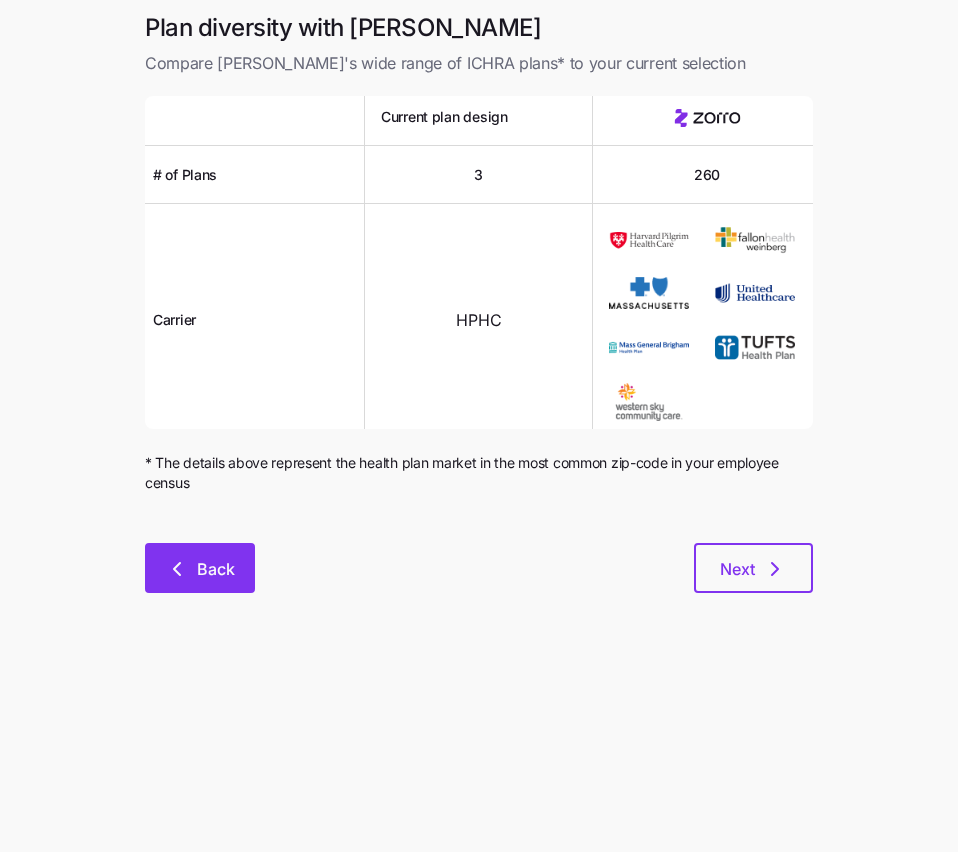 click on "Back" at bounding box center [216, 569] 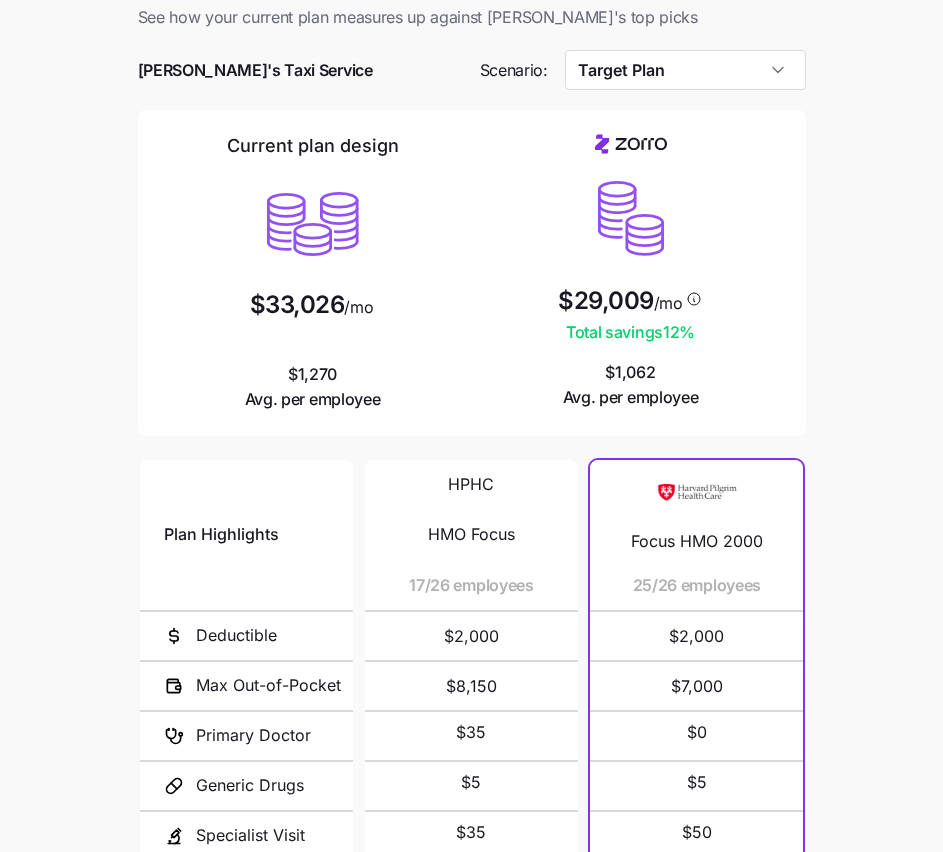 scroll, scrollTop: 137, scrollLeft: 0, axis: vertical 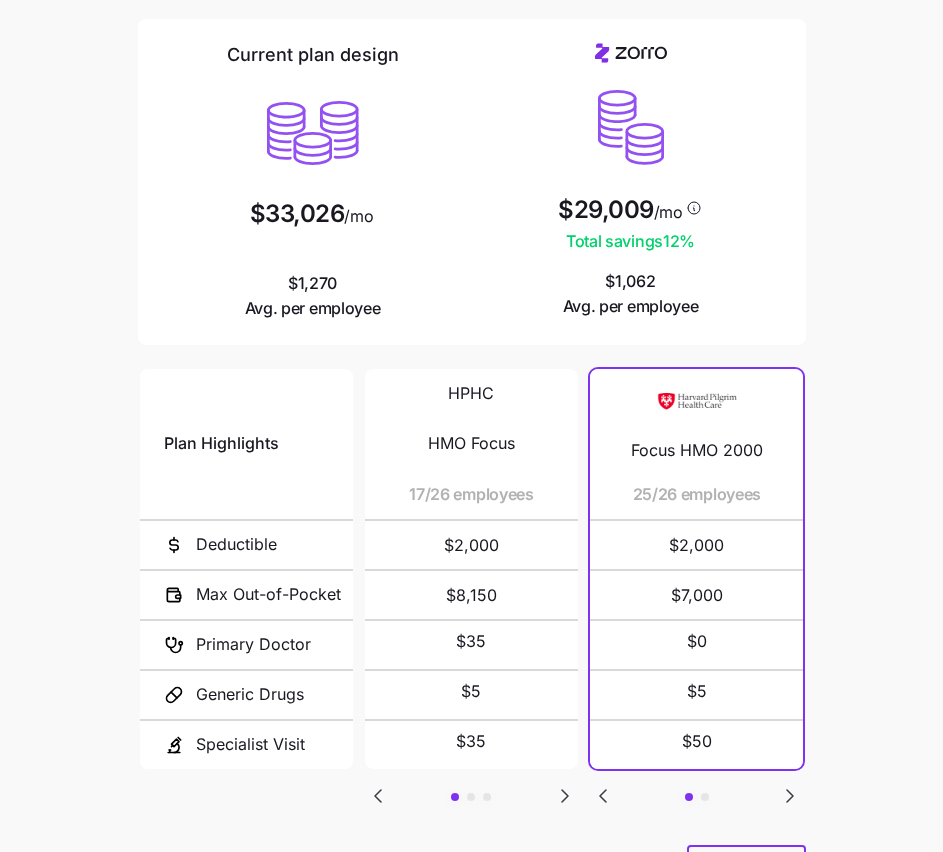 click 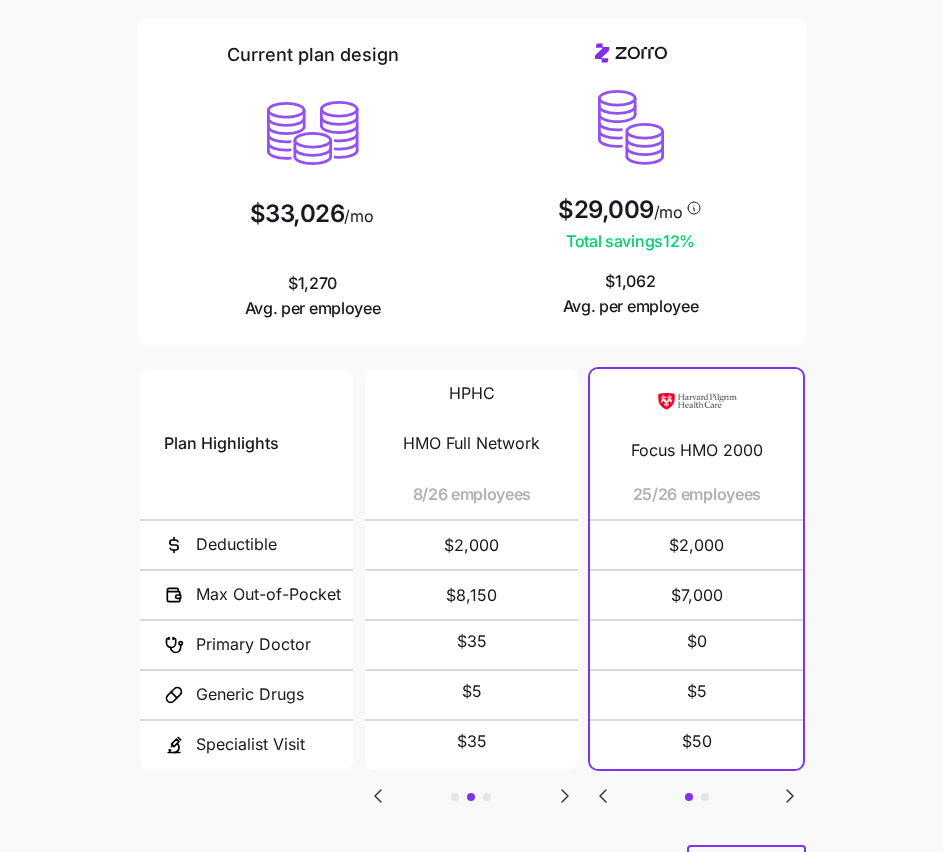 click 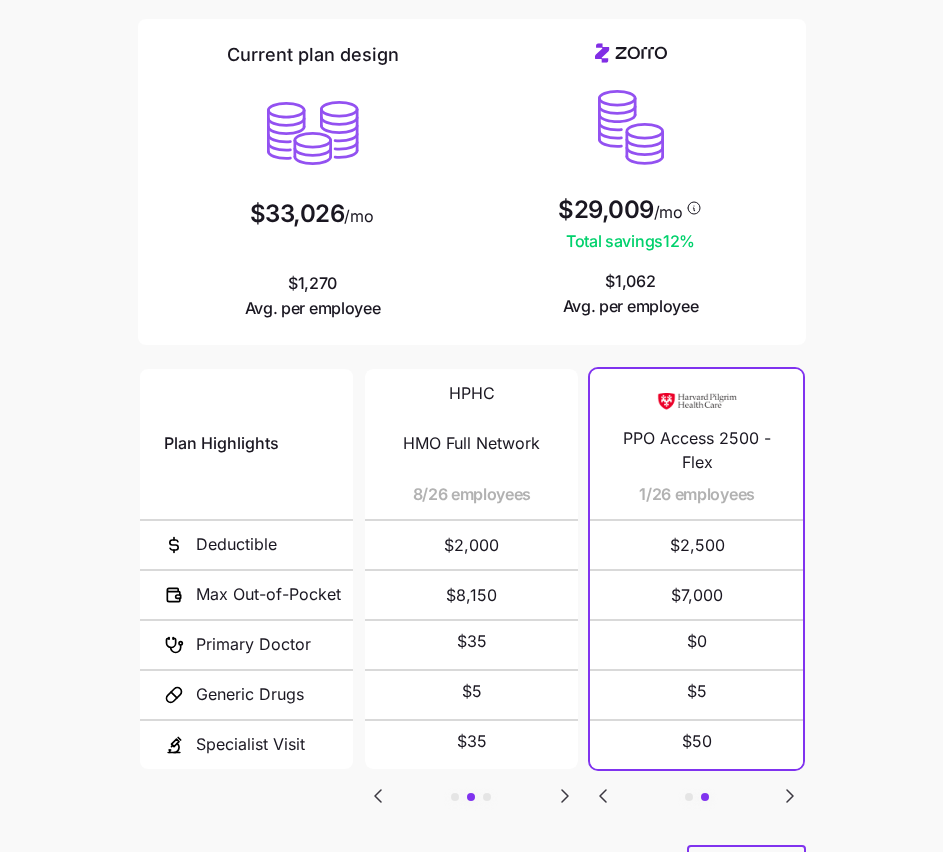 click 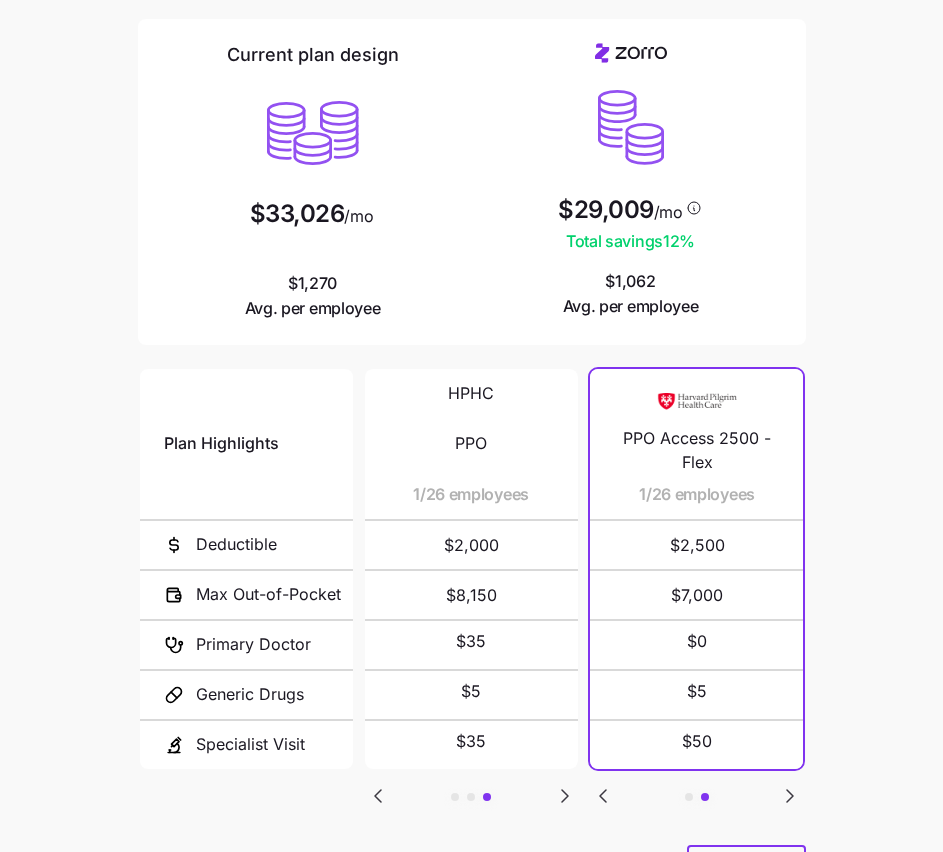 click 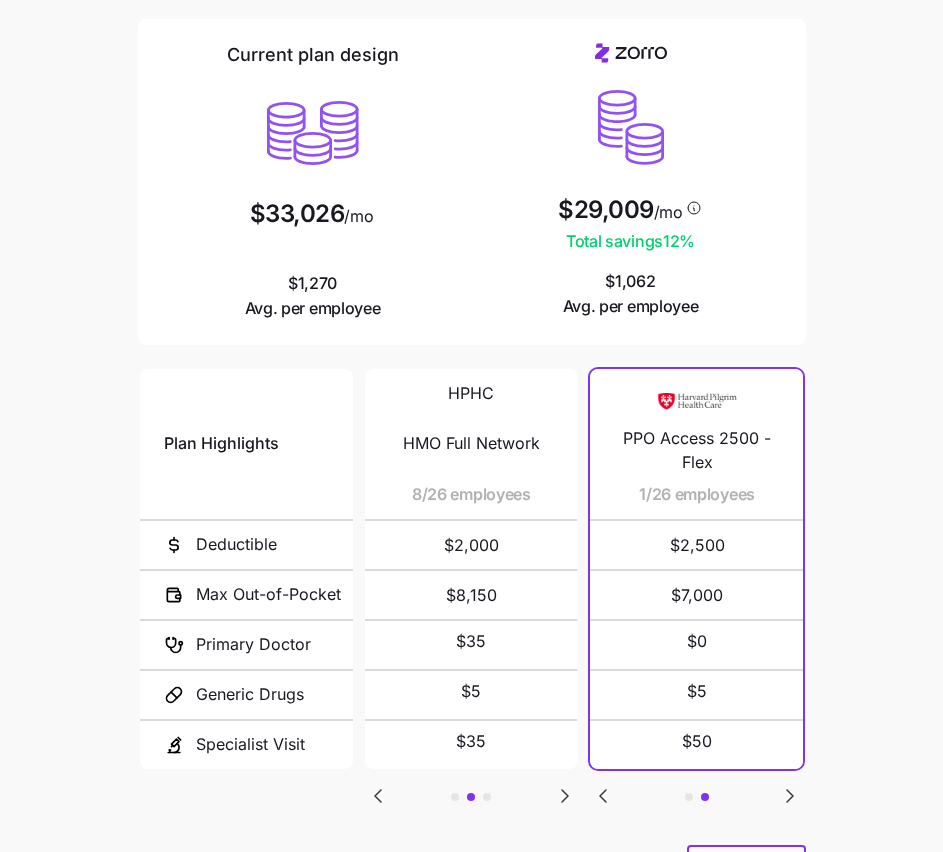 click 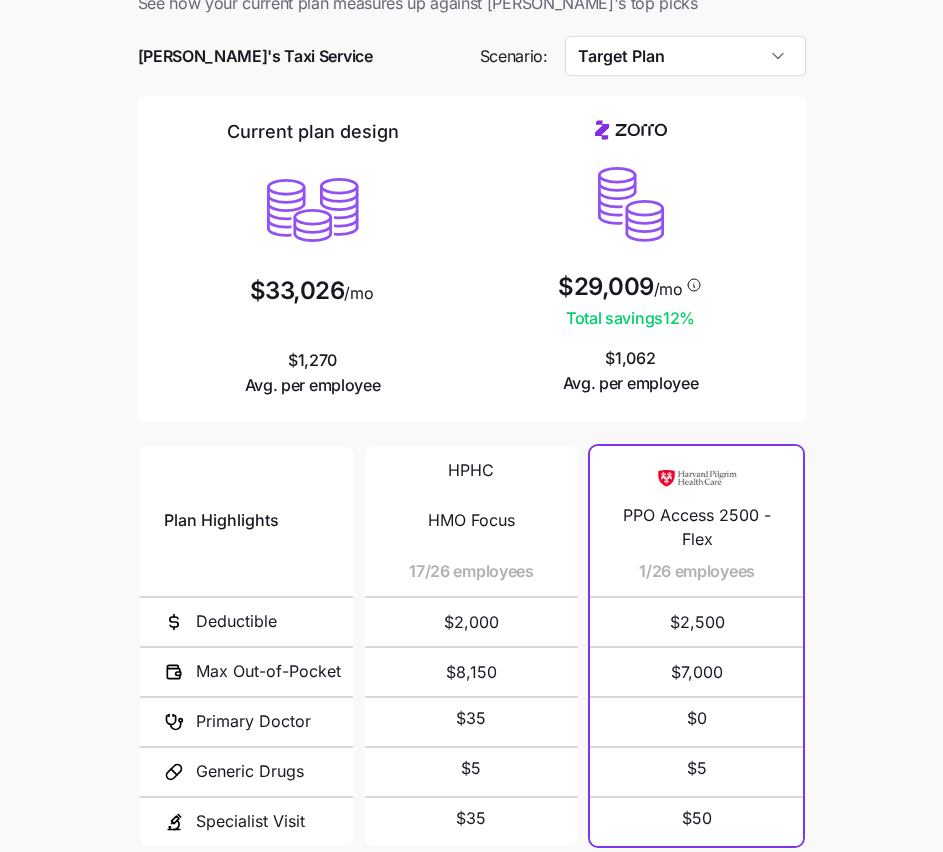 scroll, scrollTop: 0, scrollLeft: 0, axis: both 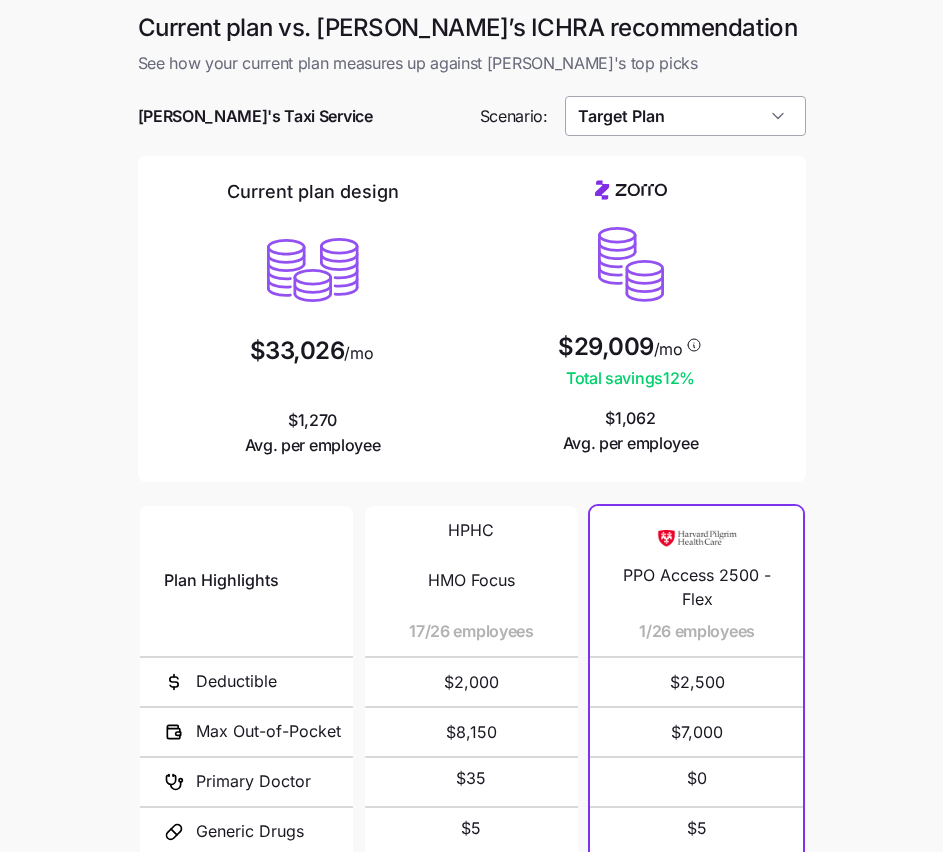click on "Target Plan" at bounding box center [685, 116] 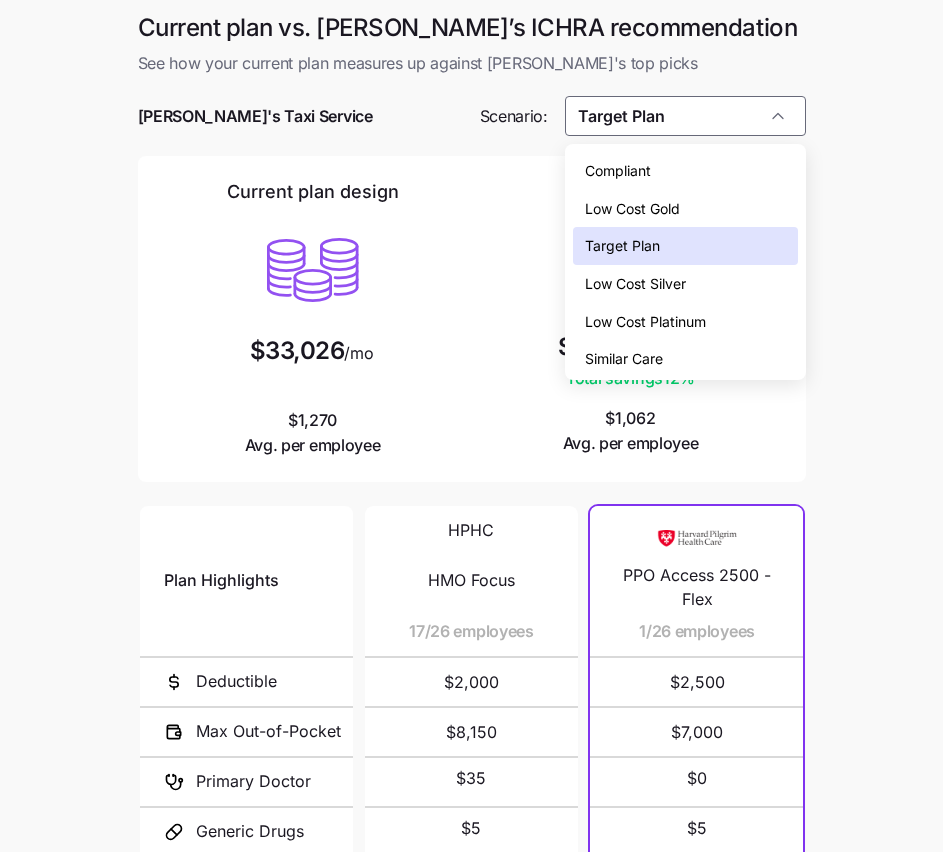 click on "Compliant" at bounding box center (685, 171) 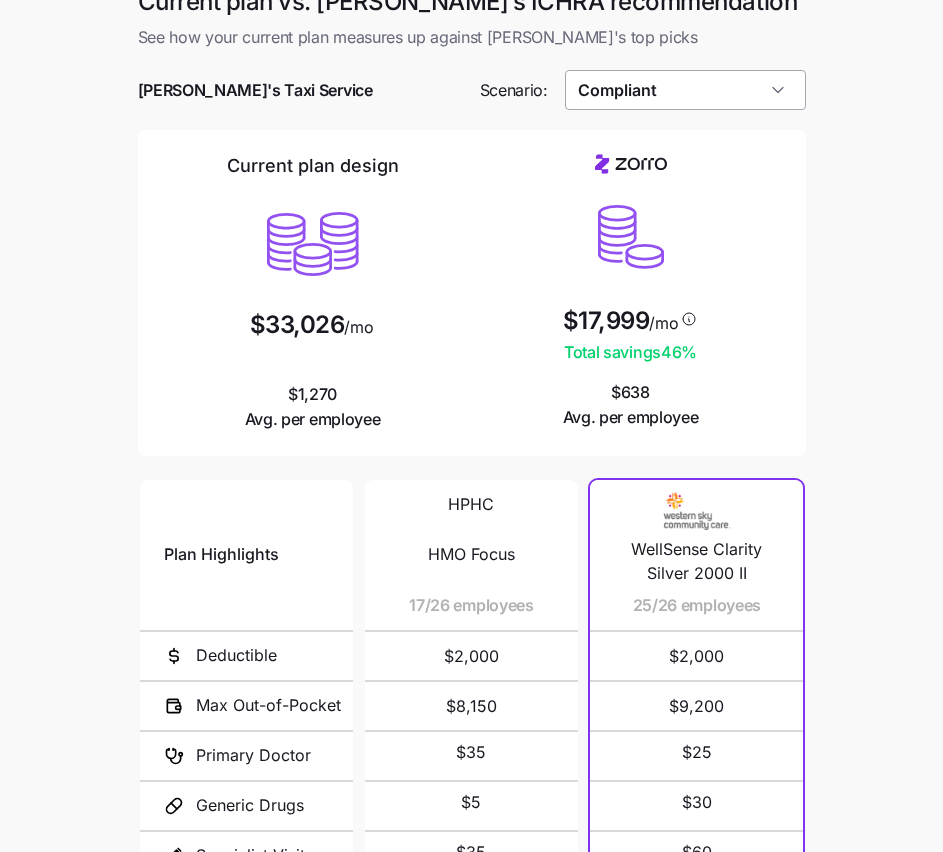scroll, scrollTop: 24, scrollLeft: 0, axis: vertical 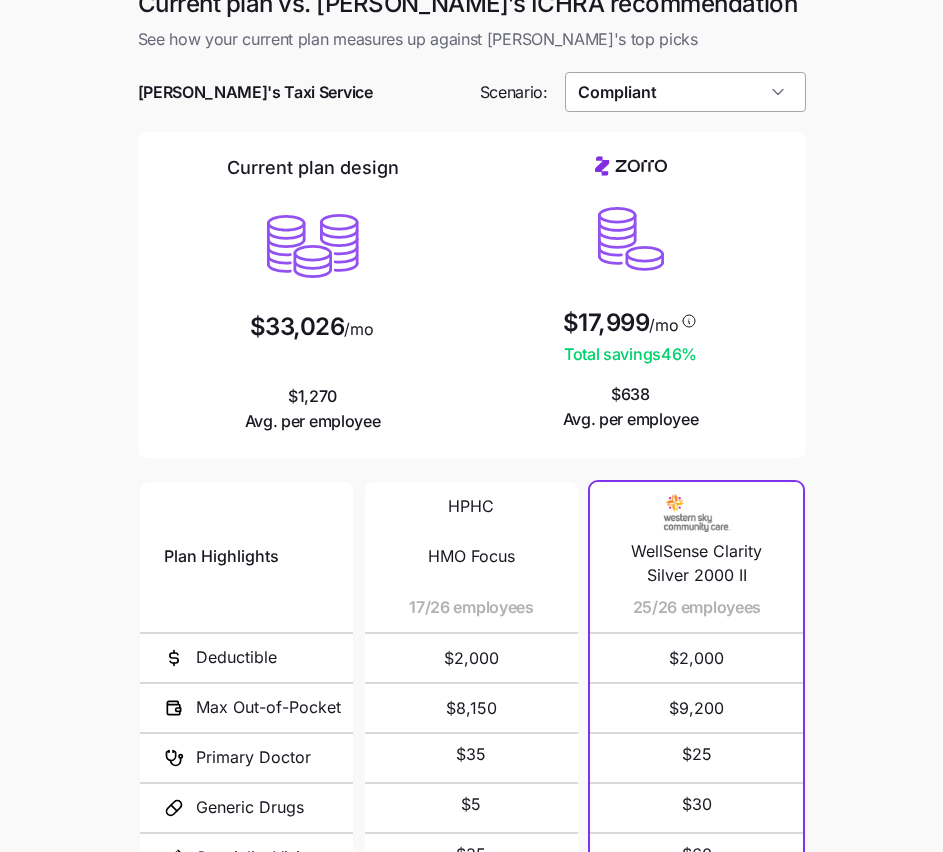 click on "Compliant" at bounding box center (685, 92) 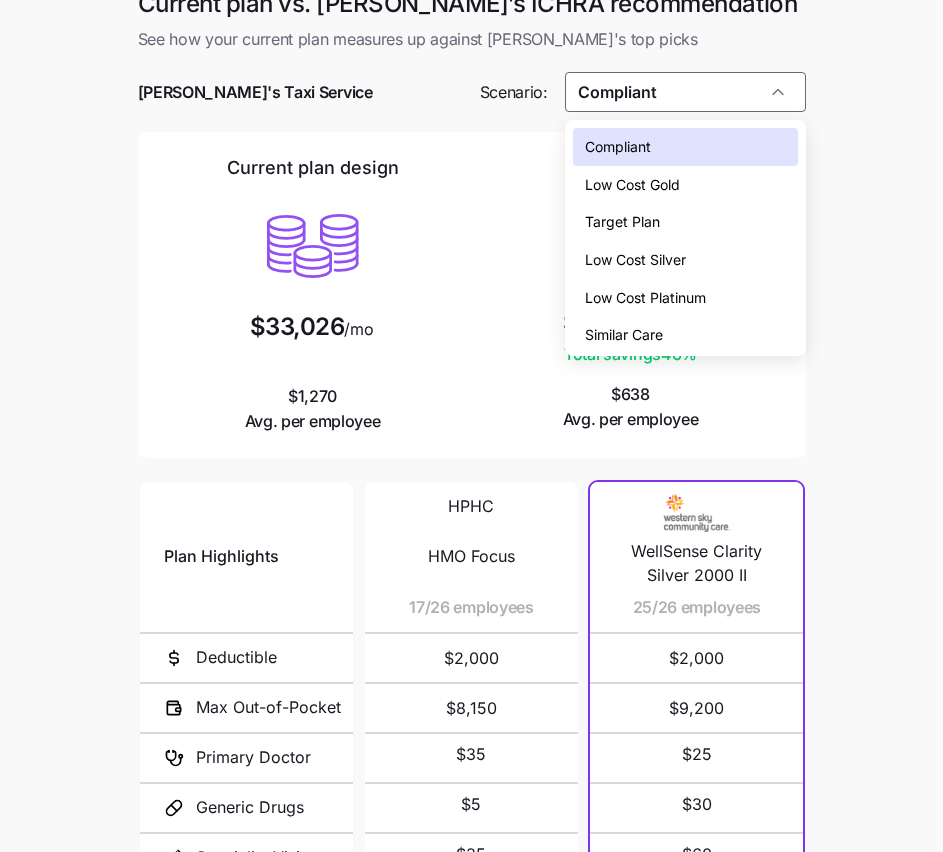 click on "Low Cost Gold" at bounding box center (685, 185) 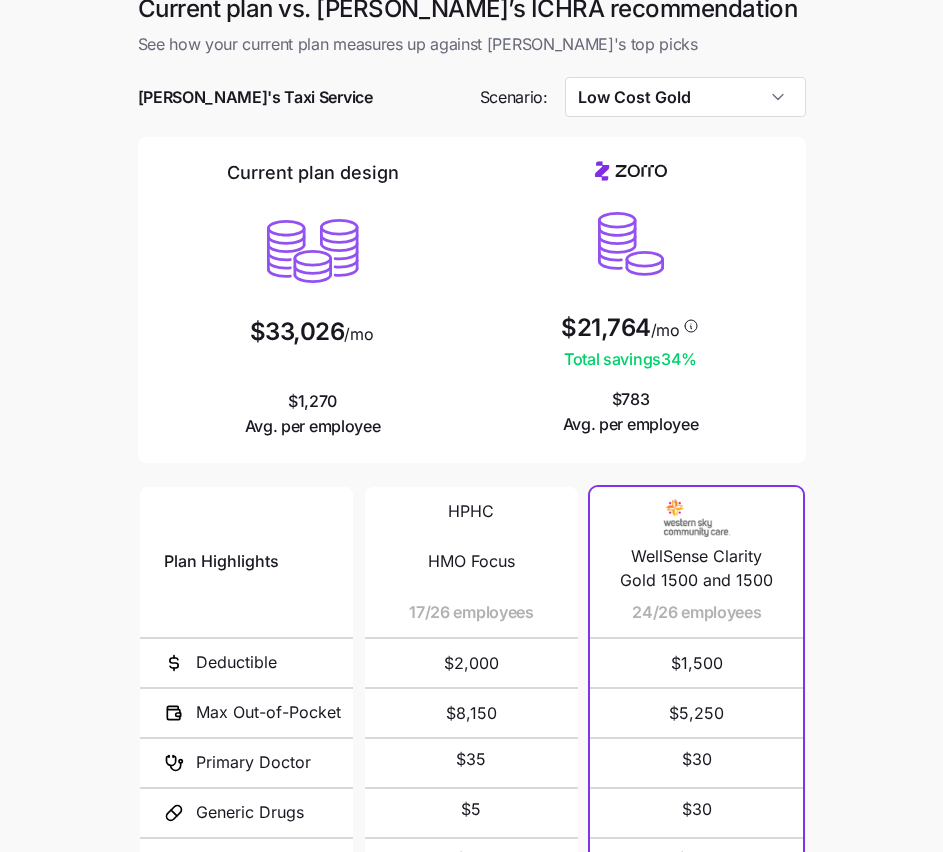 scroll, scrollTop: 0, scrollLeft: 0, axis: both 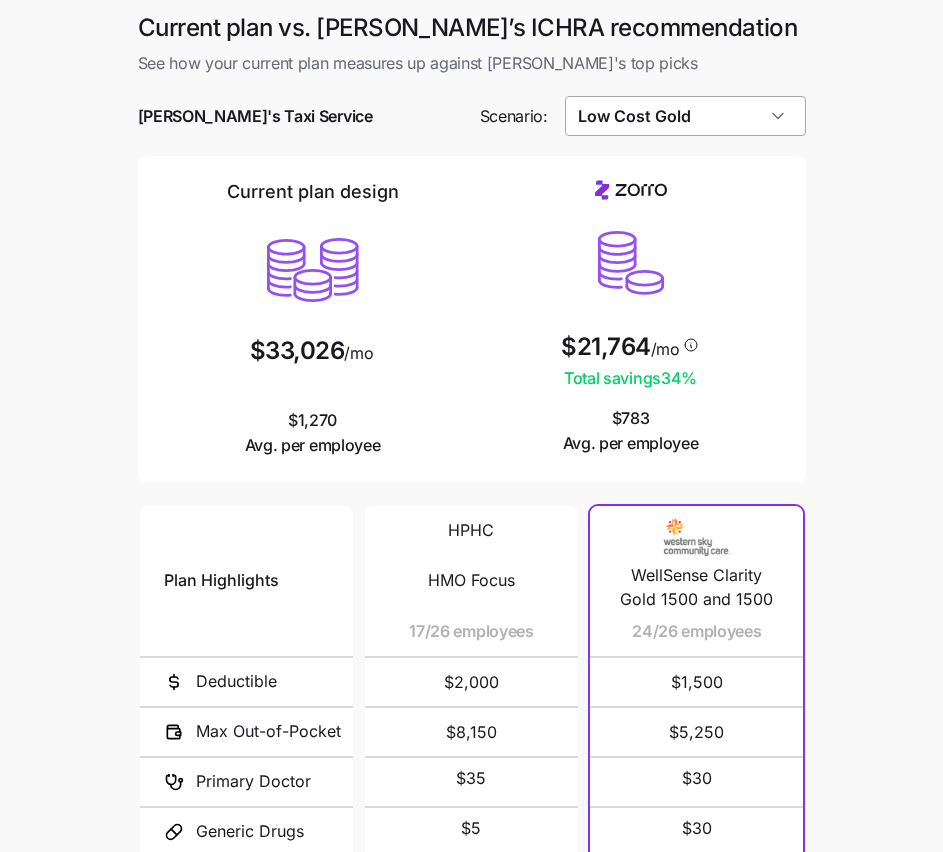 click on "Low Cost Gold" at bounding box center (685, 116) 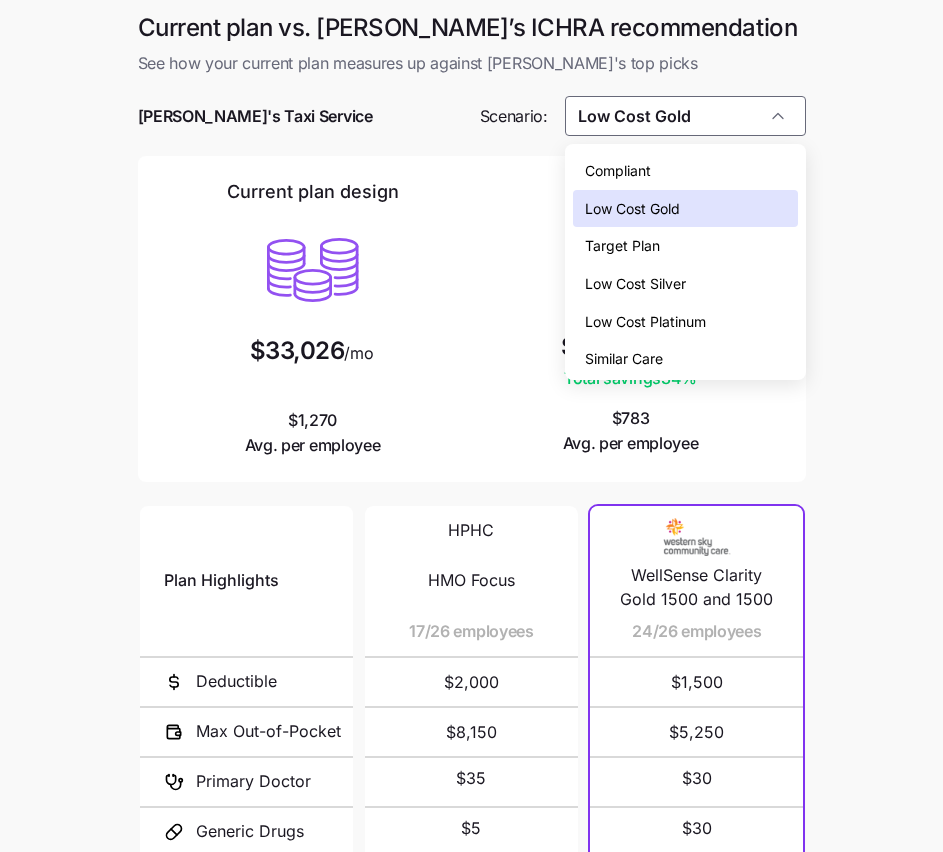 click on "Low Cost Platinum" at bounding box center (645, 322) 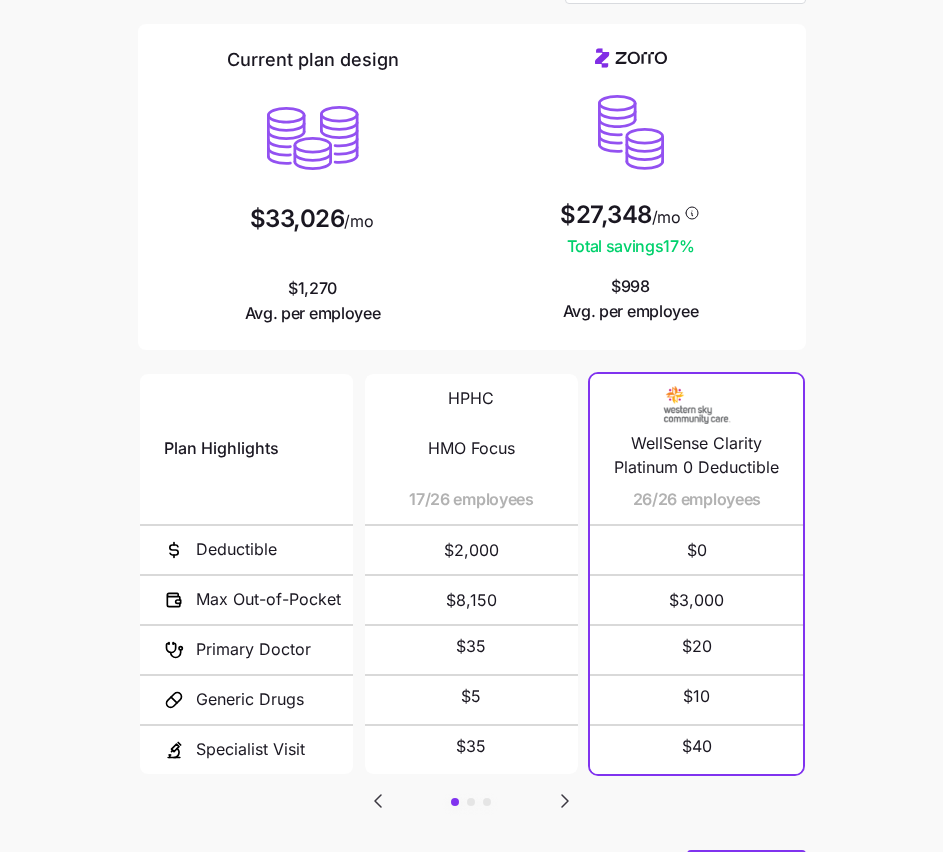 scroll, scrollTop: 240, scrollLeft: 0, axis: vertical 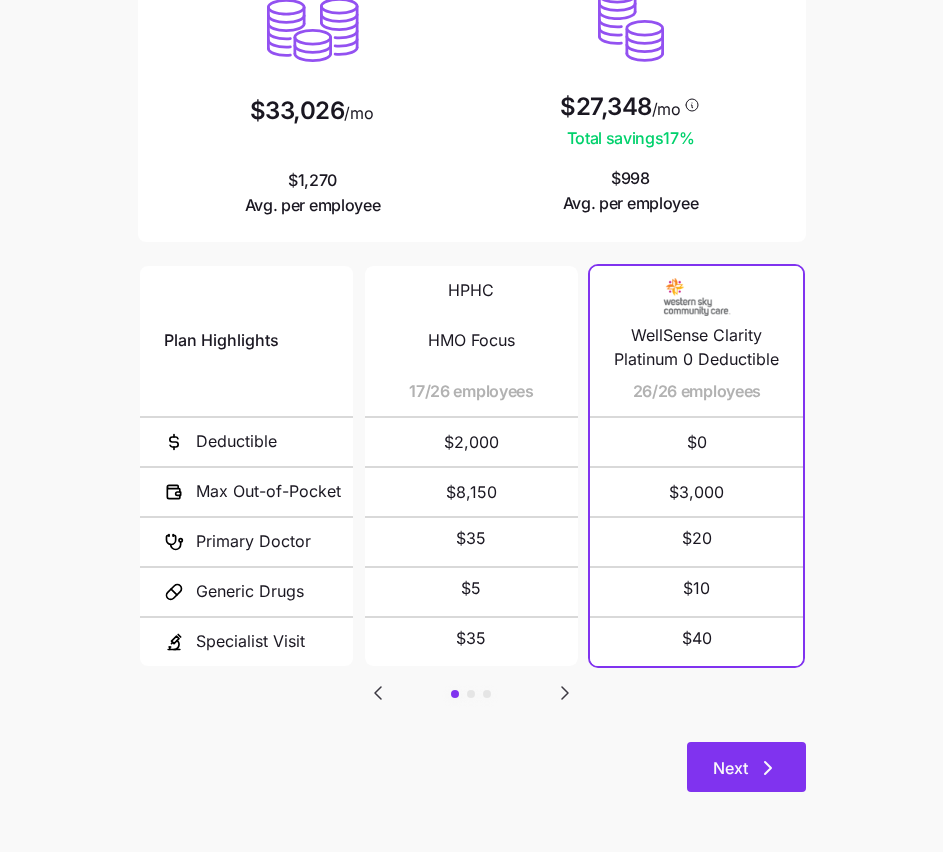 click on "Next" at bounding box center (746, 767) 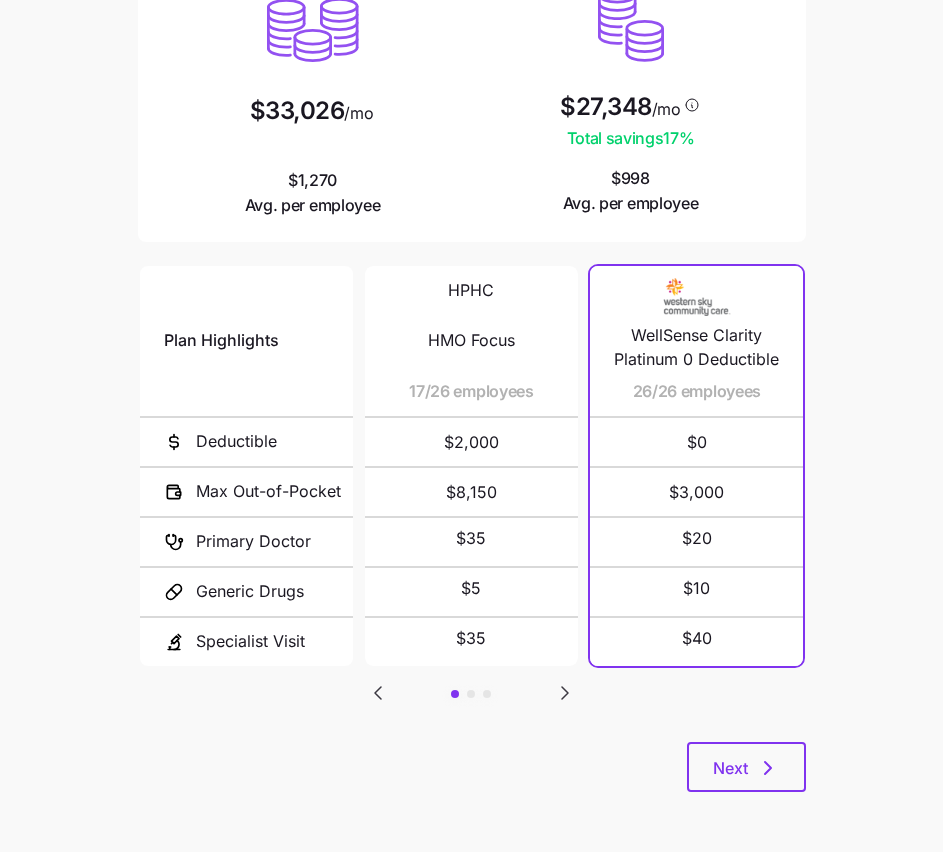 scroll, scrollTop: 0, scrollLeft: 0, axis: both 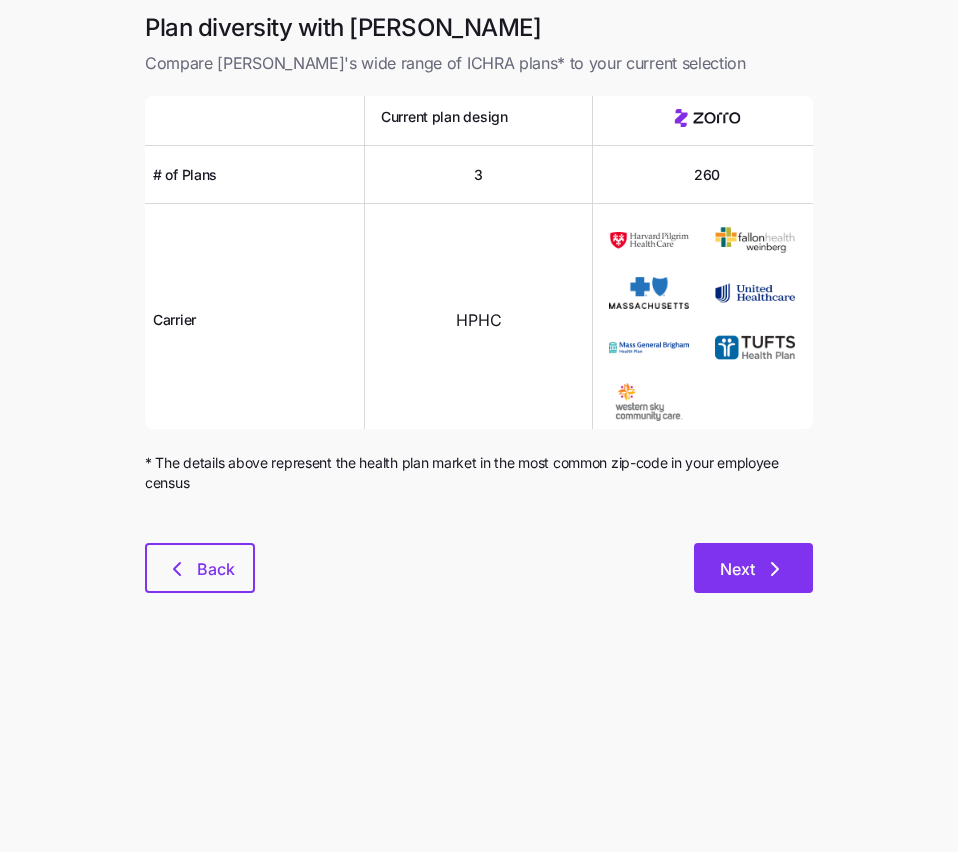 click on "Next" at bounding box center (753, 568) 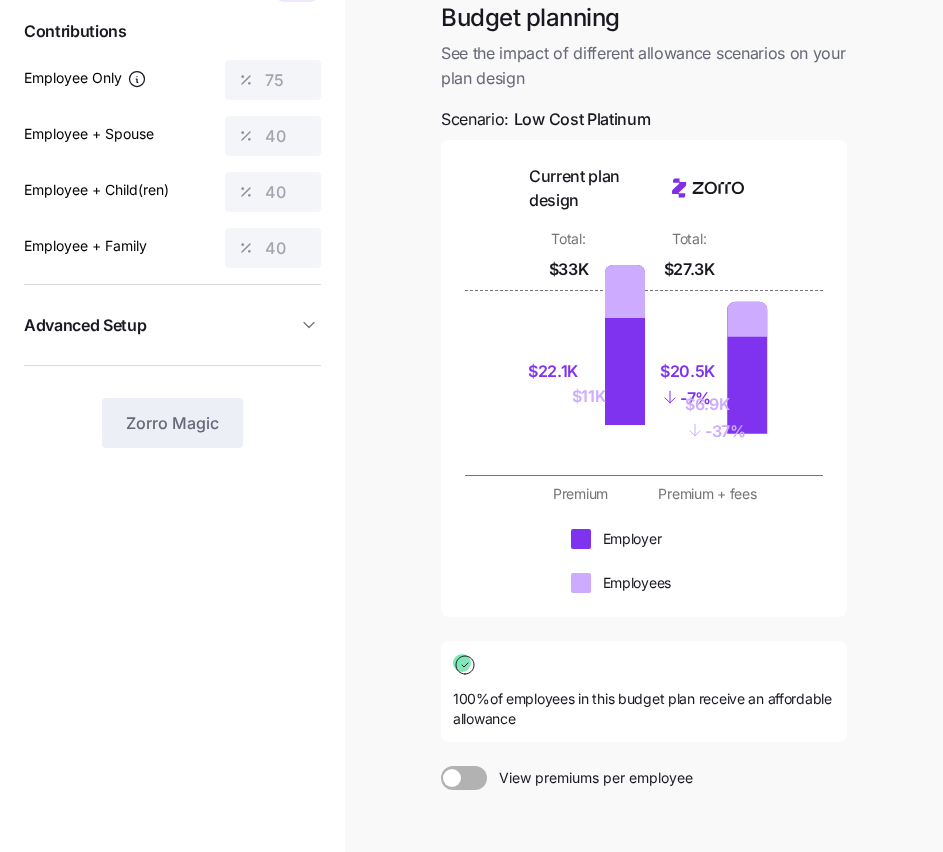 scroll, scrollTop: 330, scrollLeft: 0, axis: vertical 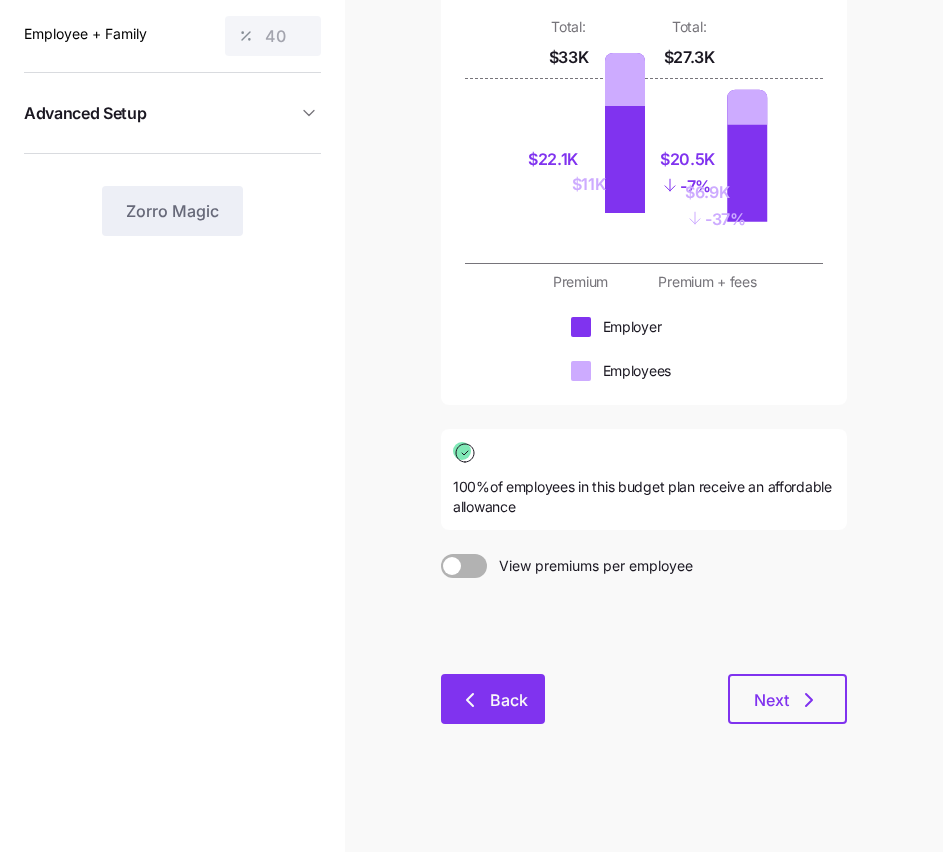 click on "Back" at bounding box center [493, 699] 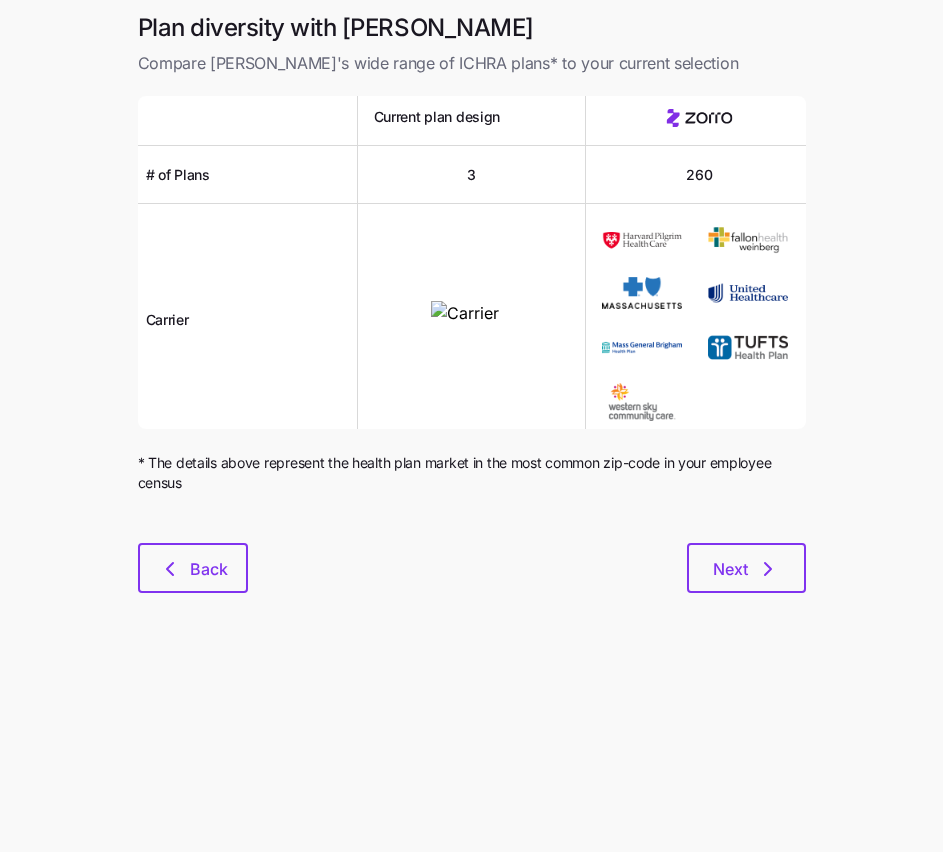 scroll, scrollTop: 0, scrollLeft: 0, axis: both 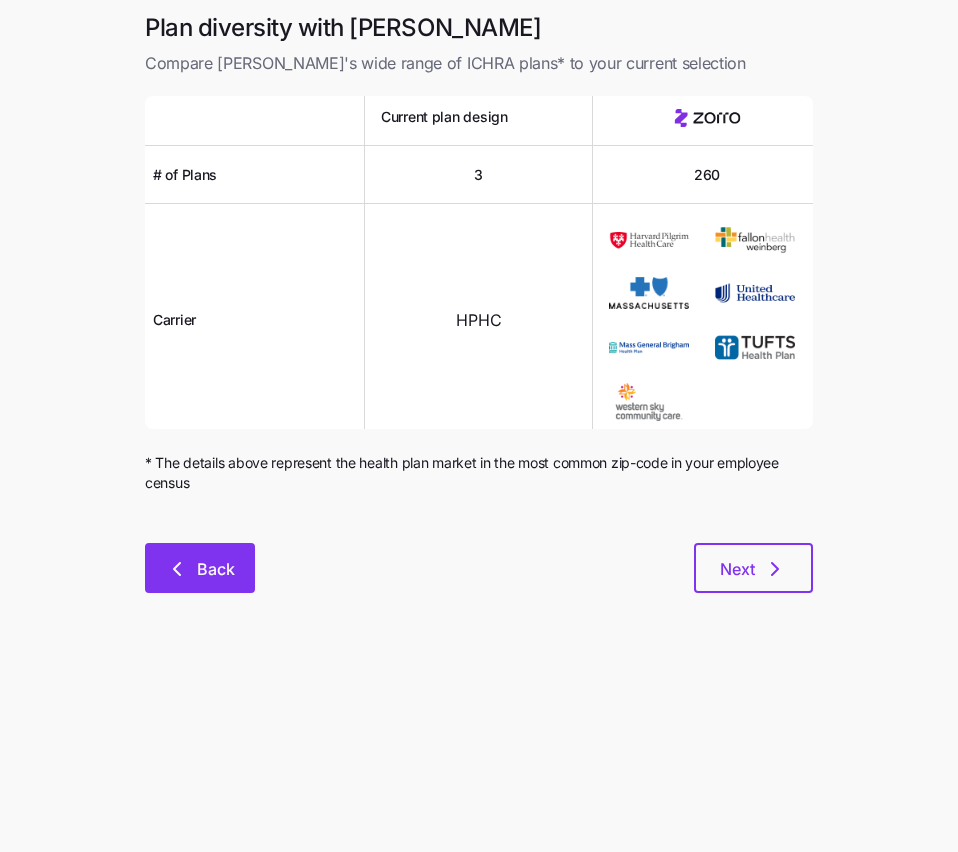 click on "Back" at bounding box center (216, 569) 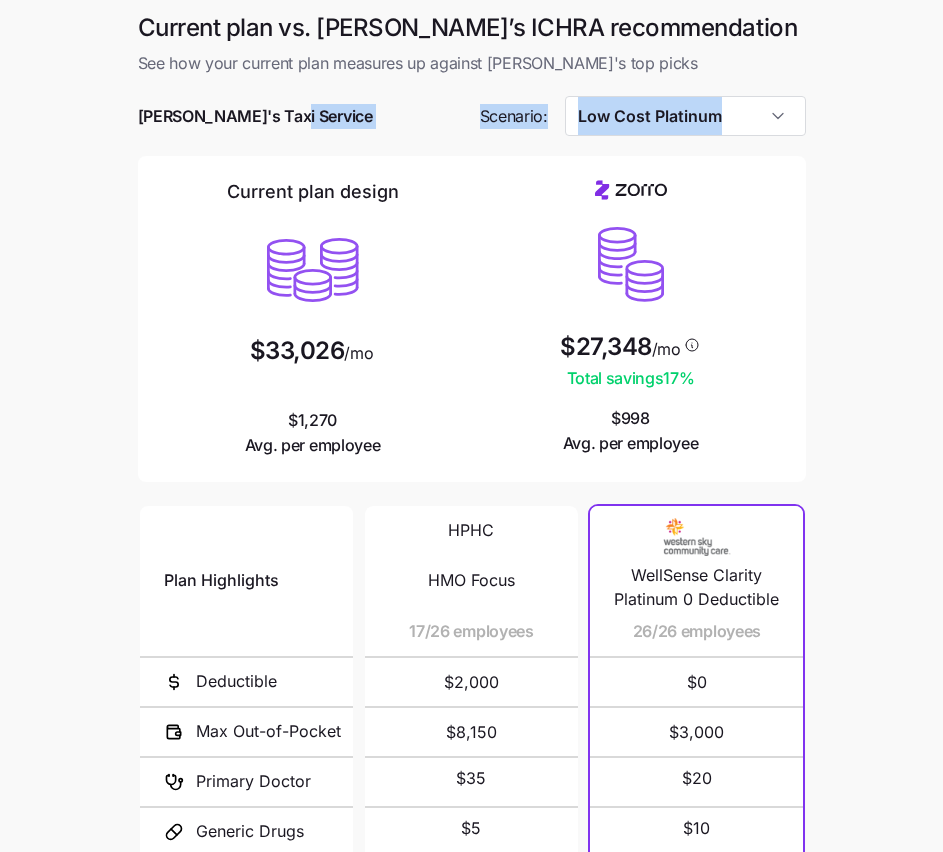 click on "Current plan vs. Zorro’s ICHRA recommendation See how your current plan measures up against Zorro's top picks Bill's Taxi Service Scenario: Low Cost Platinum Current plan design $33,026 /mo $1,270 Avg. per employee $27,348 /mo Total savings  17 % $998 Avg. per employee Plan Highlights Deductible Max Out-of-Pocket Primary Doctor Generic Drugs Specialist Visit HPHC HMO Focus 17/26 employees $2,000 $8,150 $35 $5 $35 HPHC HMO Full Network 8/26 employees $2,000 $8,150 $35 $5 $35 HPHC PPO 1/26 employees $2,000 $8,150 $35 $5 $35 WellSense Clarity Platinum 0 Deductible 26/26 employees $0 $3,000 $20 $10 $40 Next" at bounding box center [471, 546] 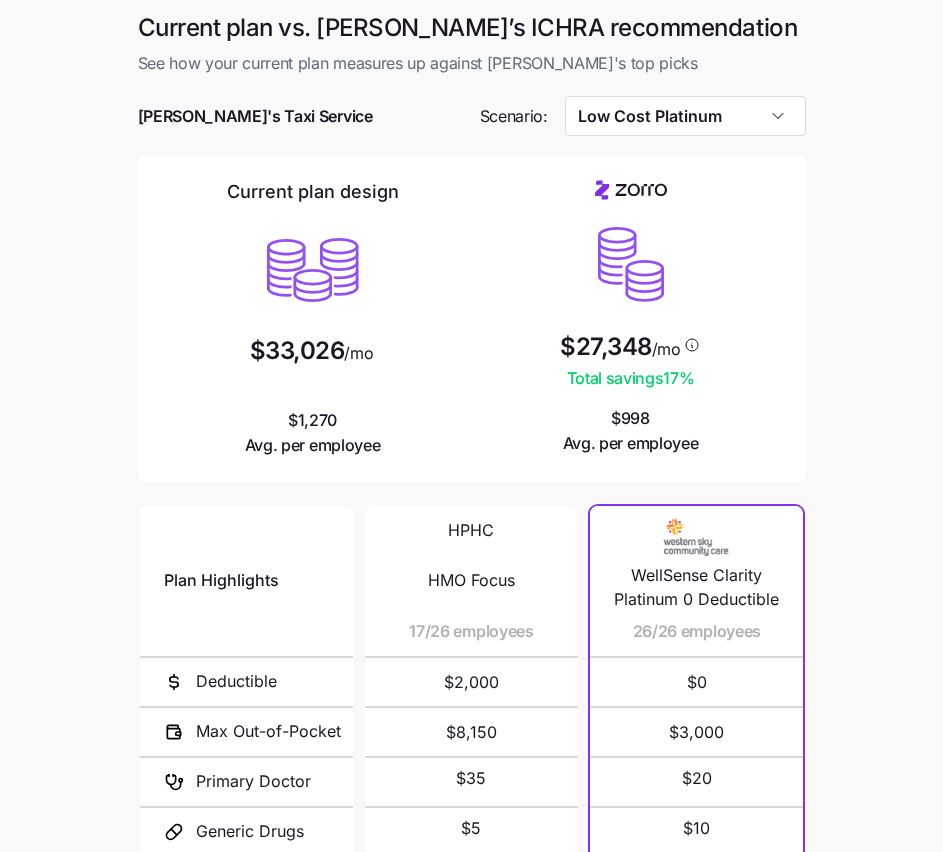 click on "Current plan vs. Zorro’s ICHRA recommendation See how your current plan measures up against Zorro's top picks Bill's Taxi Service Scenario: Low Cost Platinum Current plan design $33,026 /mo $1,270 Avg. per employee $27,348 /mo Total savings  17 % $998 Avg. per employee Plan Highlights Deductible Max Out-of-Pocket Primary Doctor Generic Drugs Specialist Visit HPHC HMO Focus 17/26 employees $2,000 $8,150 $35 $5 $35 HPHC HMO Full Network 8/26 employees $2,000 $8,150 $35 $5 $35 HPHC PPO 1/26 employees $2,000 $8,150 $35 $5 $35 WellSense Clarity Platinum 0 Deductible 26/26 employees $0 $3,000 $20 $10 $40 Next" at bounding box center [471, 546] 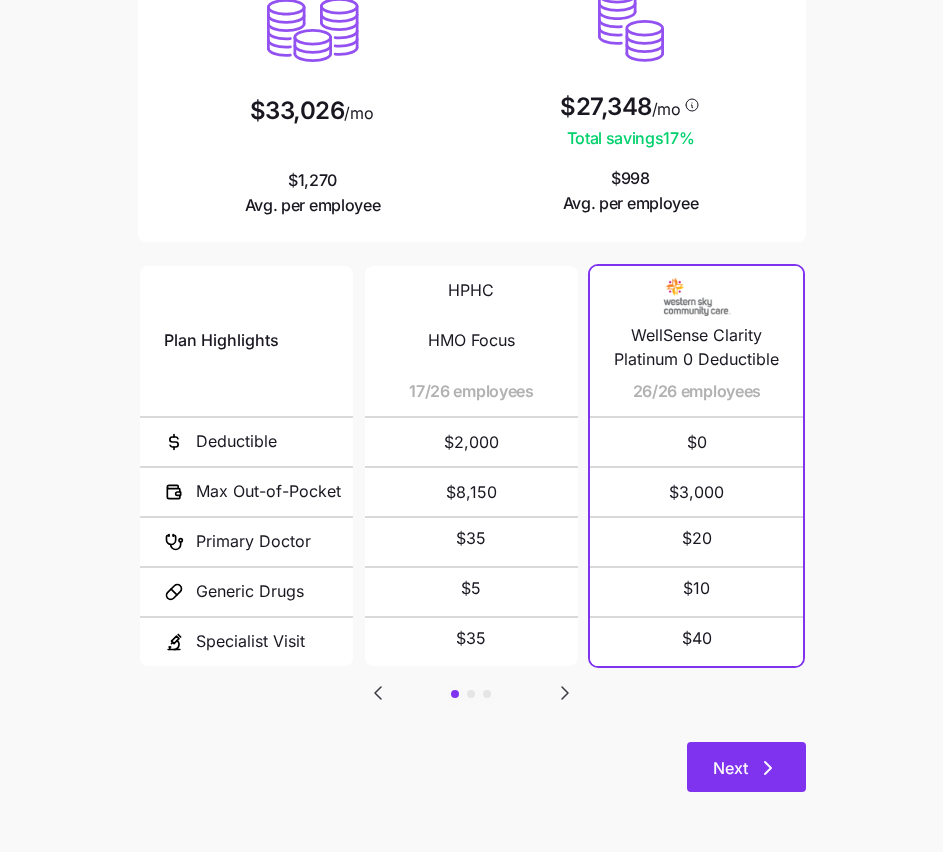 click on "Next" at bounding box center (730, 768) 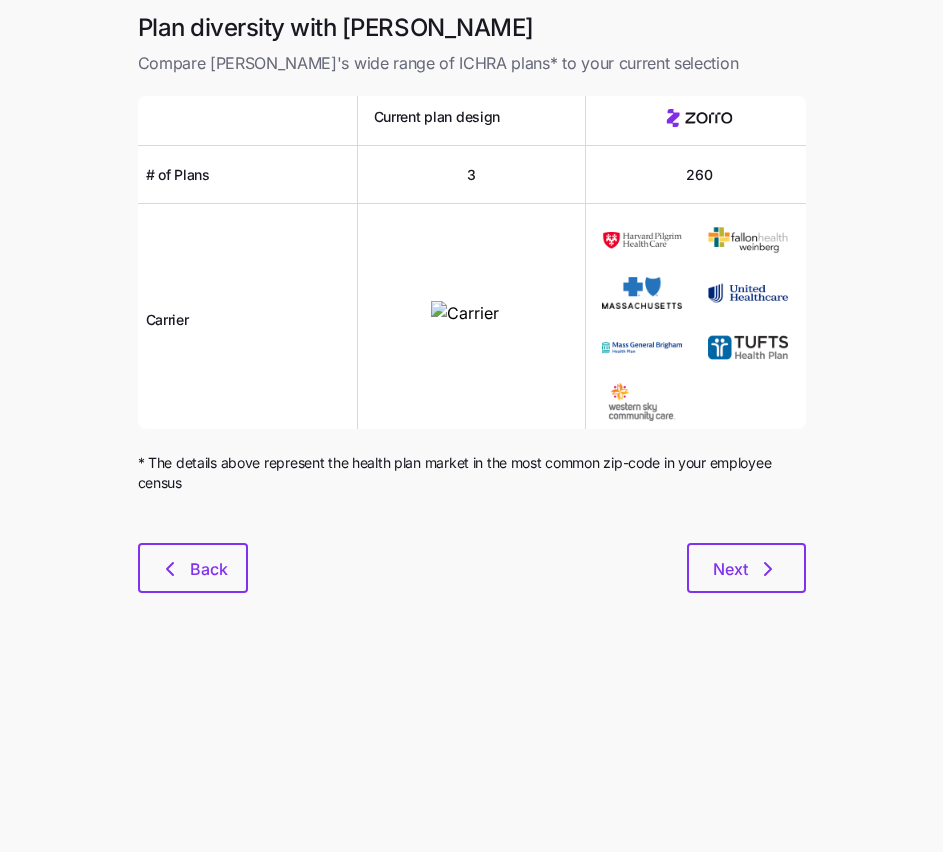 scroll, scrollTop: 0, scrollLeft: 0, axis: both 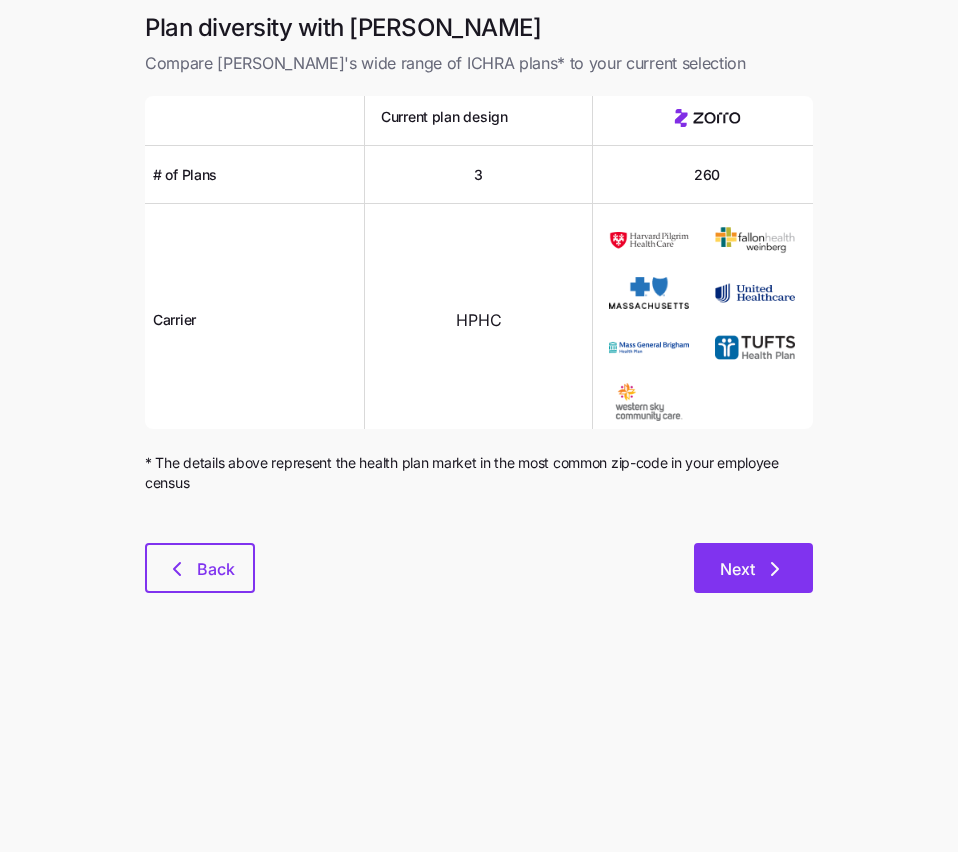 click on "Next" at bounding box center [753, 568] 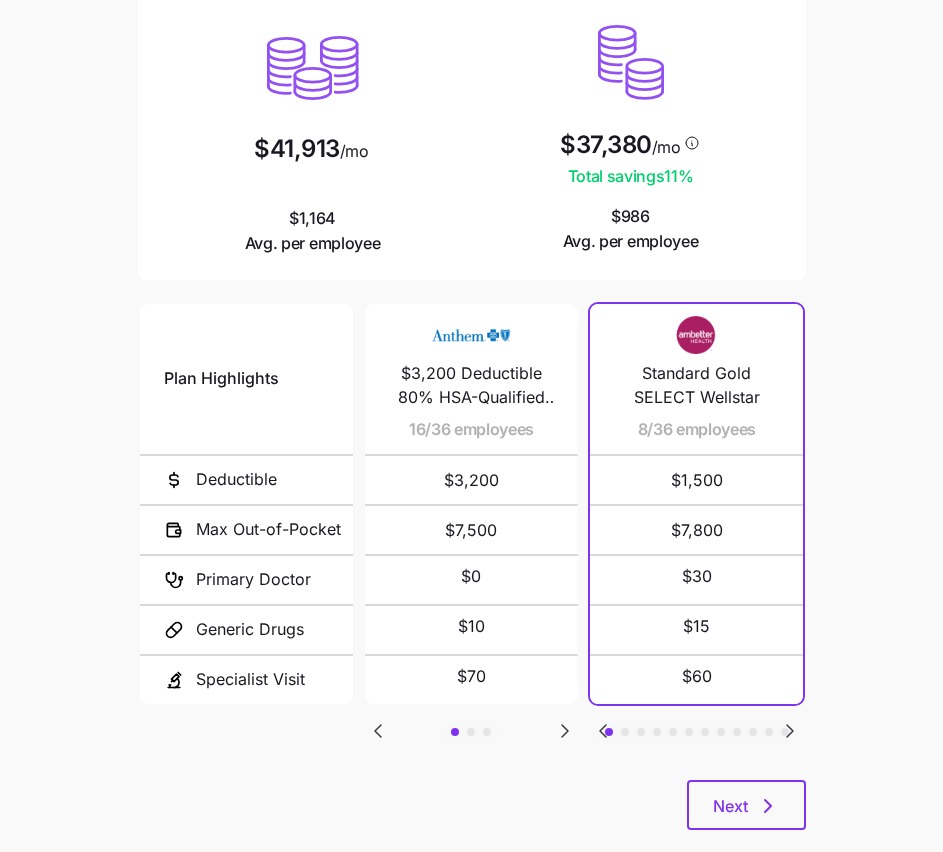 scroll, scrollTop: 240, scrollLeft: 0, axis: vertical 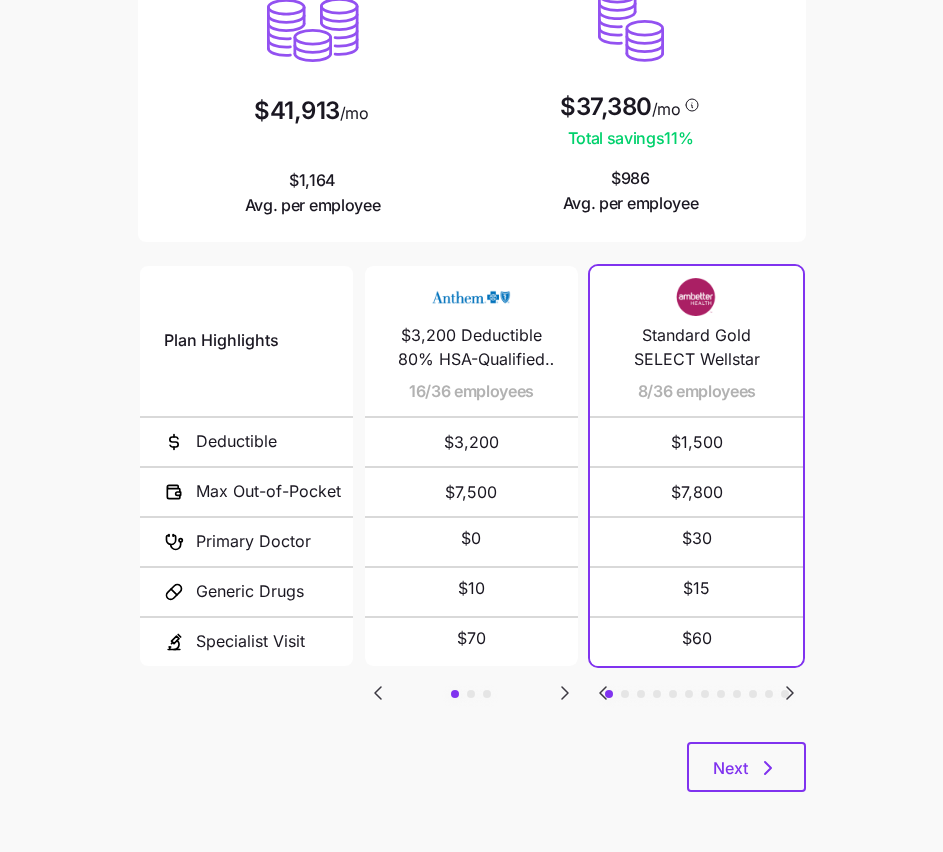 click 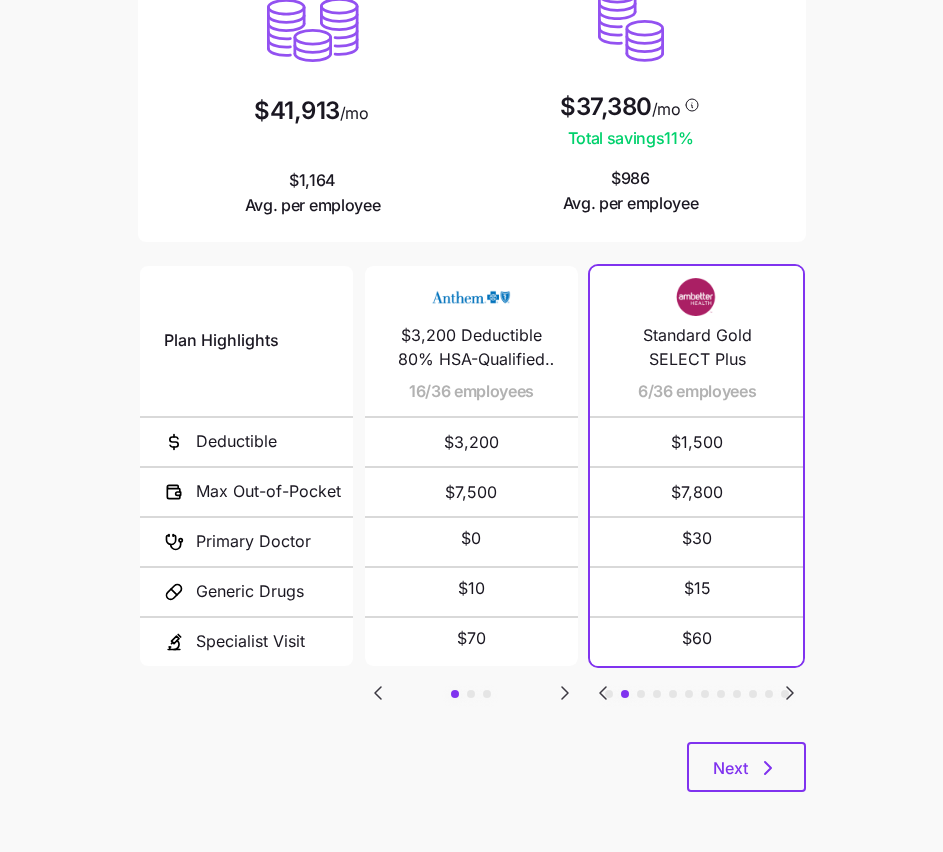 drag, startPoint x: 793, startPoint y: 773, endPoint x: 808, endPoint y: 703, distance: 71.5891 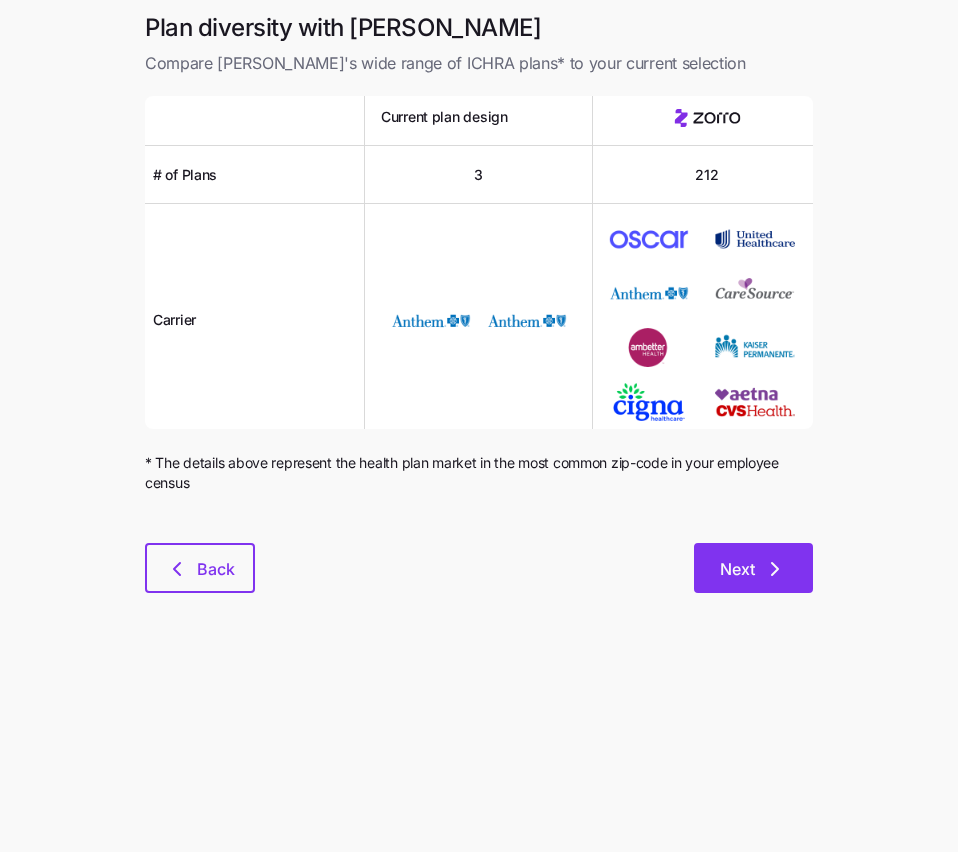 click on "Next" at bounding box center (753, 568) 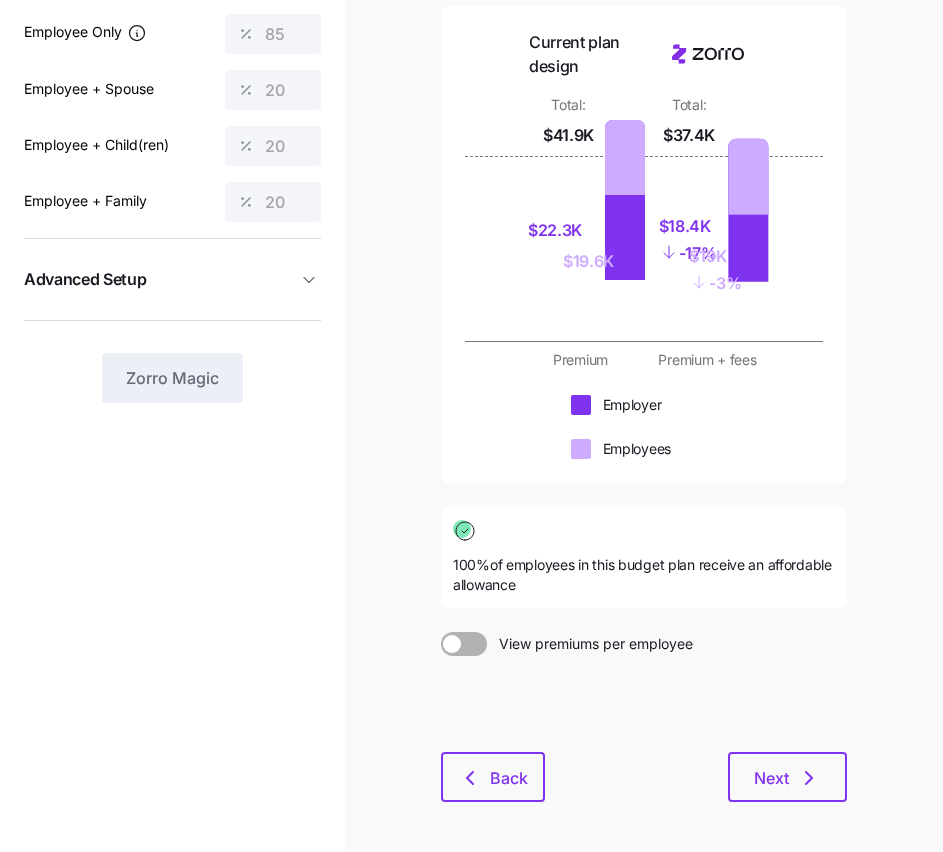 scroll, scrollTop: 330, scrollLeft: 0, axis: vertical 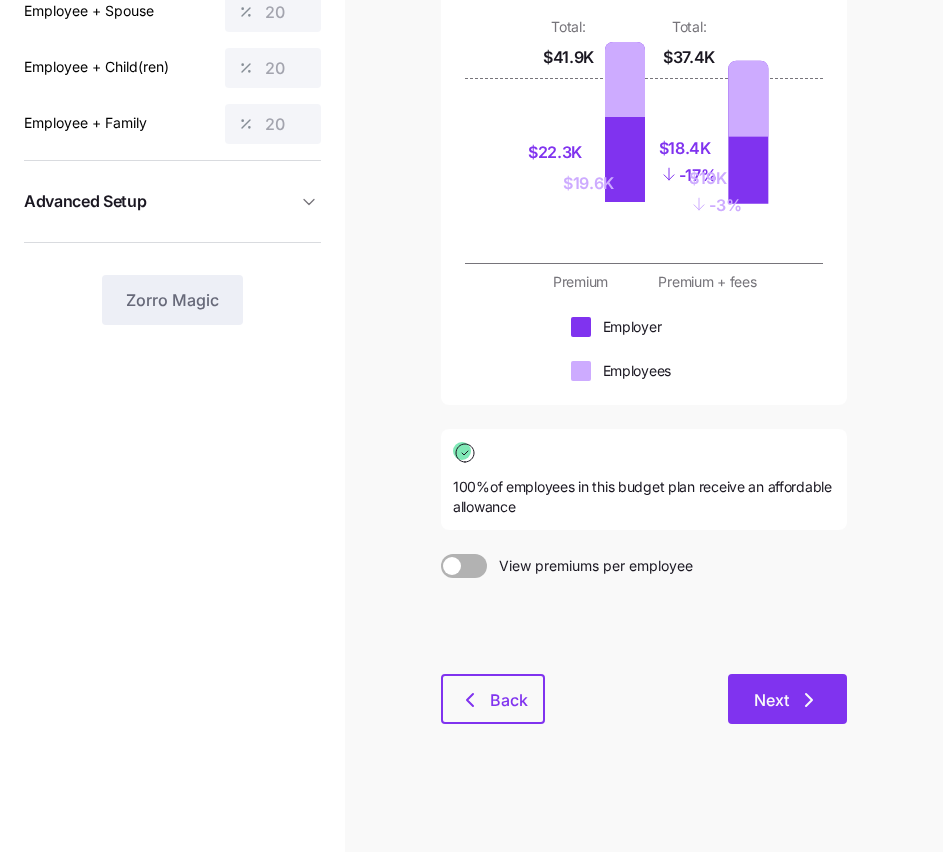 click 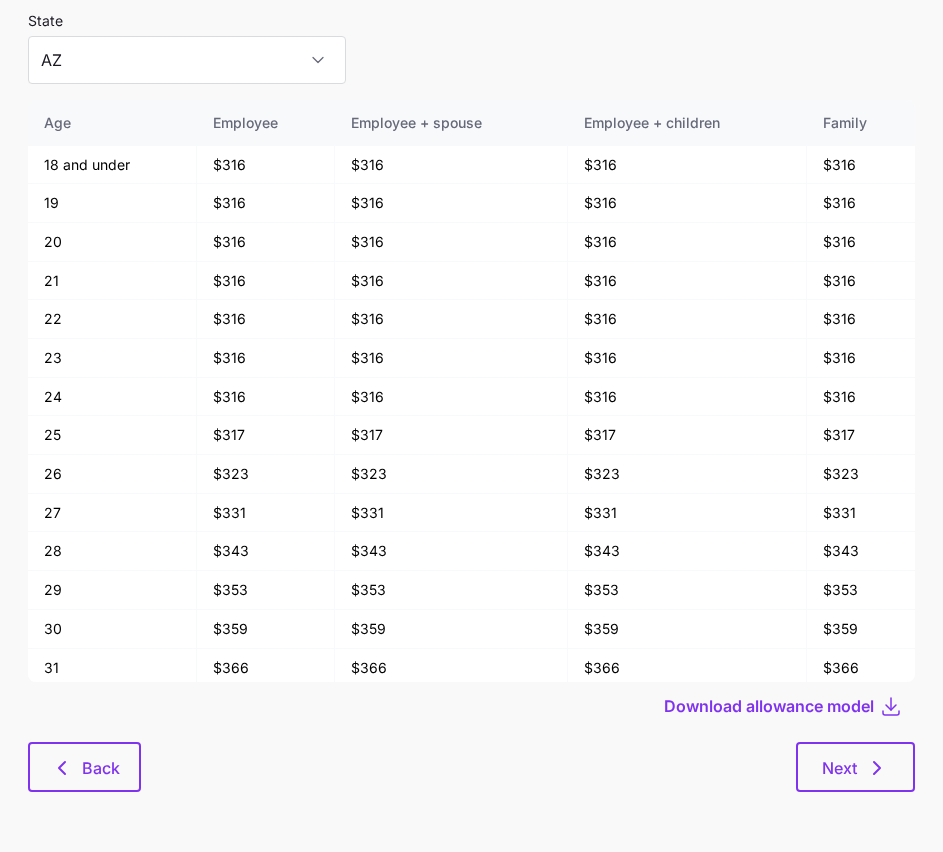 scroll, scrollTop: 0, scrollLeft: 0, axis: both 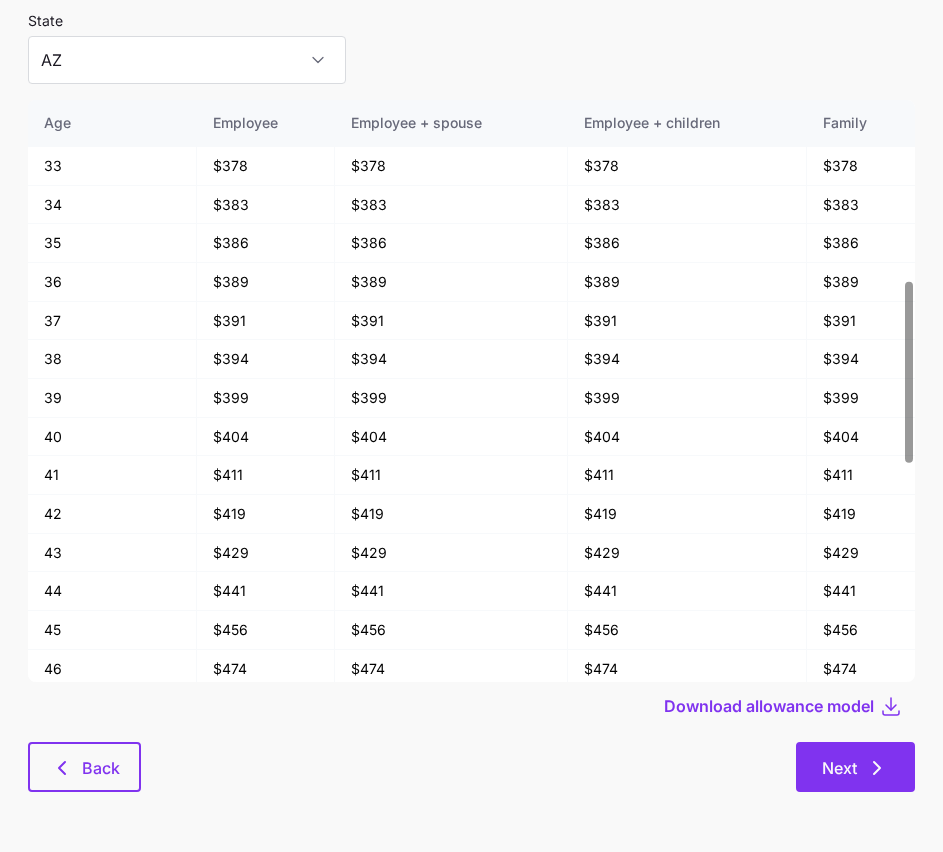 click on "Next" at bounding box center (855, 767) 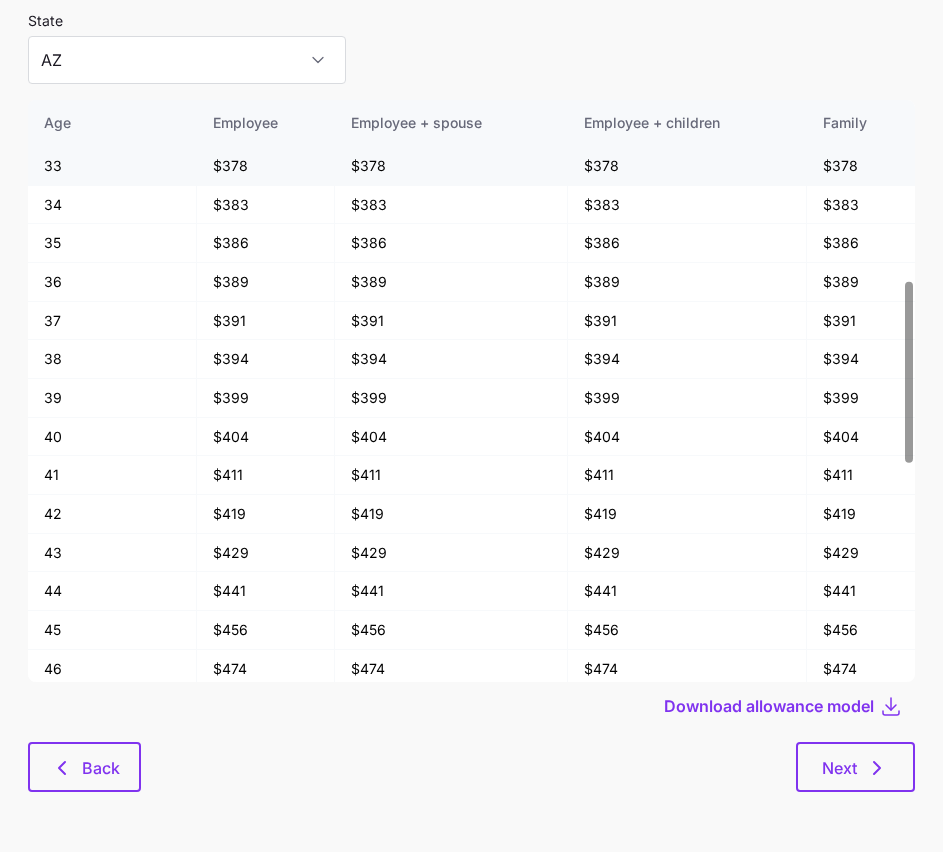 scroll, scrollTop: 0, scrollLeft: 0, axis: both 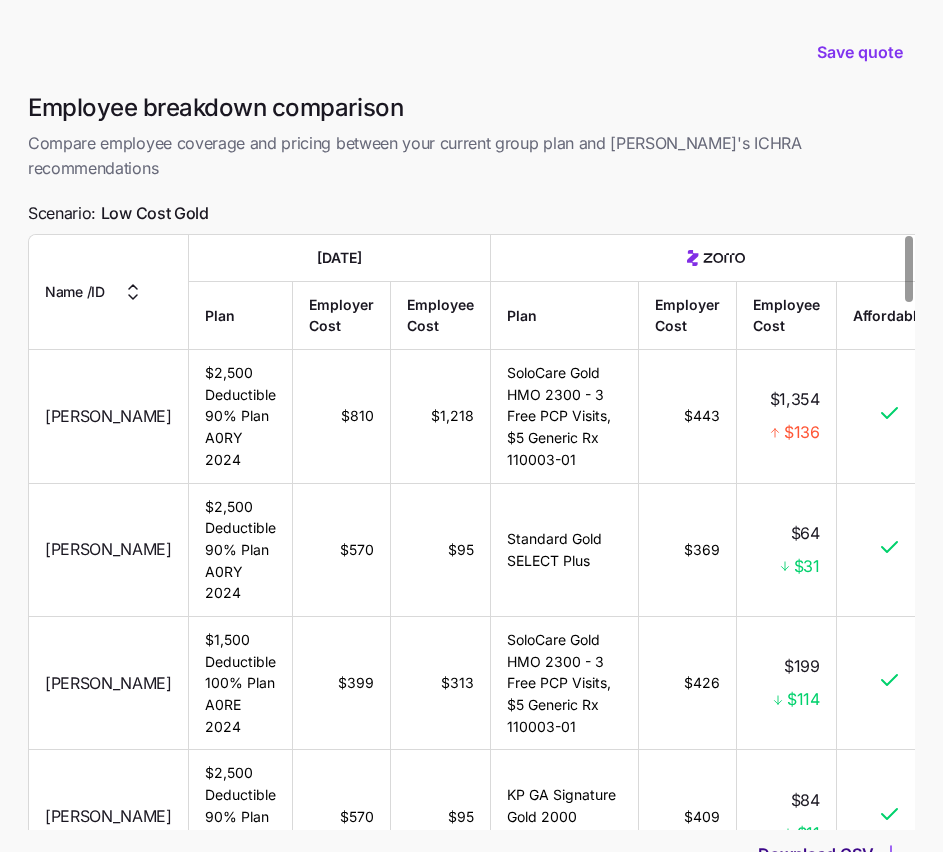 click on "Download CSV" at bounding box center [816, 854] 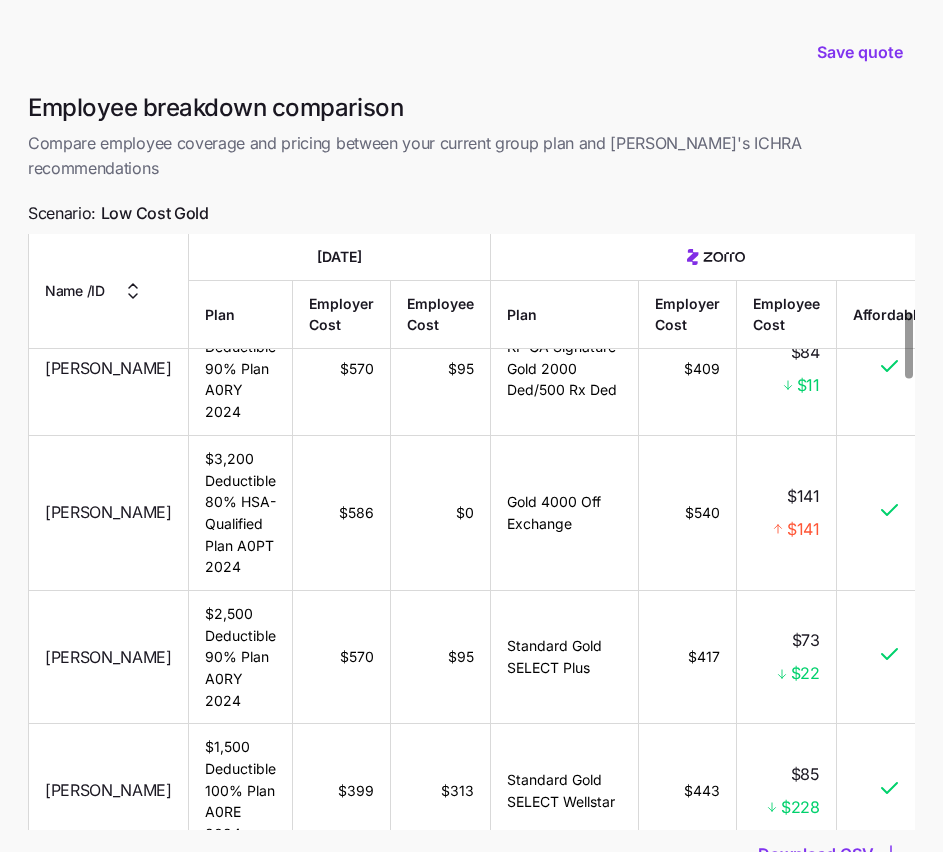 scroll, scrollTop: 692, scrollLeft: 0, axis: vertical 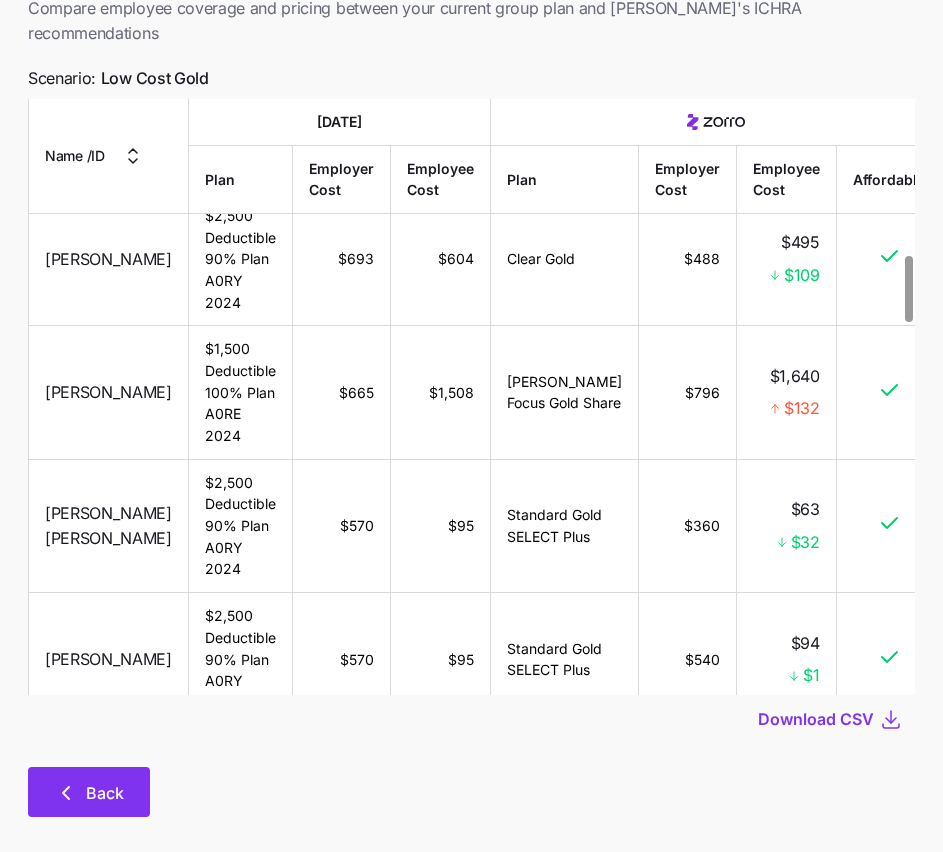 click on "Back" at bounding box center [105, 793] 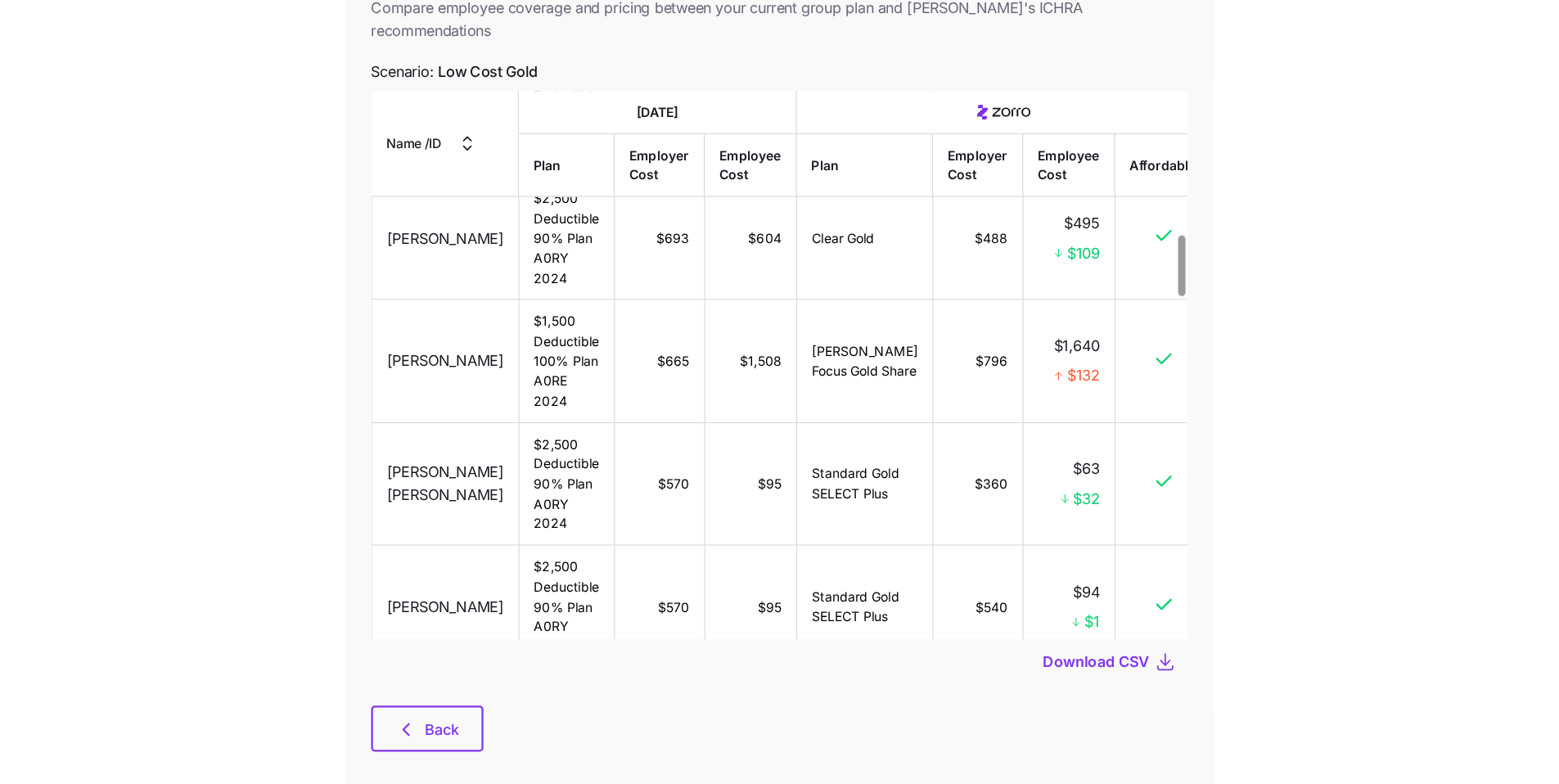 scroll, scrollTop: 0, scrollLeft: 0, axis: both 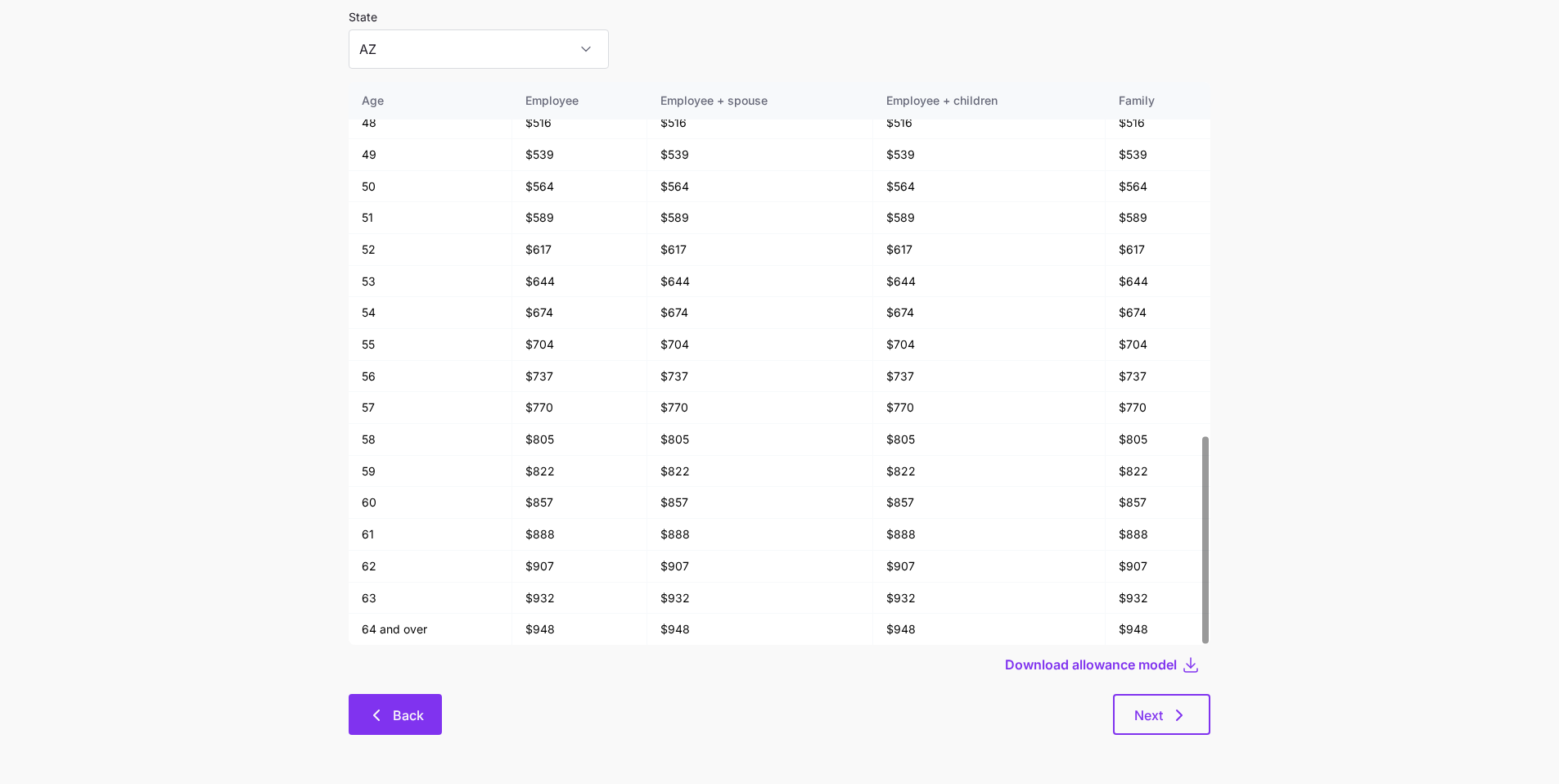 click on "Back" at bounding box center [408, 715] 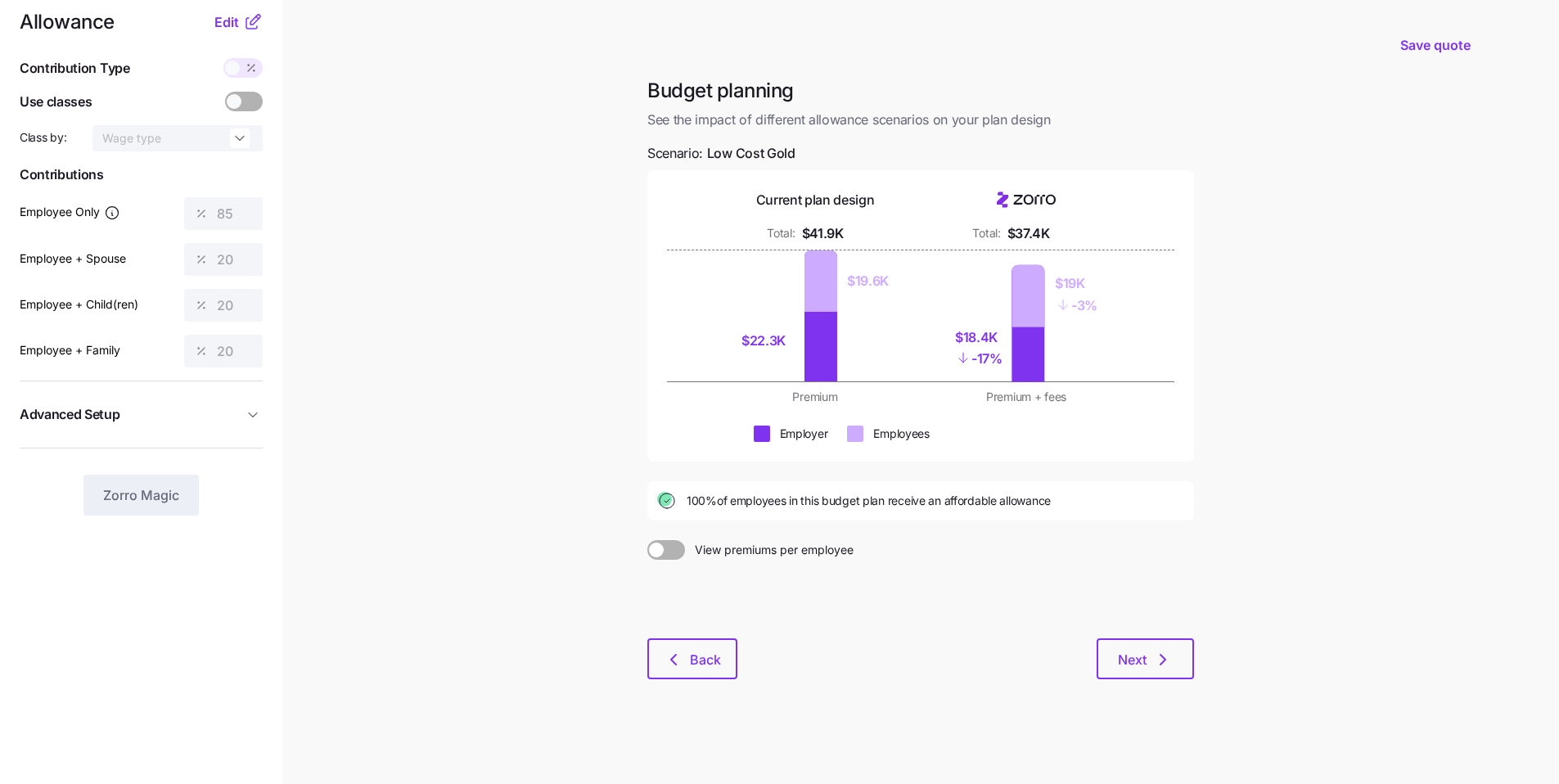 scroll, scrollTop: 0, scrollLeft: 0, axis: both 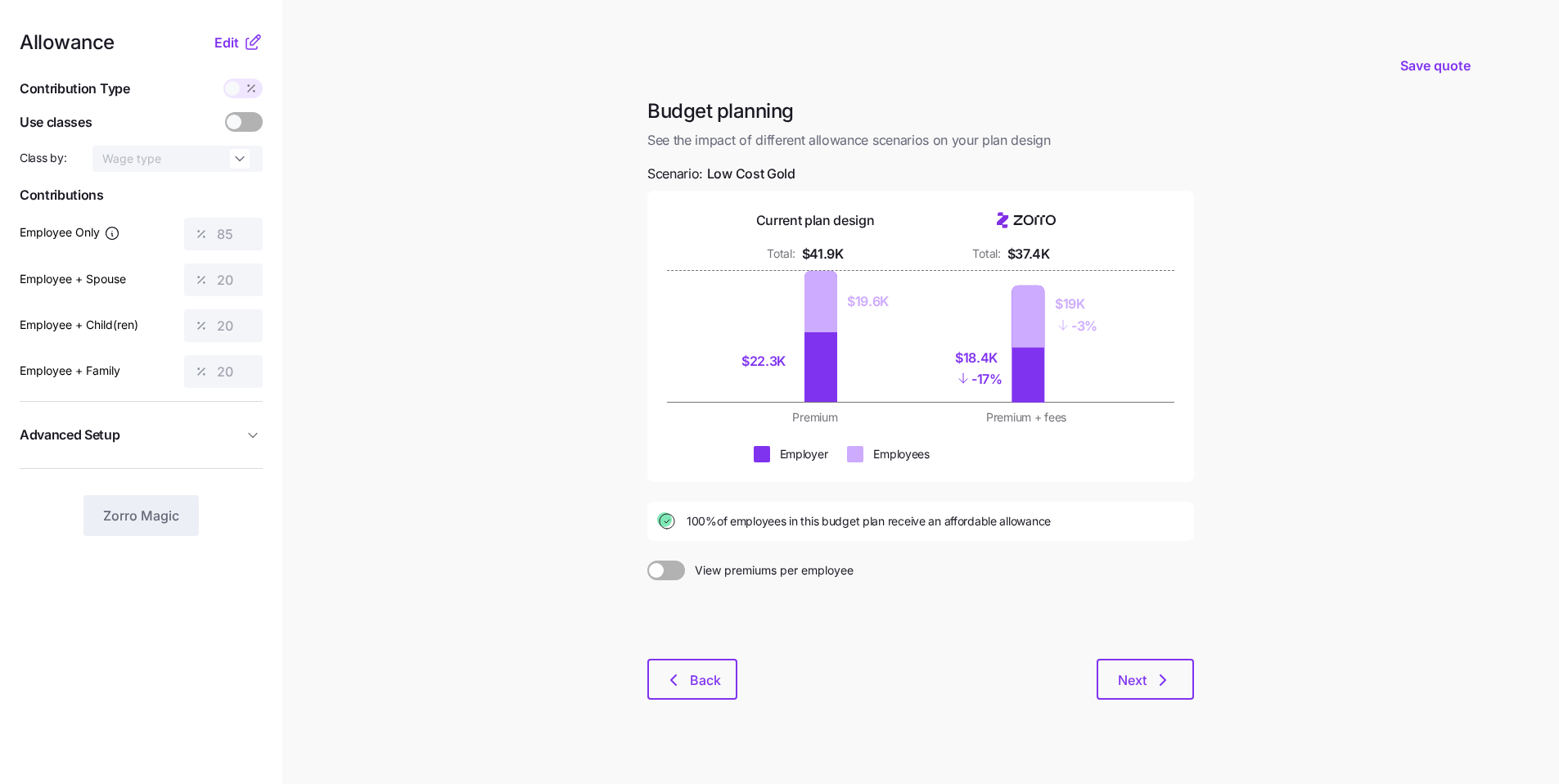 click on "Advanced Setup" at bounding box center [131, 435] 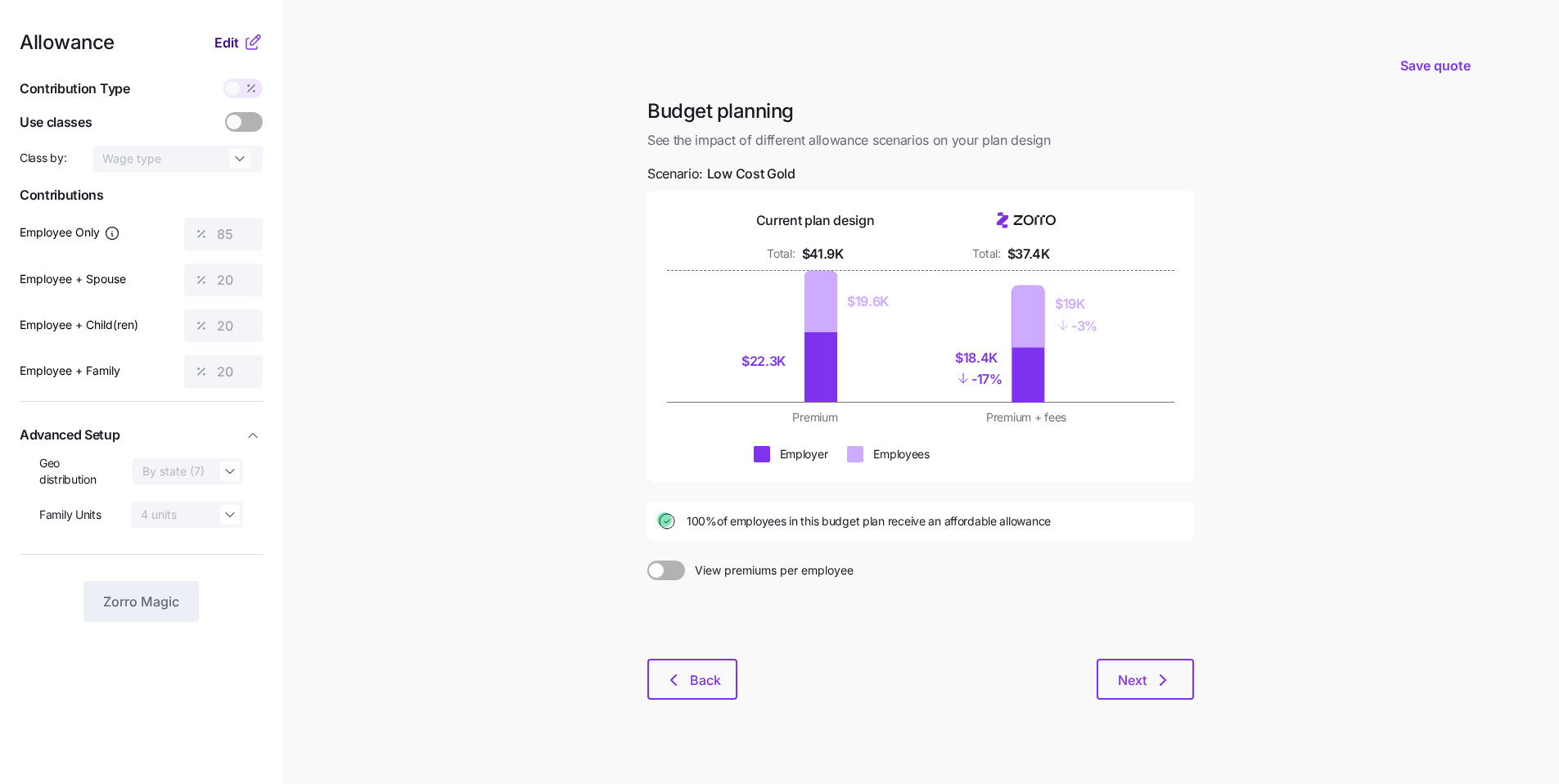 click on "Edit" at bounding box center [227, 43] 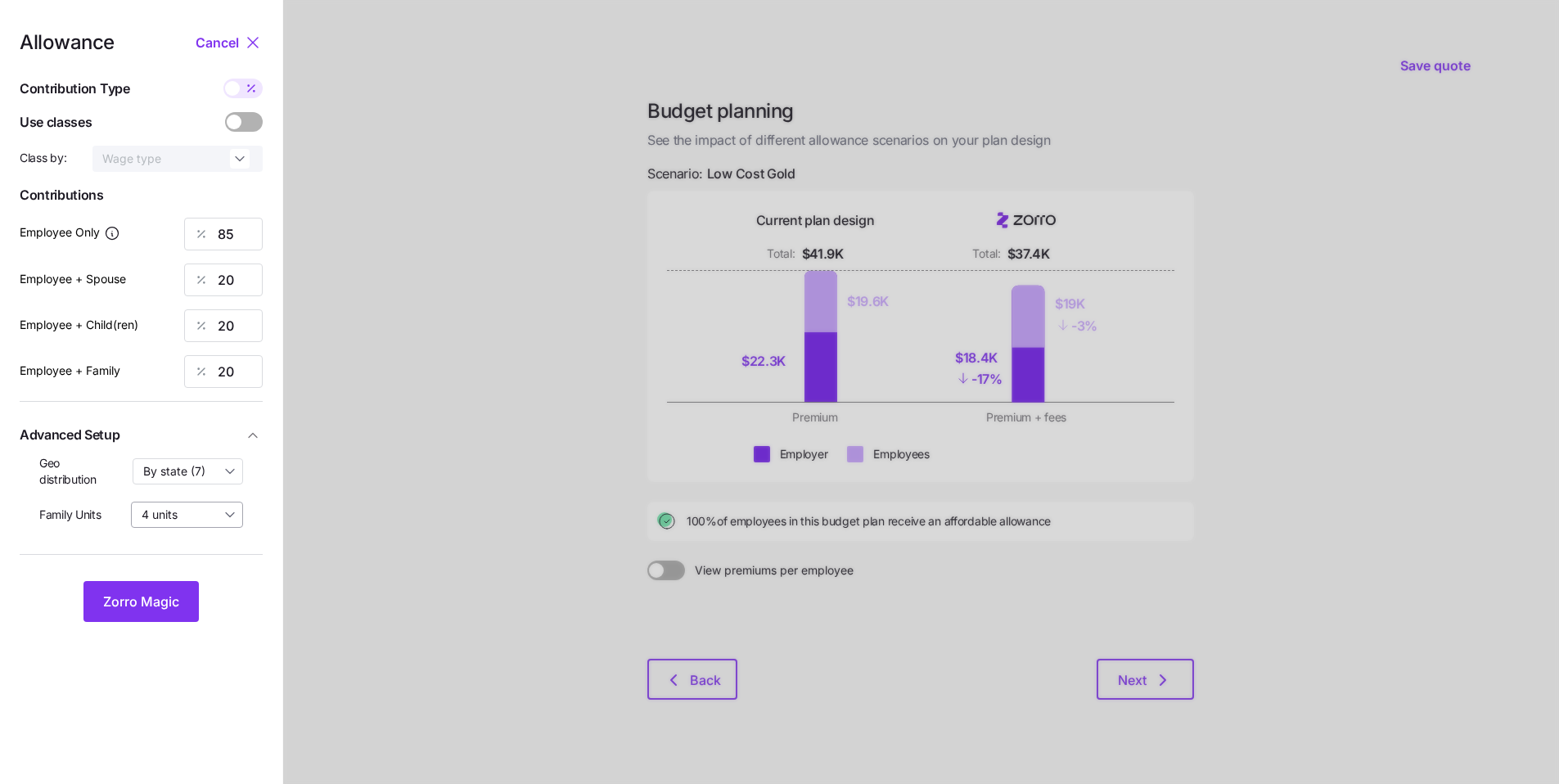 click on "4 units" at bounding box center [187, 515] 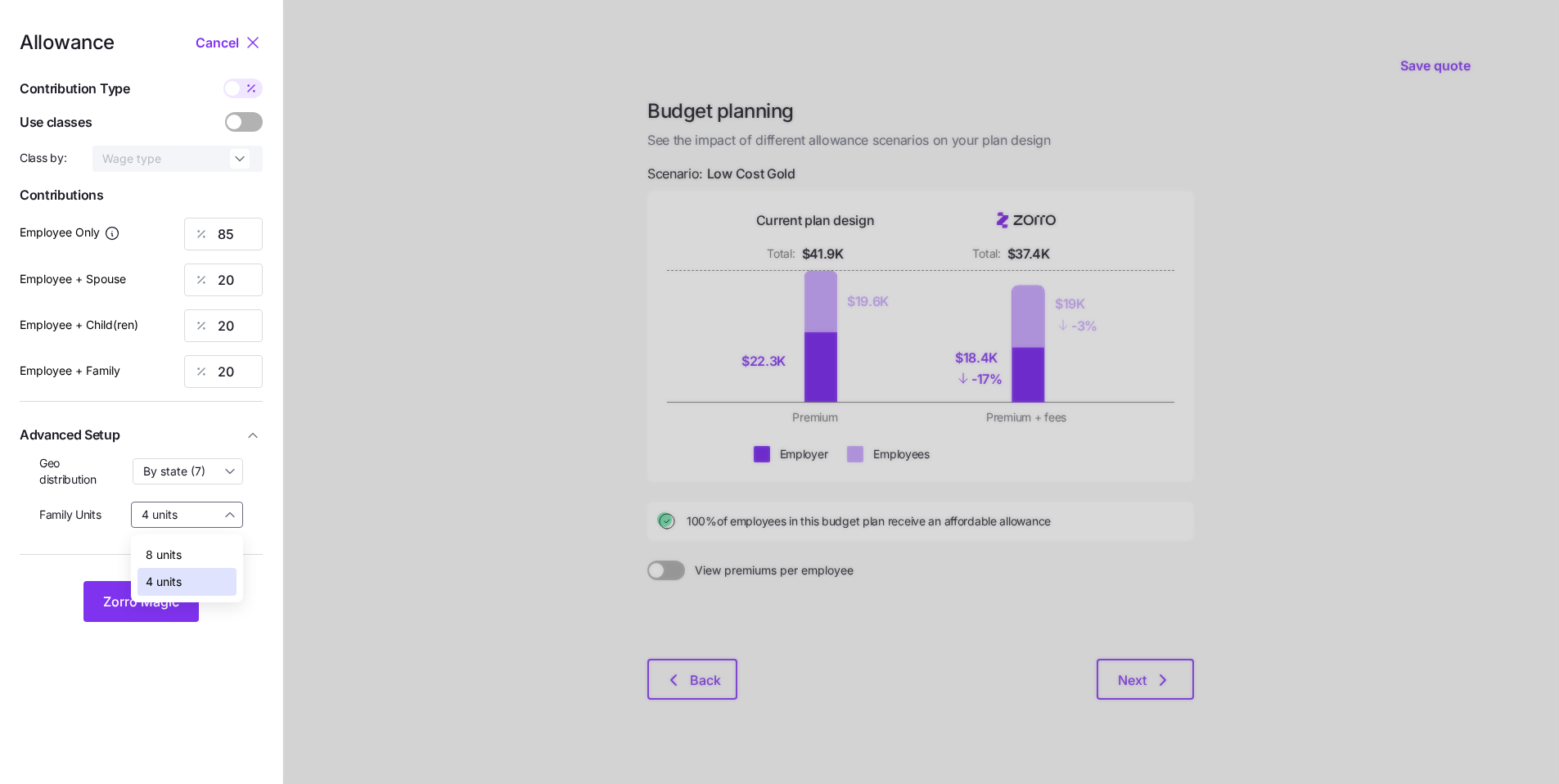 click on "8 units" at bounding box center (164, 555) 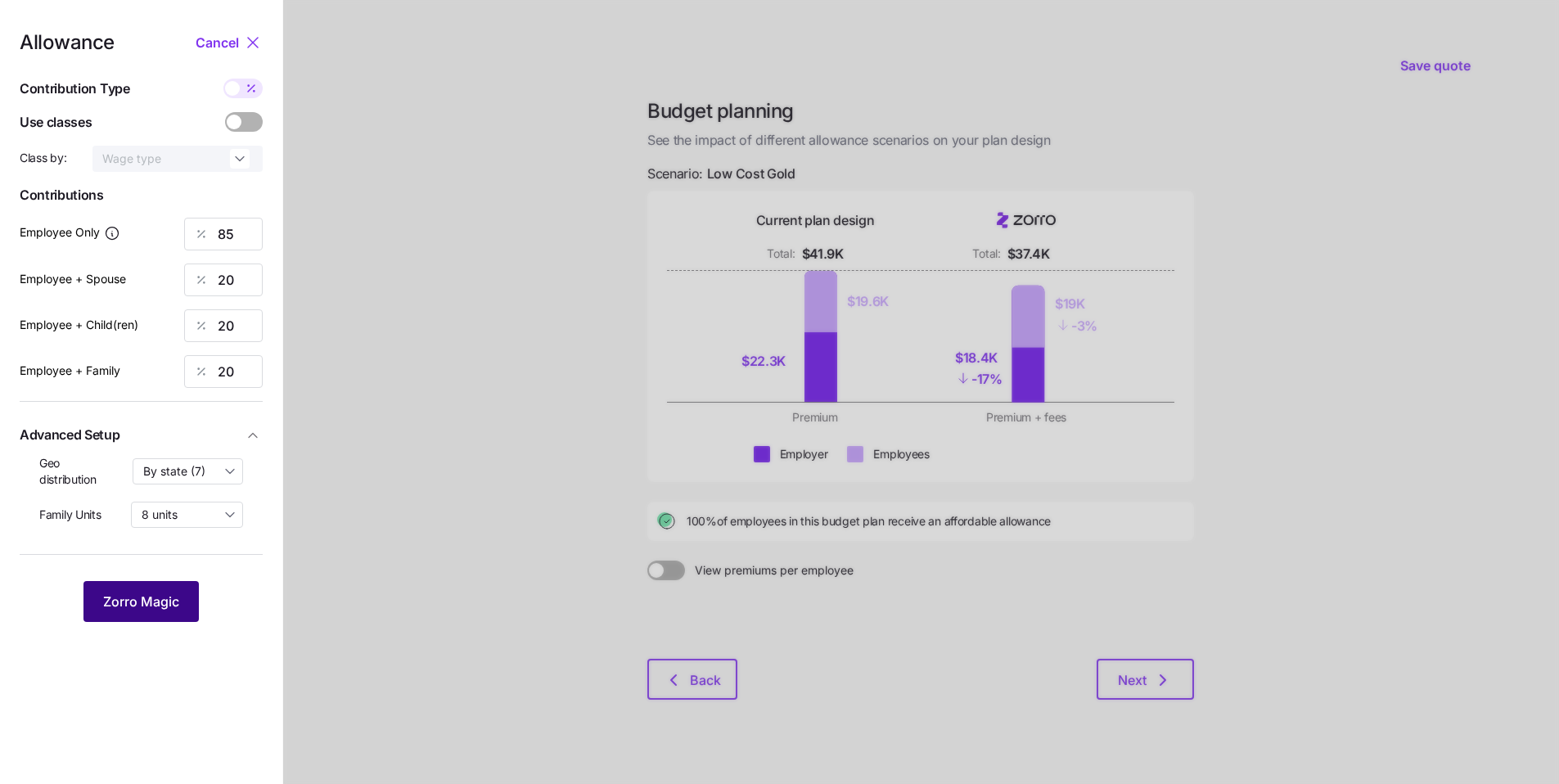 click on "Zorro Magic" at bounding box center [141, 602] 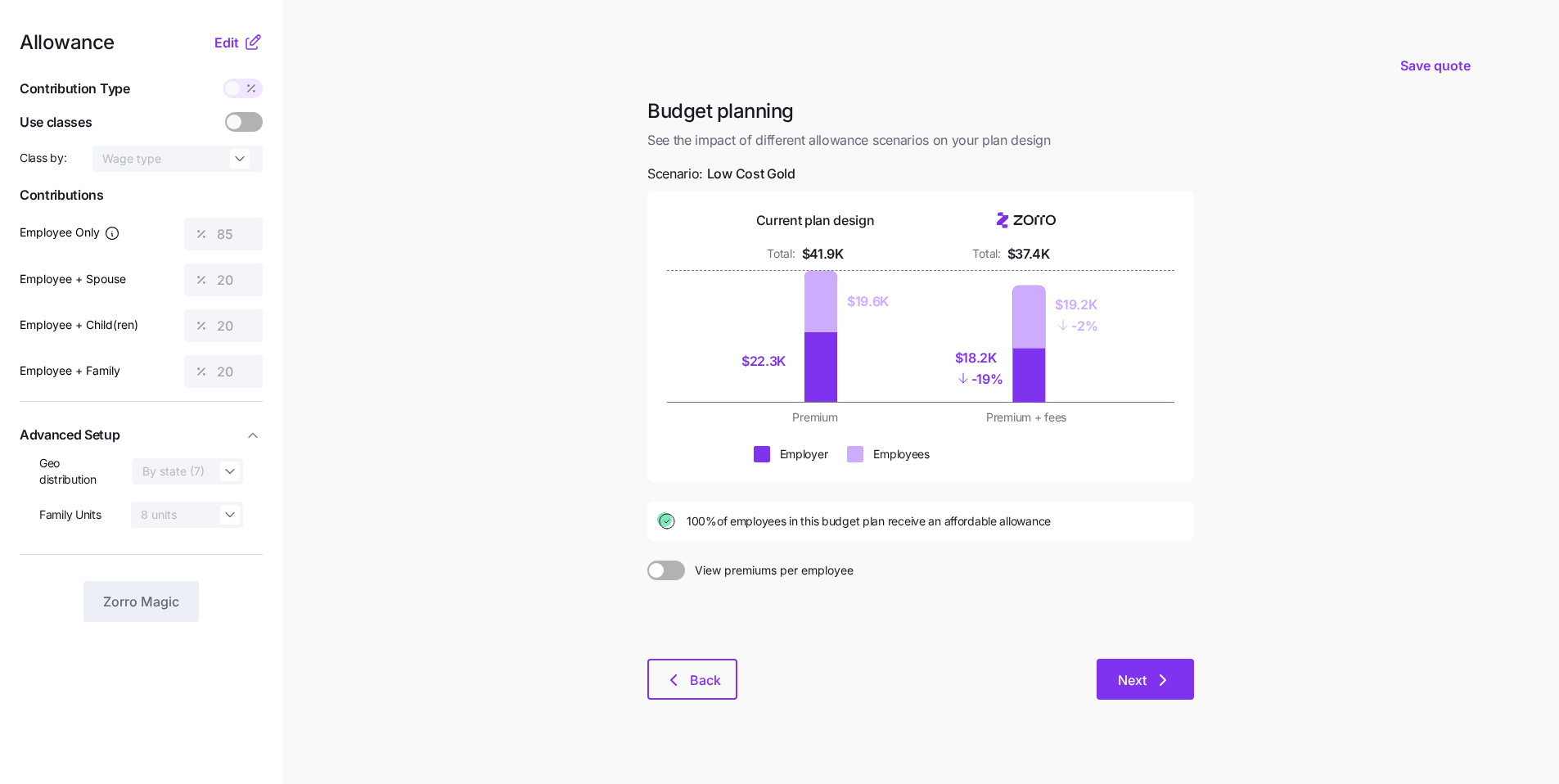click 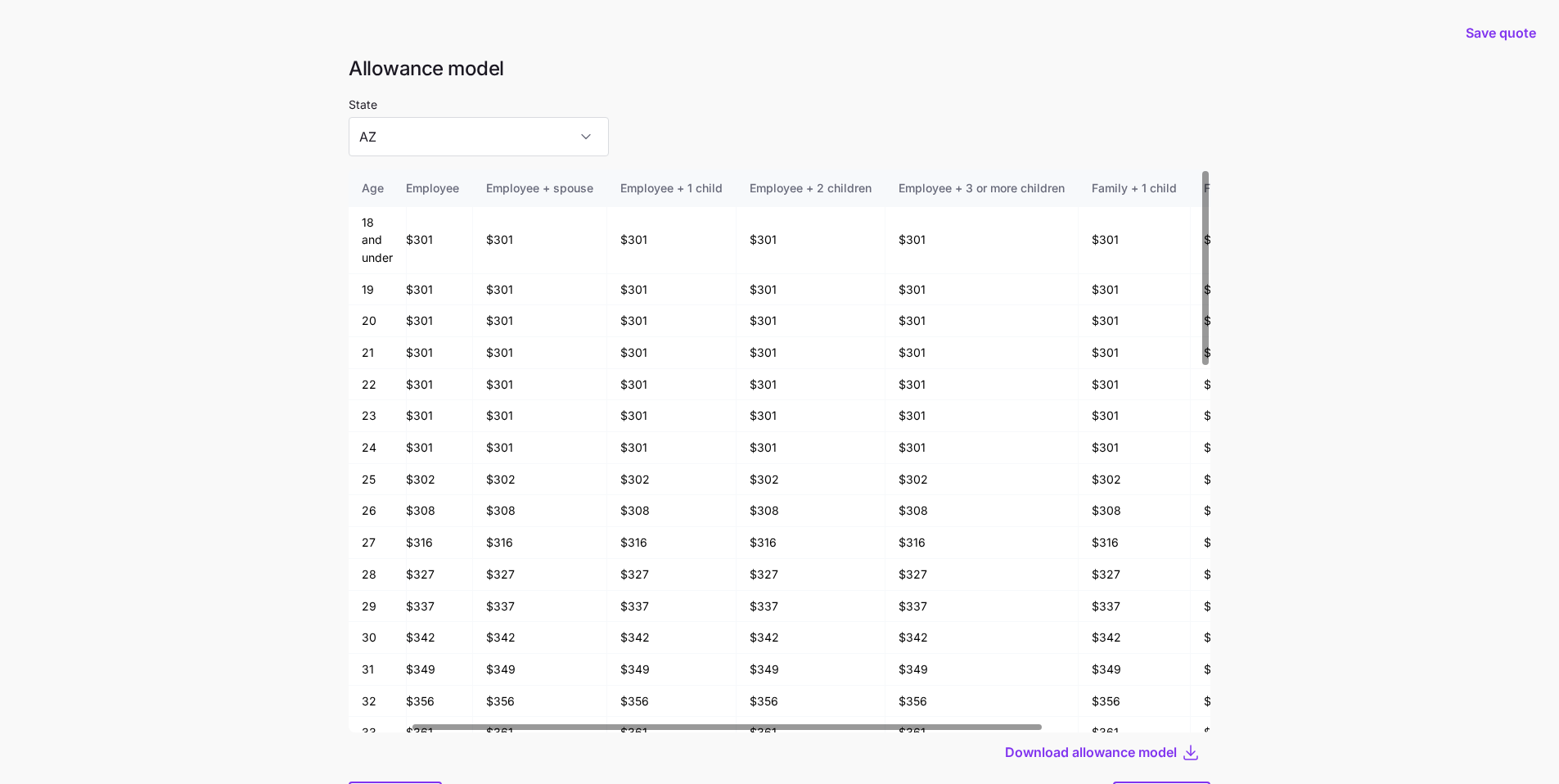 scroll, scrollTop: 0, scrollLeft: 0, axis: both 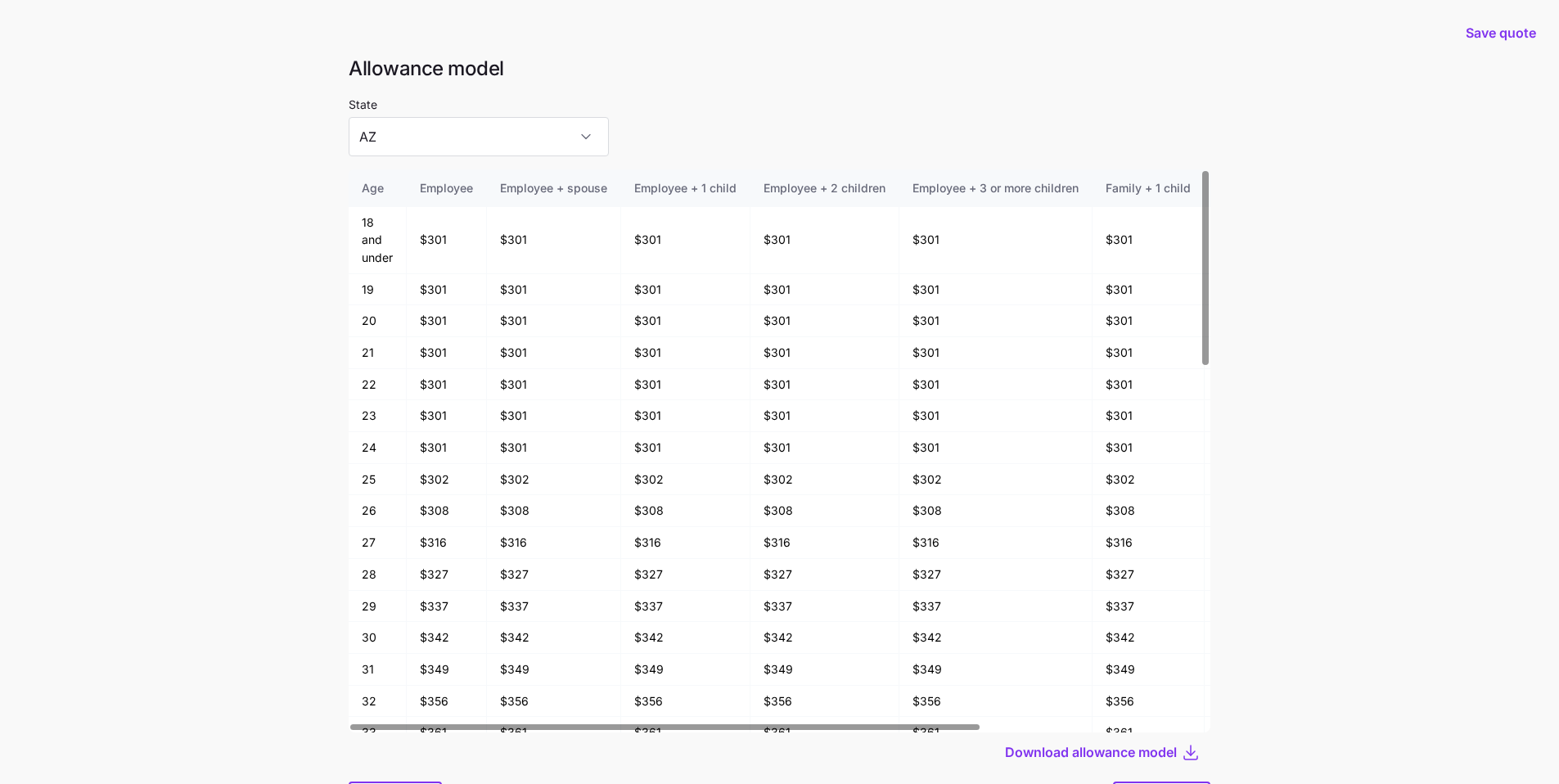 click at bounding box center [665, 727] 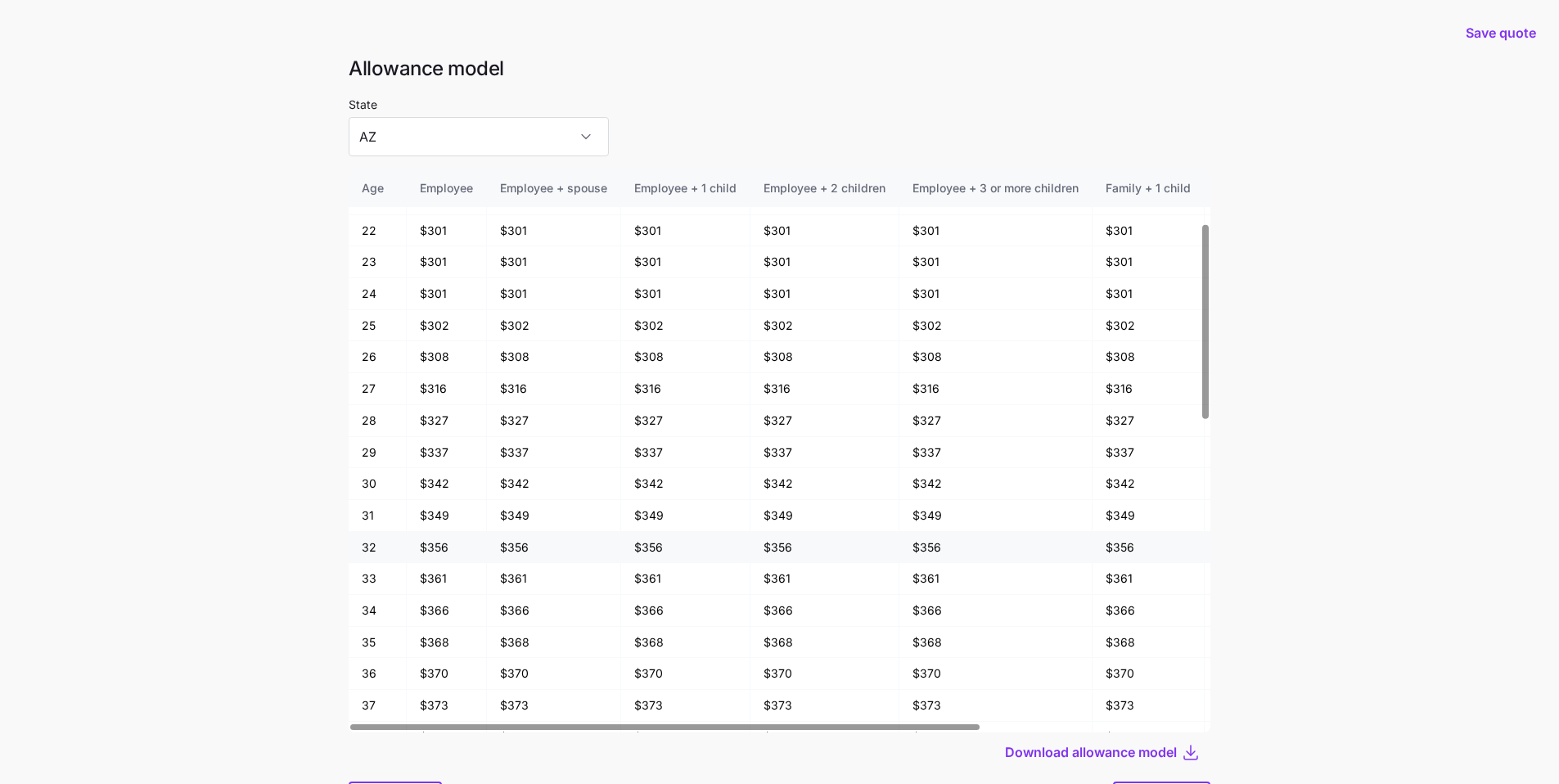 scroll, scrollTop: 468, scrollLeft: 0, axis: vertical 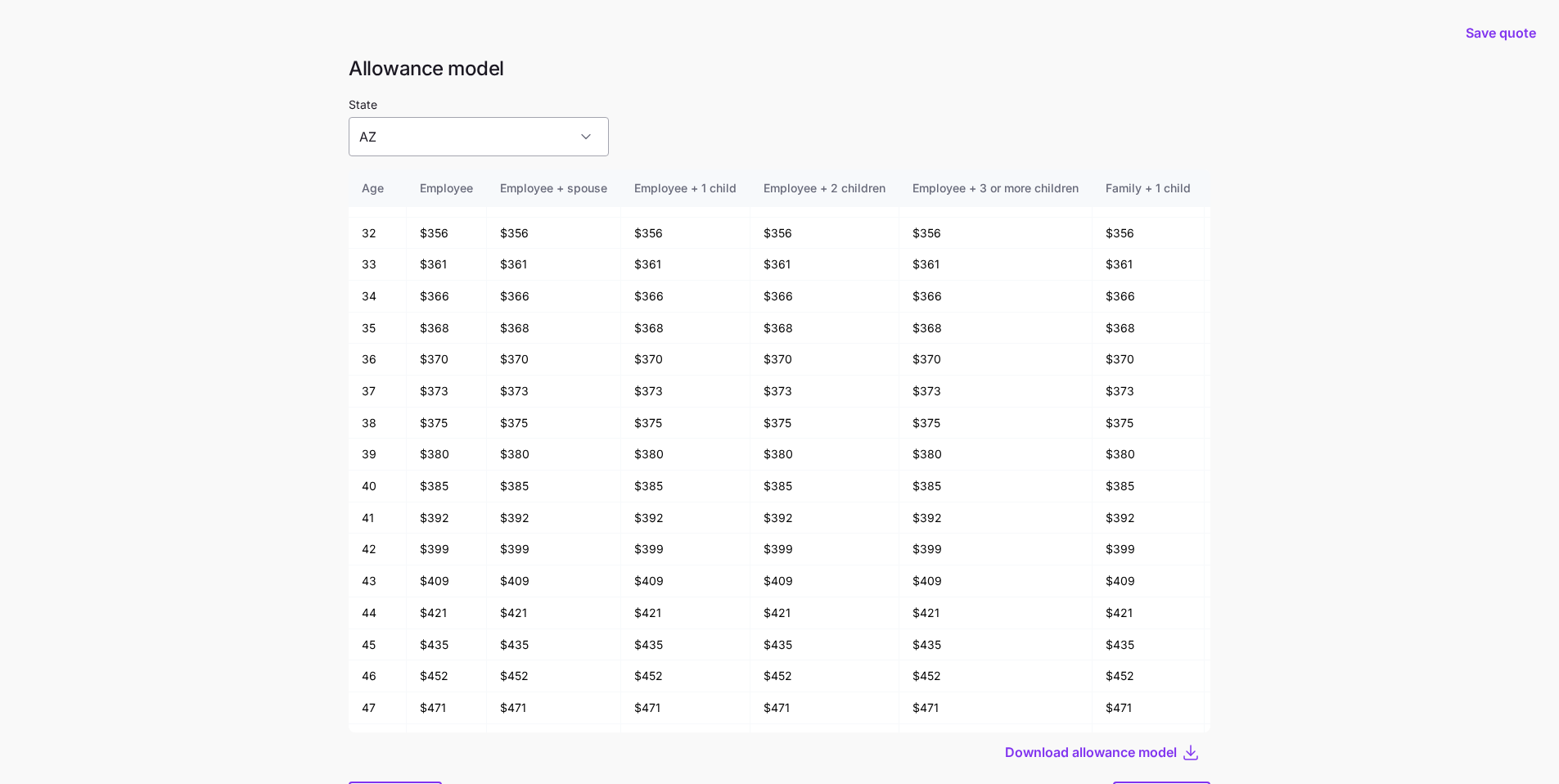 click on "AZ" at bounding box center [479, 137] 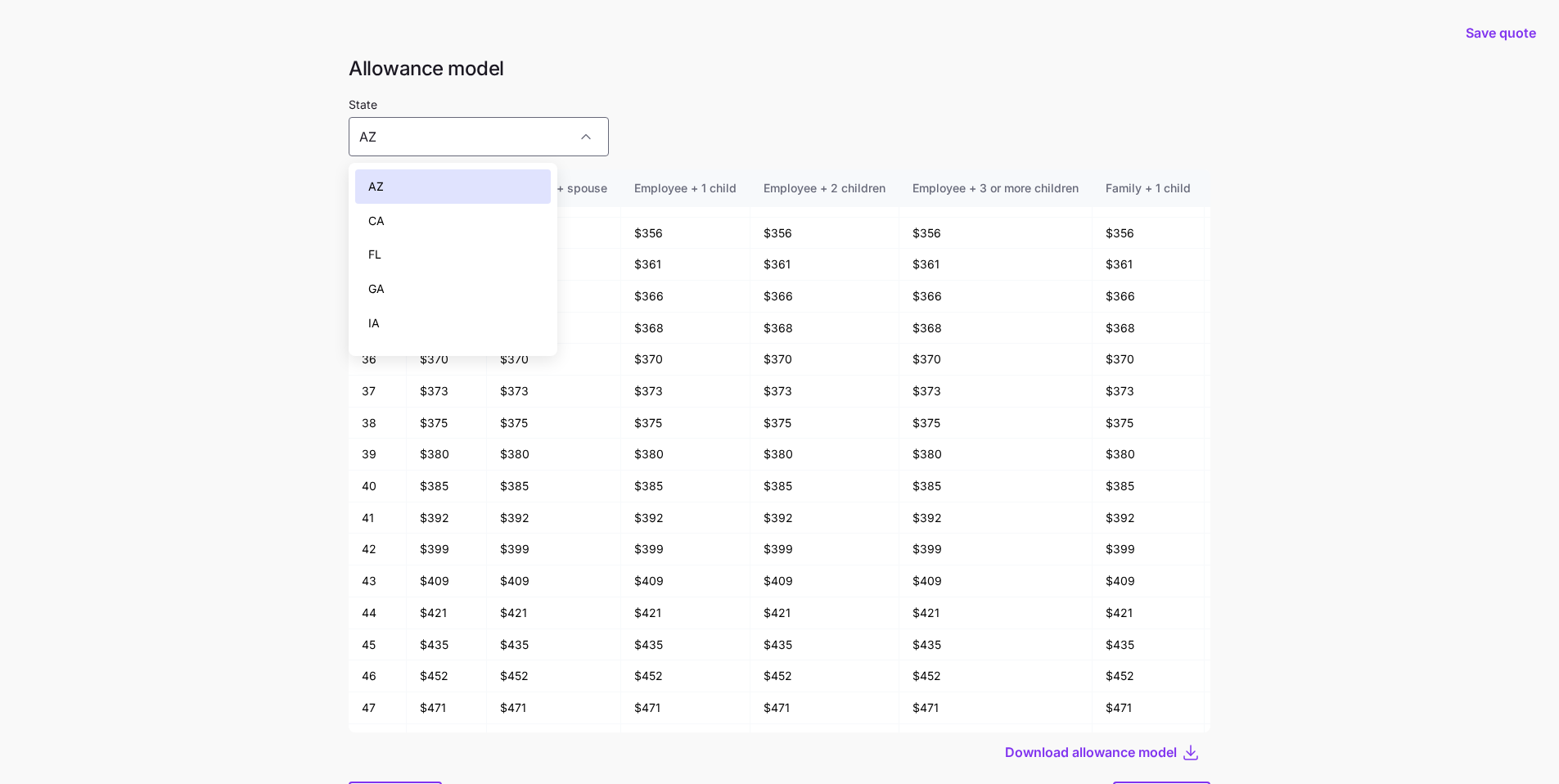 click on "GA" at bounding box center (453, 289) 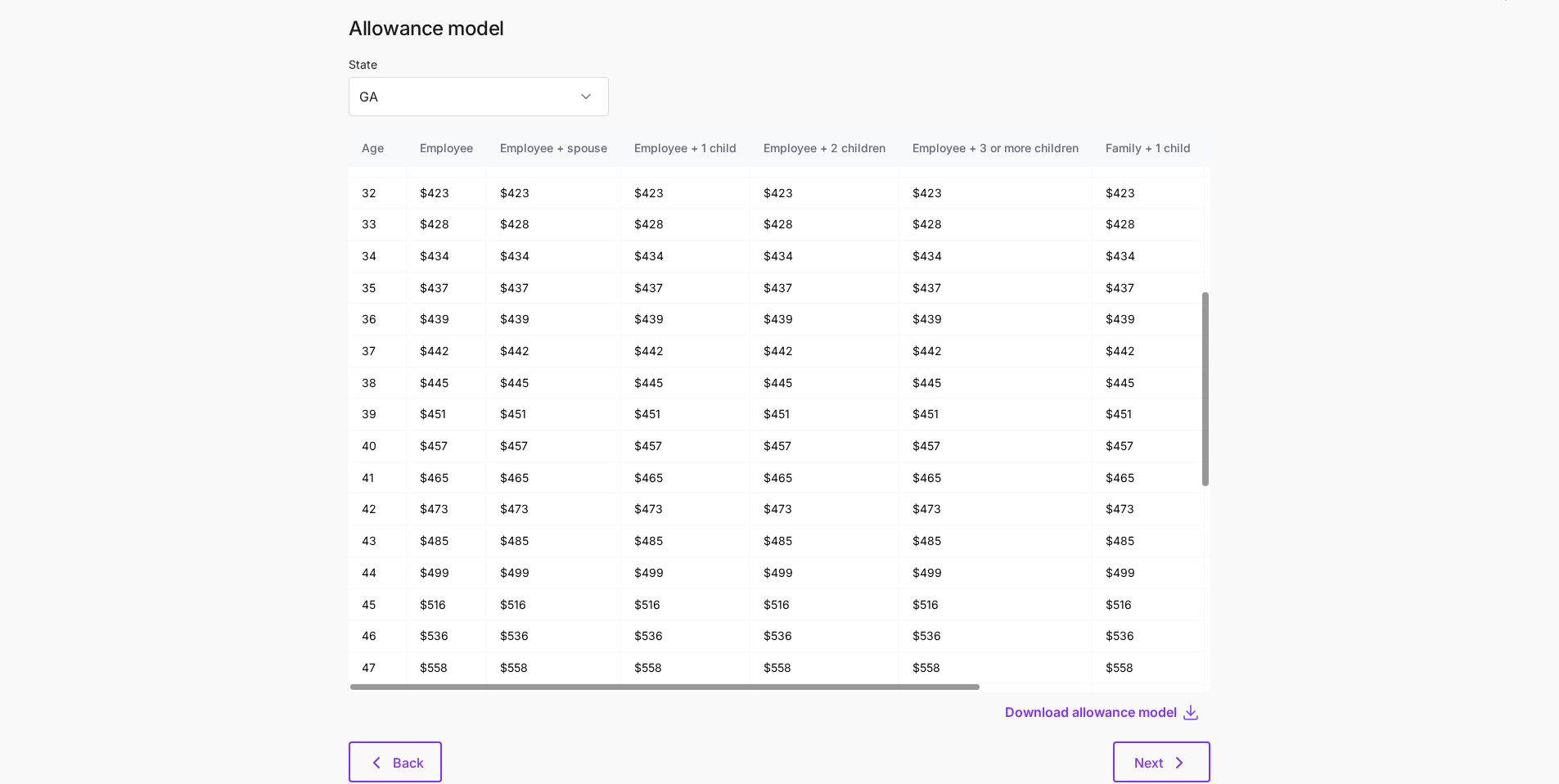 scroll, scrollTop: 88, scrollLeft: 0, axis: vertical 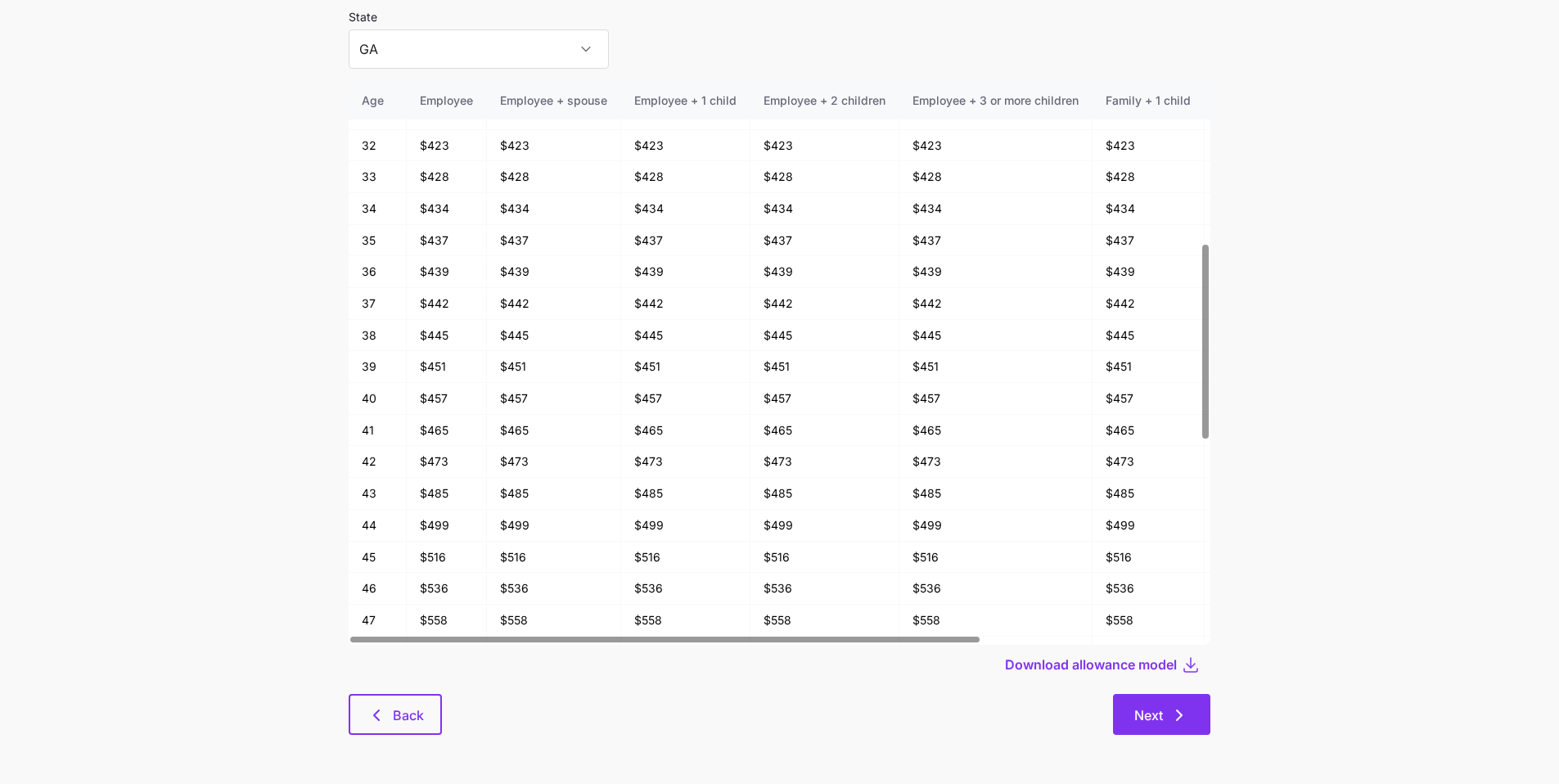 click on "Next" at bounding box center (1161, 714) 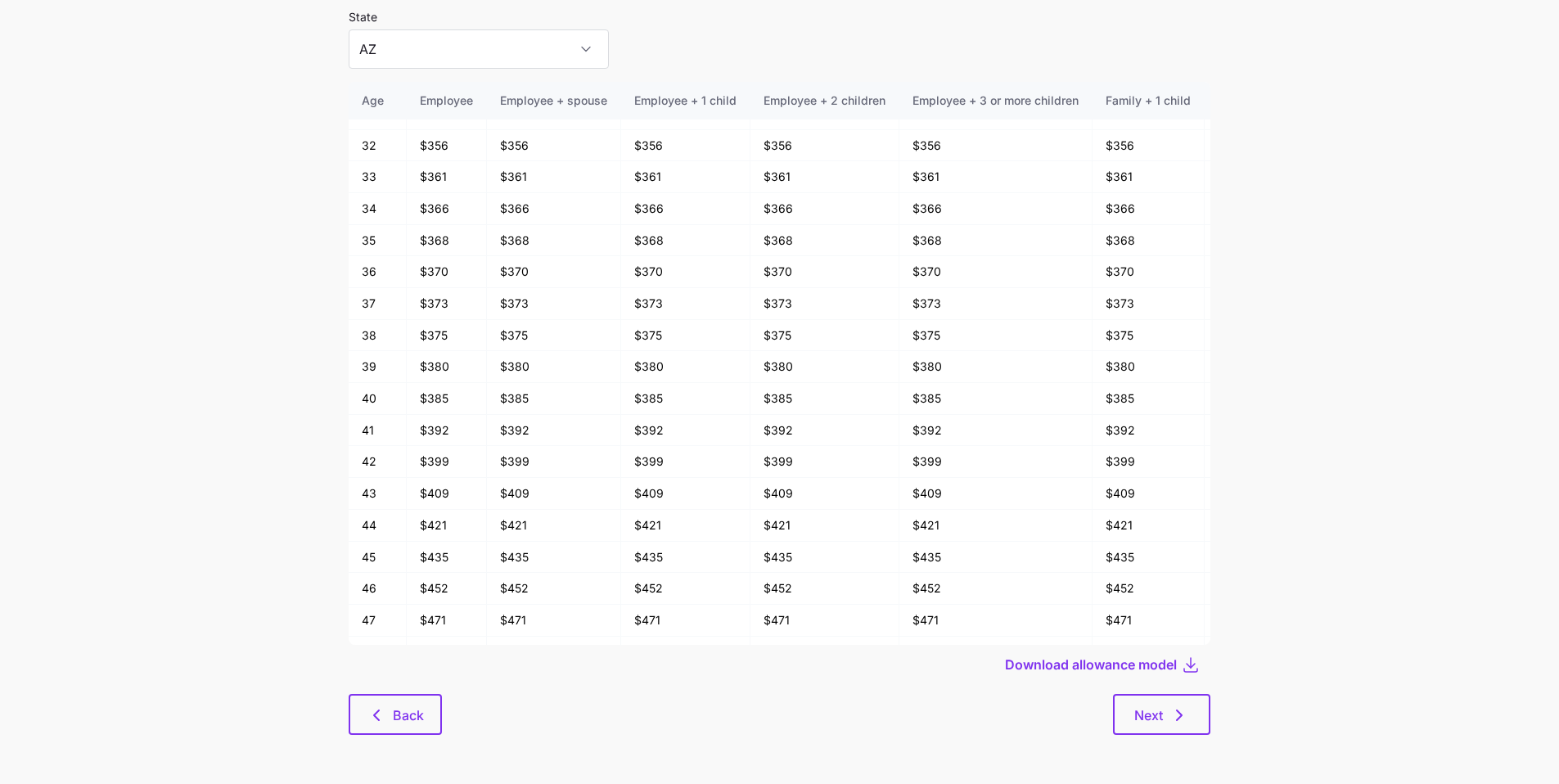 scroll, scrollTop: 0, scrollLeft: 0, axis: both 